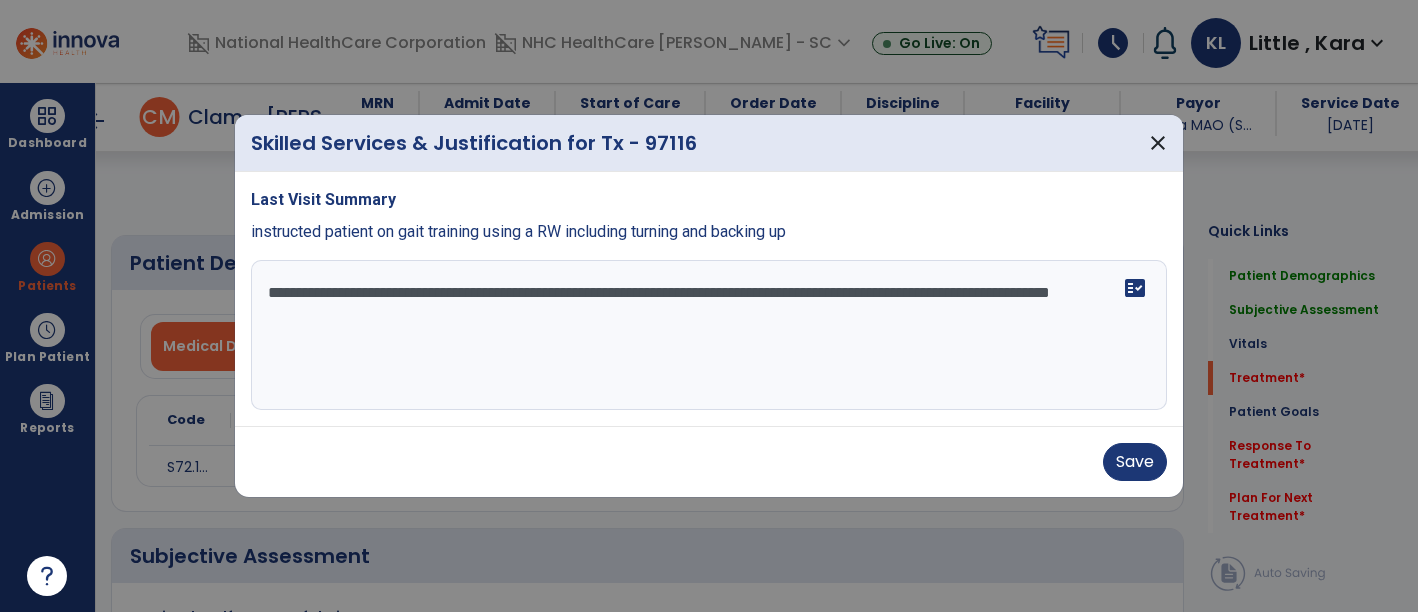 select on "*" 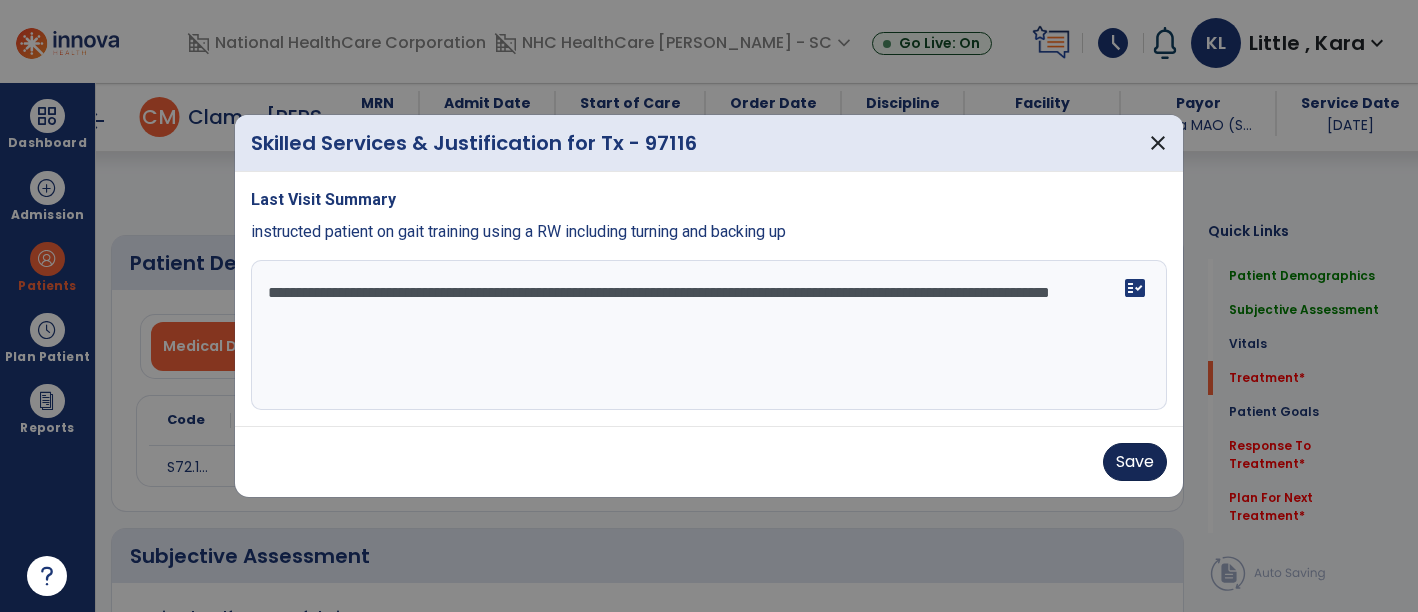 click on "Save" at bounding box center (1135, 462) 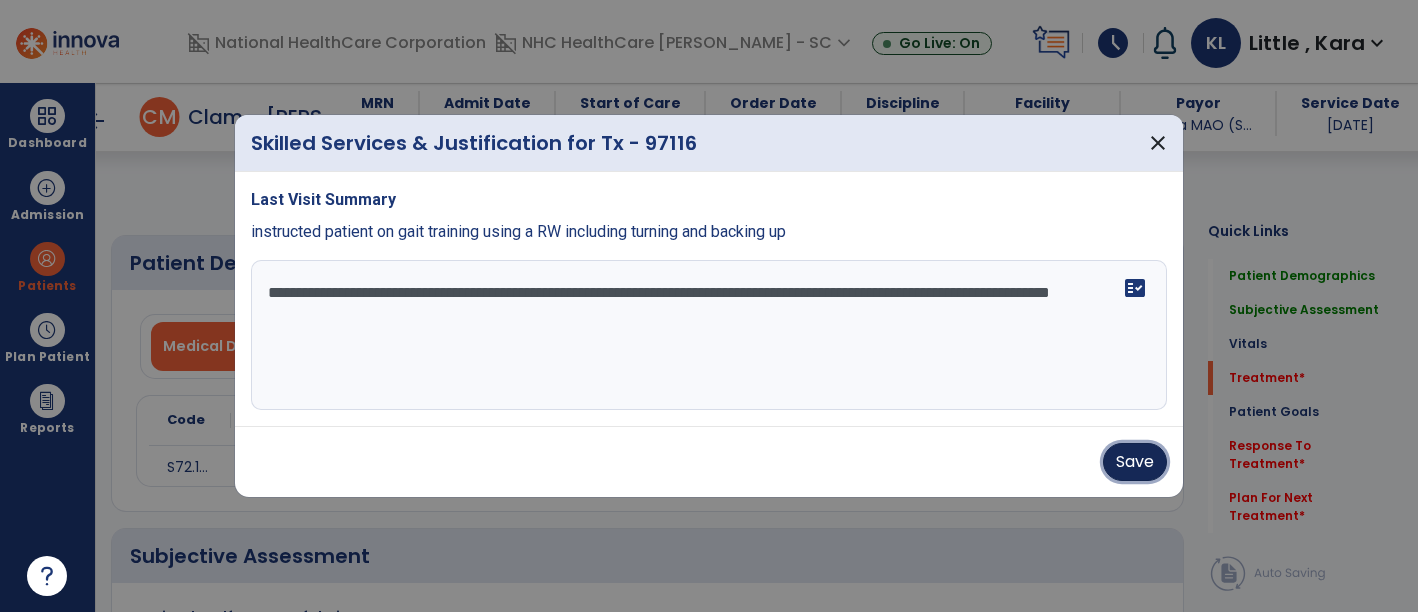 scroll, scrollTop: 0, scrollLeft: 0, axis: both 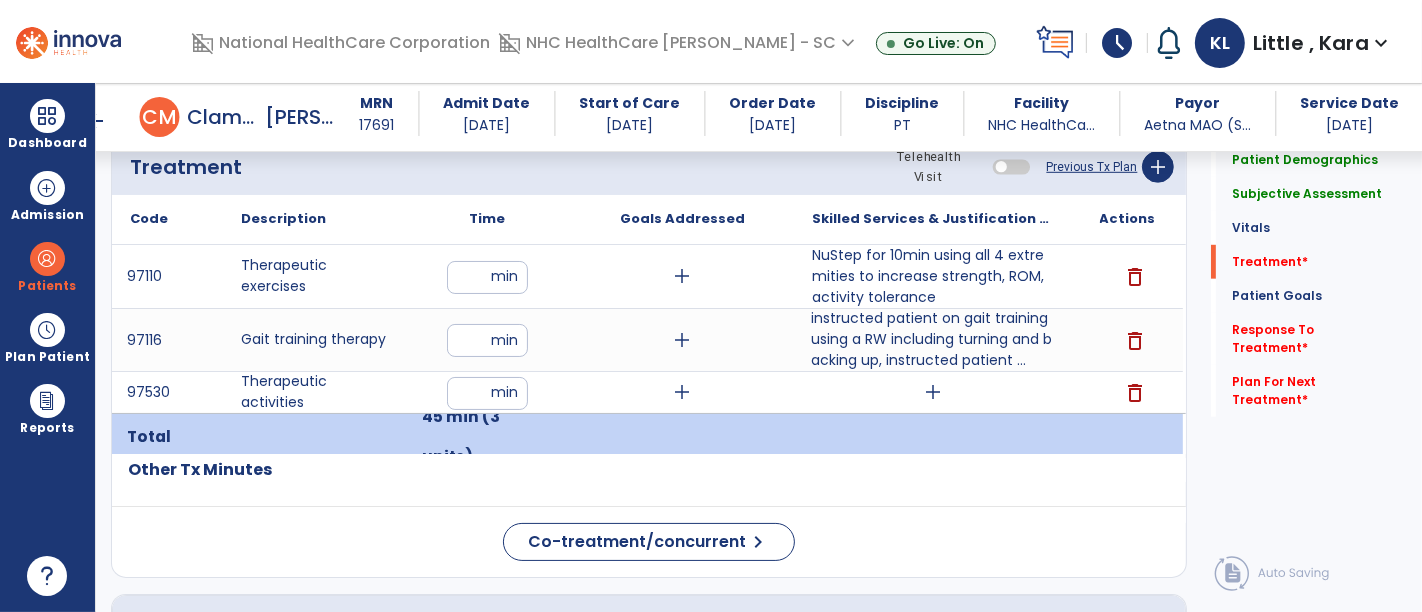 click on "add" at bounding box center (933, 392) 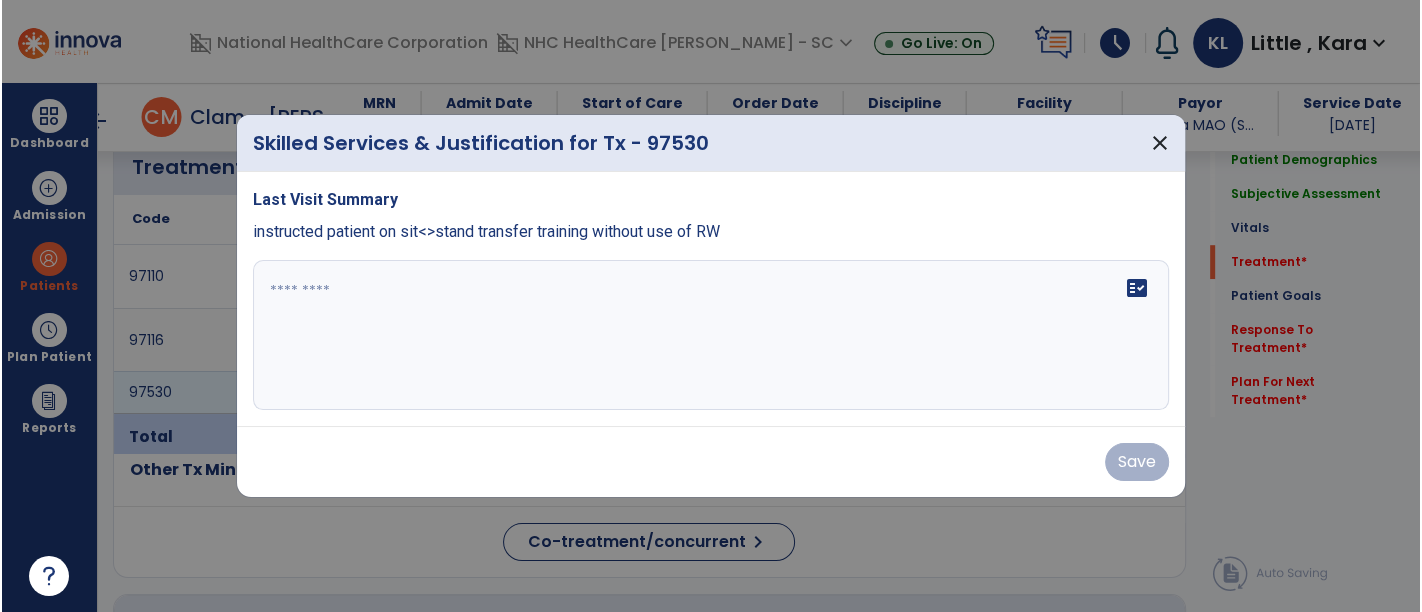 scroll, scrollTop: 1111, scrollLeft: 0, axis: vertical 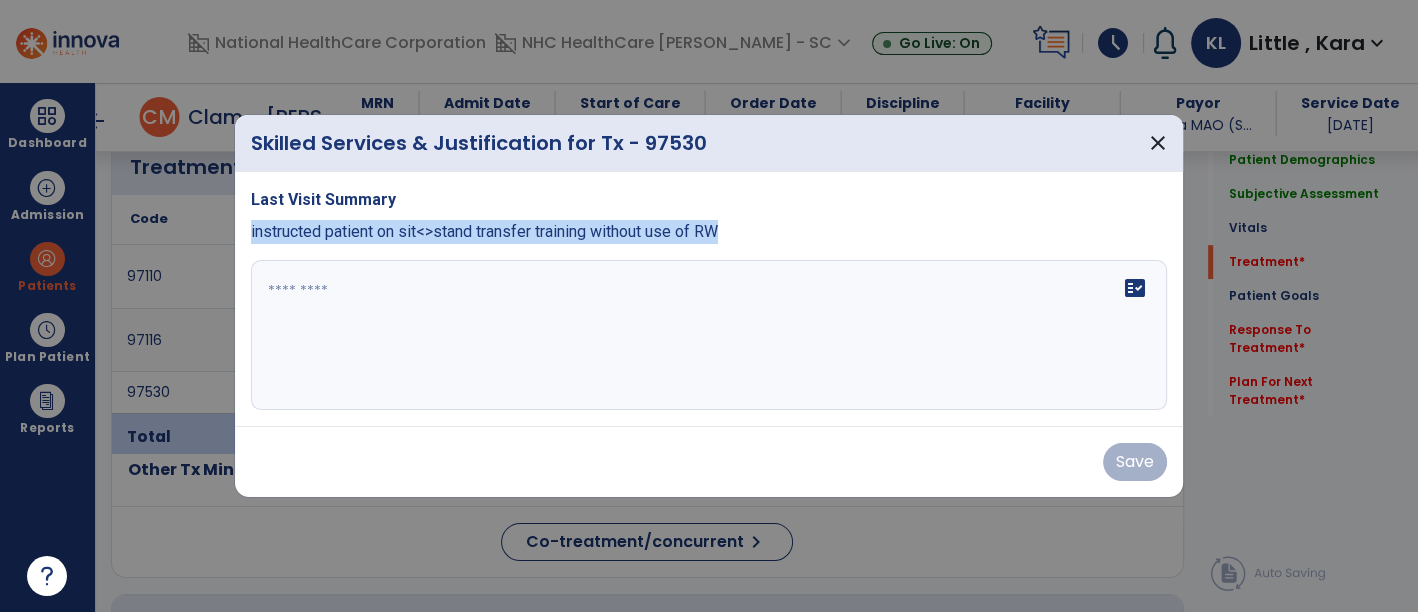 drag, startPoint x: 245, startPoint y: 232, endPoint x: 732, endPoint y: 236, distance: 487.01642 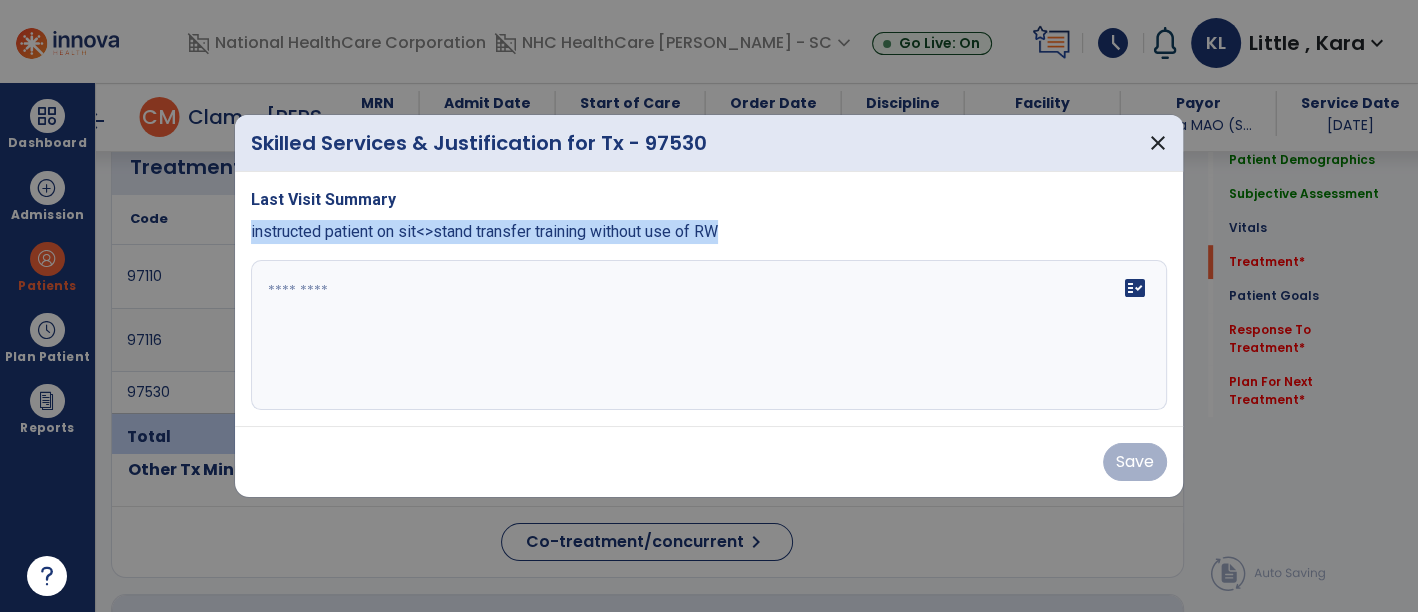 click on "Last Visit Summary instructed patient on sit<>stand transfer training without use of RW
fact_check" at bounding box center [709, 299] 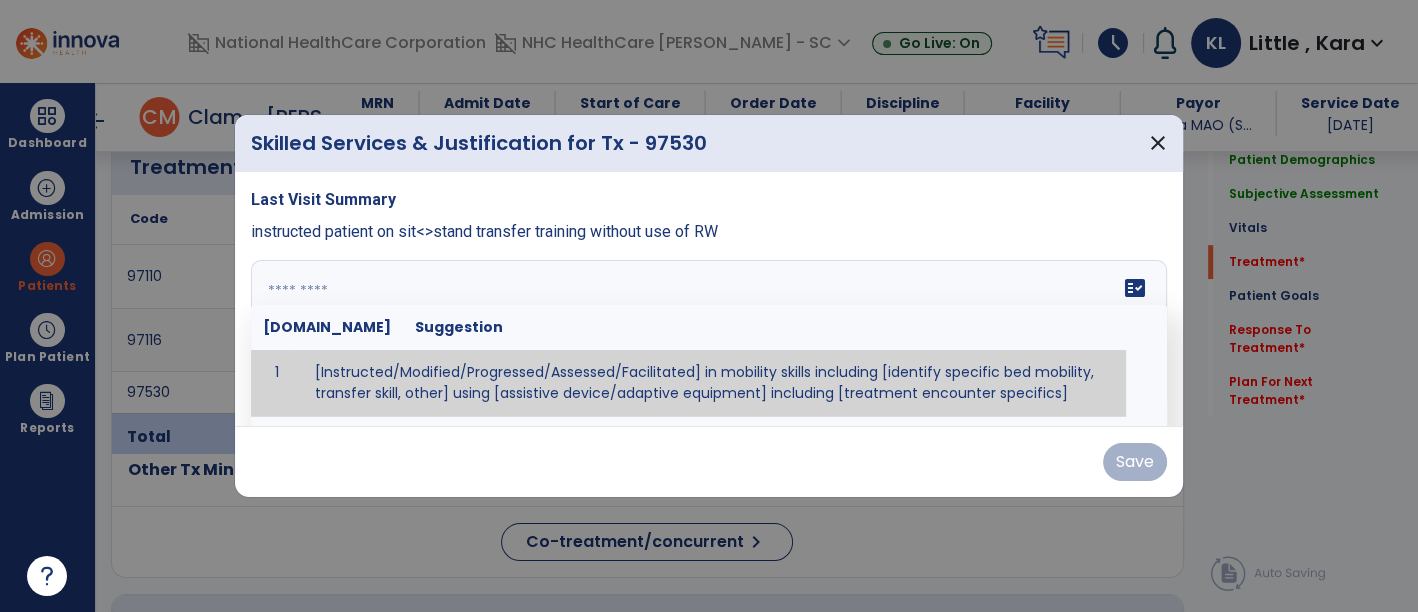 click at bounding box center (707, 335) 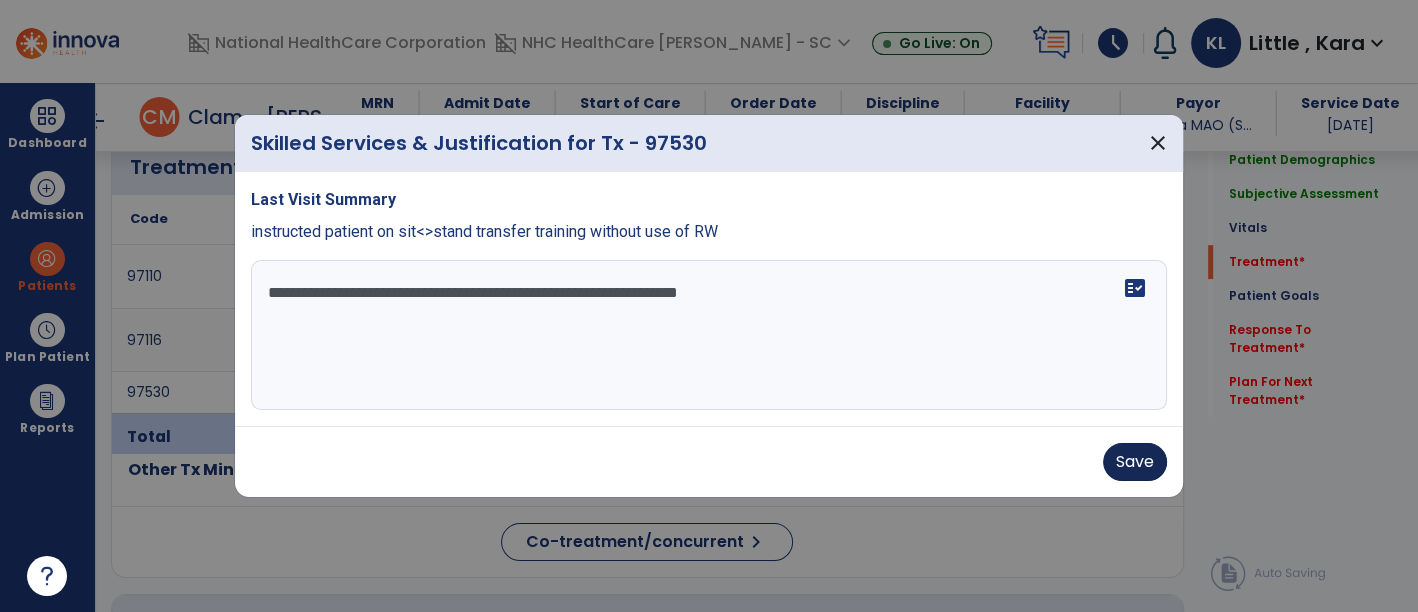 type on "**********" 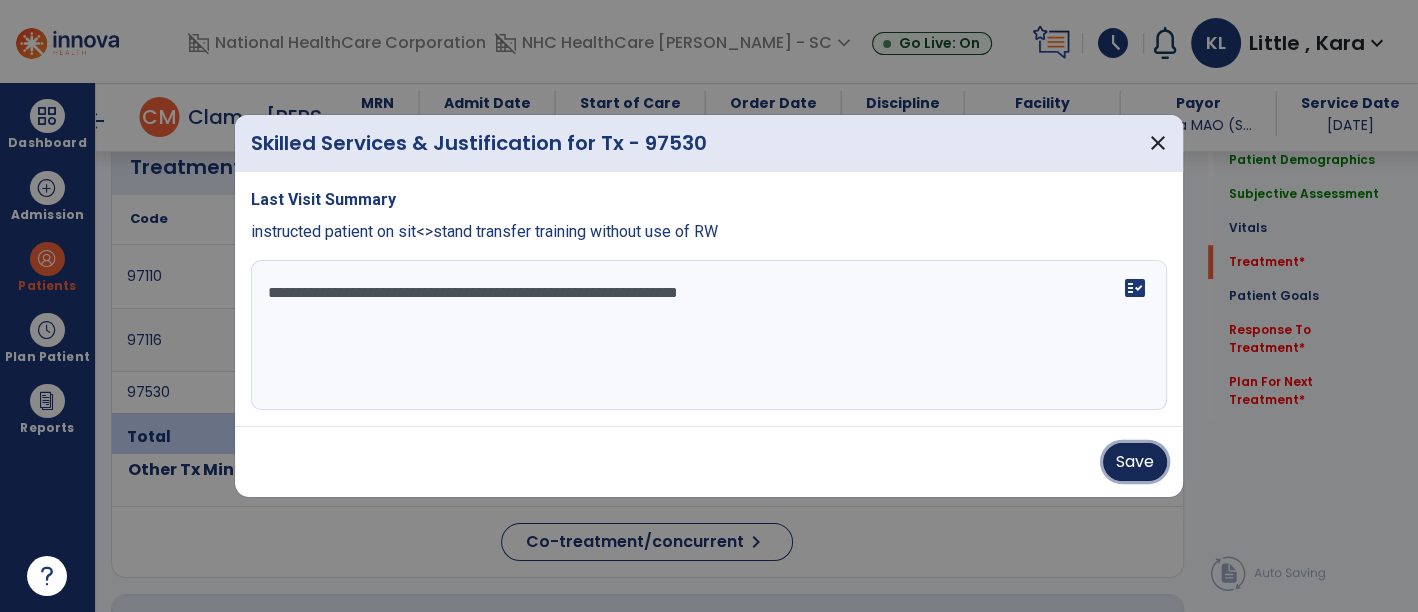 click on "Save" at bounding box center [1135, 462] 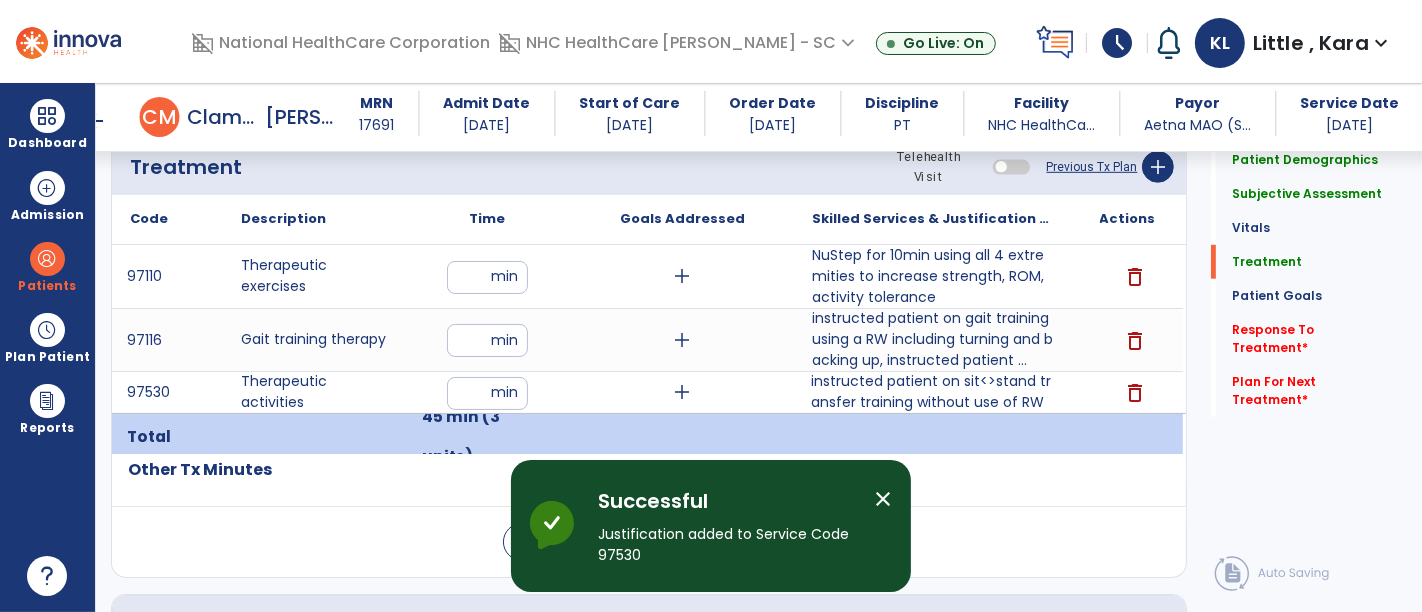 click on "close" at bounding box center (883, 499) 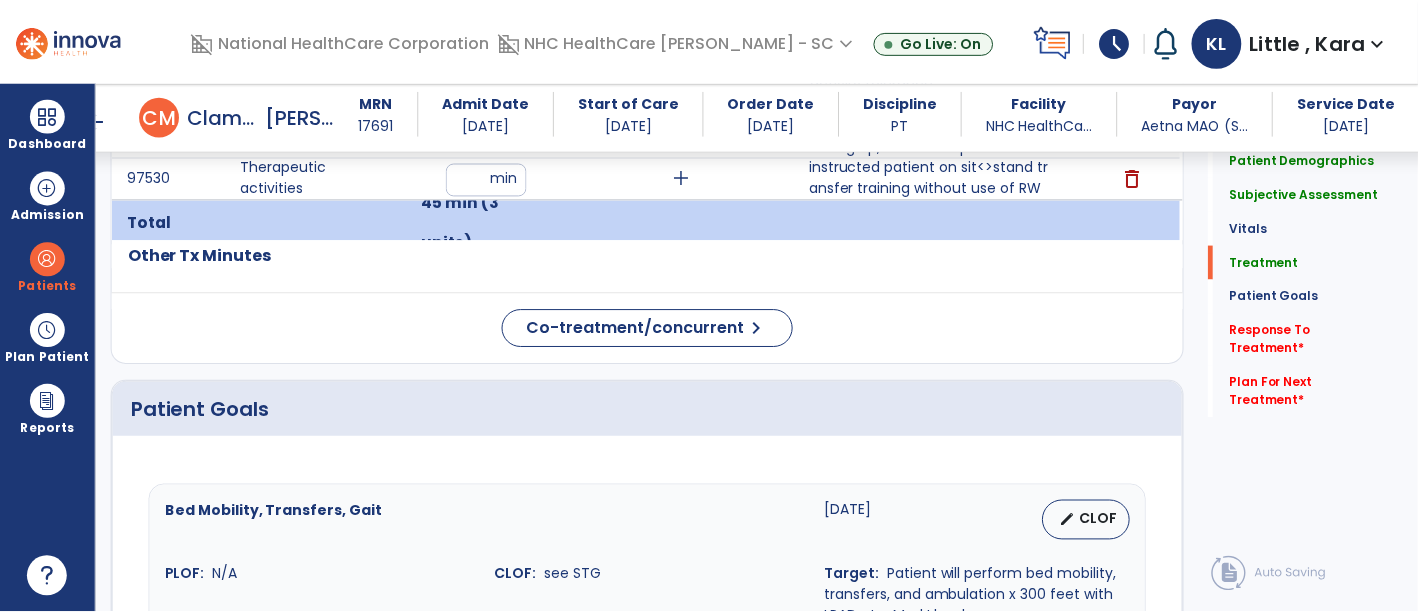 scroll, scrollTop: 1337, scrollLeft: 0, axis: vertical 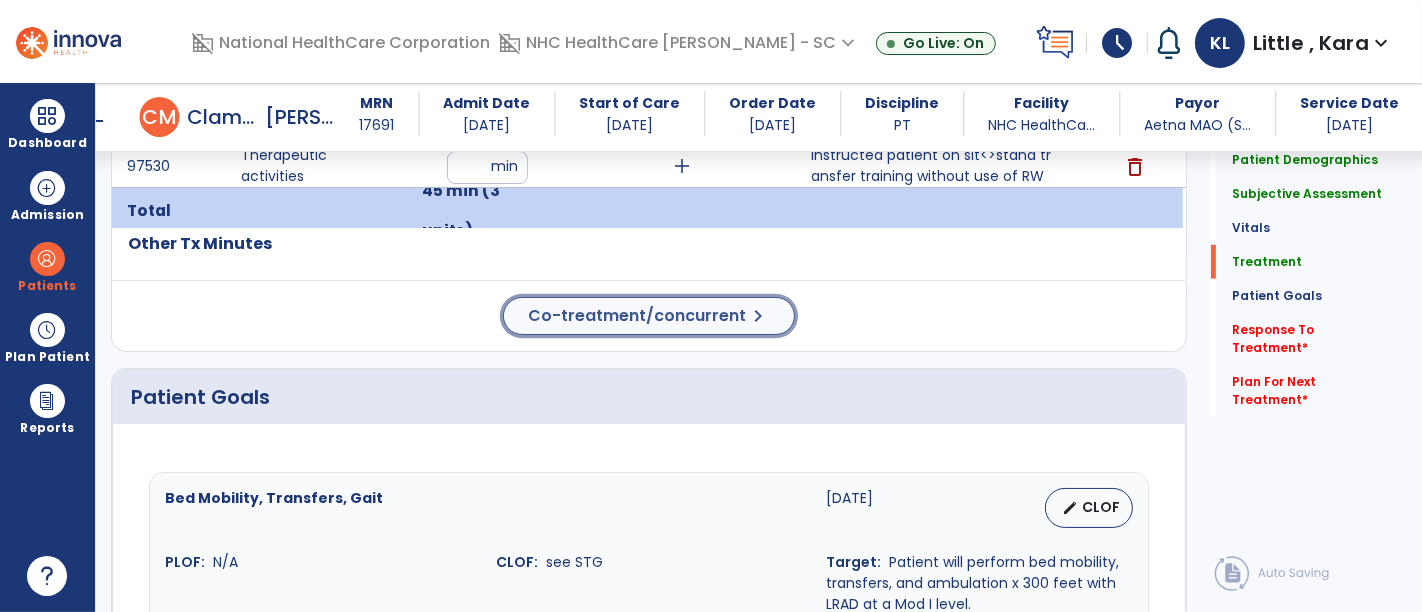 click on "Co-treatment/concurrent" 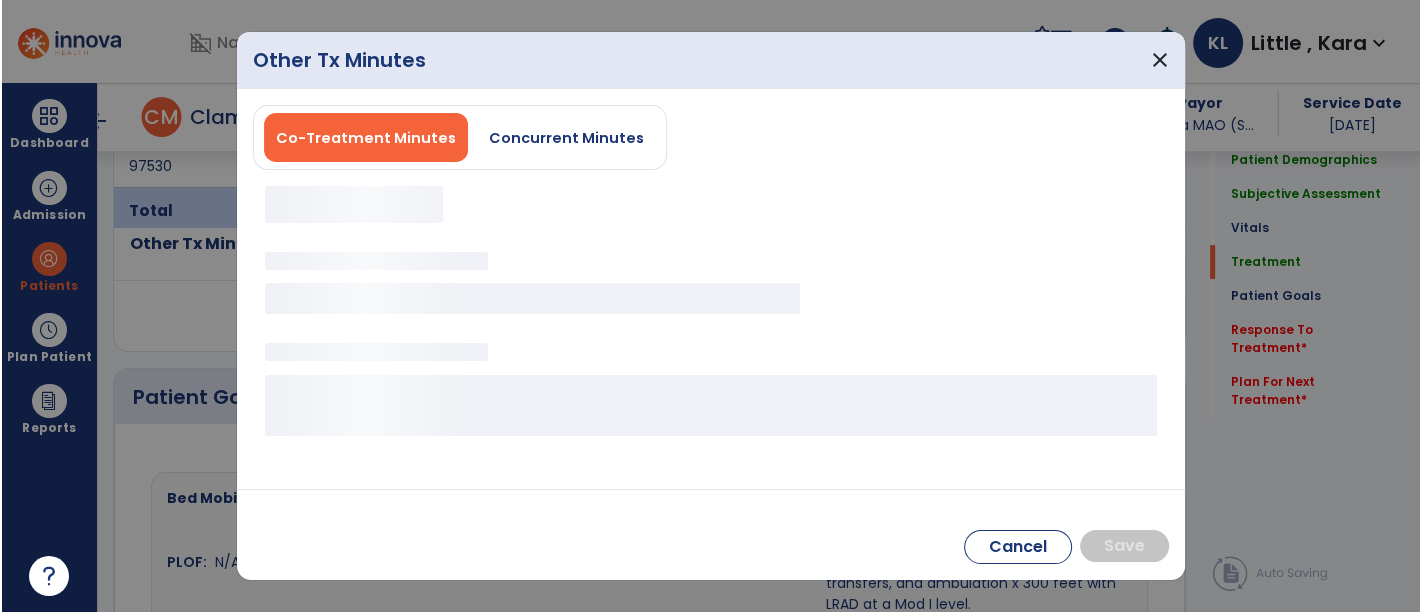 scroll, scrollTop: 1334, scrollLeft: 0, axis: vertical 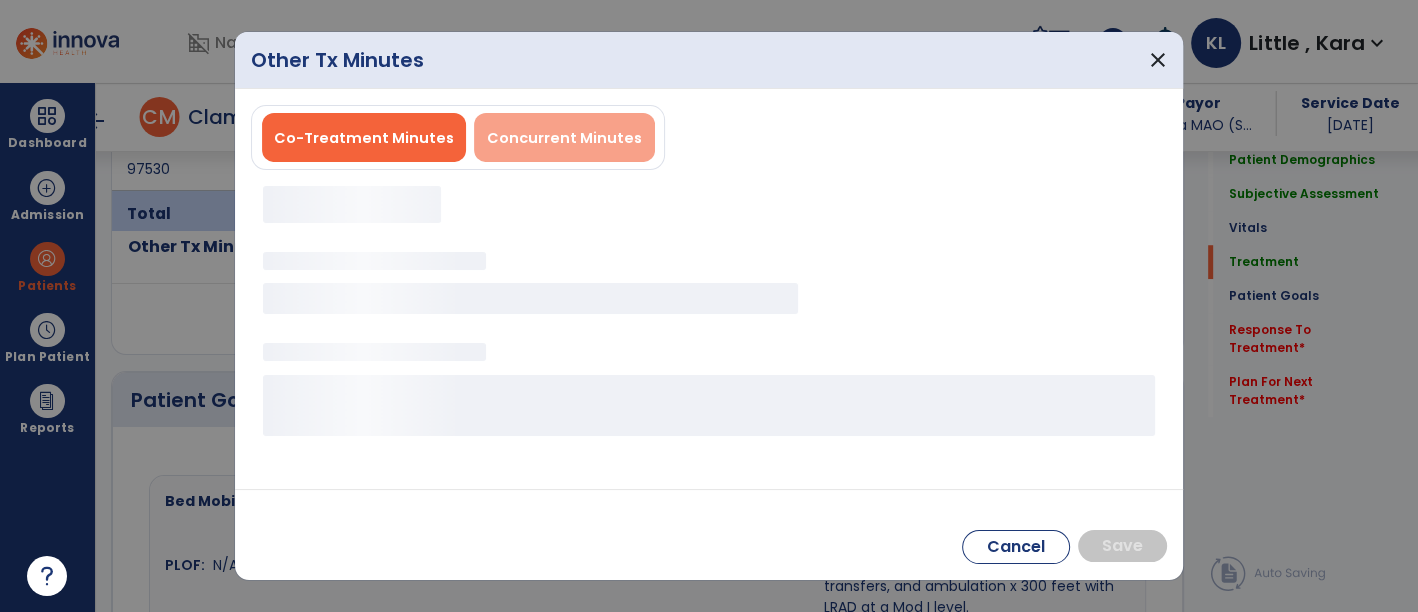 click on "Concurrent Minutes" at bounding box center [564, 138] 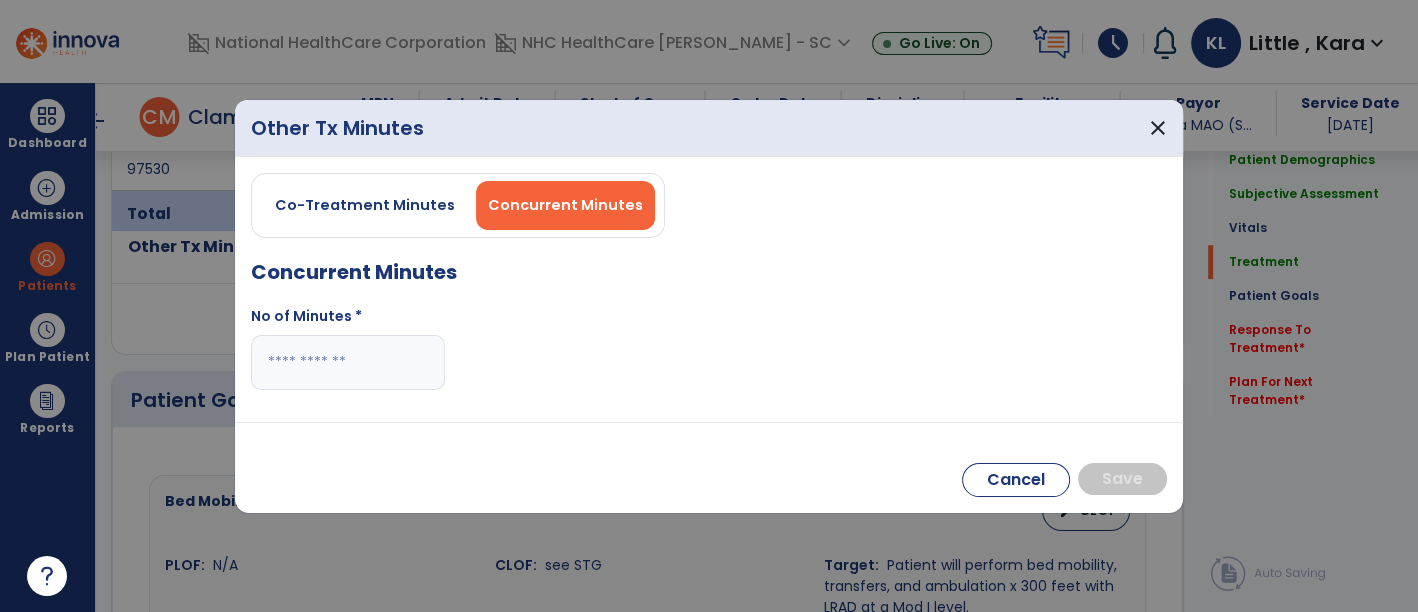 type 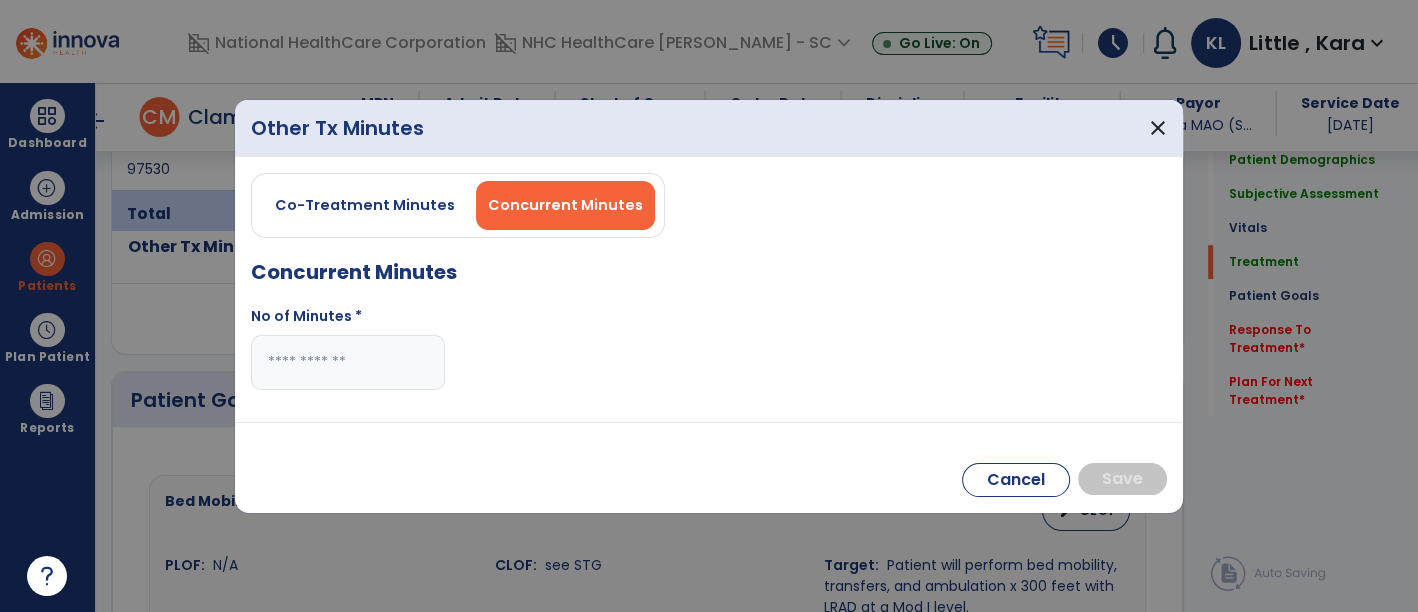 click at bounding box center (348, 362) 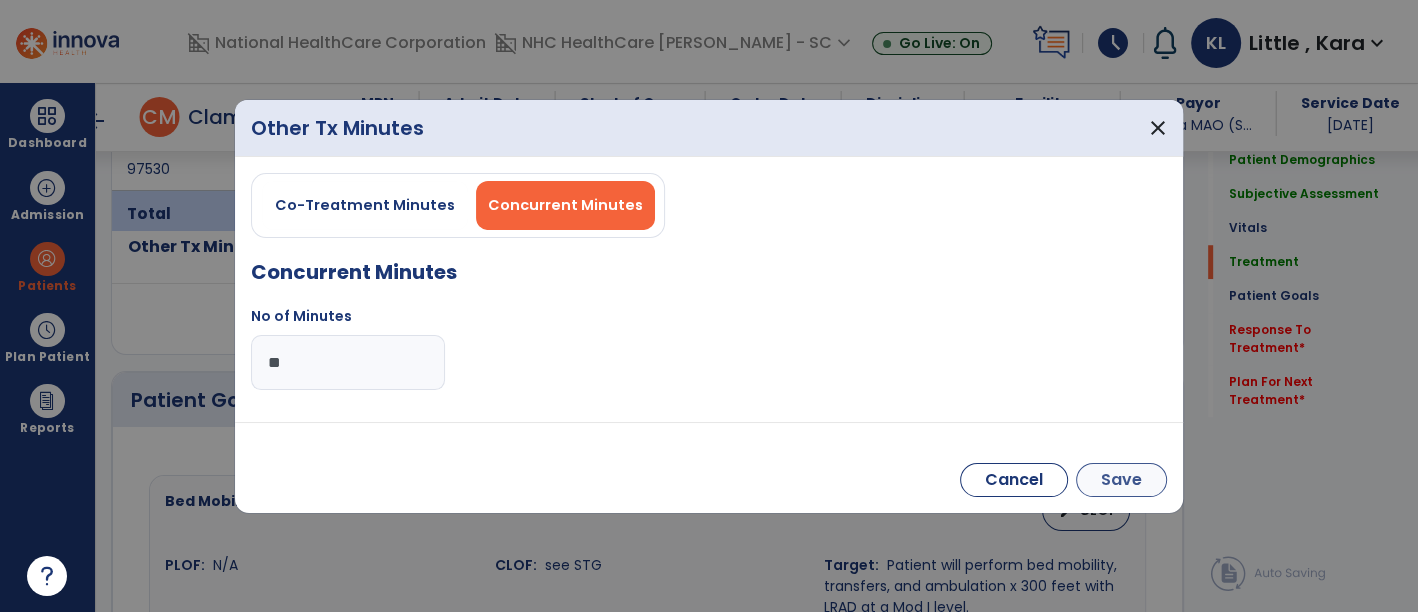 type on "**" 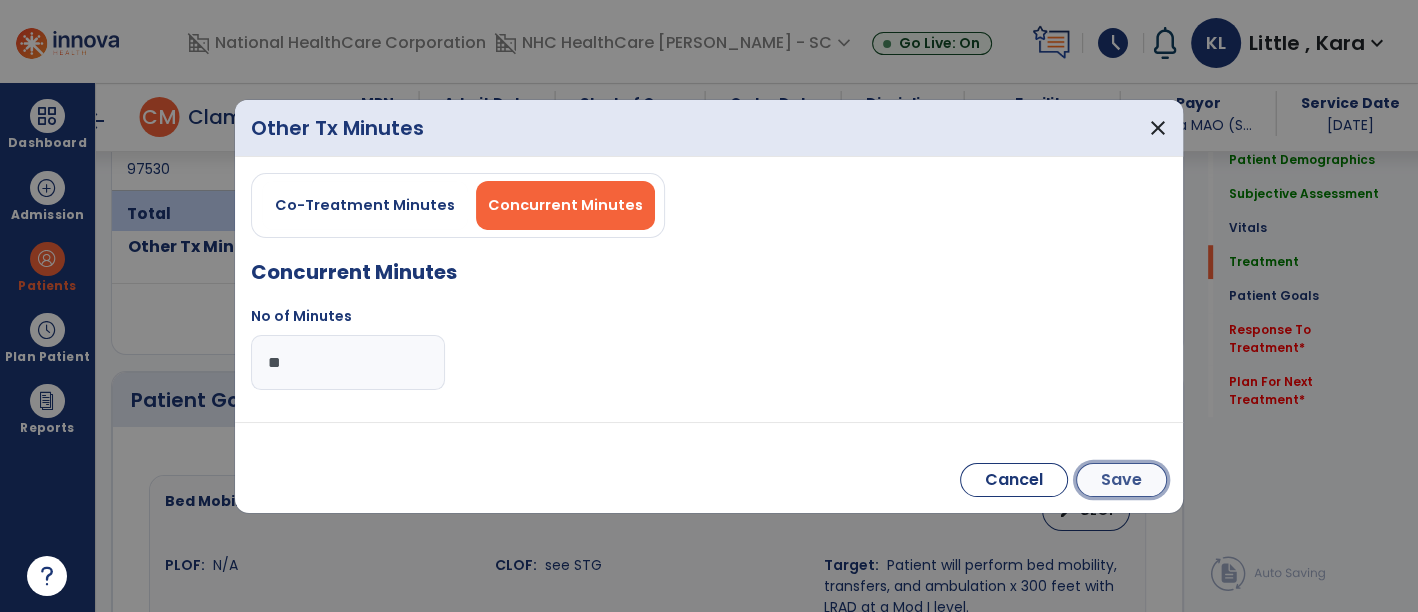 click on "Save" at bounding box center (1121, 480) 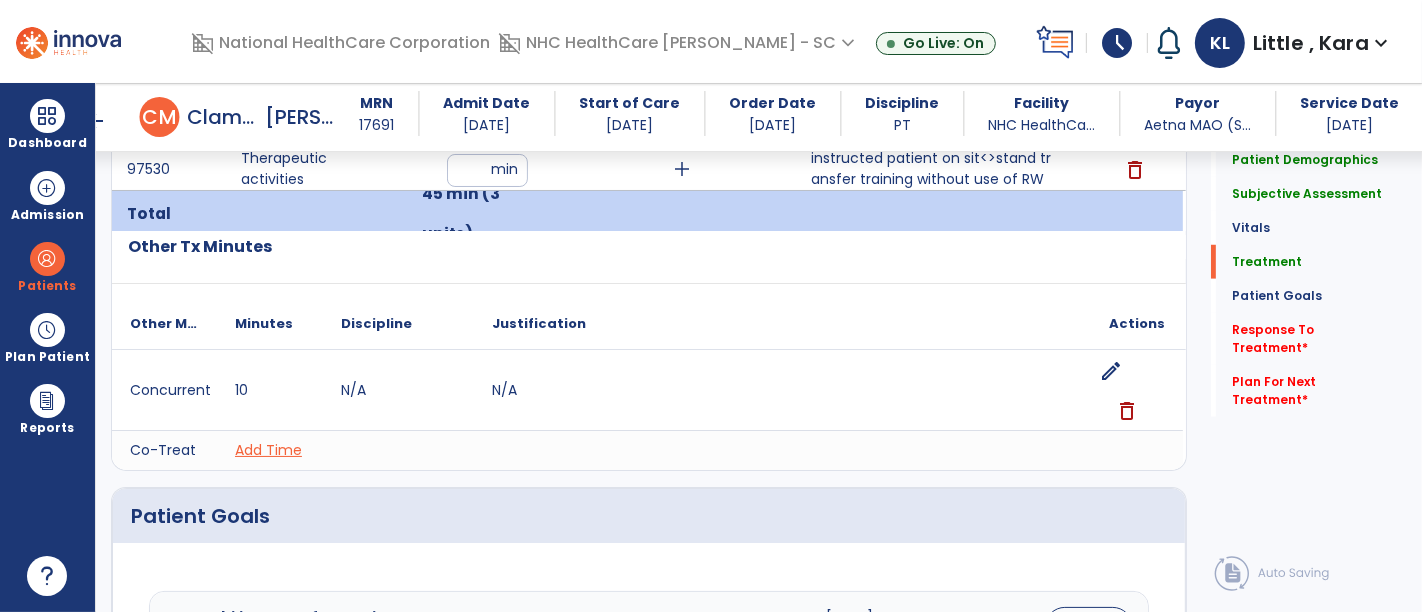 click on "Patient Goals   Patient Goals" 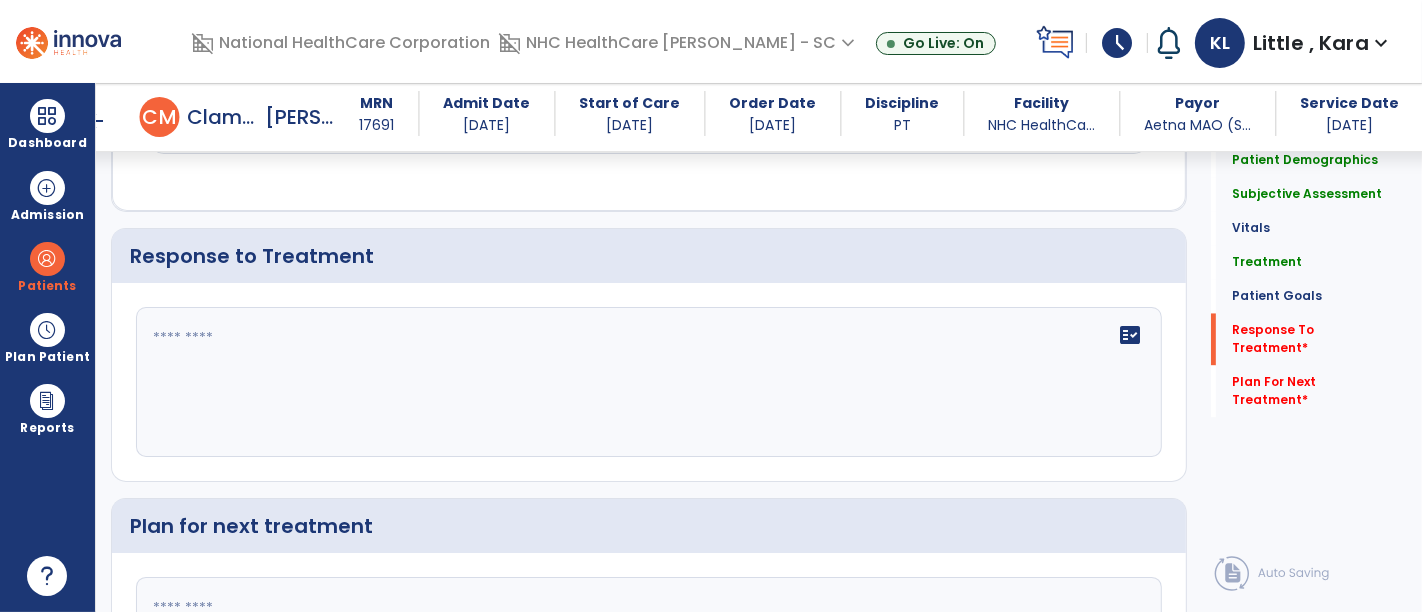 scroll, scrollTop: 3413, scrollLeft: 0, axis: vertical 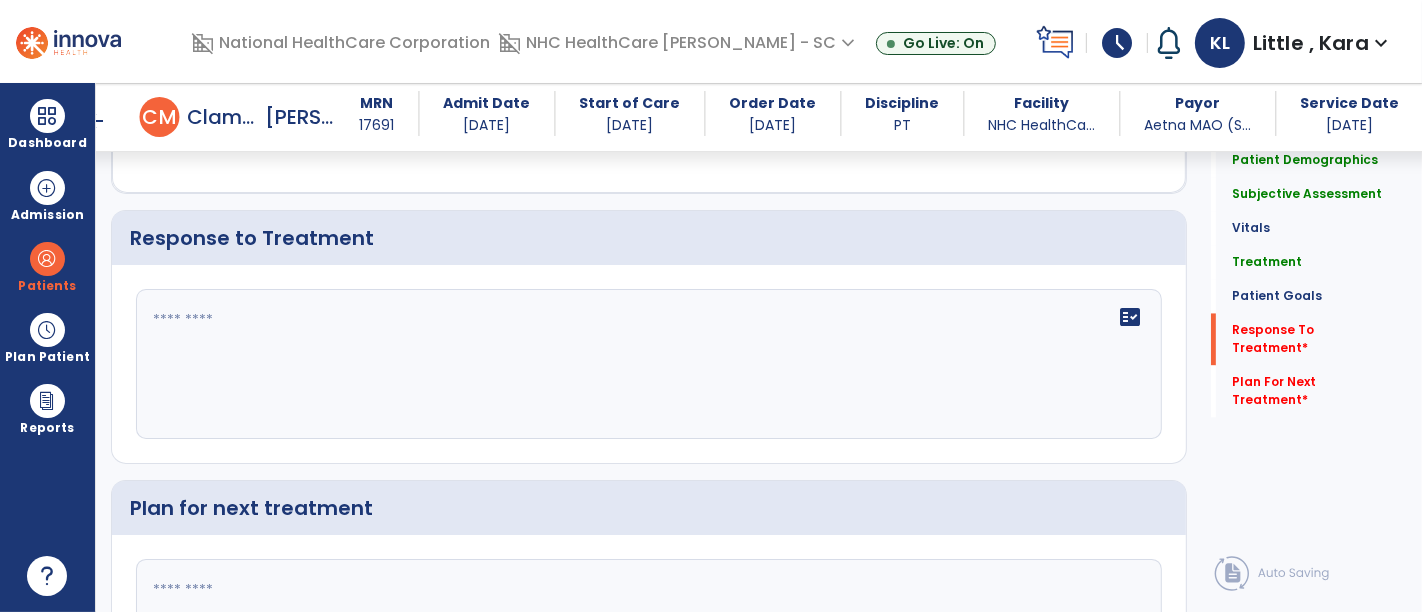 click 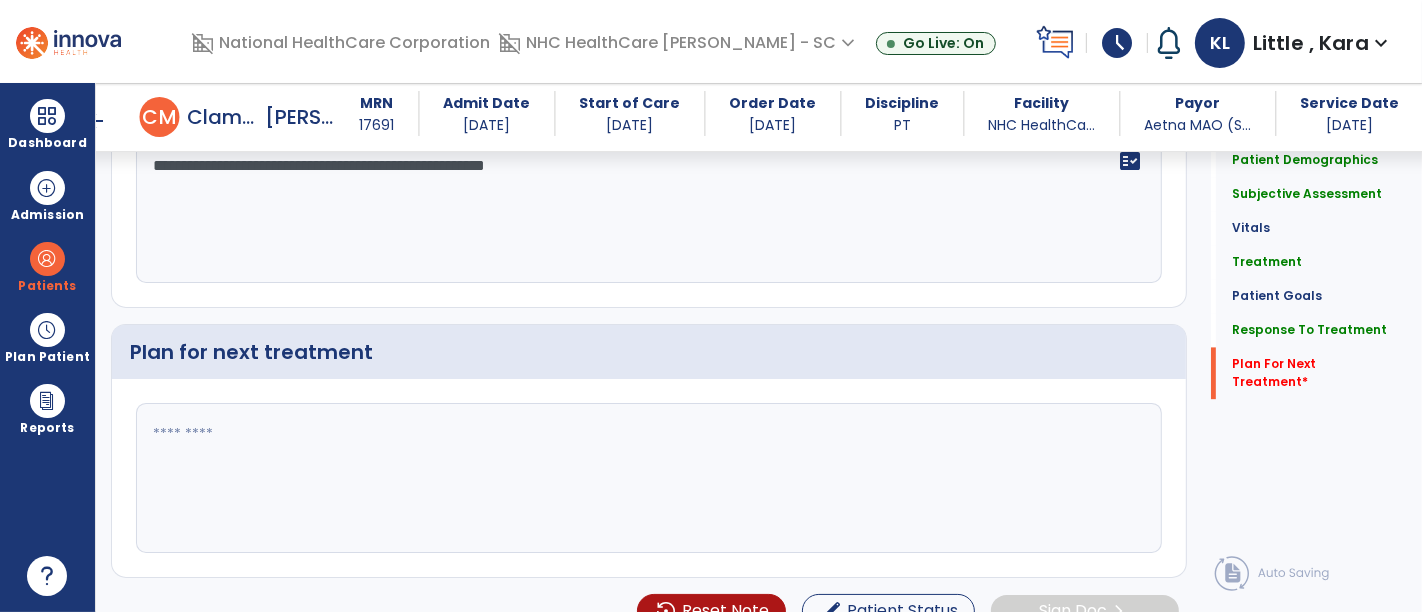 scroll, scrollTop: 3567, scrollLeft: 0, axis: vertical 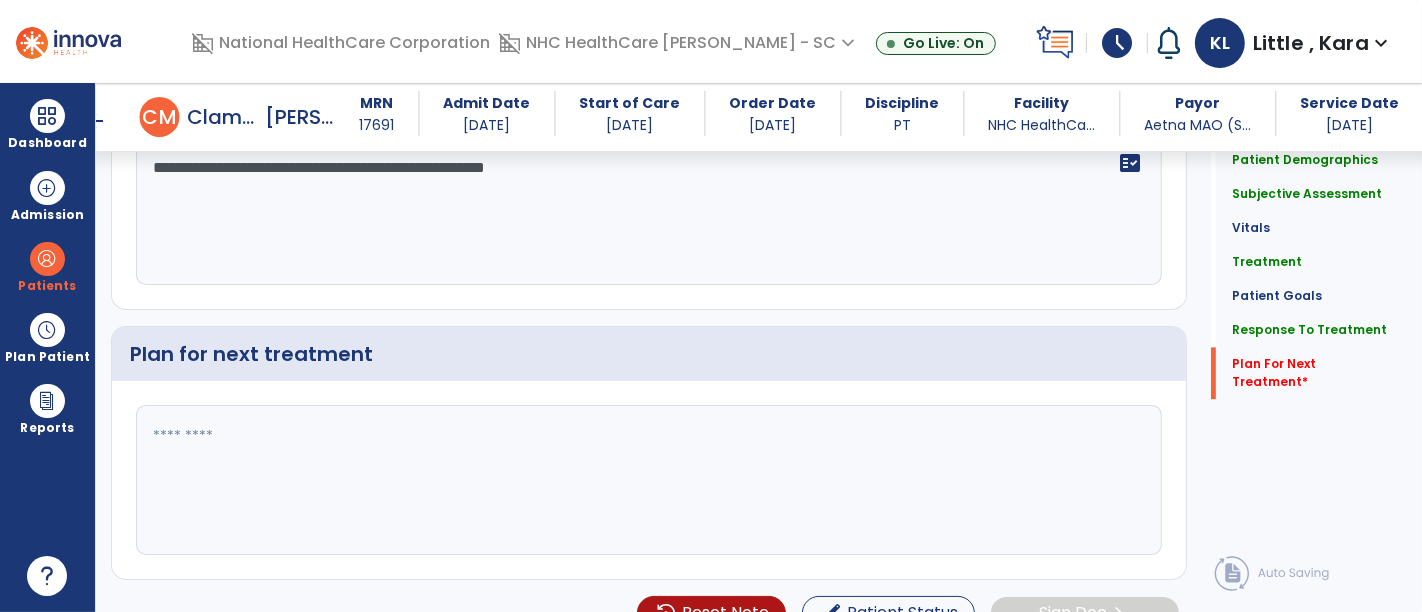 type on "**********" 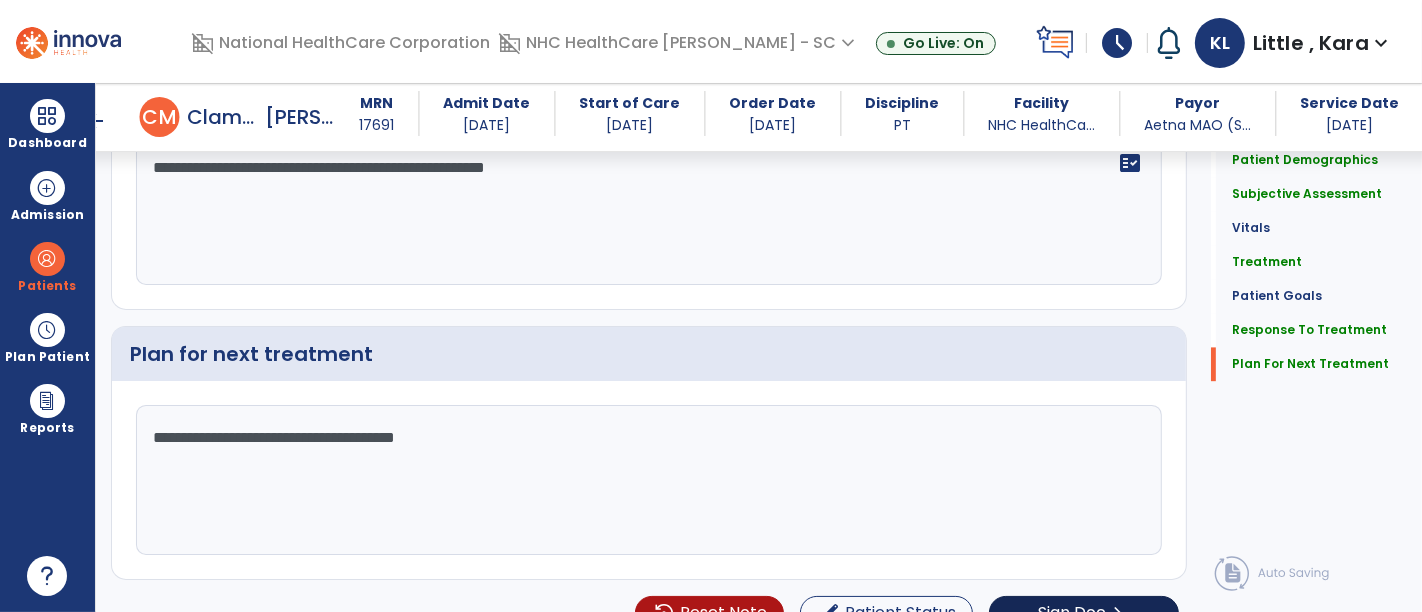 type on "**********" 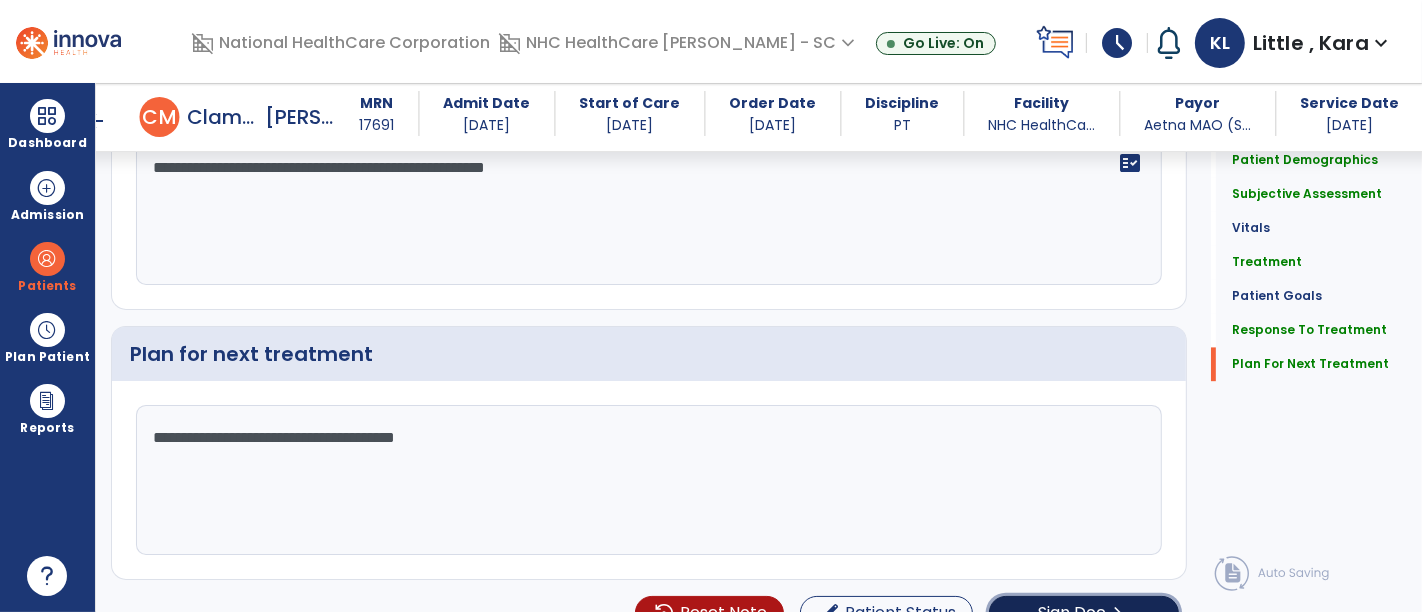 click on "Sign Doc" 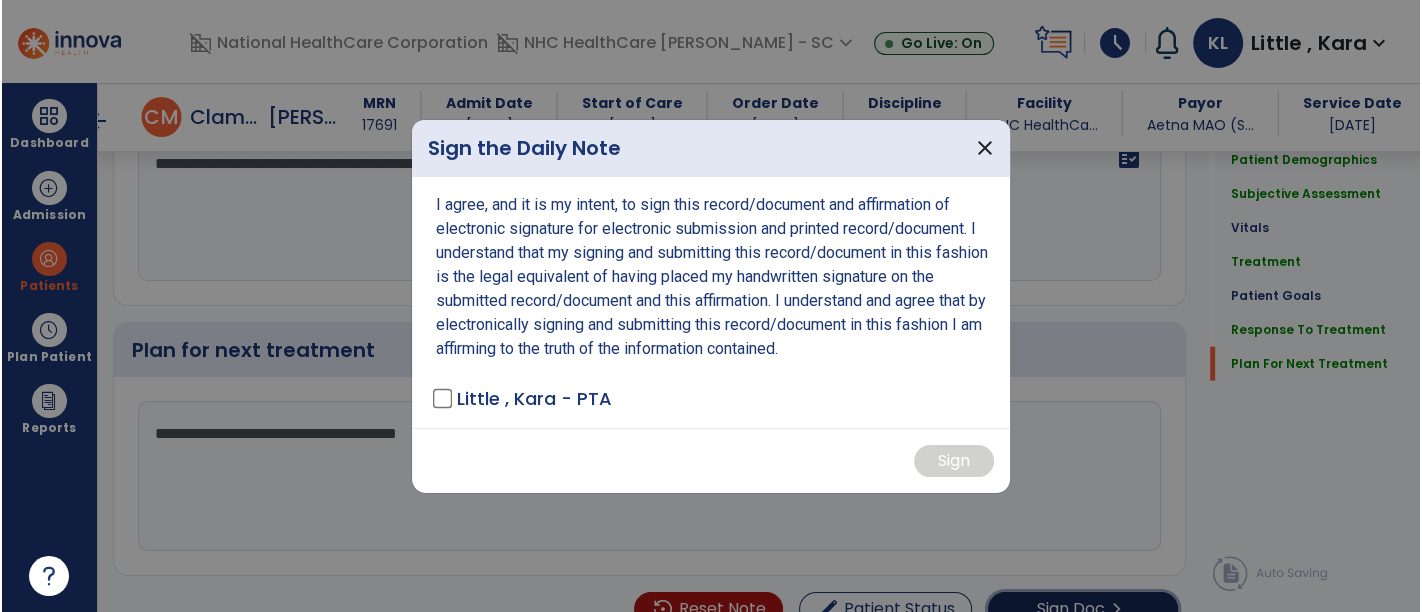 scroll, scrollTop: 3567, scrollLeft: 0, axis: vertical 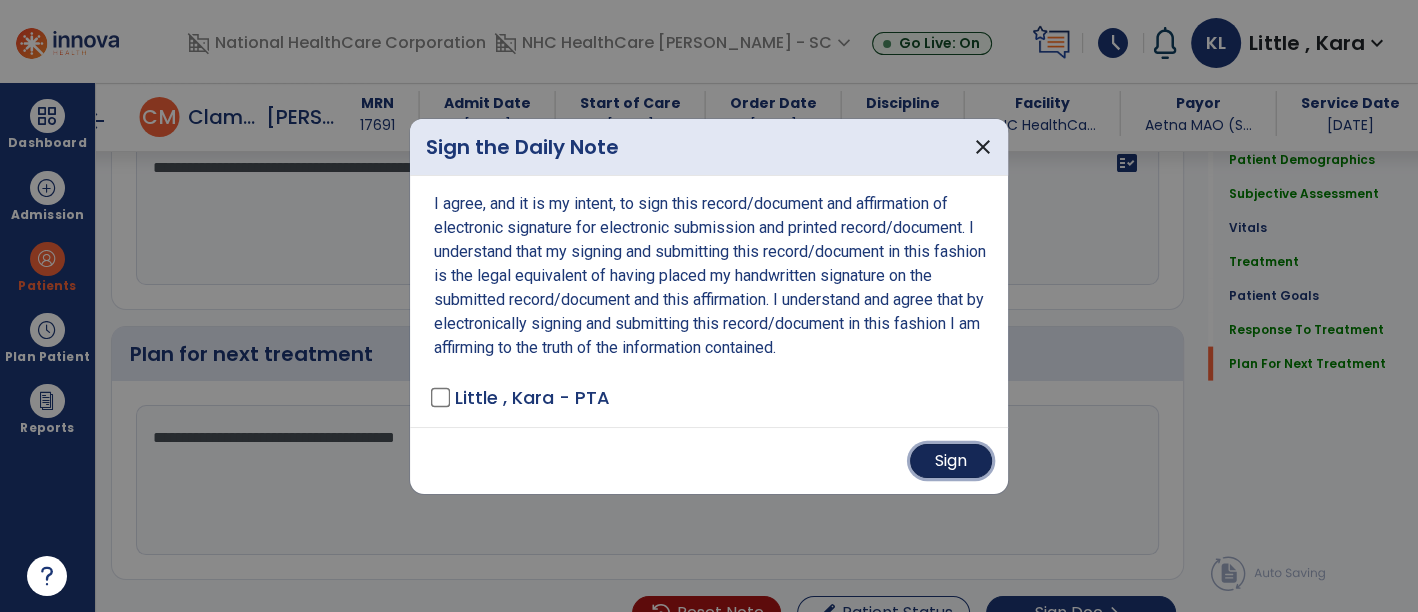 click on "Sign" at bounding box center (951, 461) 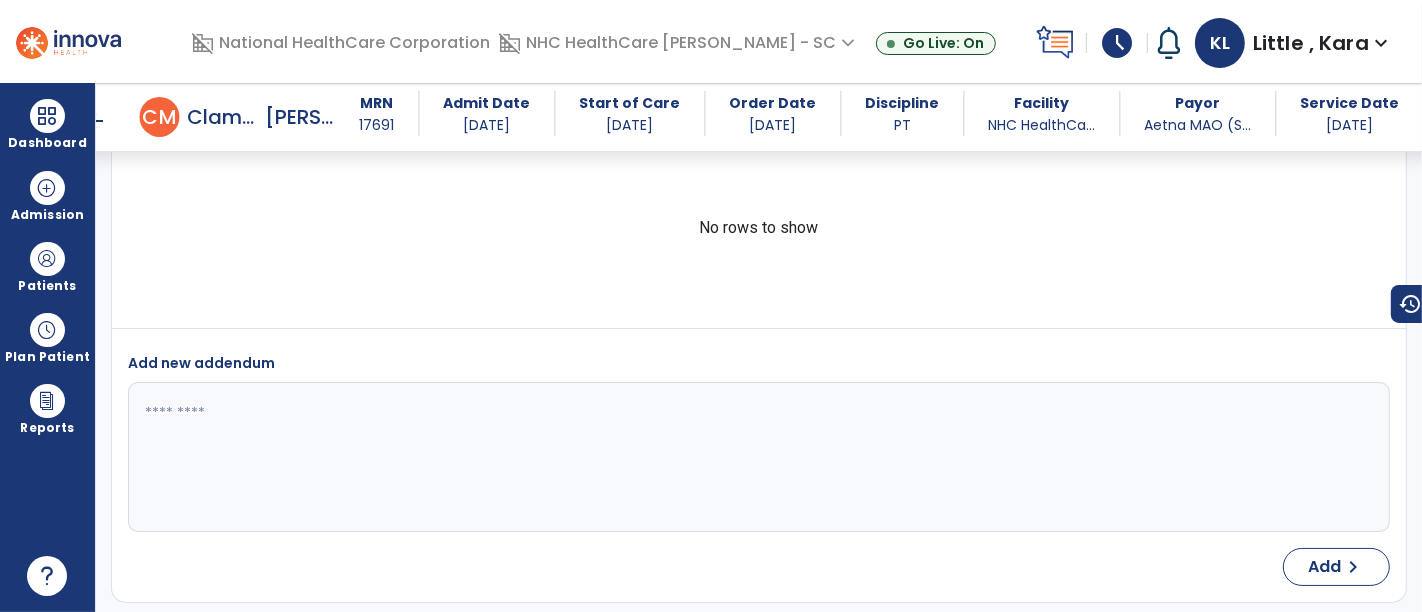 scroll, scrollTop: 4775, scrollLeft: 0, axis: vertical 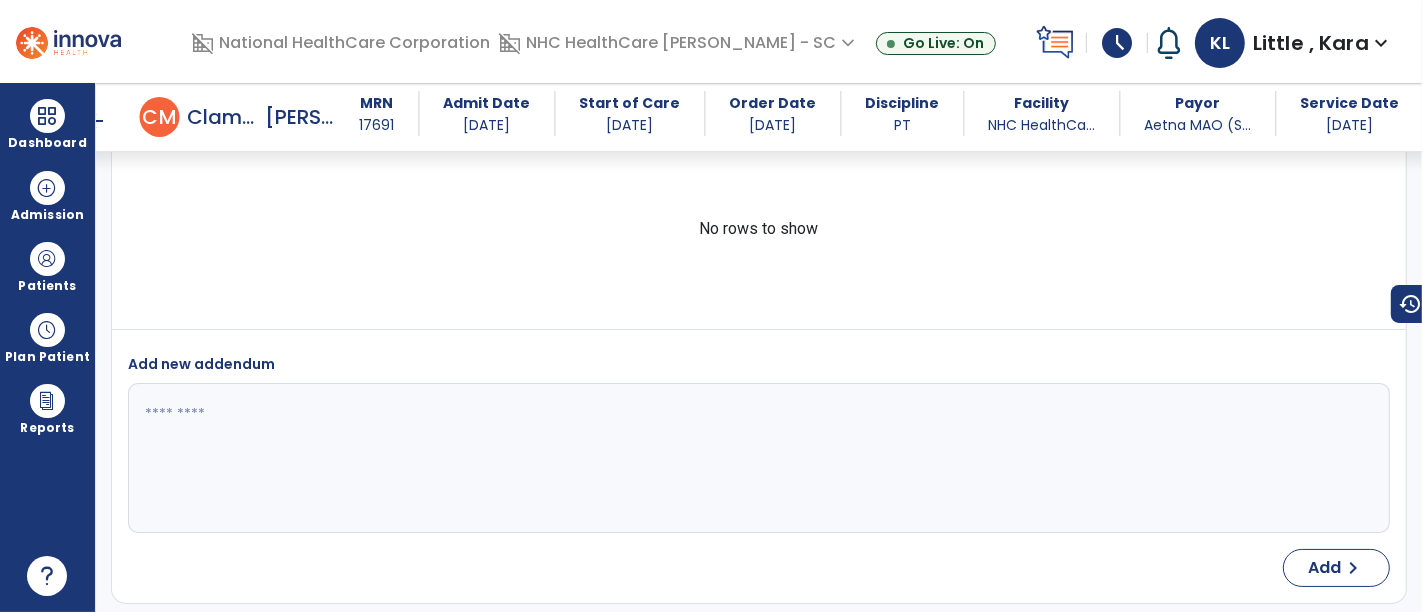 click on "arrow_back" at bounding box center [112, 117] 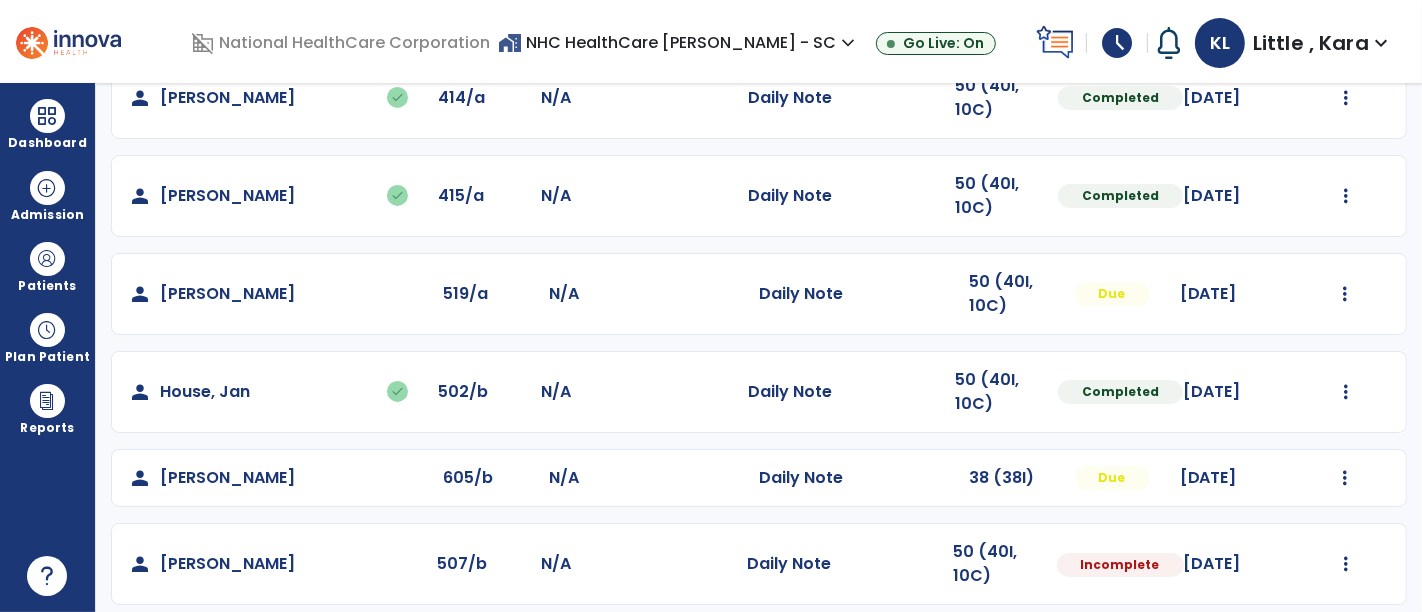 scroll, scrollTop: 302, scrollLeft: 0, axis: vertical 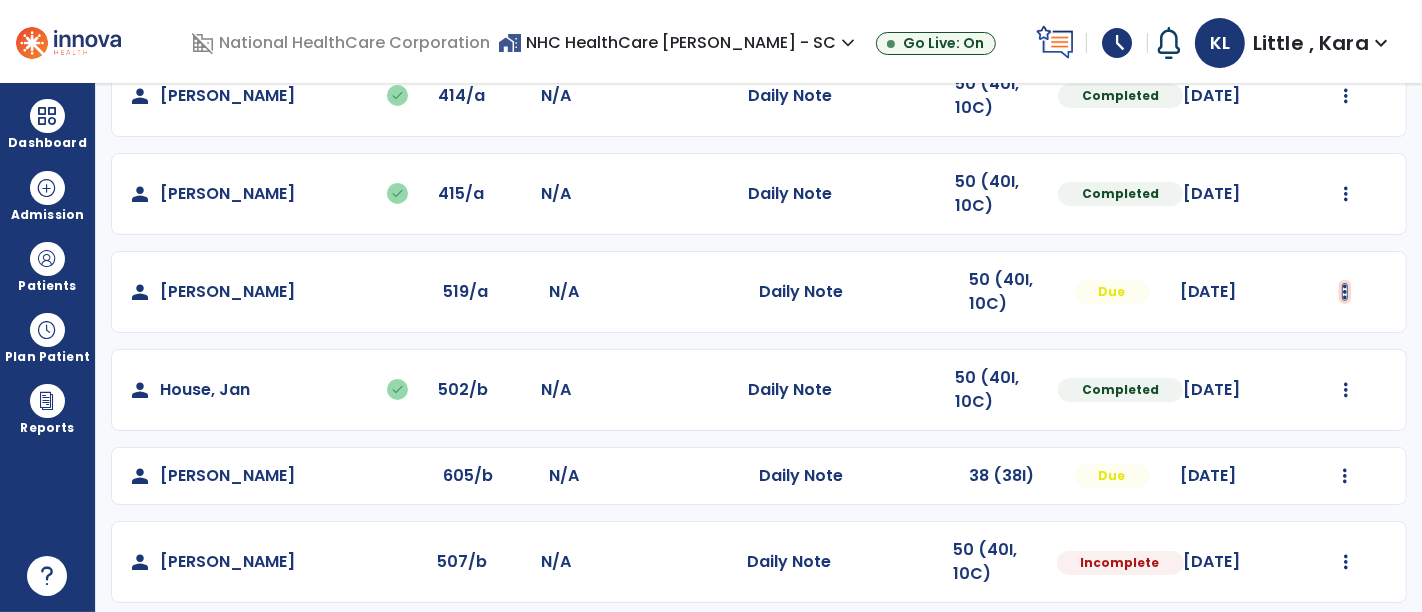 click at bounding box center (1346, -2) 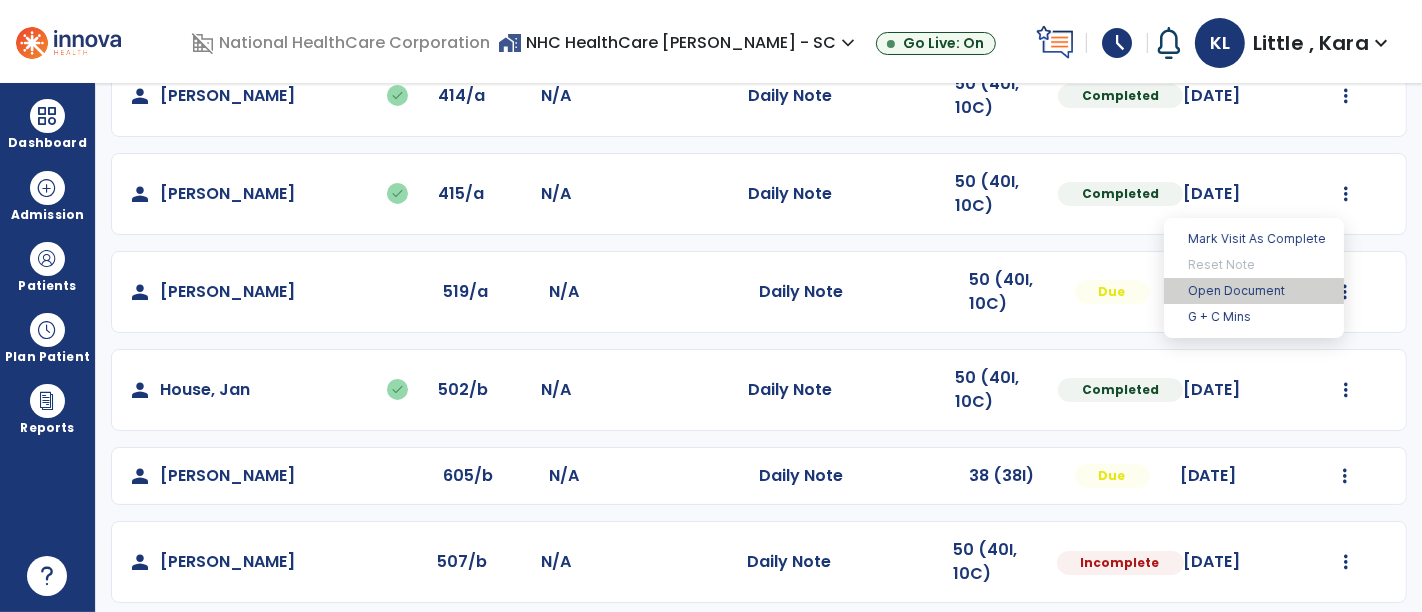 click on "Open Document" at bounding box center (1254, 291) 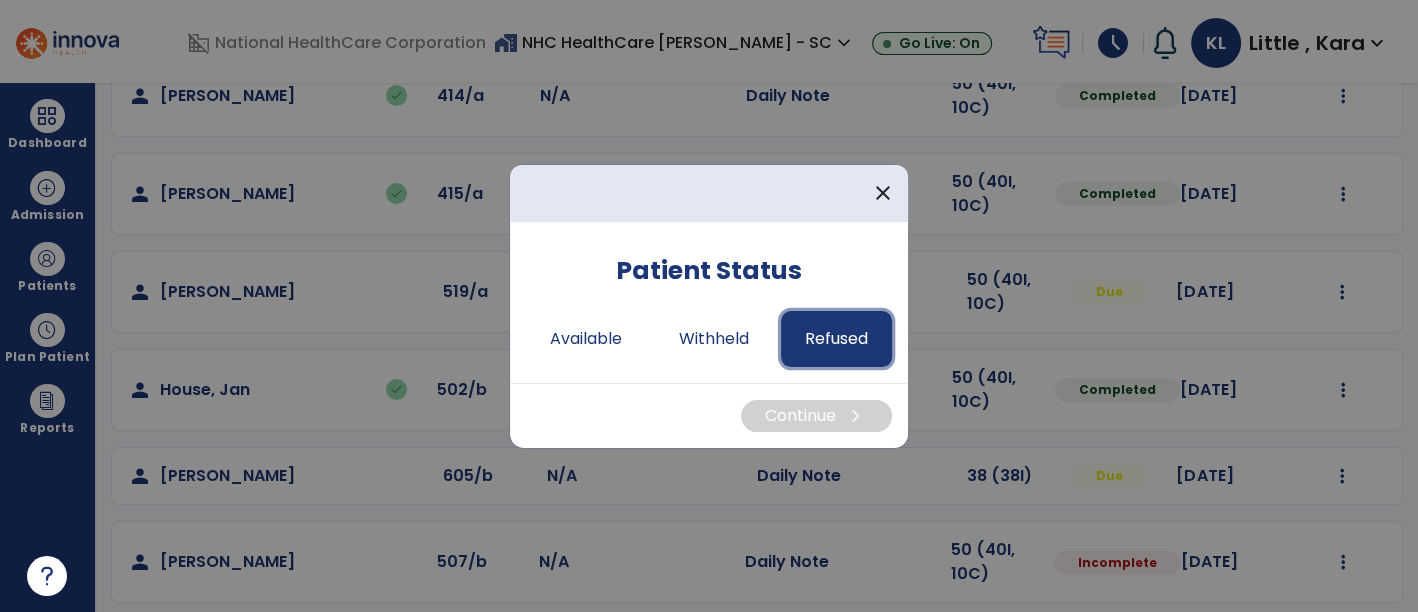 click on "Refused" at bounding box center (836, 339) 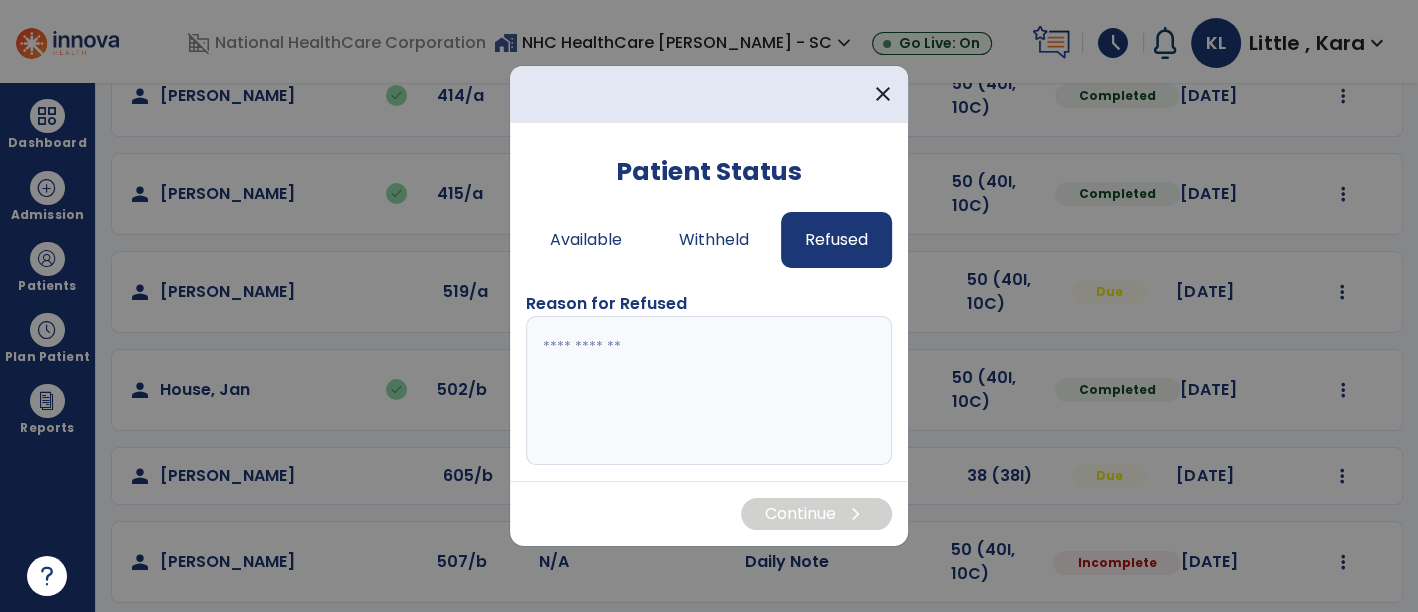 click at bounding box center (709, 391) 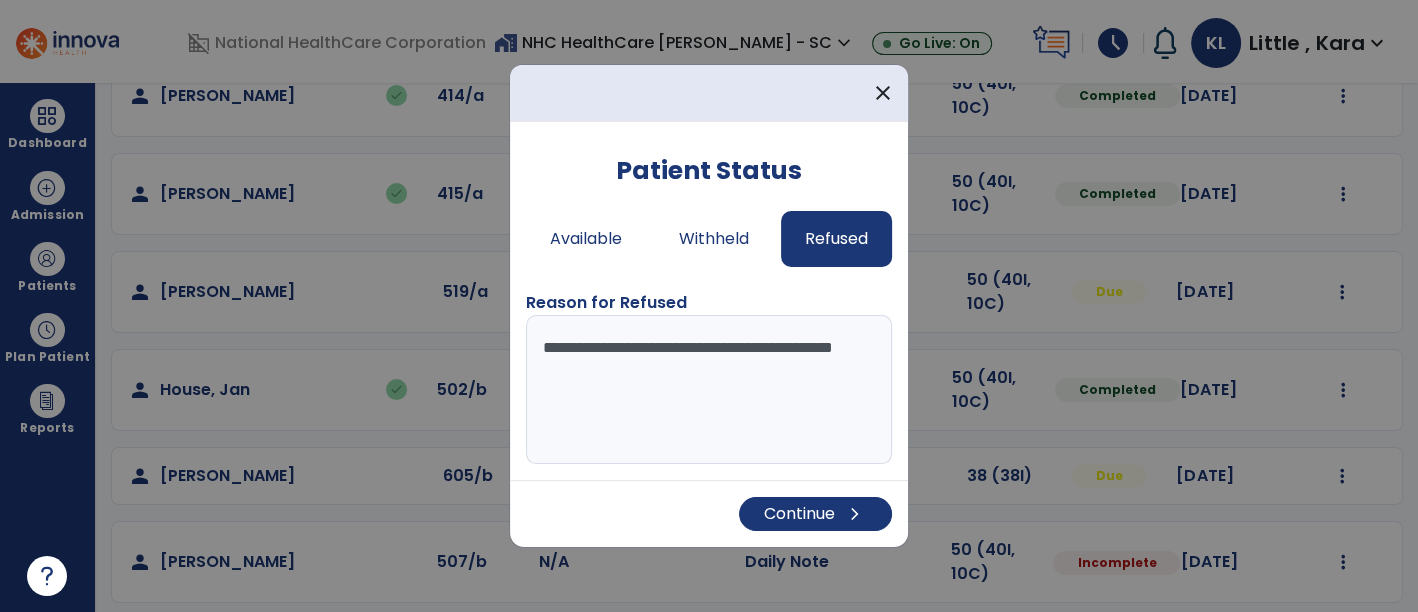 click on "**********" at bounding box center [709, 390] 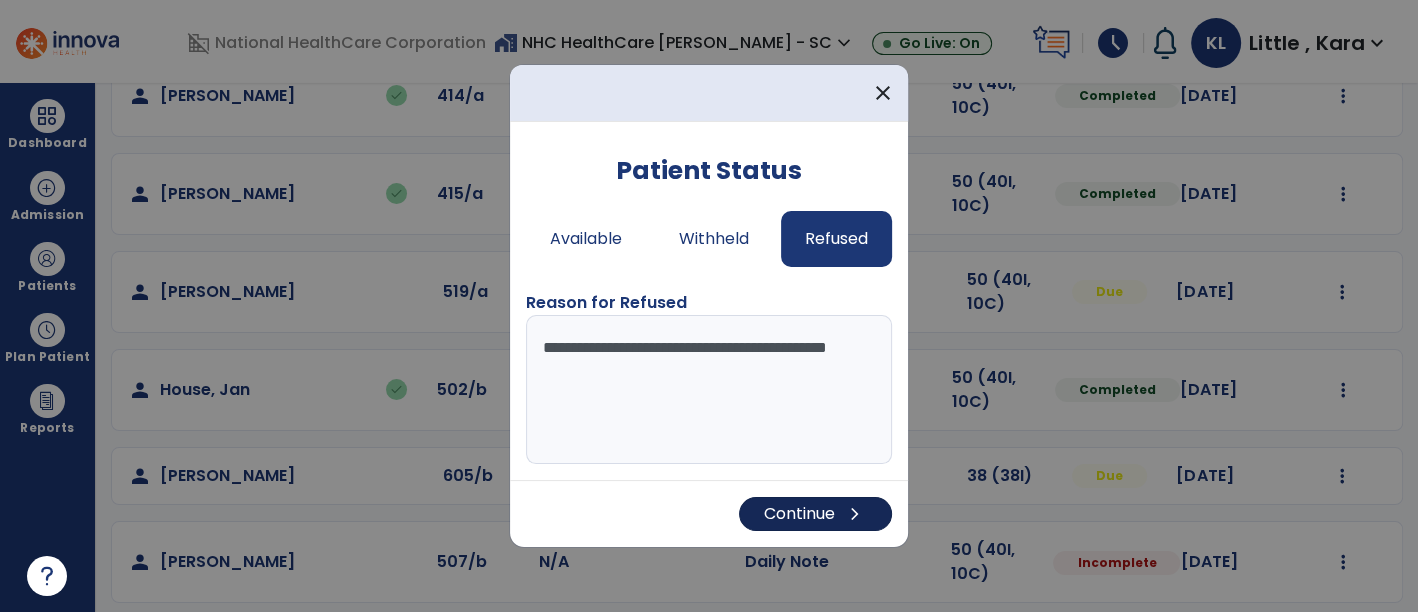 type on "**********" 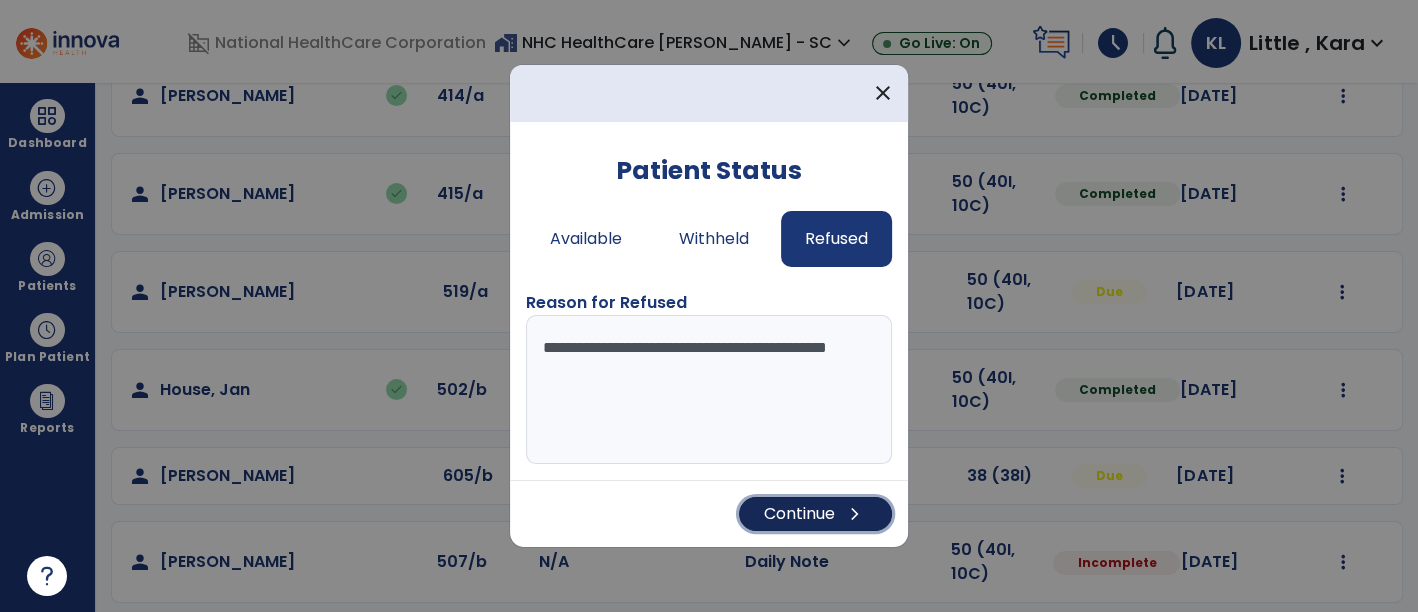 click on "Continue   chevron_right" at bounding box center [815, 514] 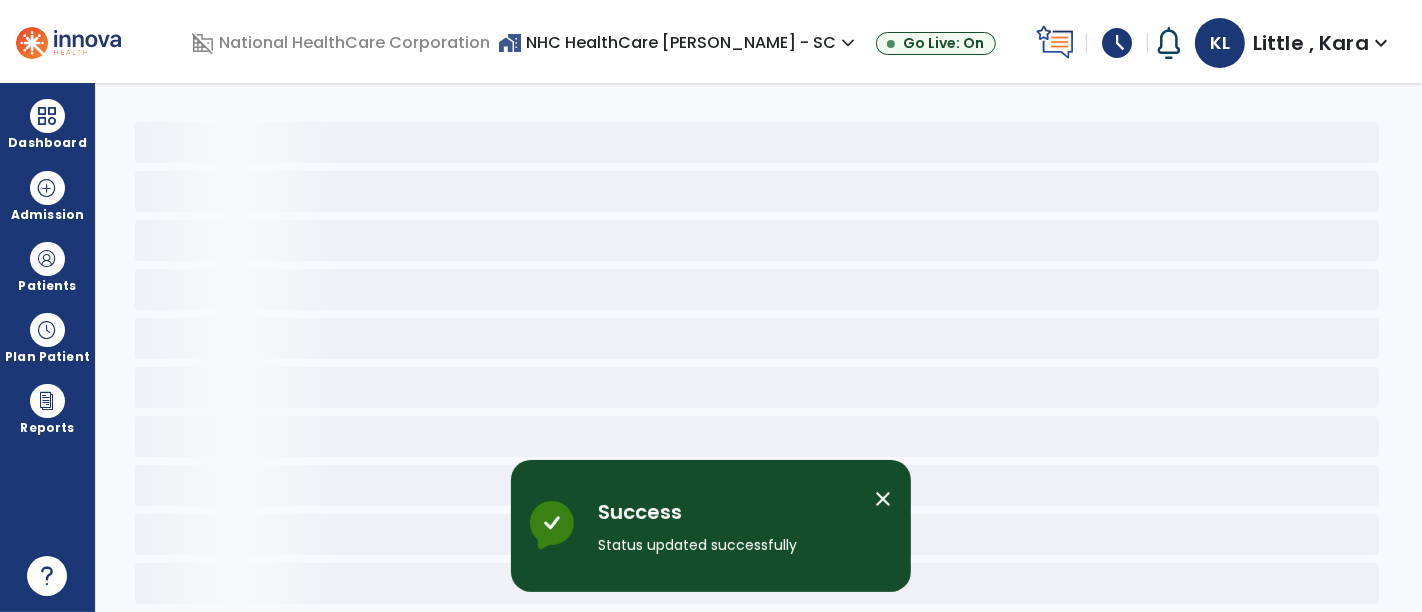 scroll, scrollTop: 48, scrollLeft: 0, axis: vertical 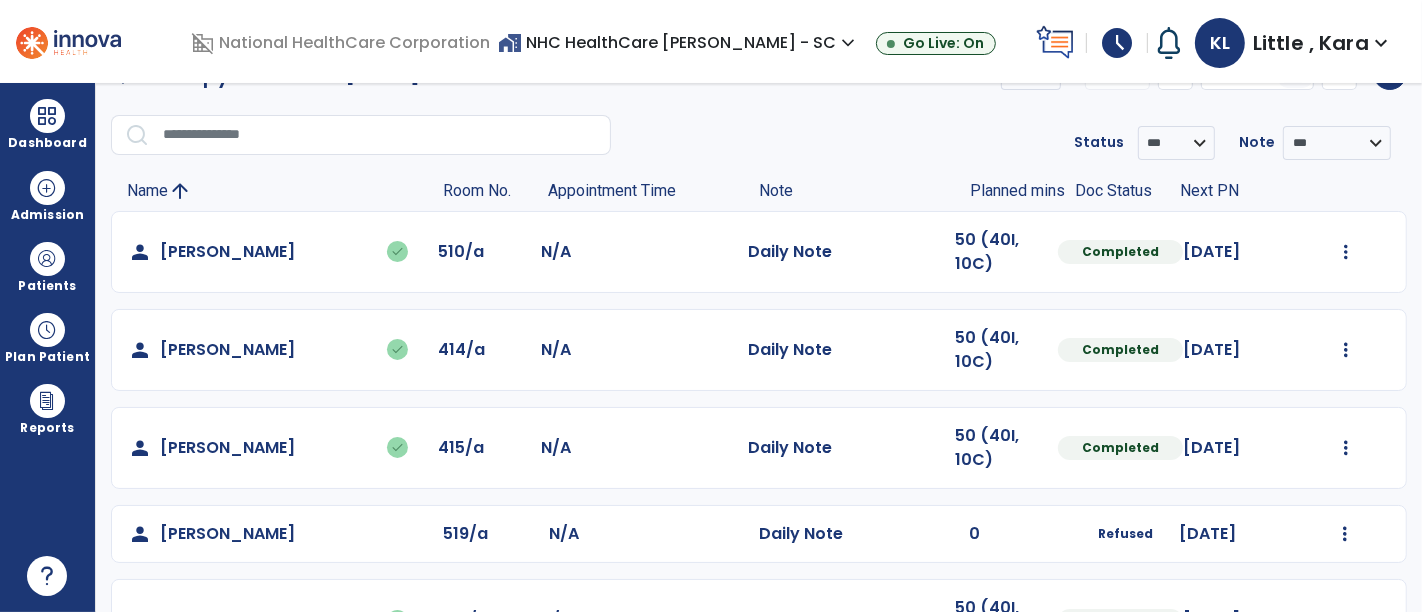 click on "Dashboard  dashboard  Therapist Dashboard Admission Patients  format_list_bulleted  Patient List  space_dashboard  Patient Board  insert_chart  PDPM Board Plan Patient  event_note  Planner  content_paste_go  Scheduler  content_paste_go  Whiteboard Reports  export_notes  Billing Exports  note_alt  EOM Report  event_note  Minutes By Payor  inbox_customize  Service Log  playlist_add_check  Triple Check Report" at bounding box center [48, 347] 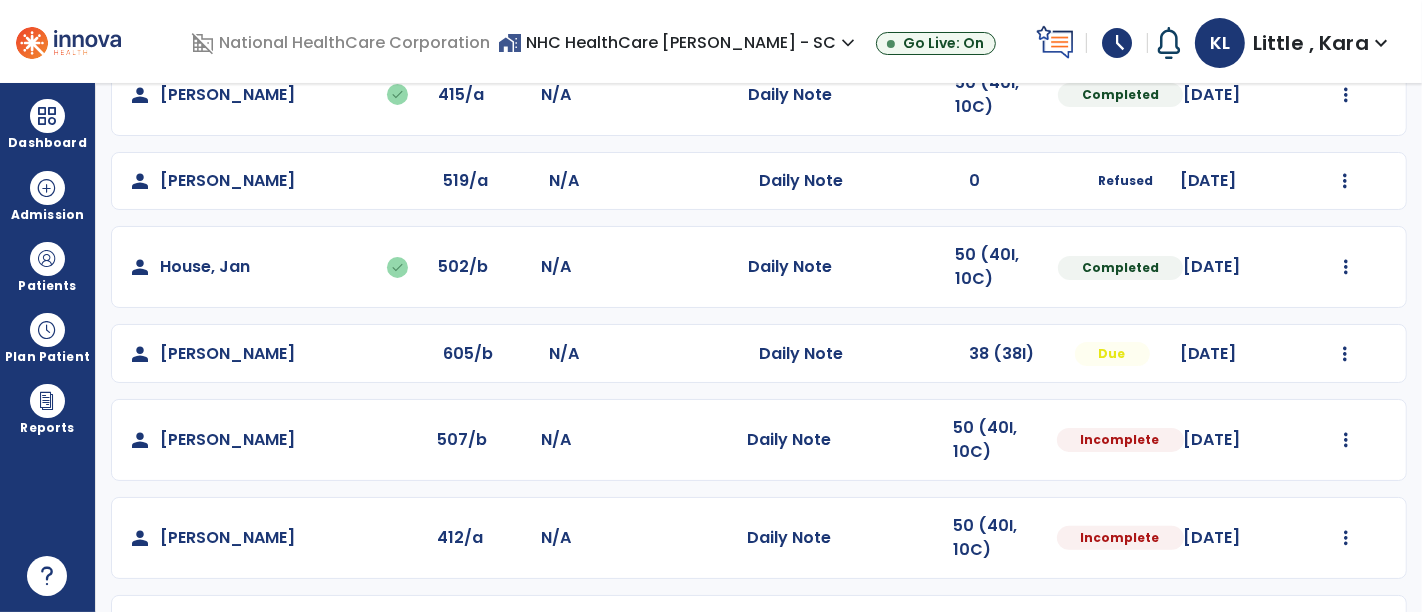 scroll, scrollTop: 402, scrollLeft: 0, axis: vertical 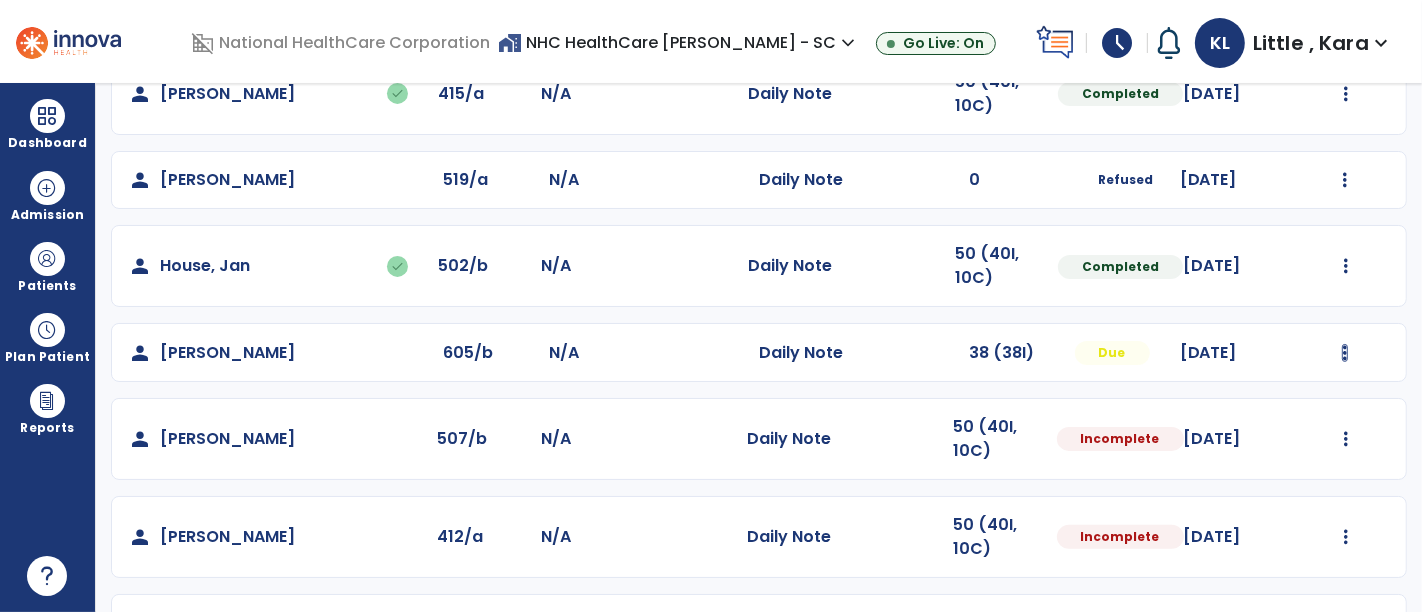 click at bounding box center [1346, -102] 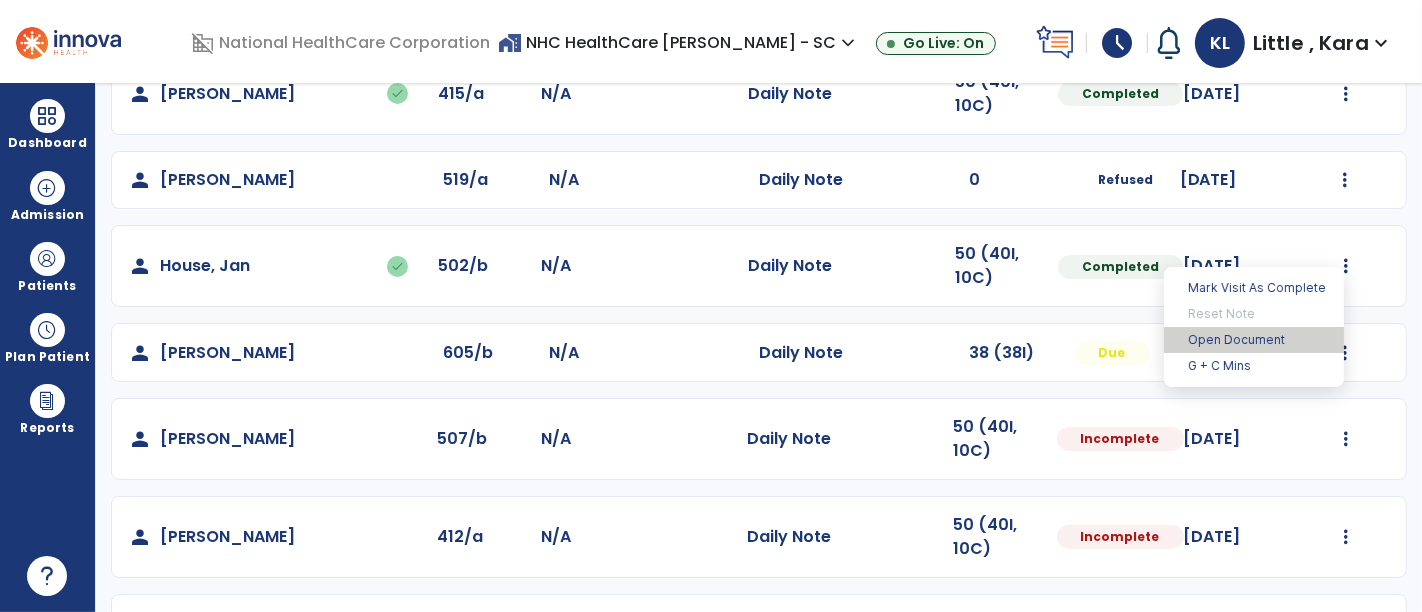 click on "Open Document" at bounding box center [1254, 340] 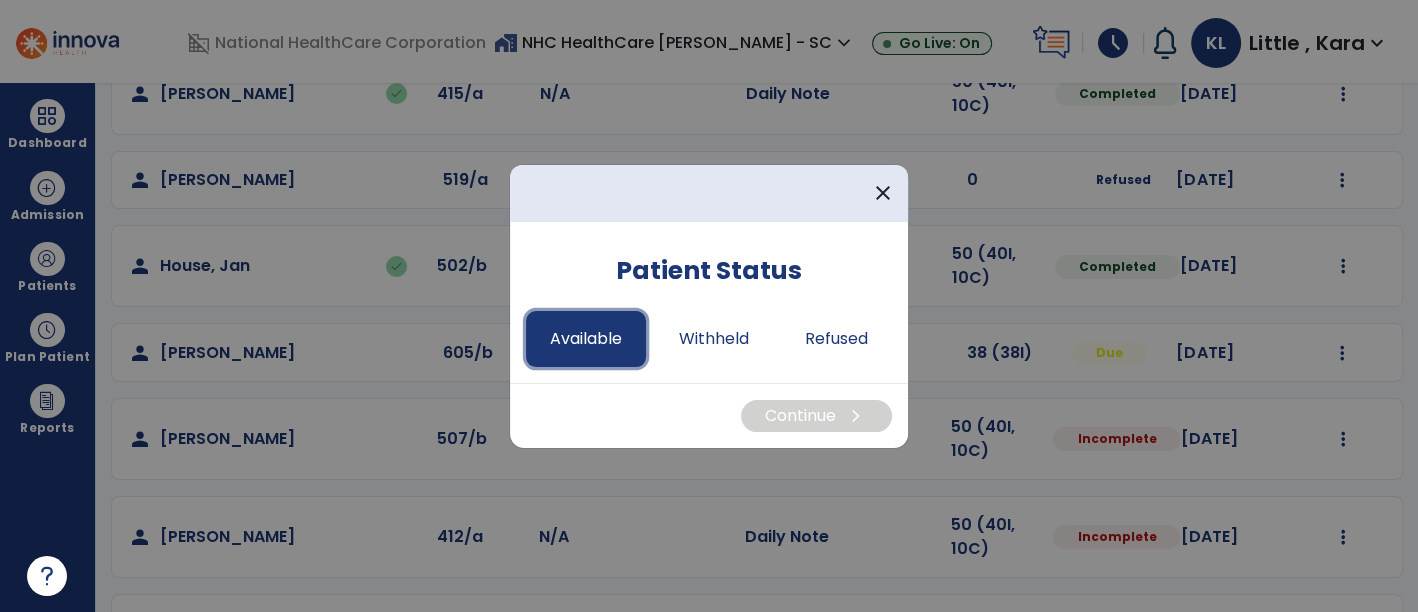 click on "Available" at bounding box center (586, 339) 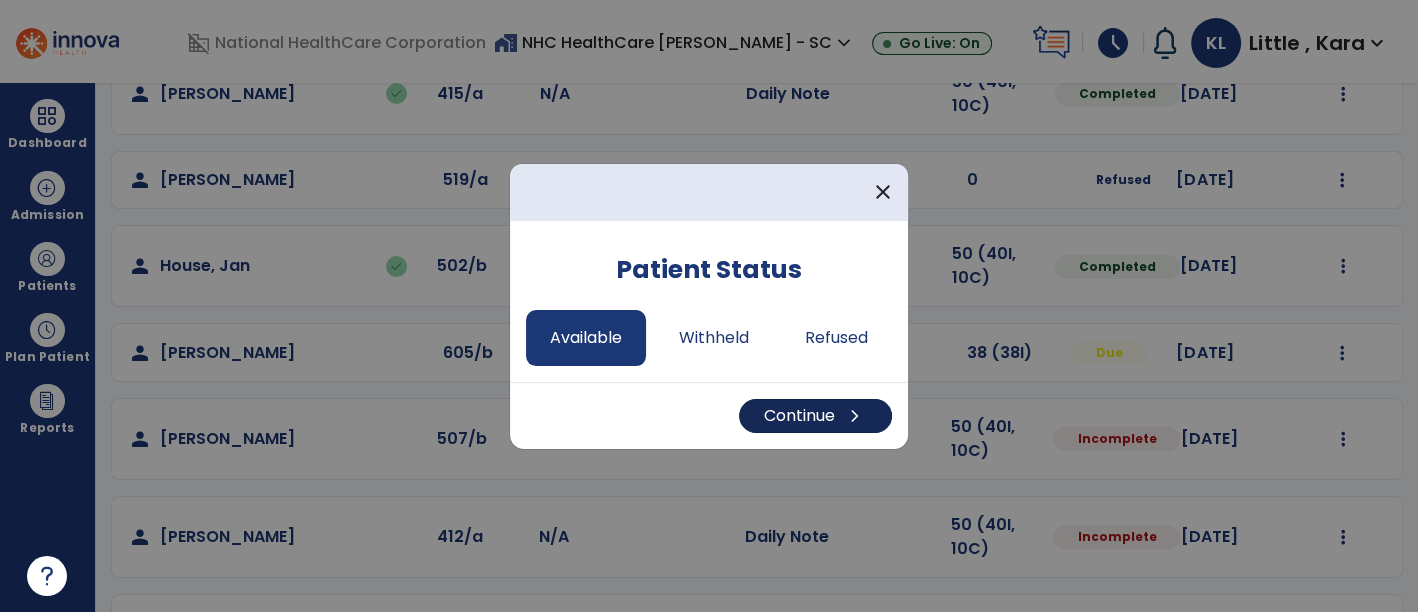 click on "Continue   chevron_right" at bounding box center (815, 416) 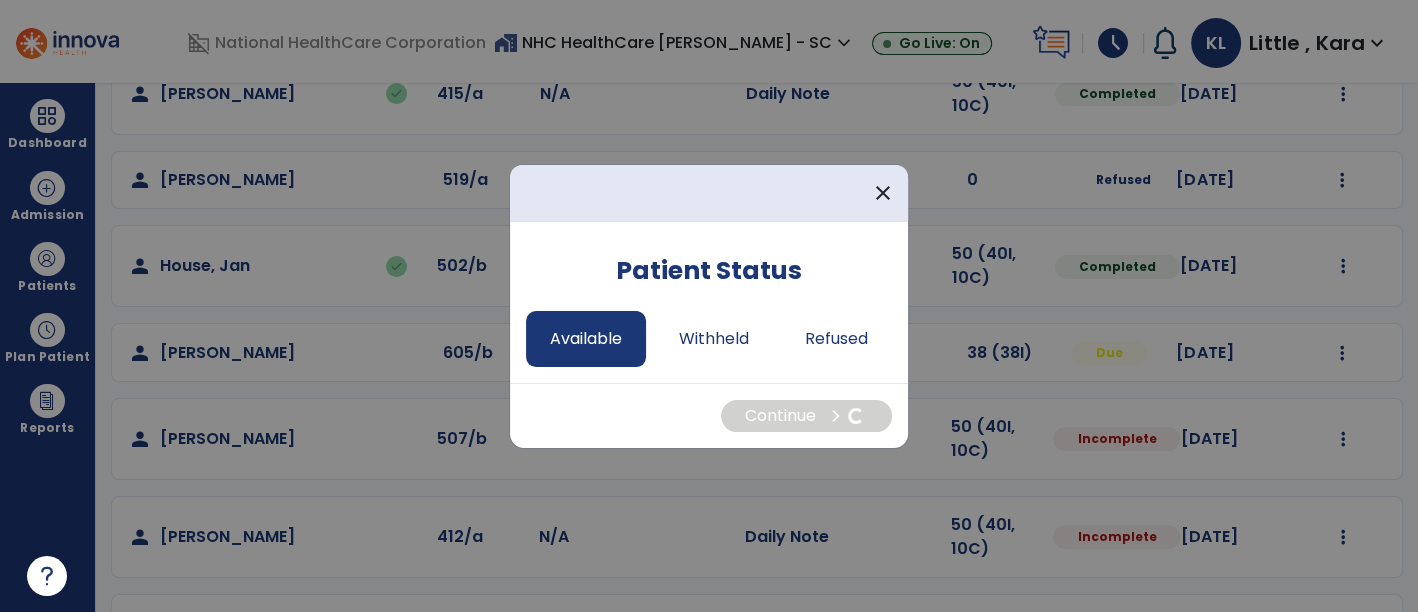 select on "*" 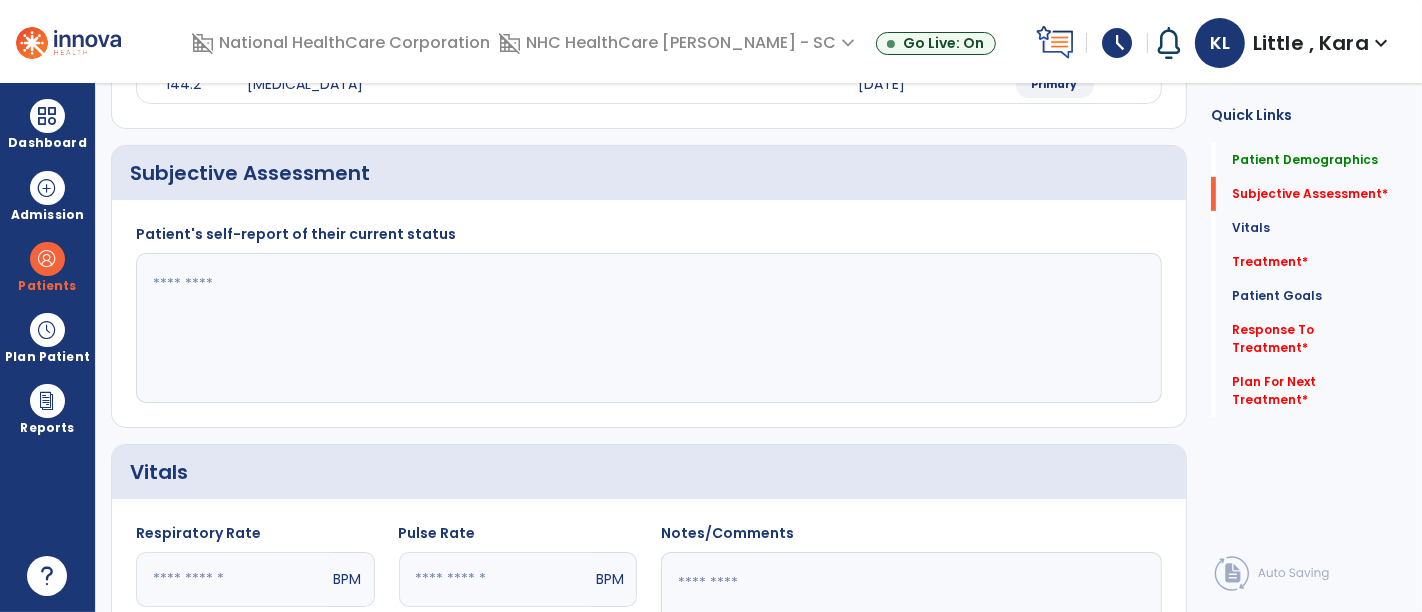 click 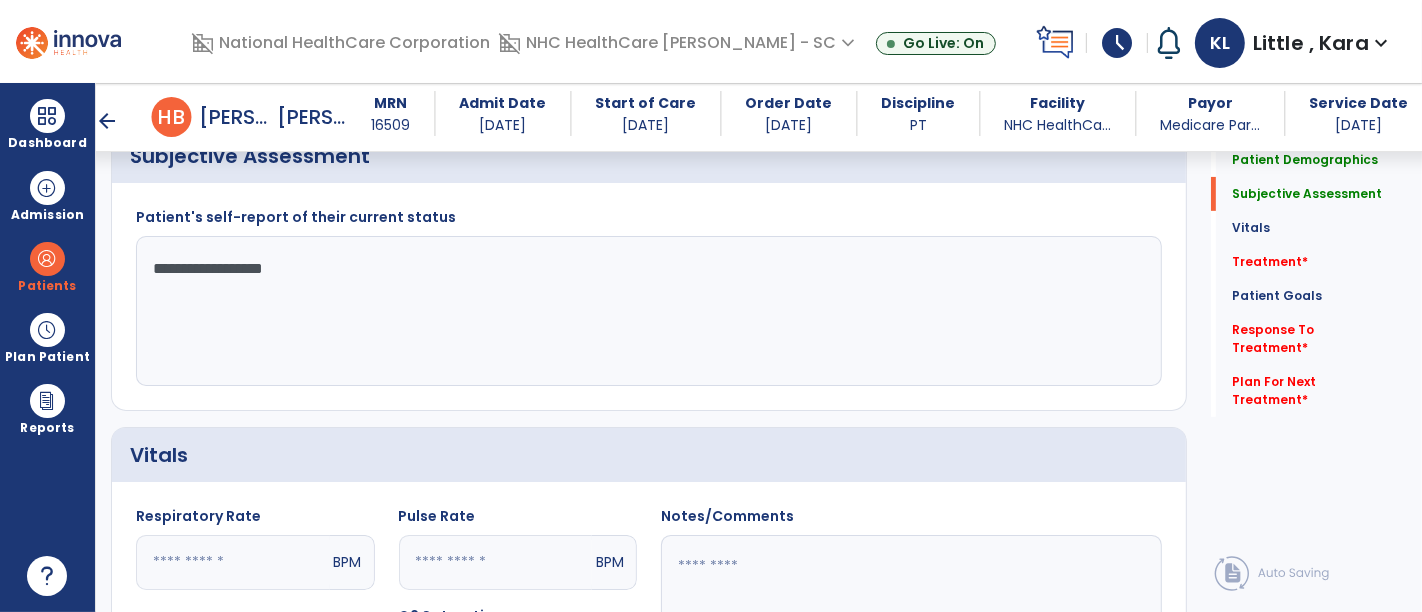 scroll, scrollTop: 418, scrollLeft: 0, axis: vertical 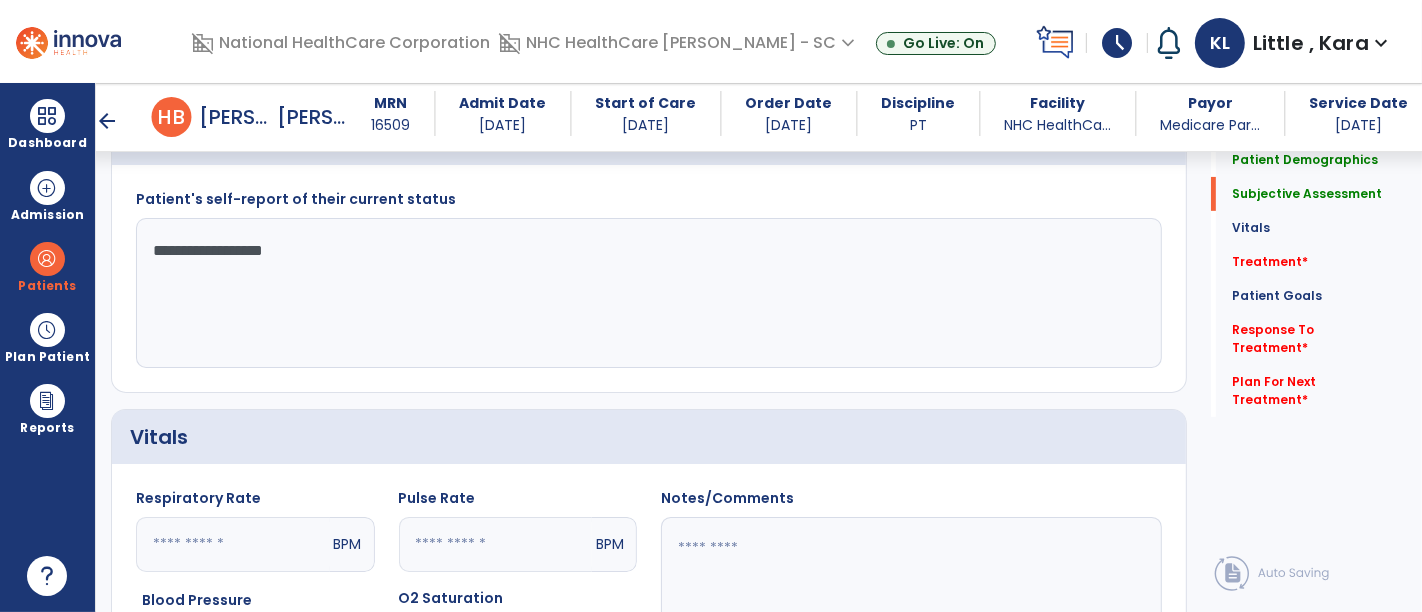 click on "**********" 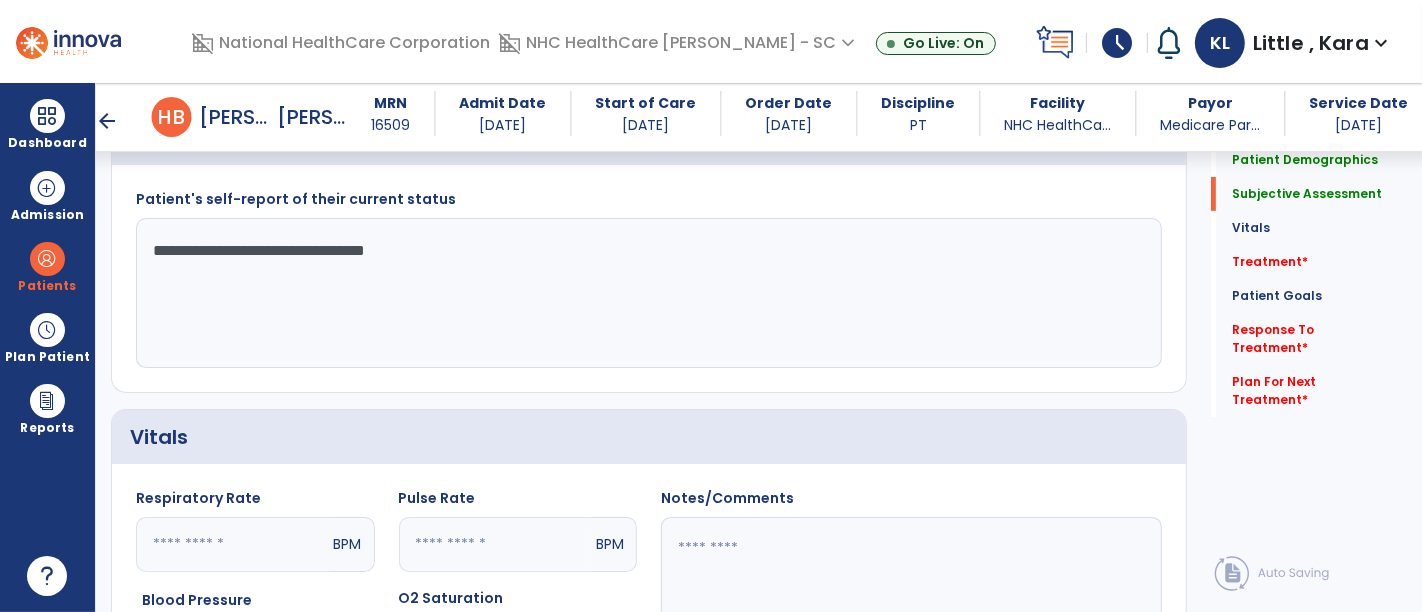 type on "**********" 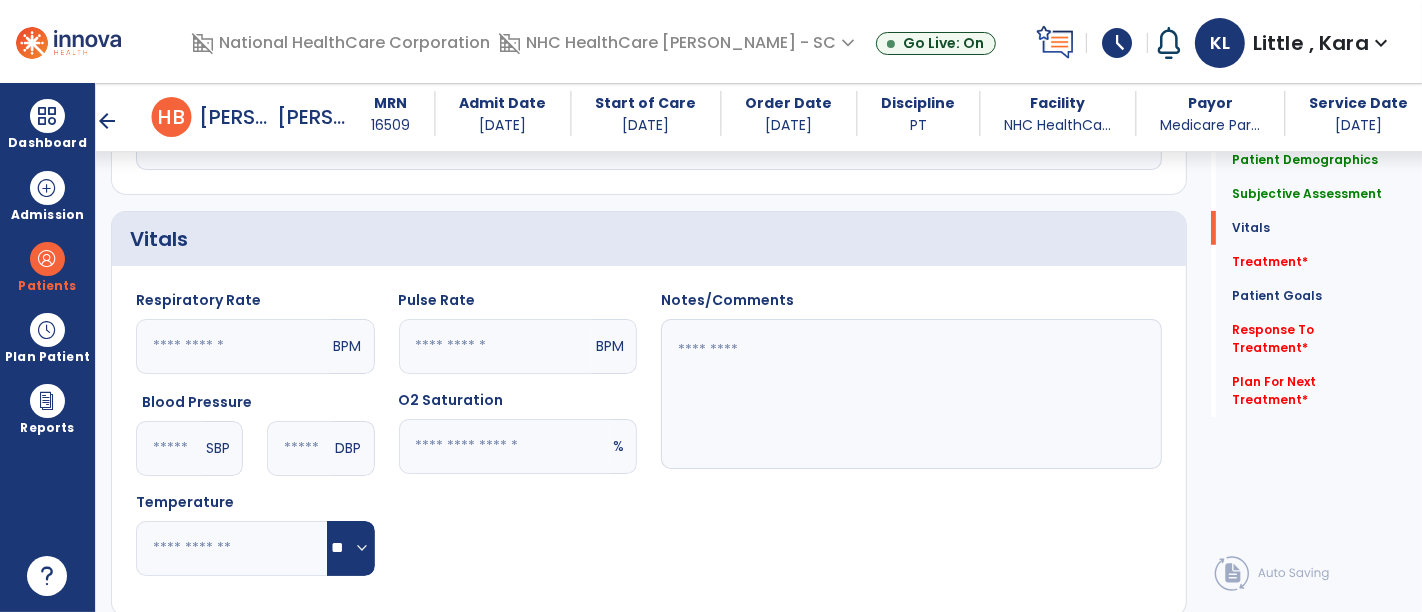 scroll, scrollTop: 617, scrollLeft: 0, axis: vertical 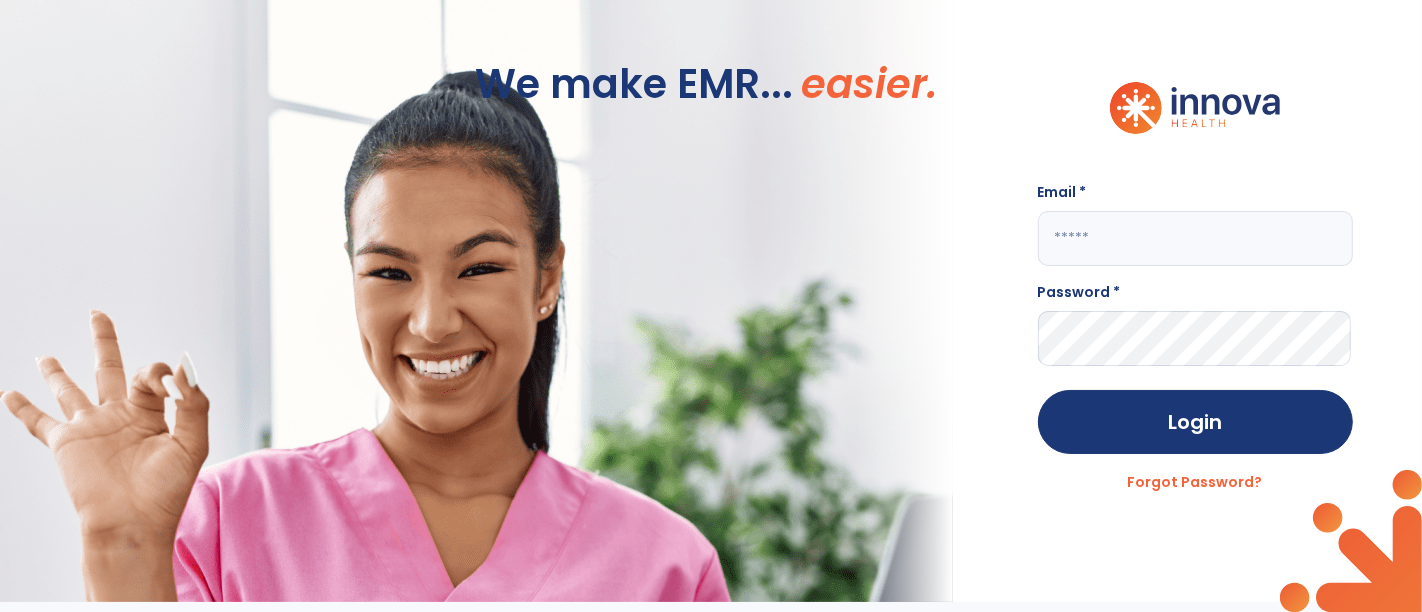type on "**********" 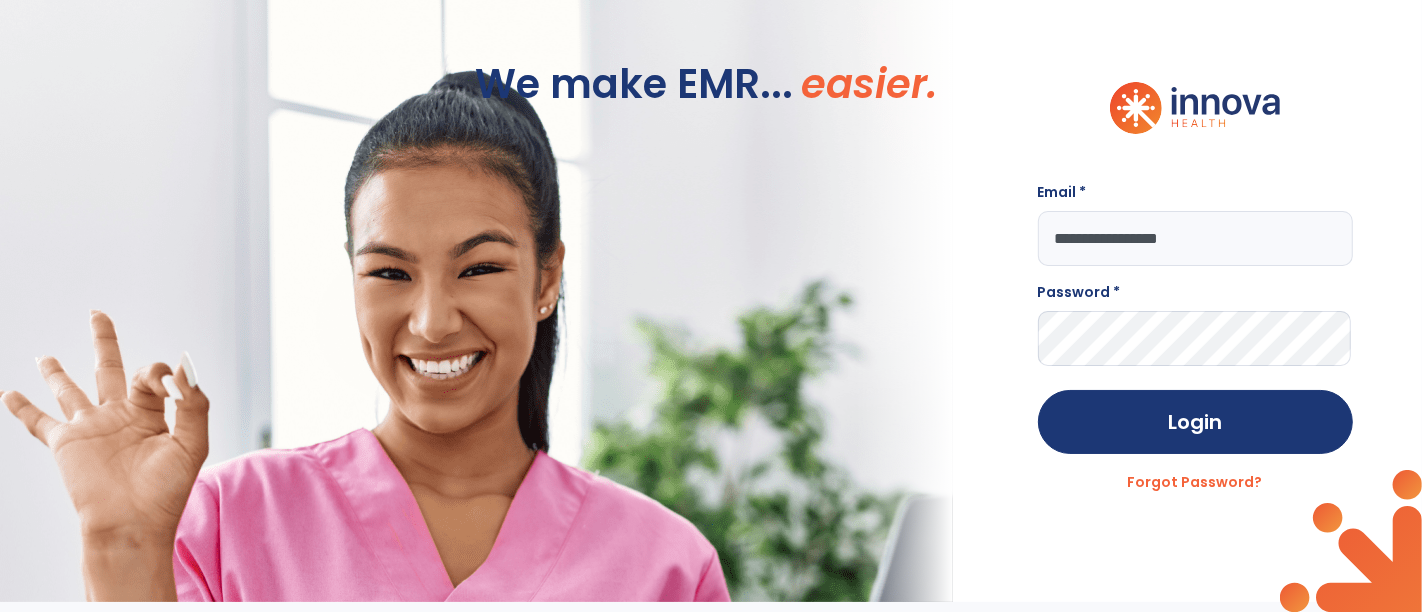 scroll, scrollTop: 0, scrollLeft: 0, axis: both 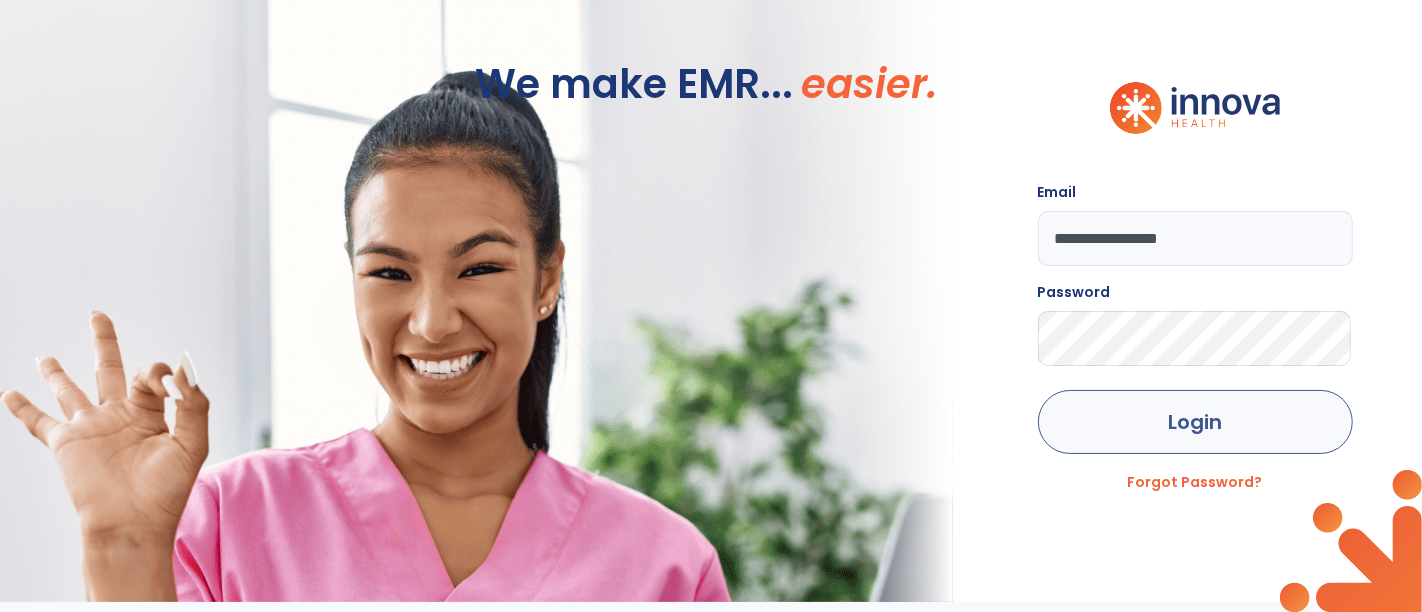 click on "Login" 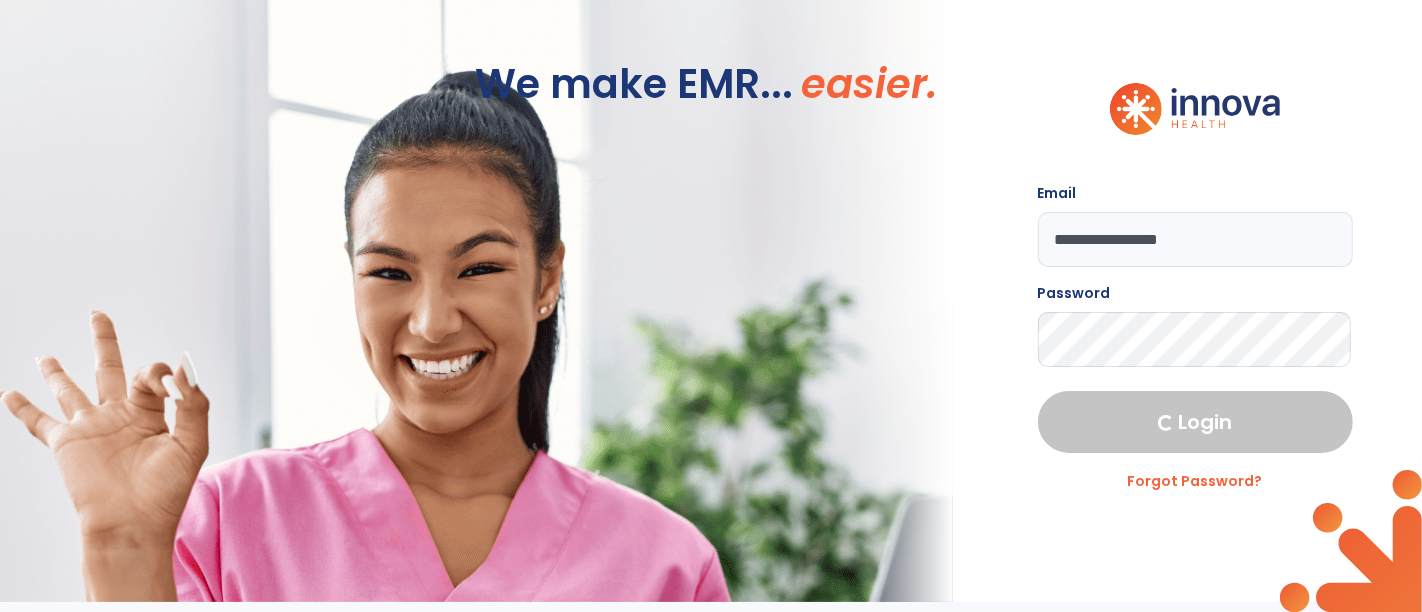 select on "****" 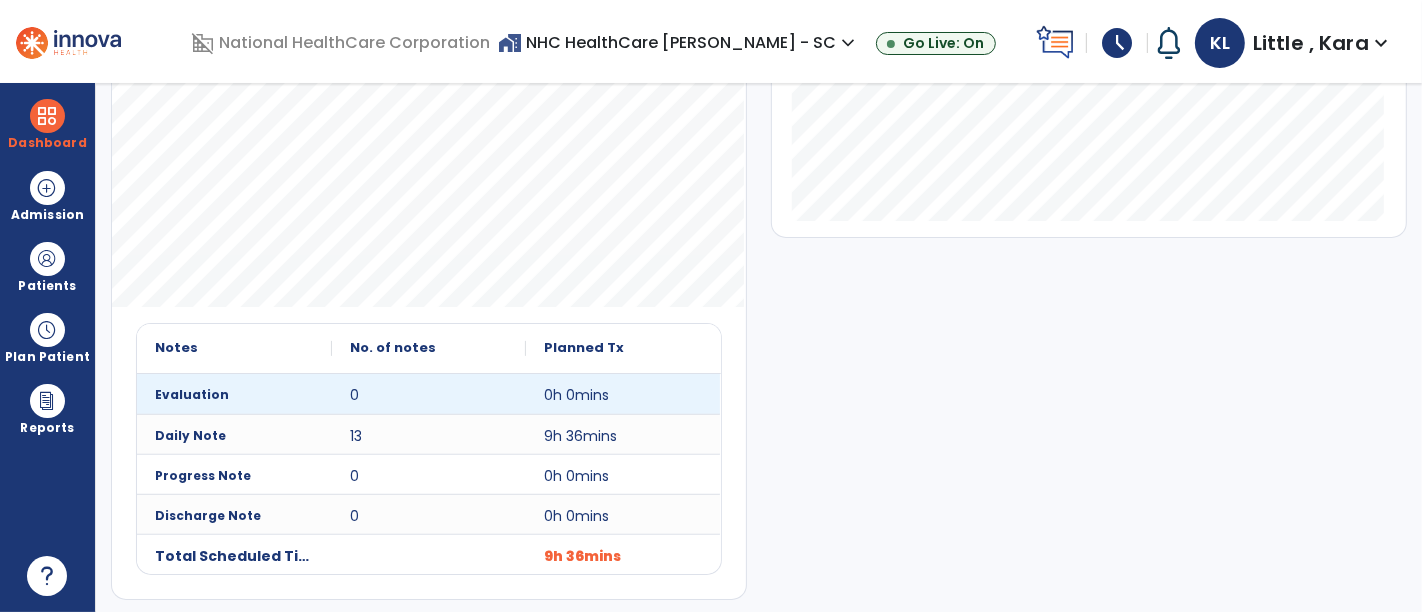 scroll, scrollTop: 87, scrollLeft: 0, axis: vertical 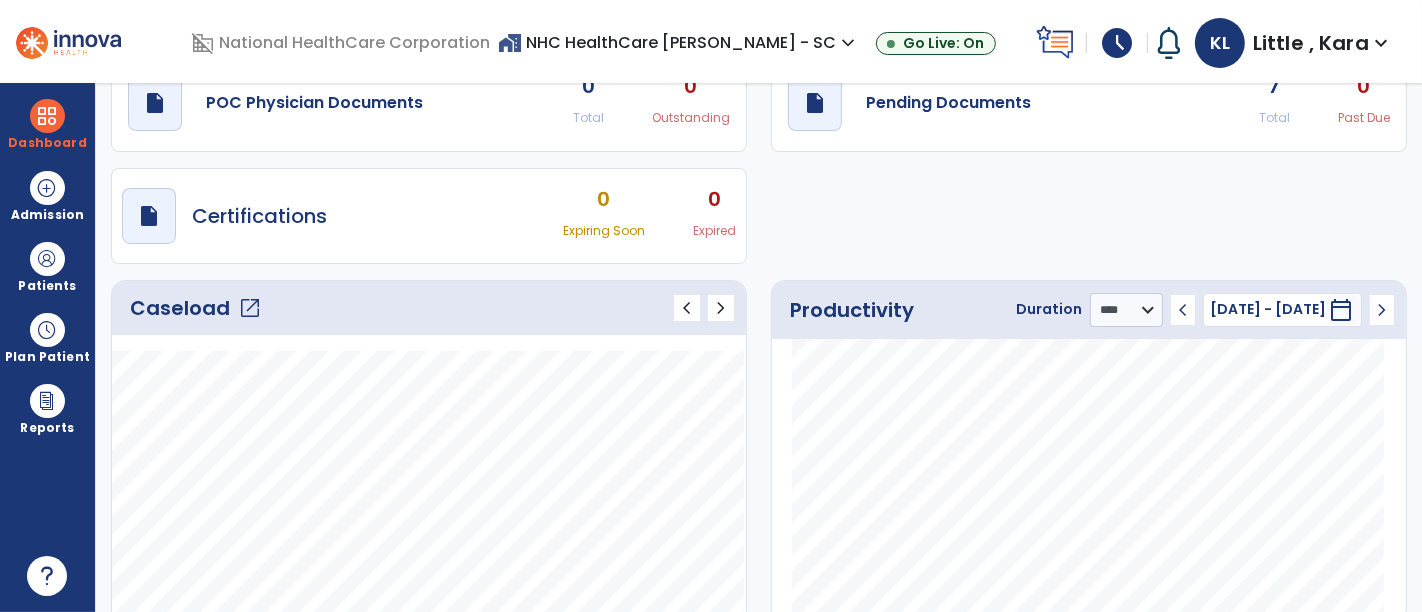 click on "open_in_new" 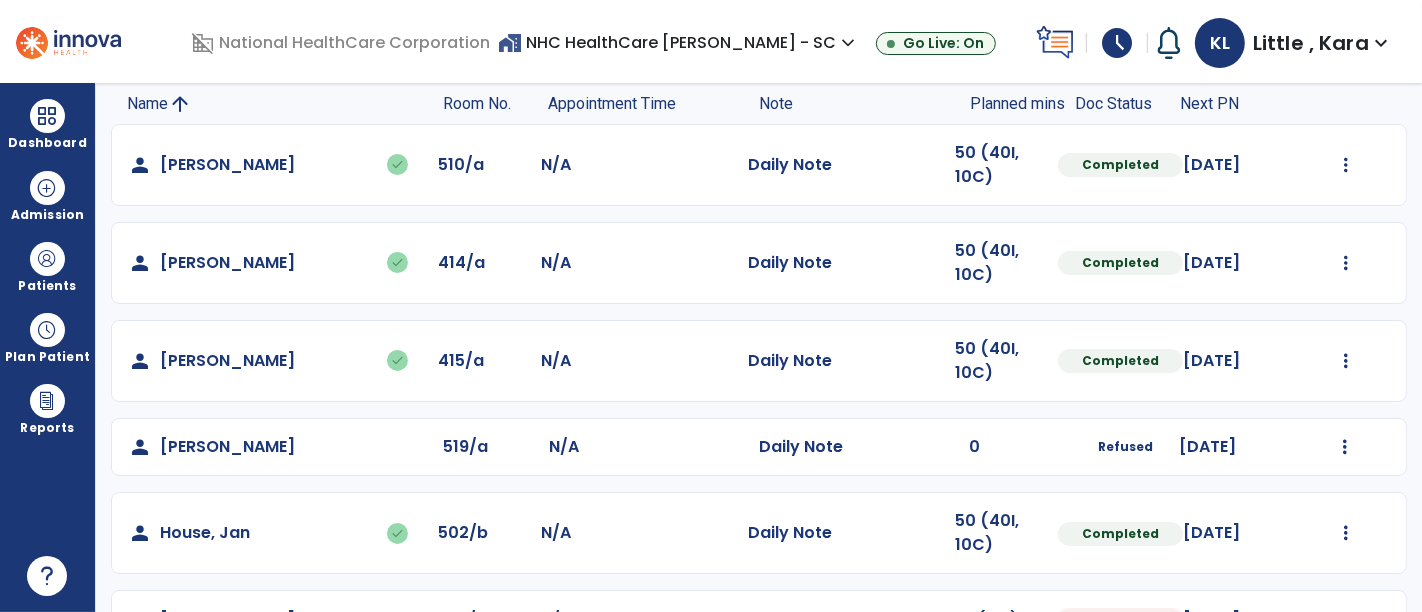 scroll, scrollTop: 271, scrollLeft: 0, axis: vertical 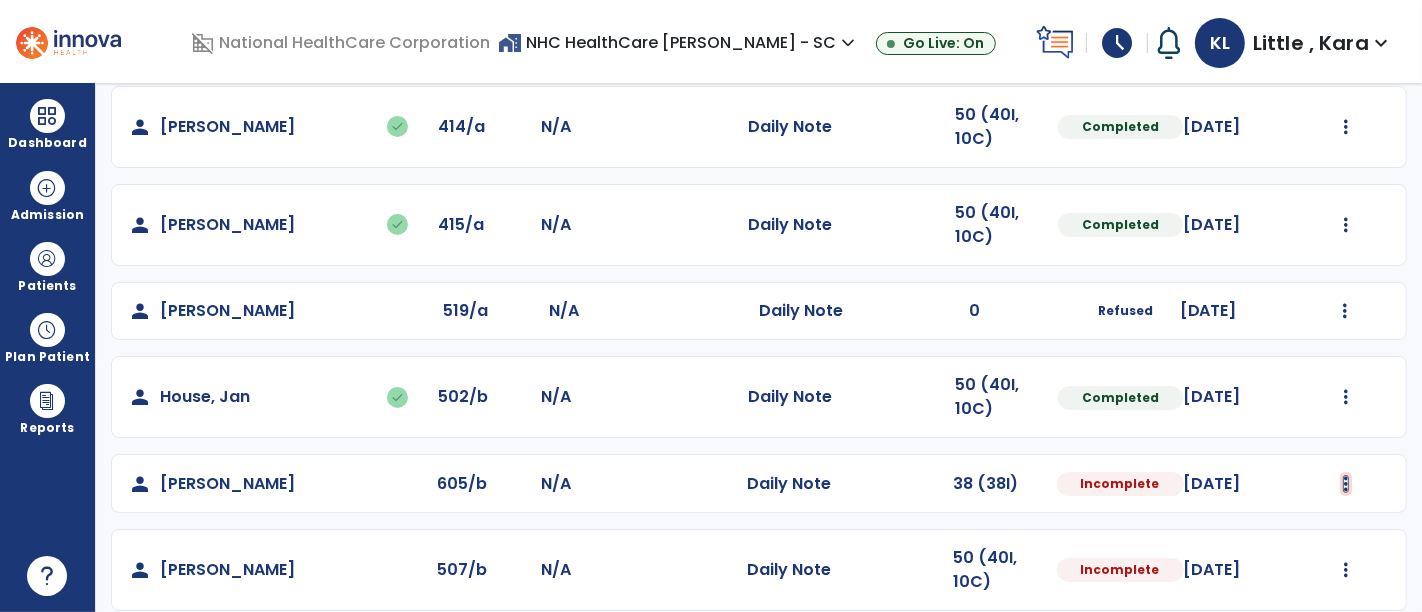 click at bounding box center [1346, 29] 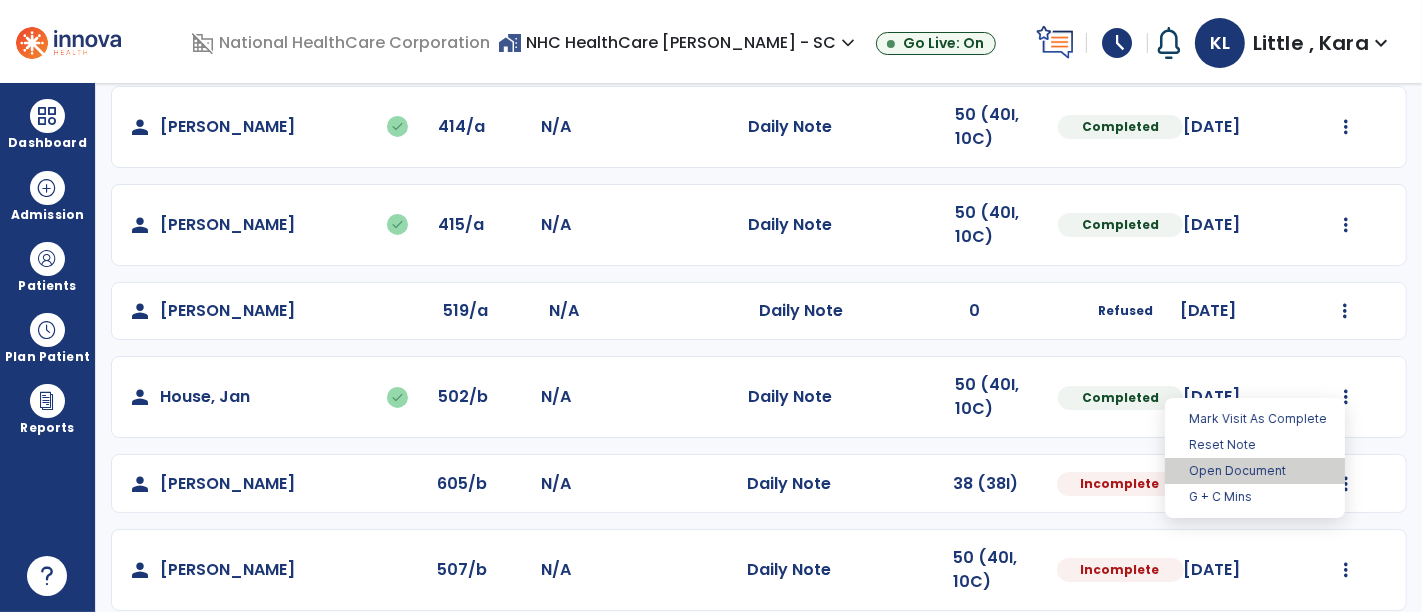 click on "Open Document" at bounding box center [1255, 471] 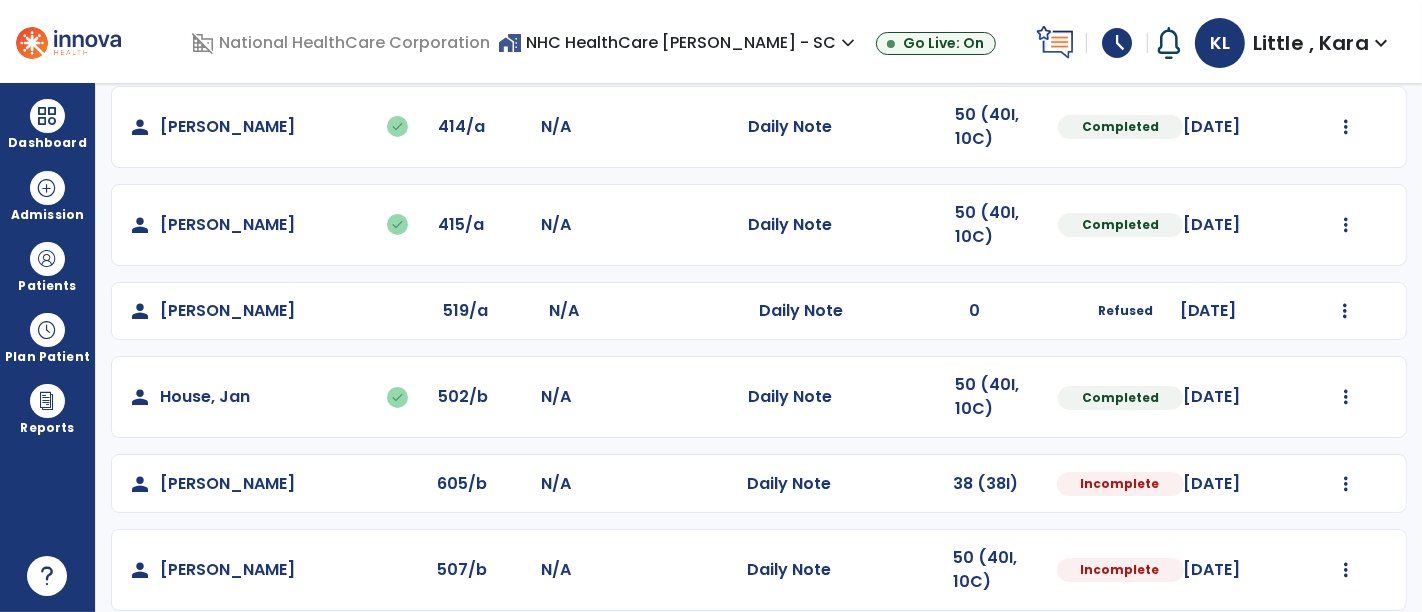 select on "*" 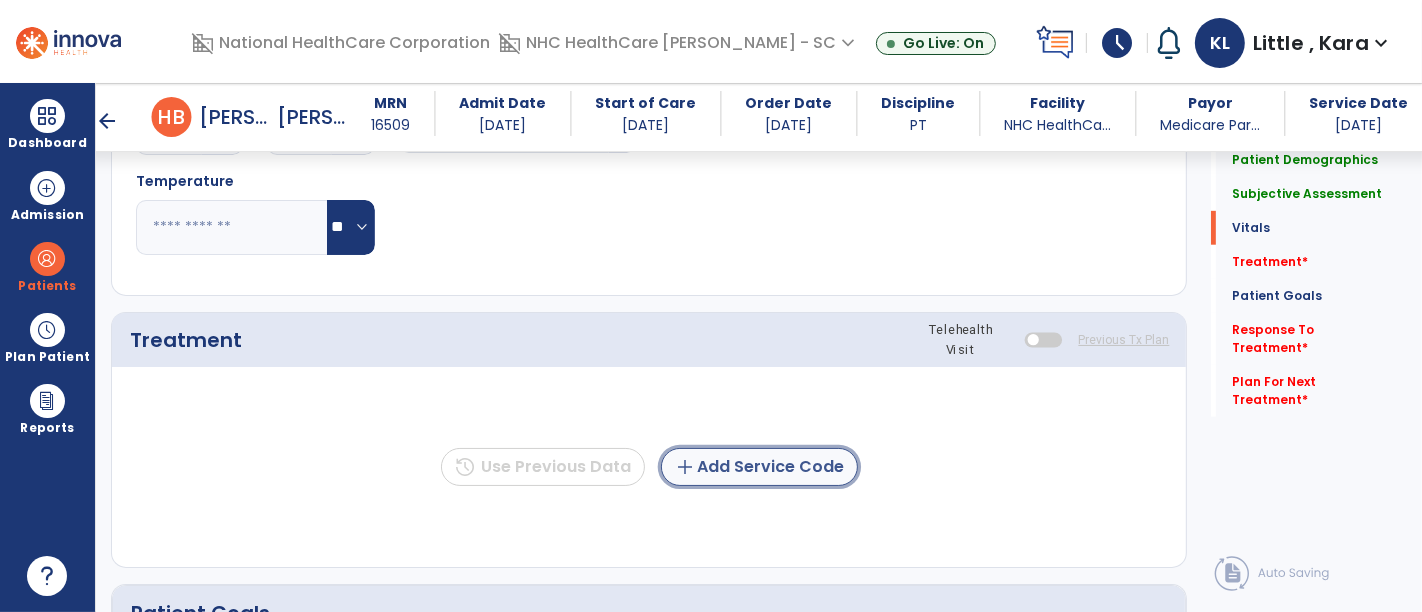 click on "add  Add Service Code" 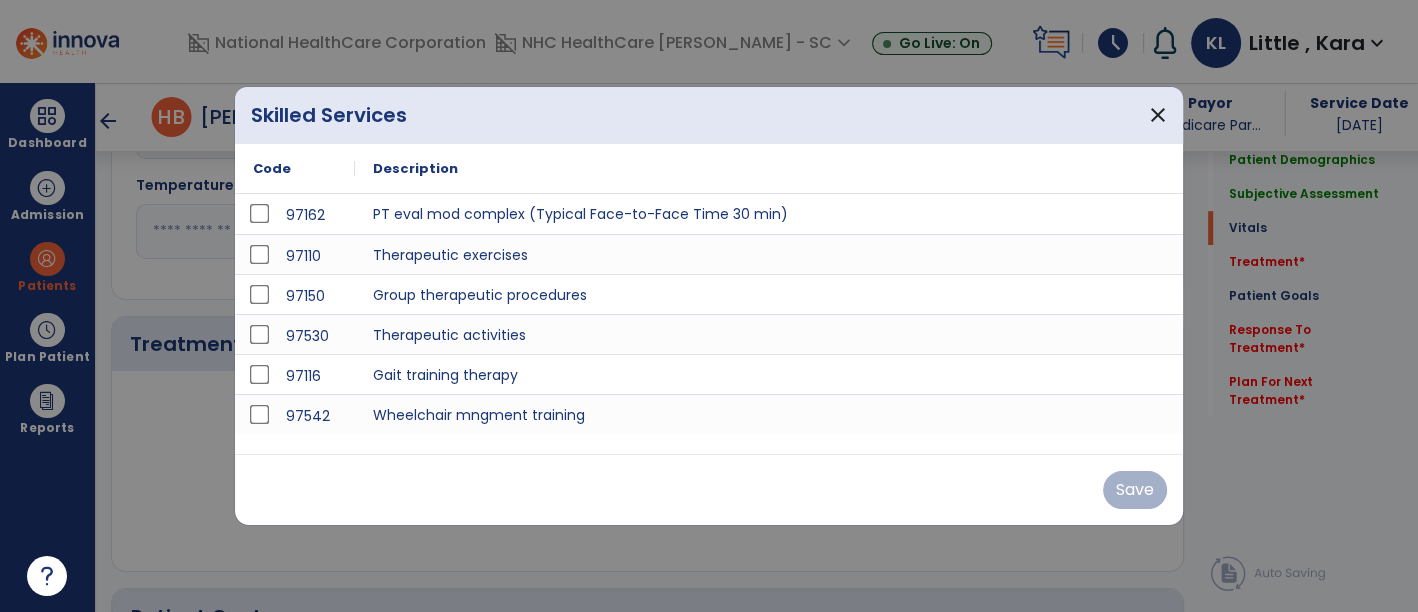 scroll, scrollTop: 937, scrollLeft: 0, axis: vertical 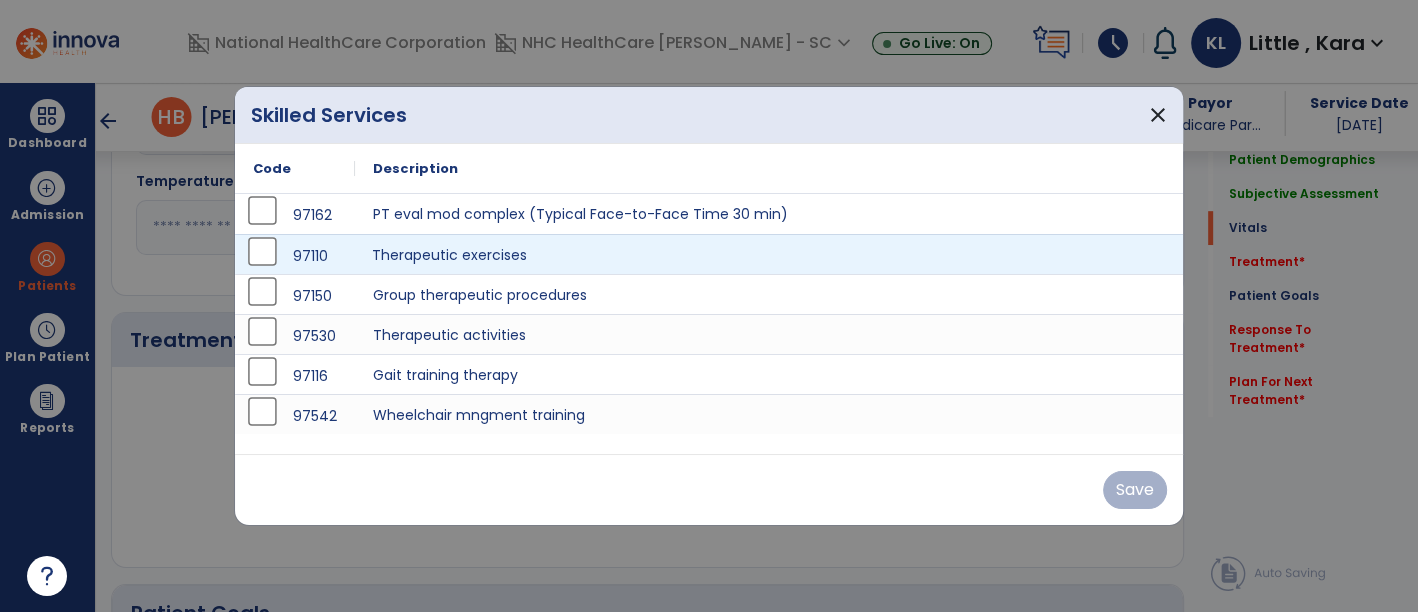 click on "Therapeutic exercises" at bounding box center [769, 254] 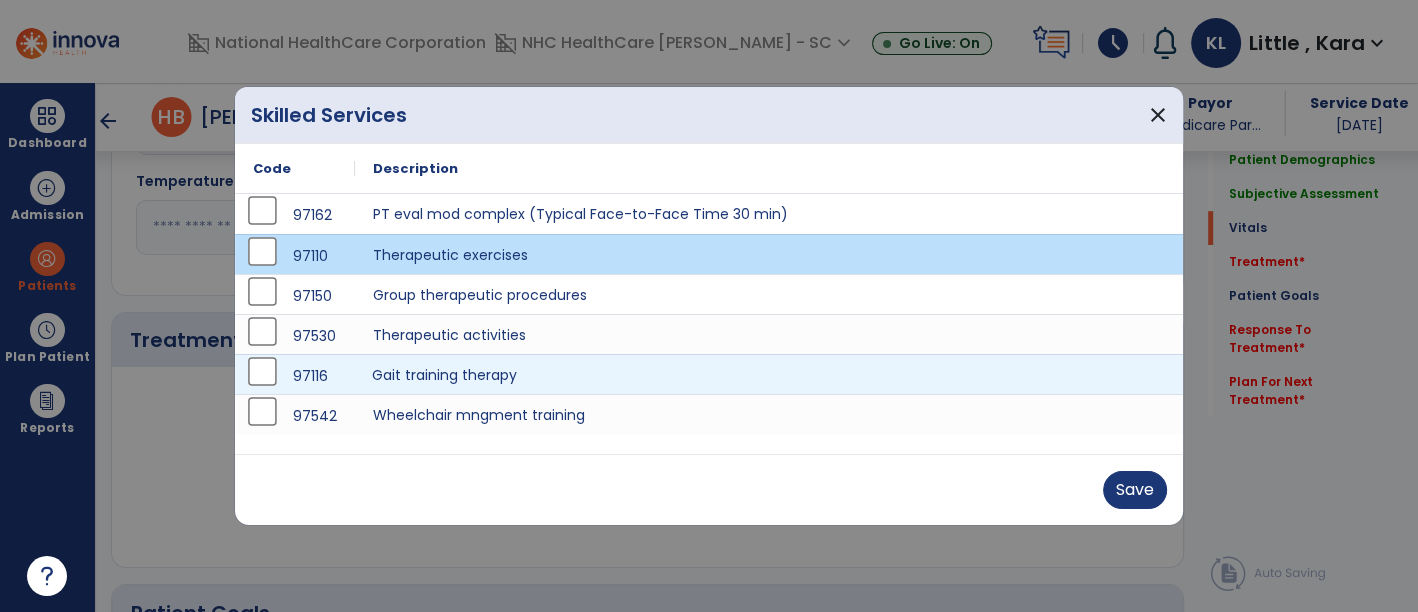 drag, startPoint x: 405, startPoint y: 378, endPoint x: 420, endPoint y: 347, distance: 34.43835 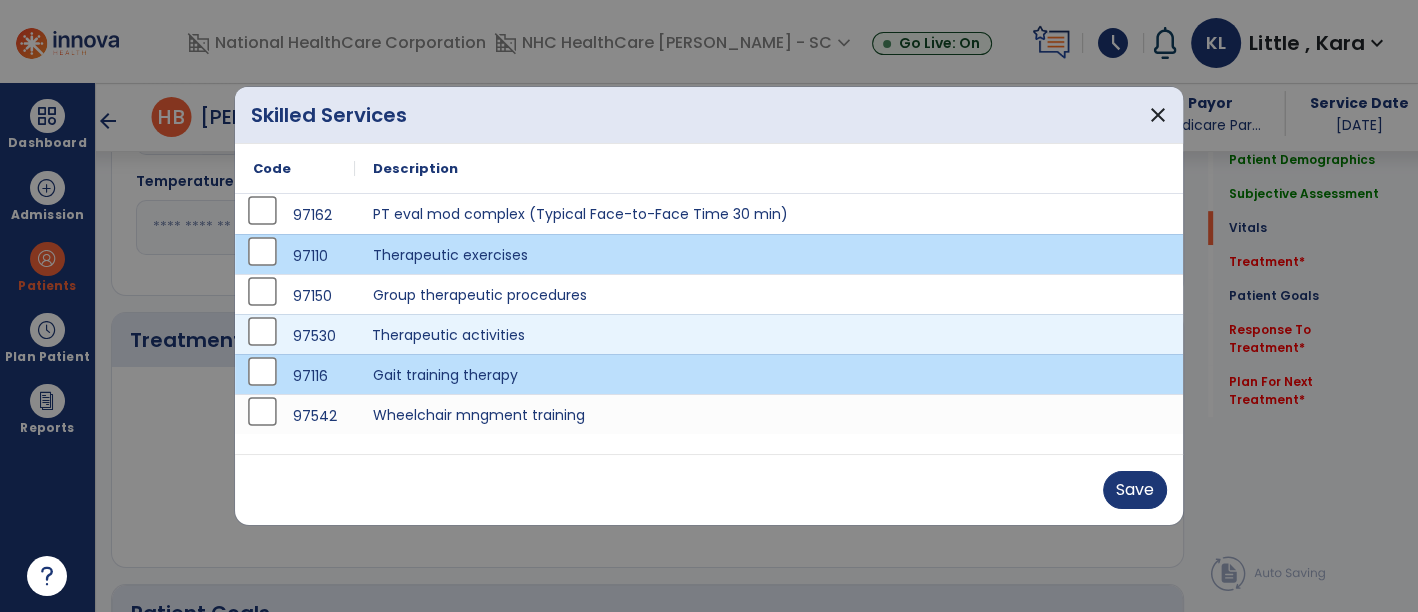 click on "Therapeutic activities" at bounding box center [769, 334] 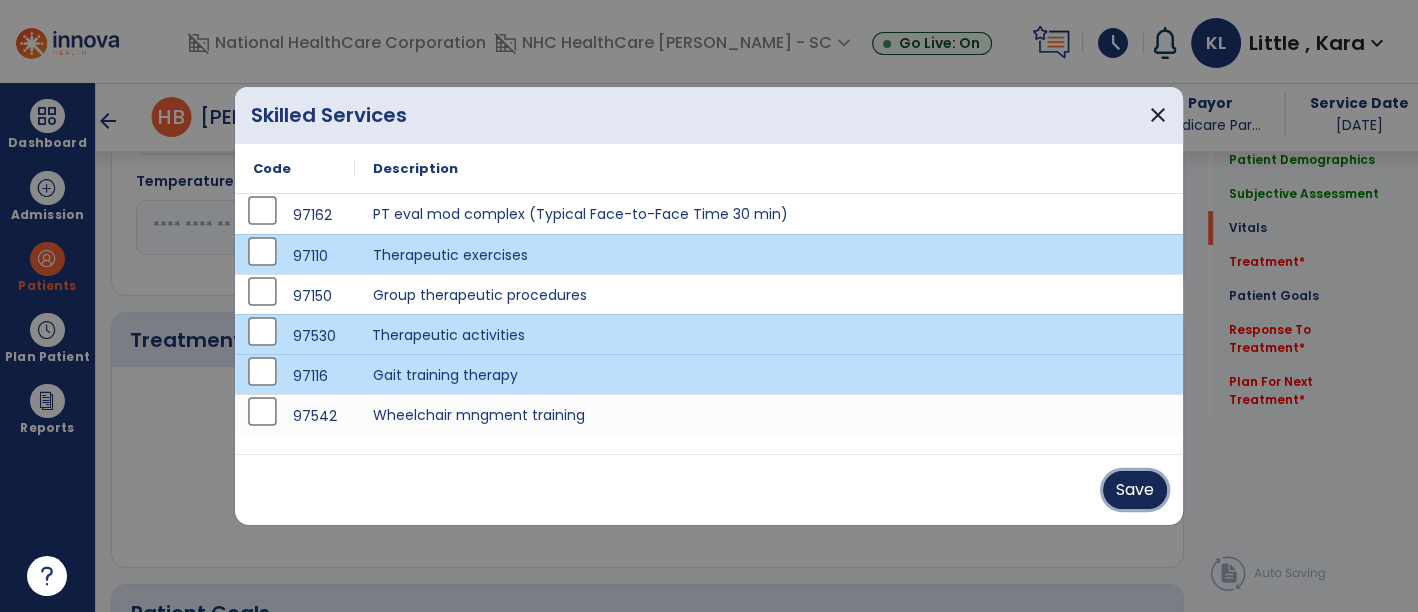 click on "Save" at bounding box center (1135, 490) 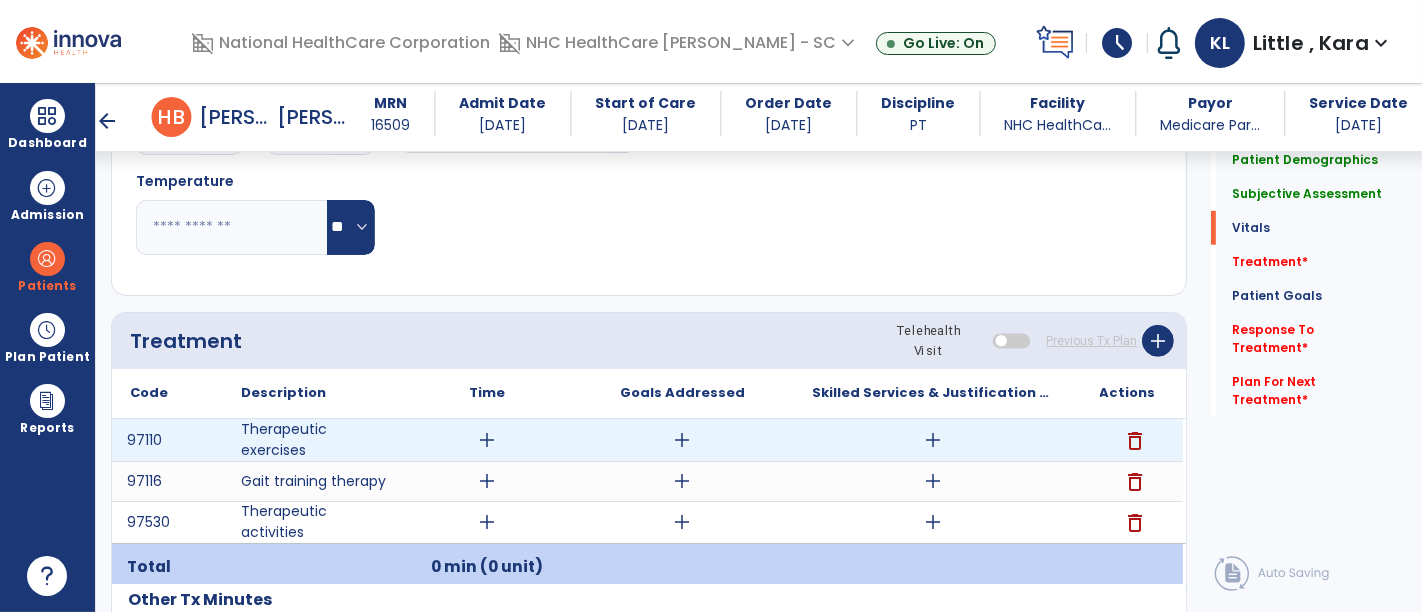 click on "add" at bounding box center [488, 440] 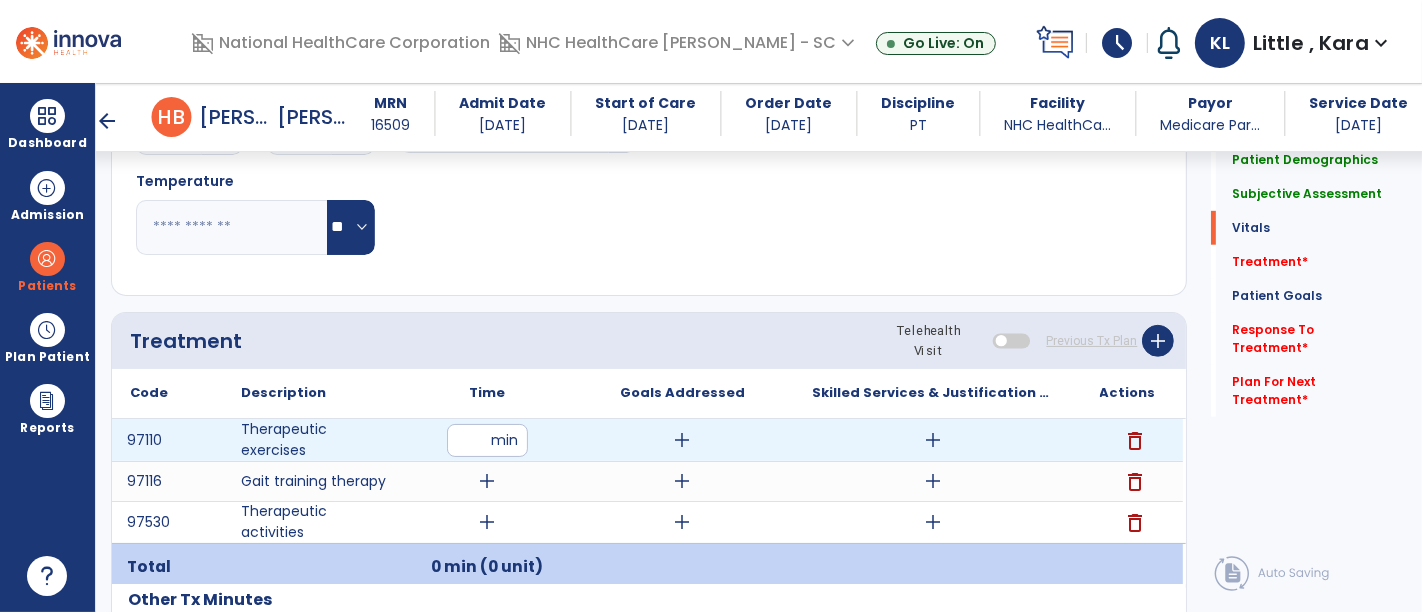 type on "**" 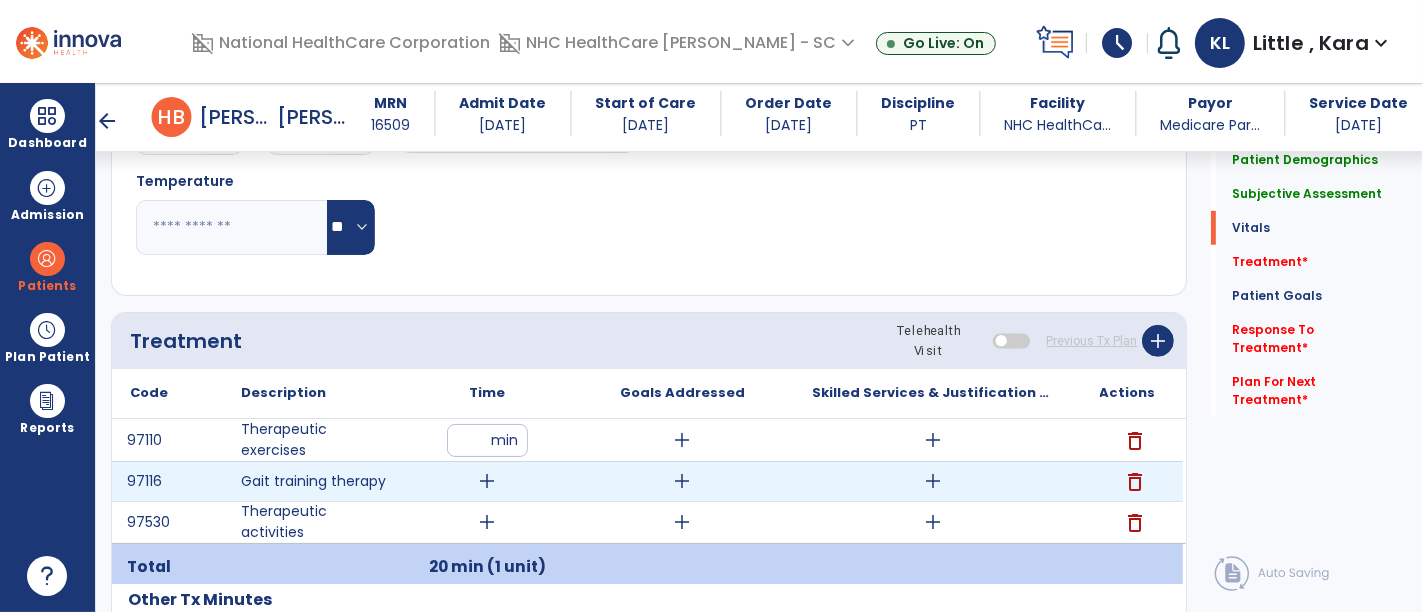 click on "add" at bounding box center (488, 481) 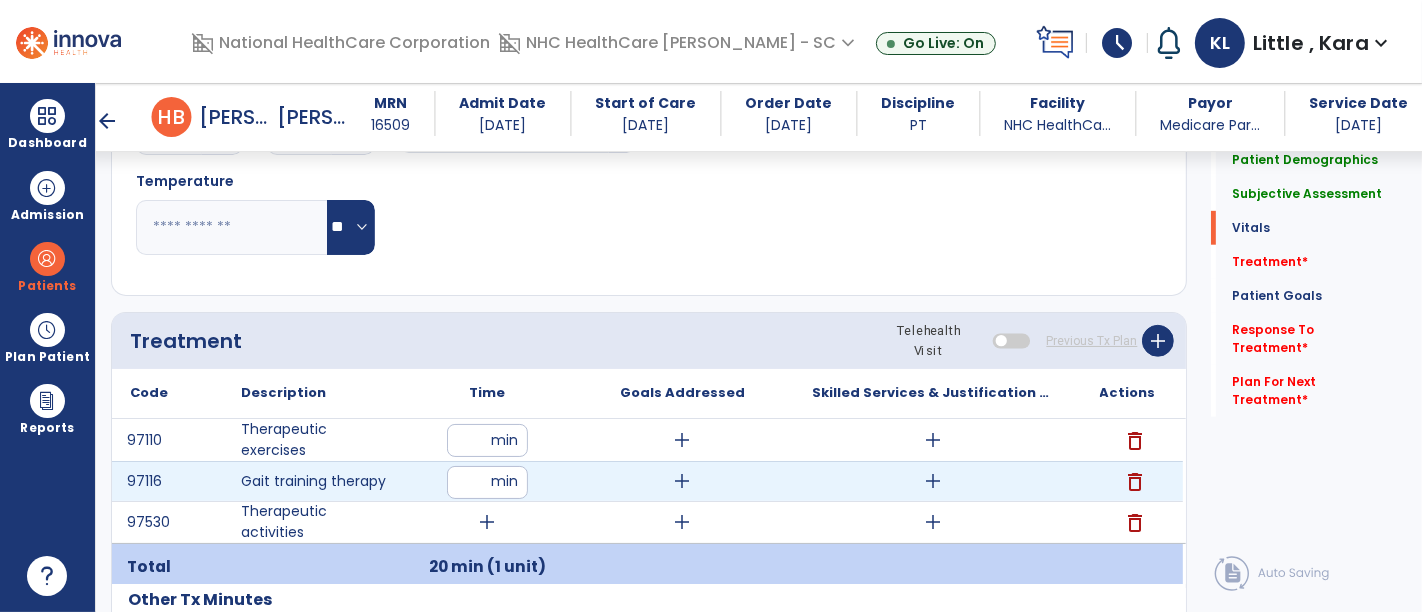 type on "**" 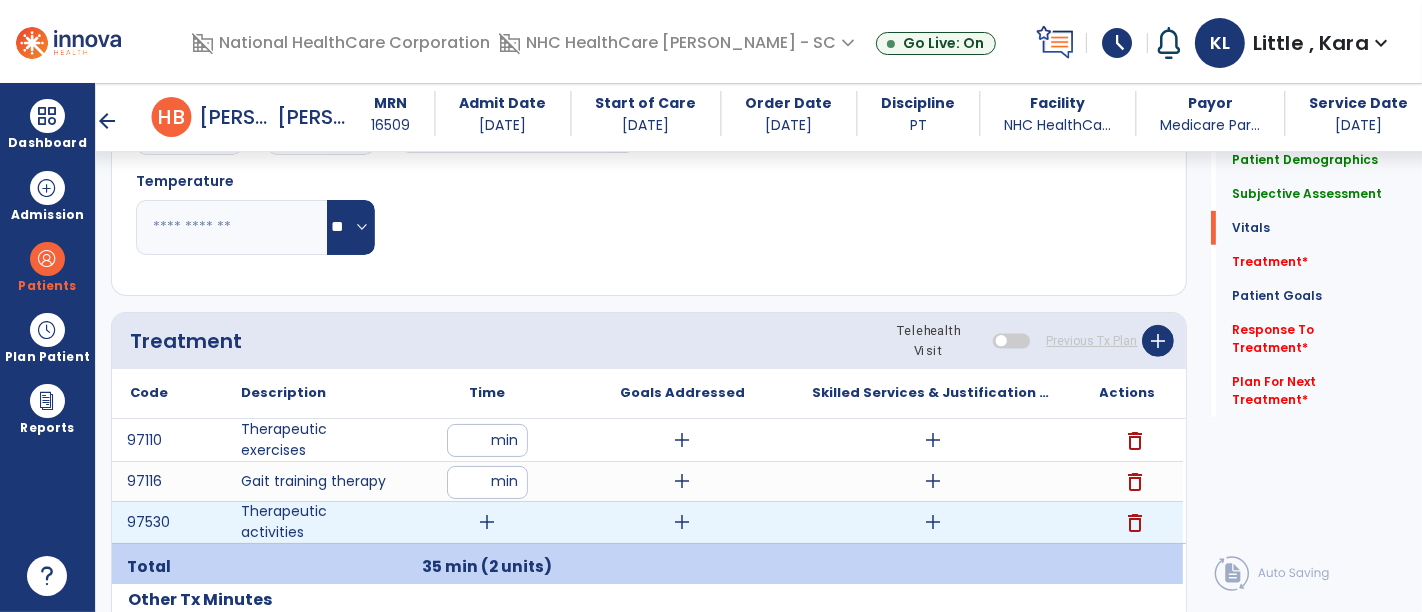 click on "add" at bounding box center [488, 522] 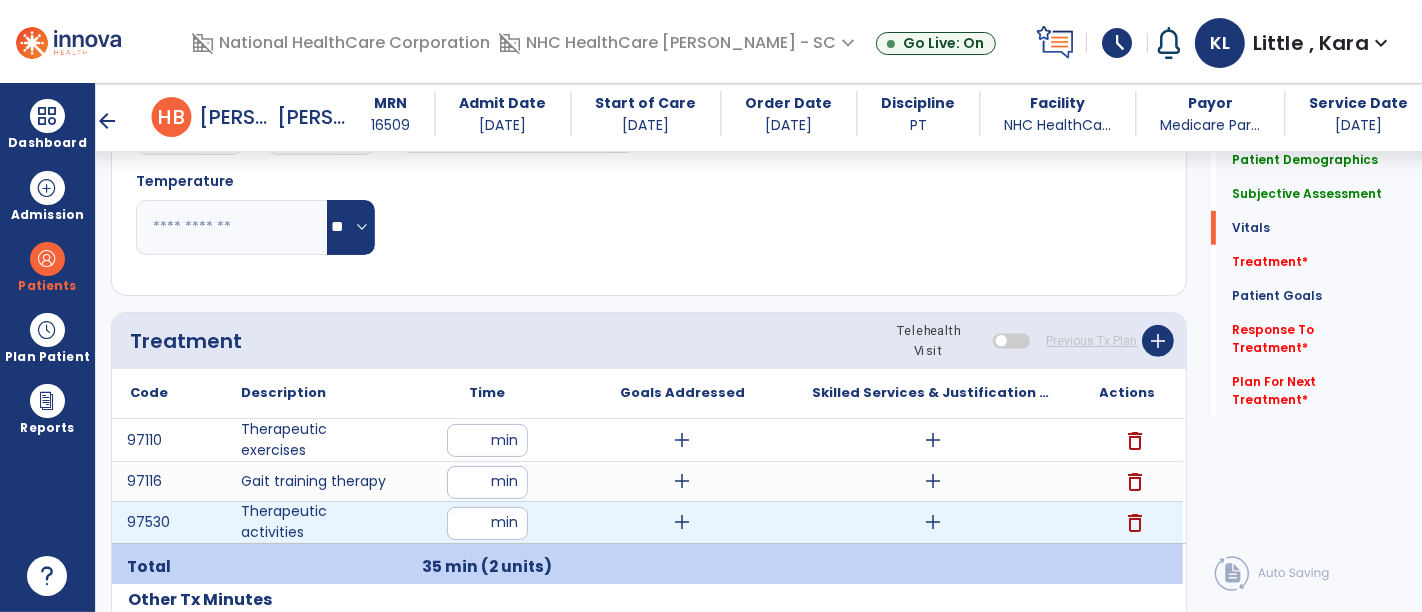 type on "**" 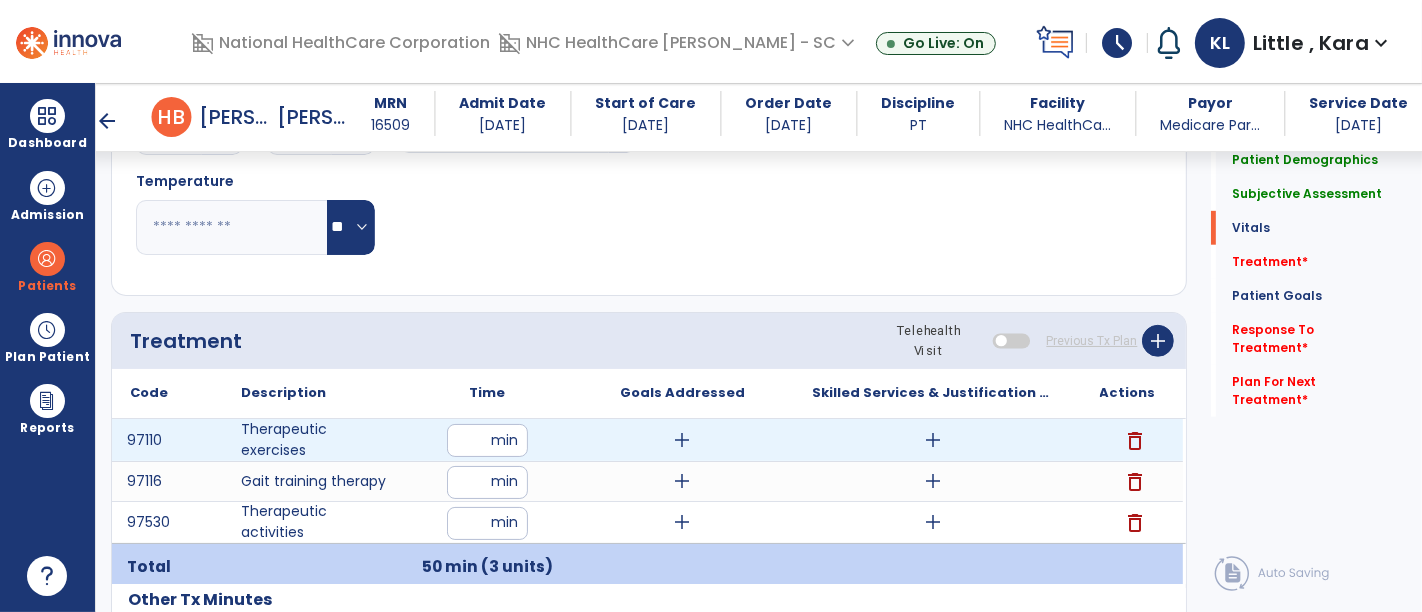 click on "add" at bounding box center [933, 440] 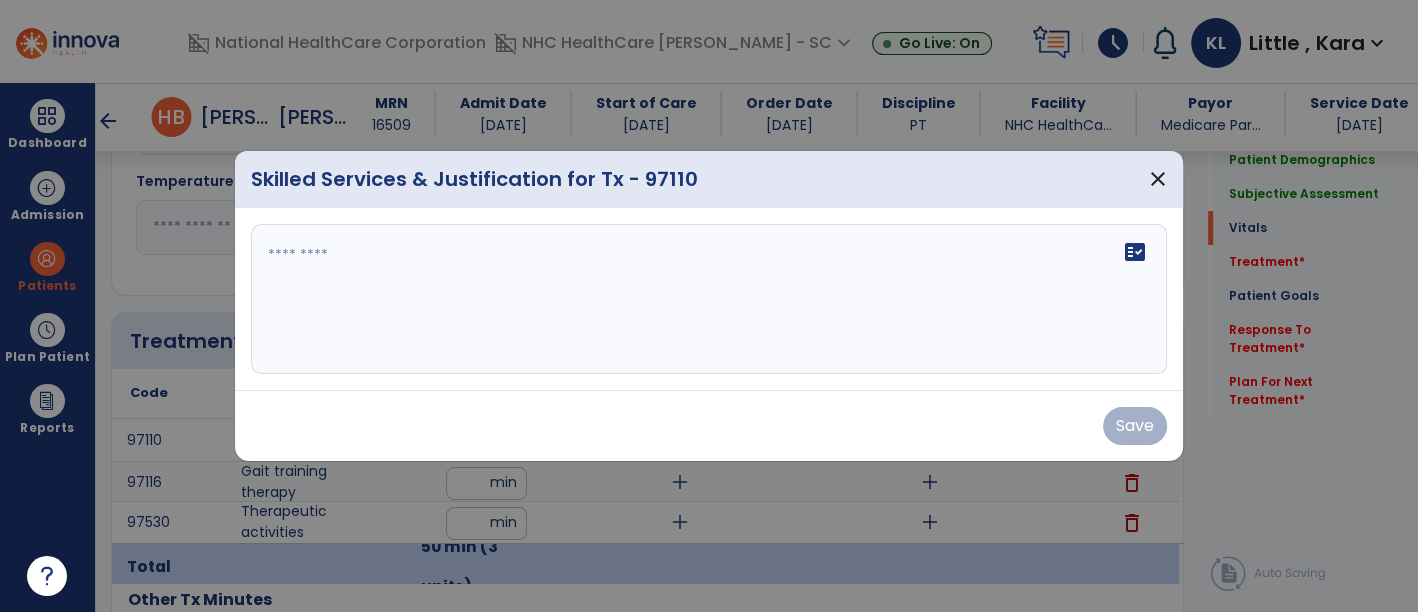 scroll, scrollTop: 937, scrollLeft: 0, axis: vertical 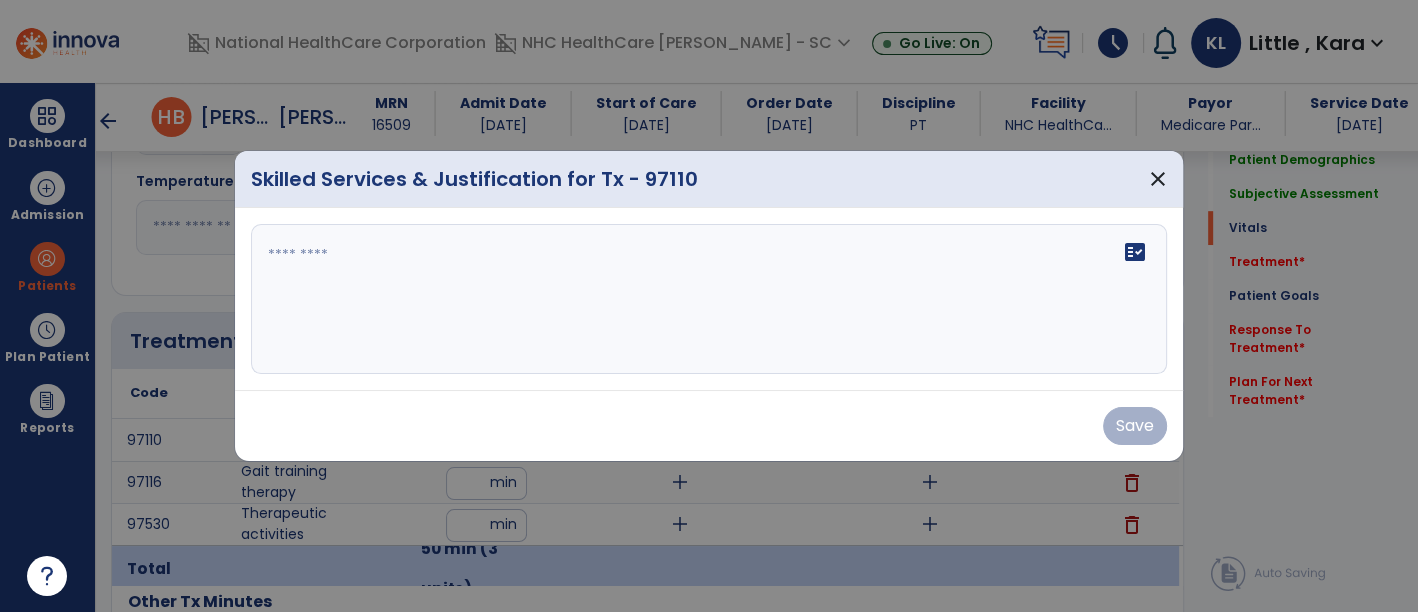 click at bounding box center (709, 299) 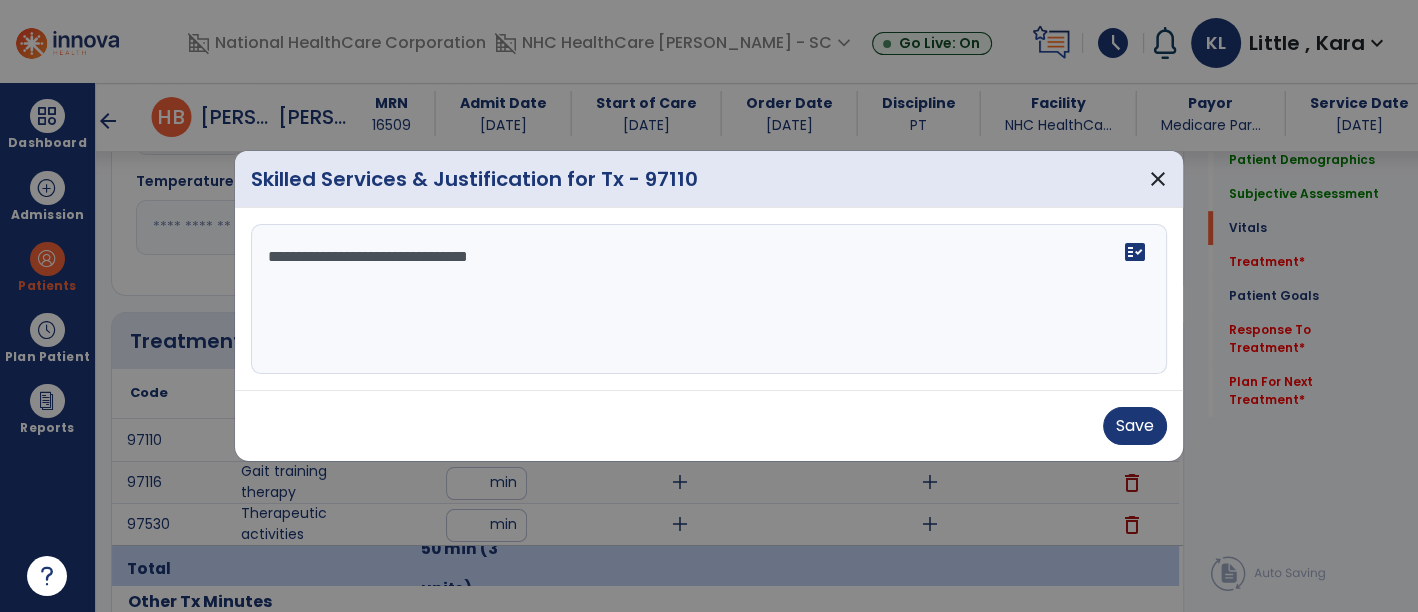 click on "**********" at bounding box center [709, 299] 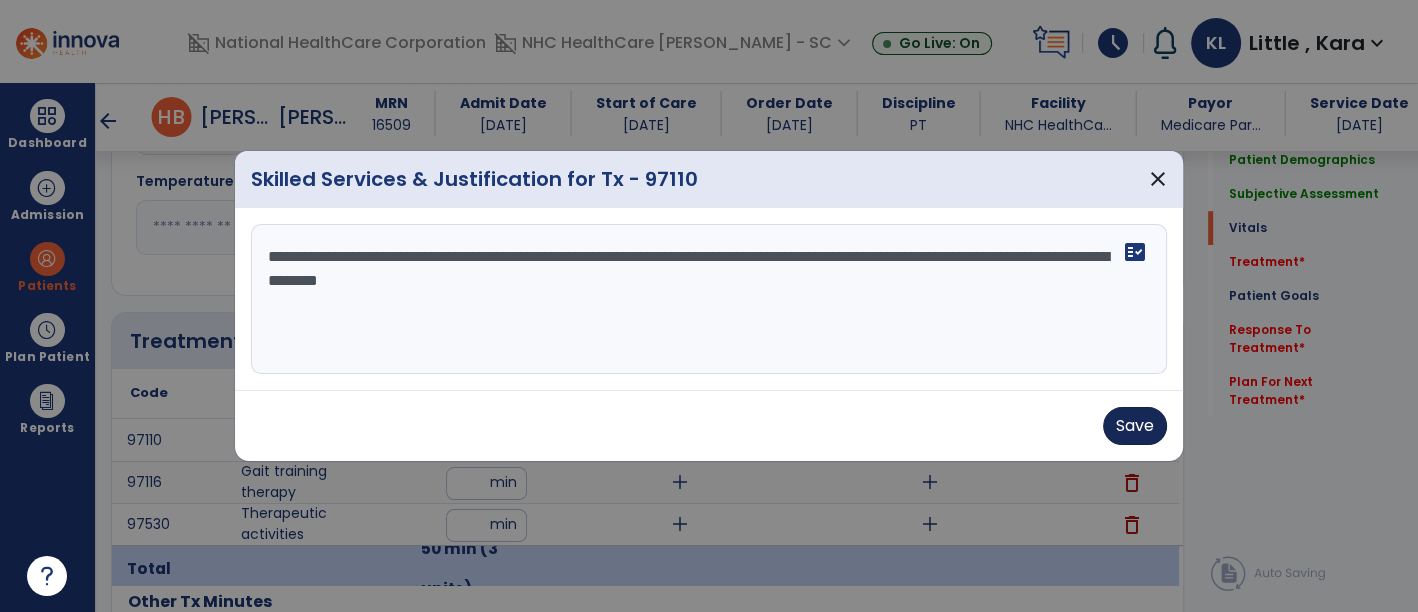 type on "**********" 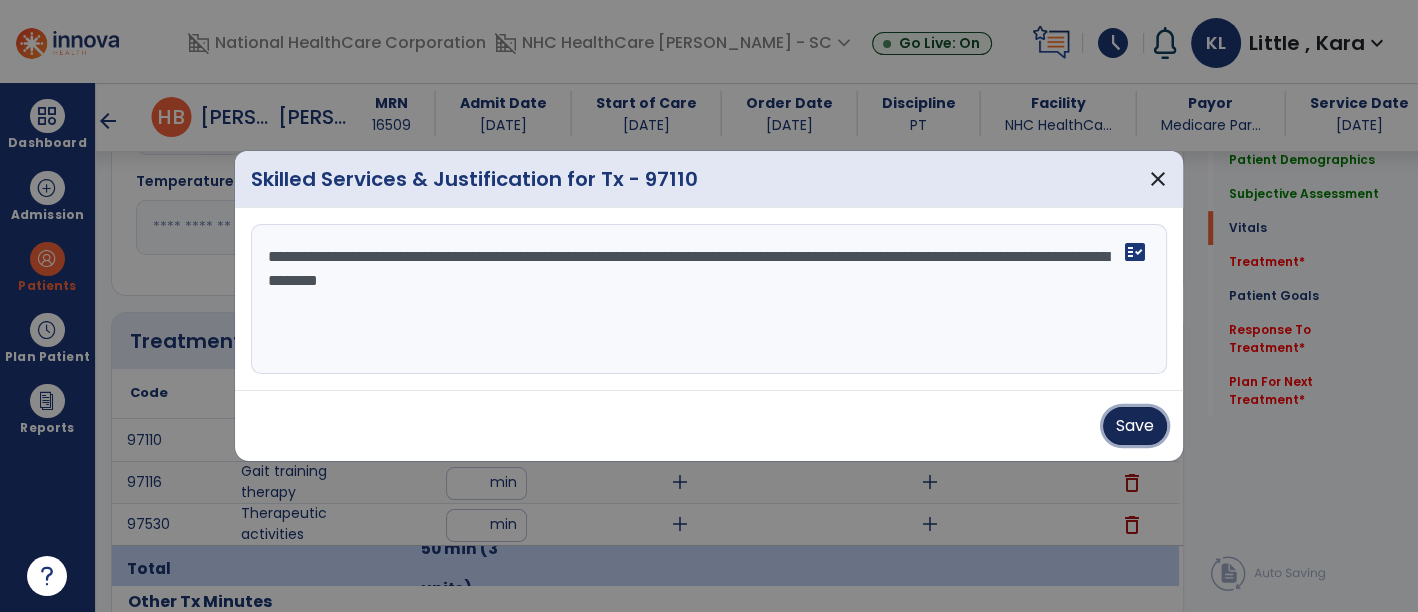click on "Save" at bounding box center (1135, 426) 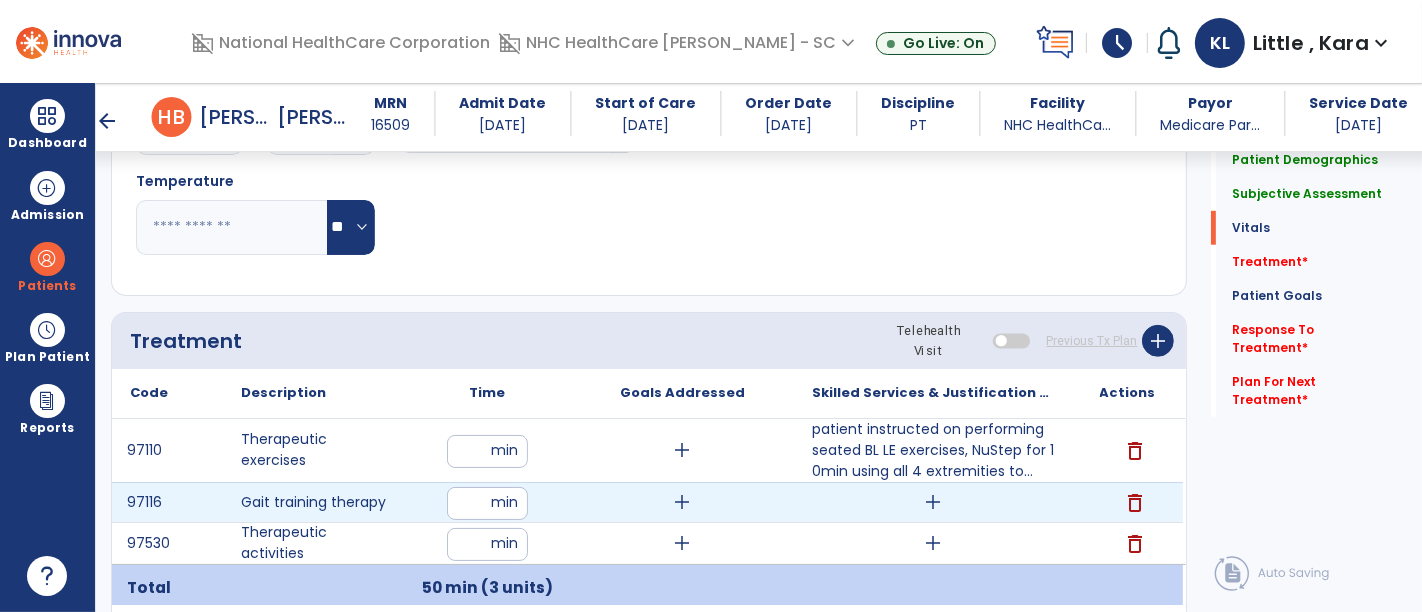 click on "add" at bounding box center [933, 502] 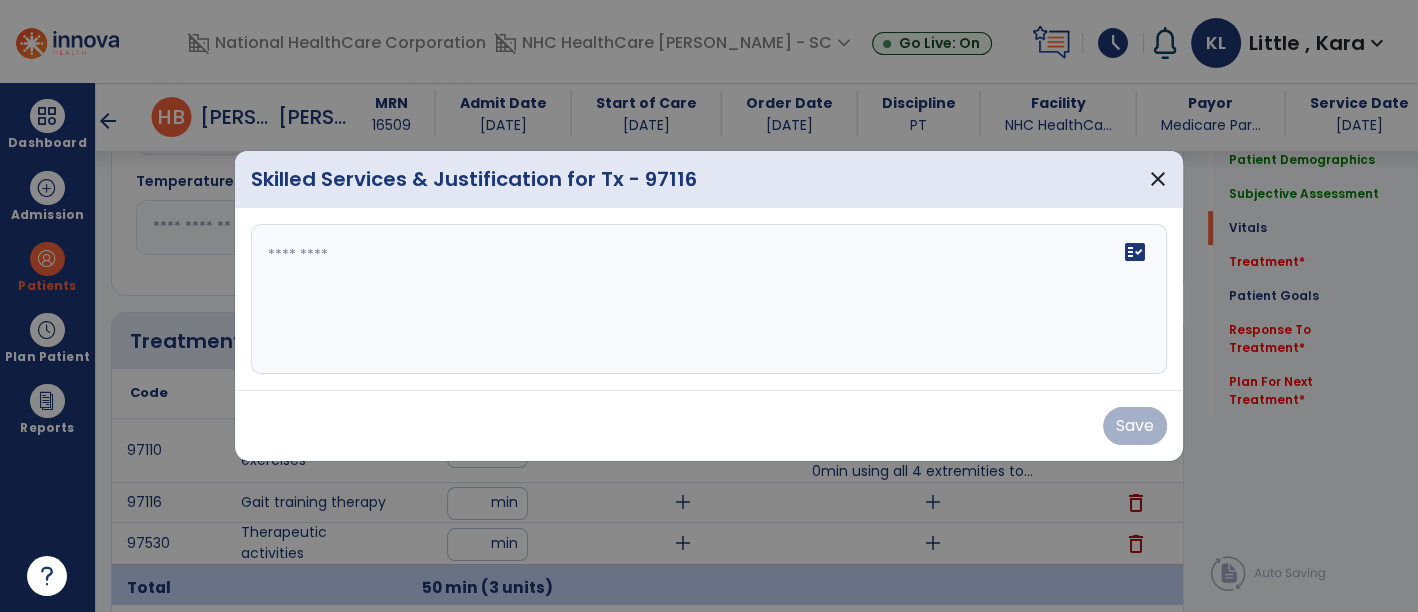 scroll, scrollTop: 937, scrollLeft: 0, axis: vertical 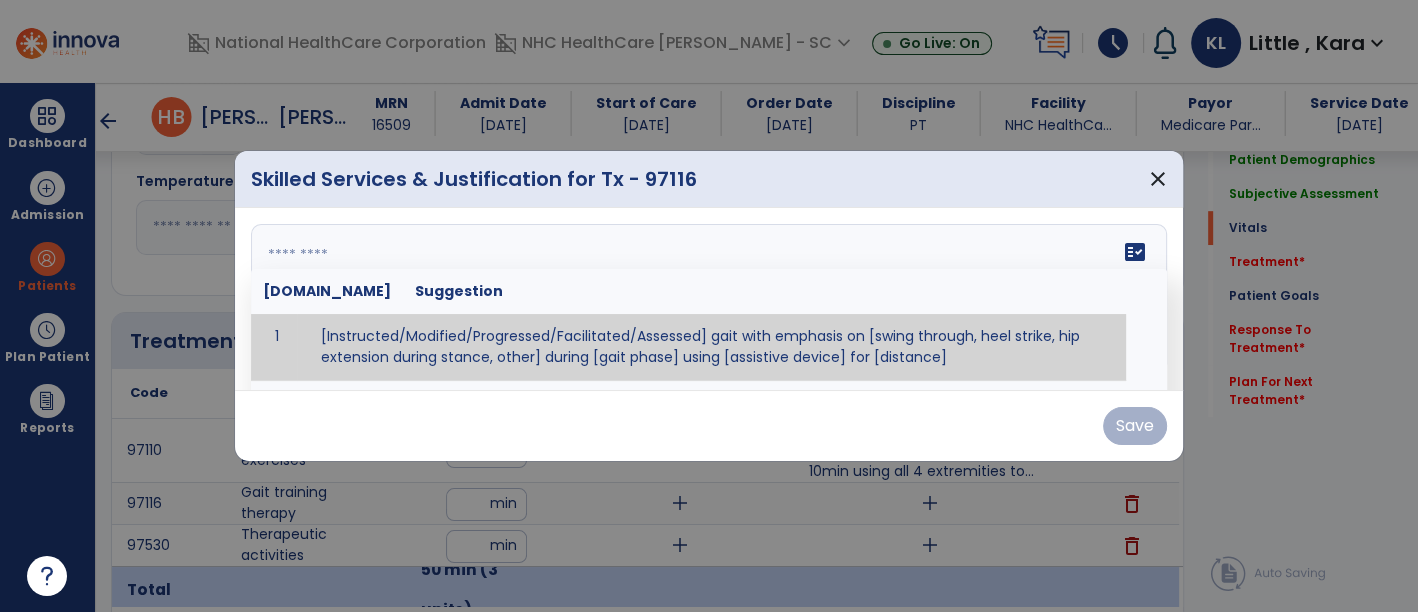 click at bounding box center [707, 299] 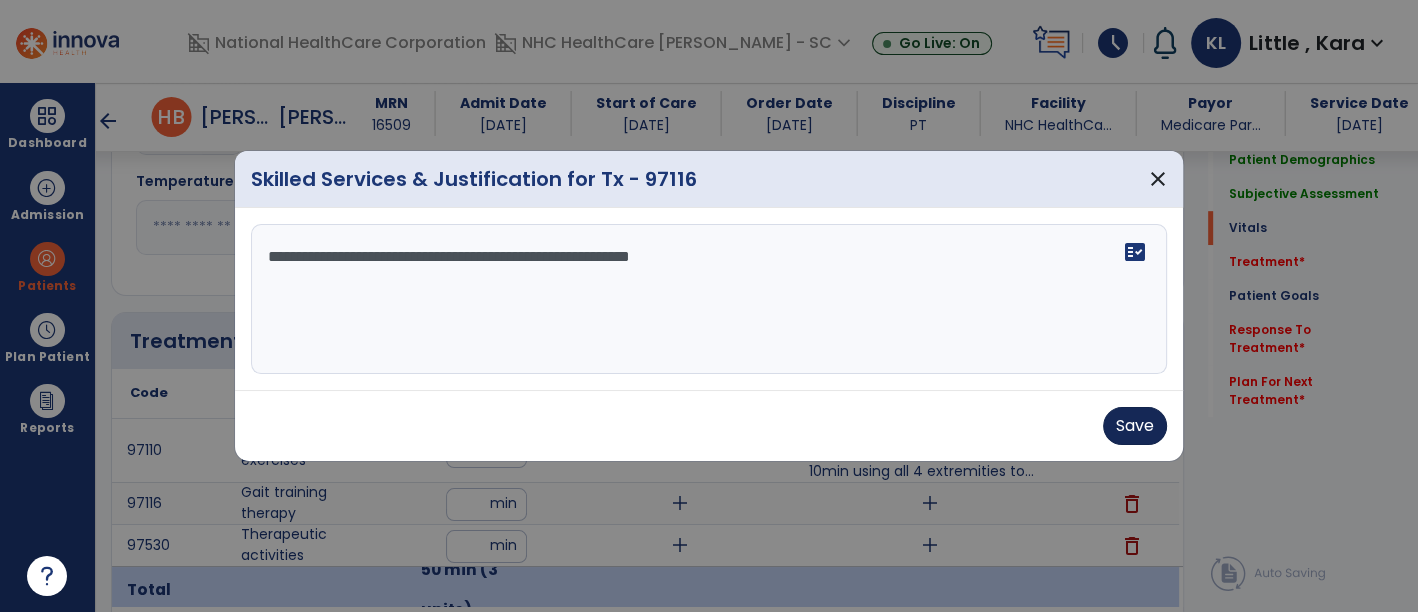 type on "**********" 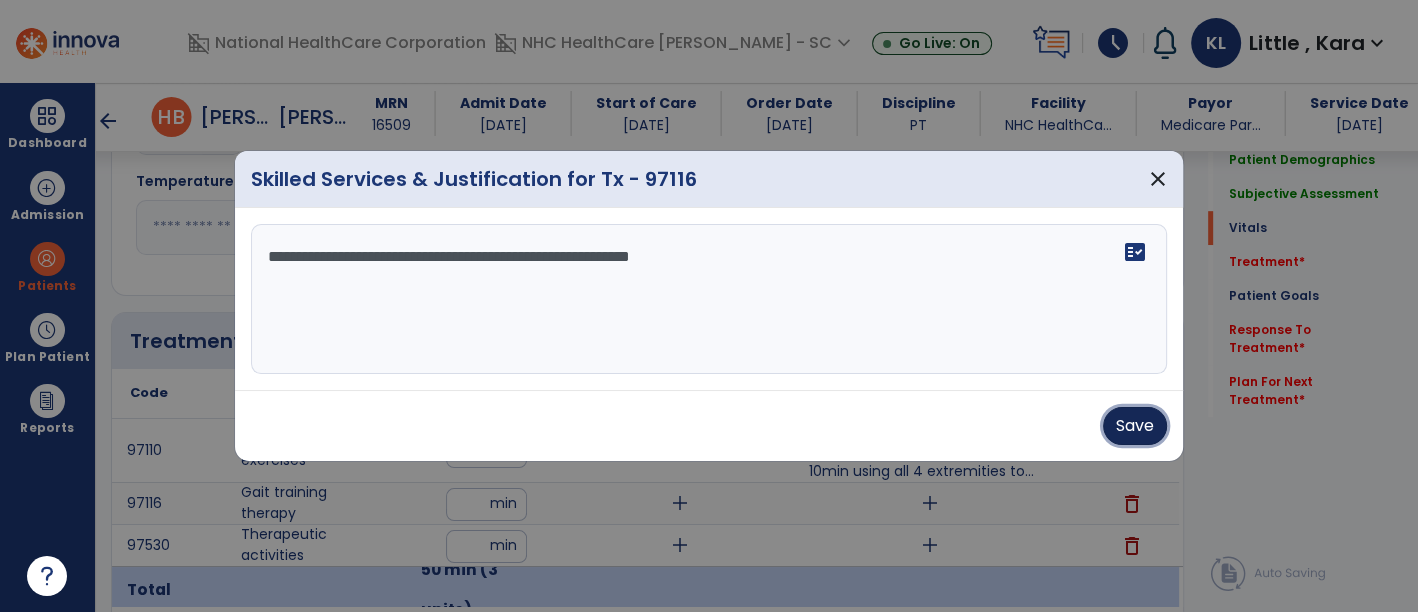 click on "Save" at bounding box center [1135, 426] 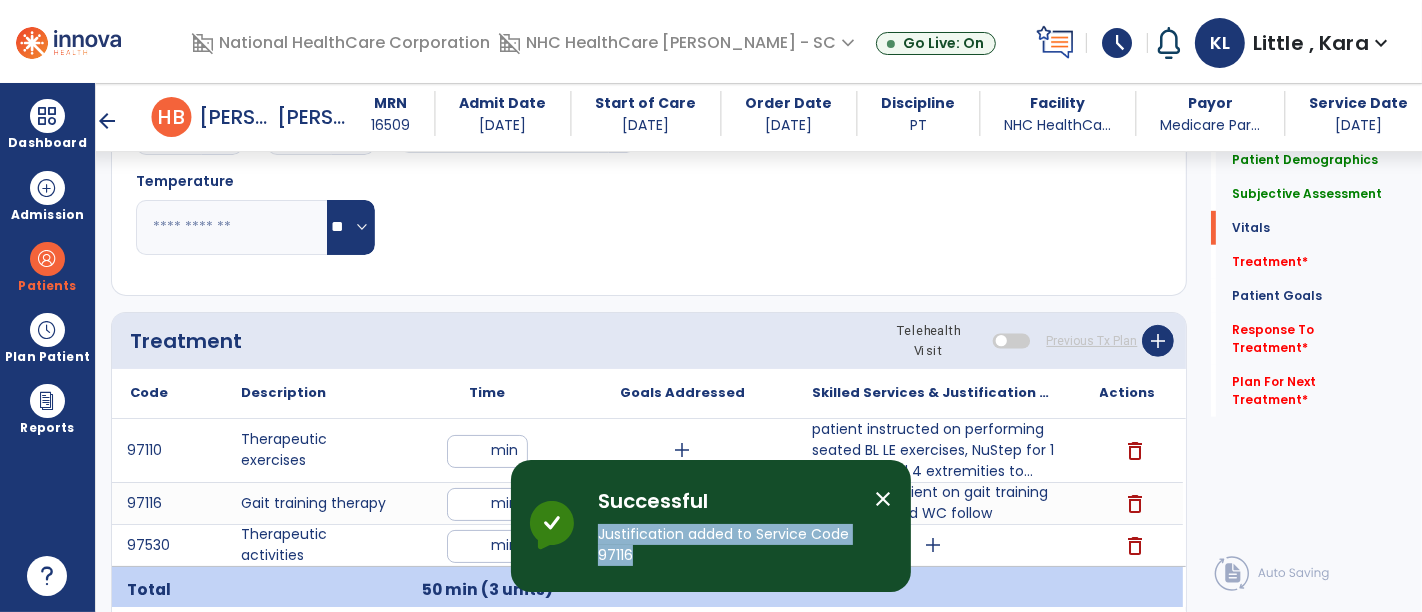 click on "Successful Justification added to Service Code 97116  close" at bounding box center (711, 526) 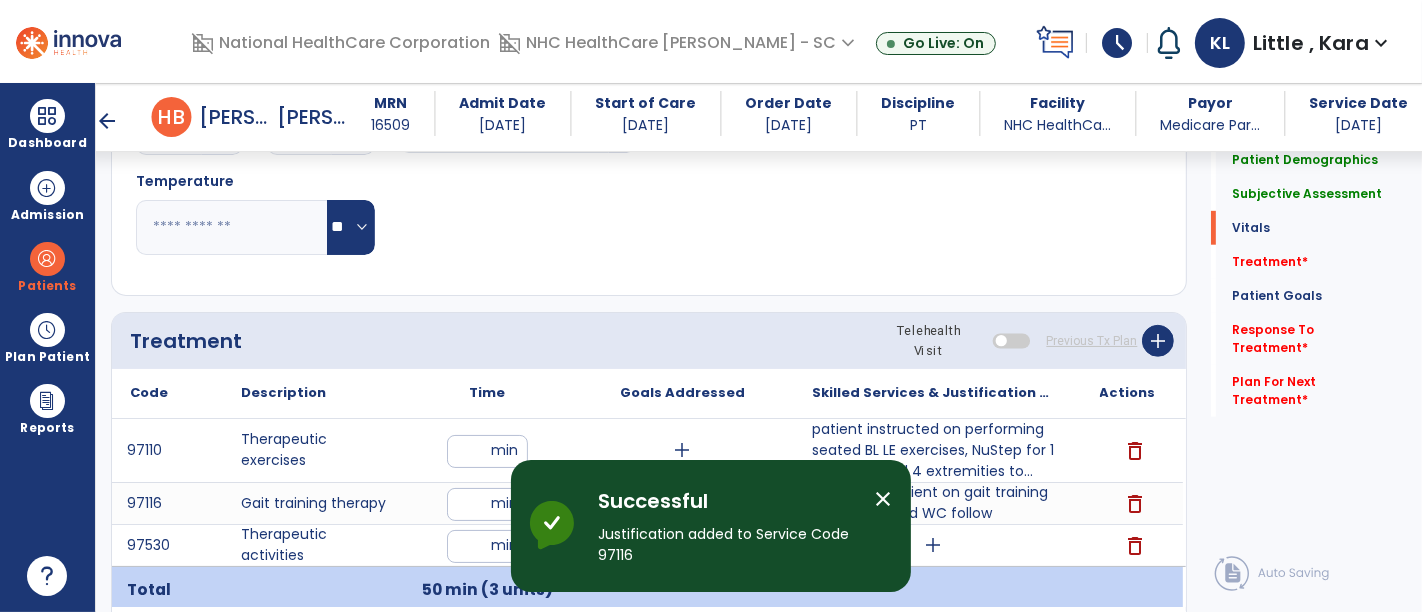 click on "close" at bounding box center (883, 499) 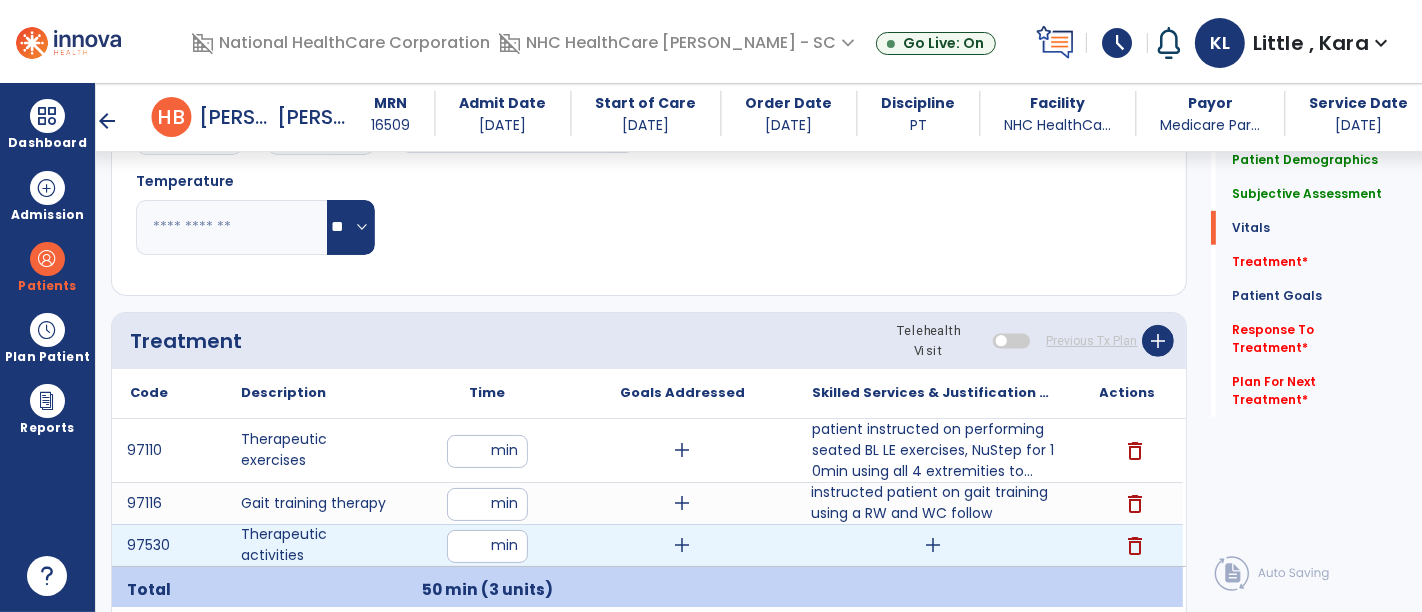click on "add" at bounding box center [933, 545] 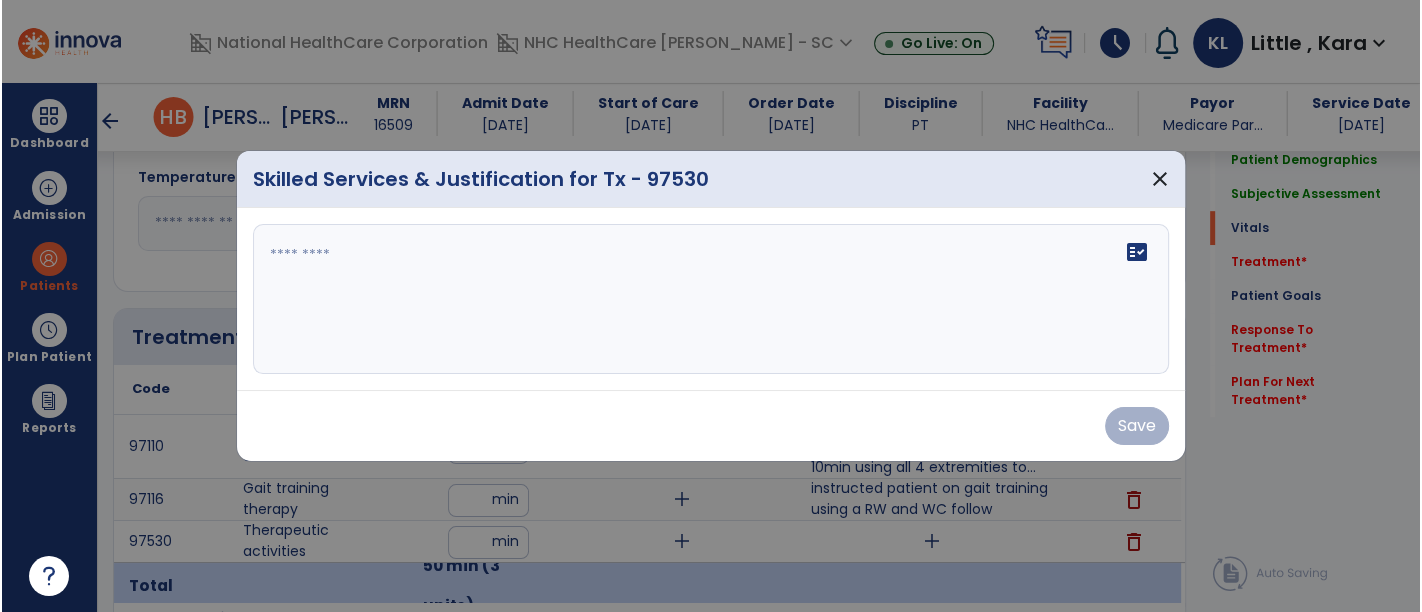 scroll, scrollTop: 937, scrollLeft: 0, axis: vertical 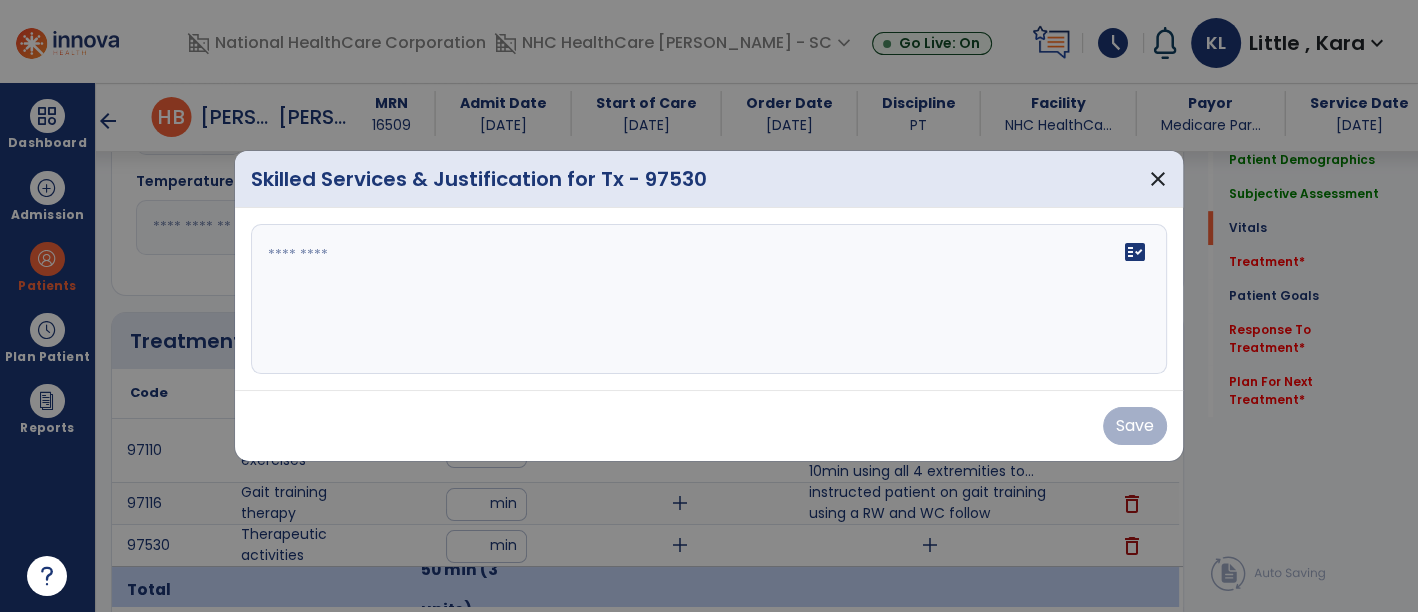 click at bounding box center [709, 299] 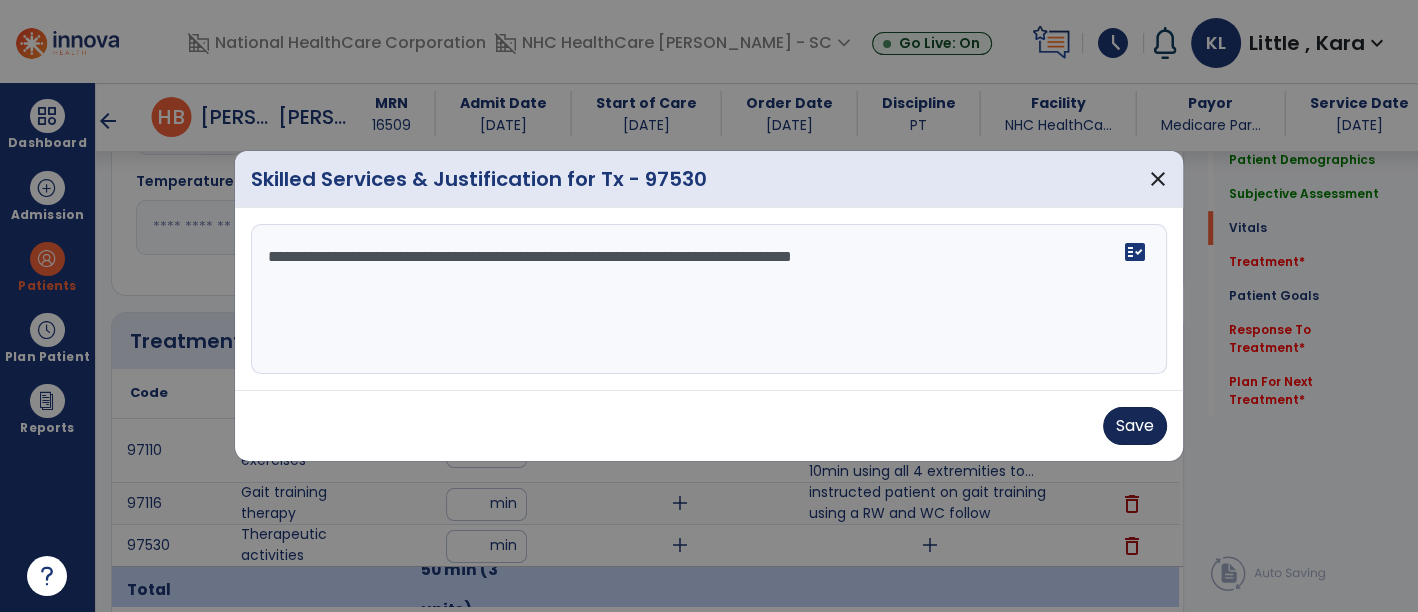 type on "**********" 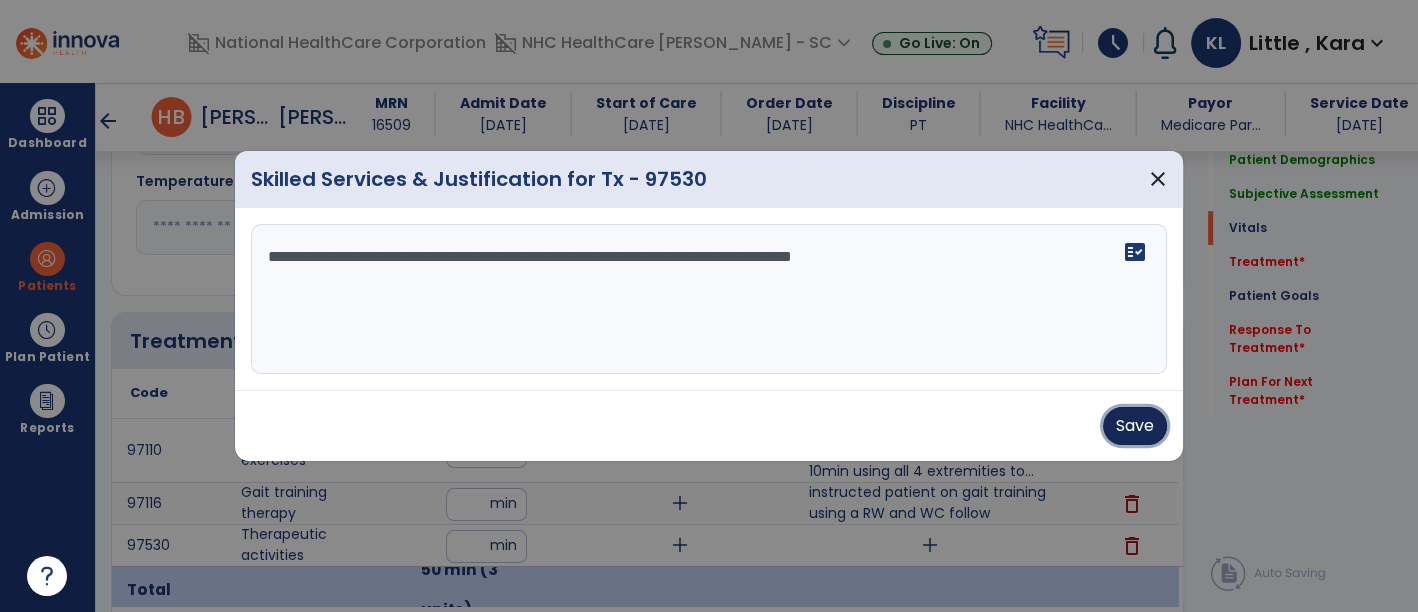 click on "Save" at bounding box center (1135, 426) 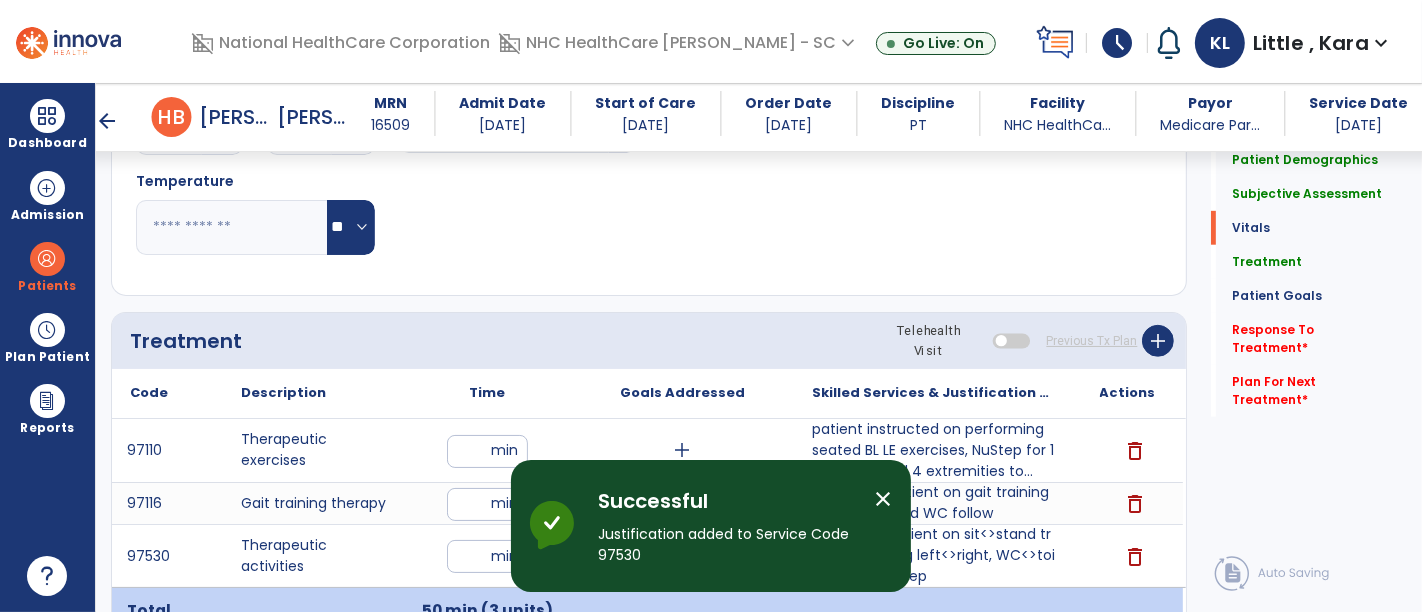 click on "close" at bounding box center (883, 499) 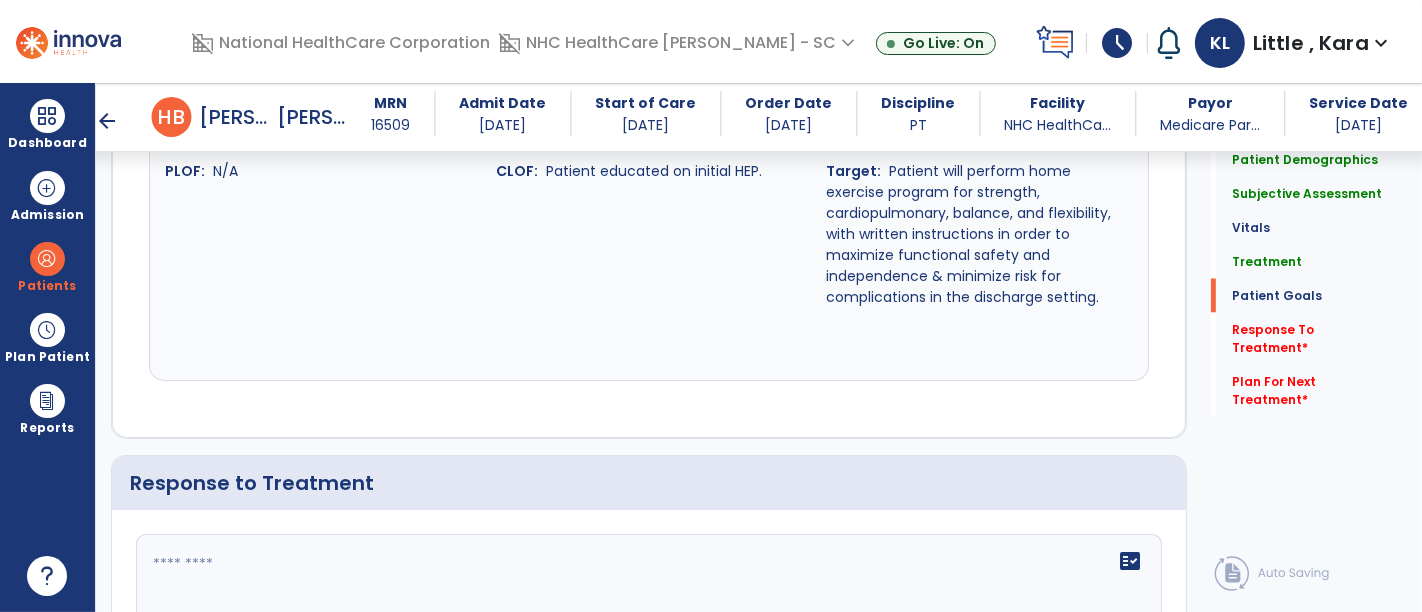 scroll, scrollTop: 3160, scrollLeft: 0, axis: vertical 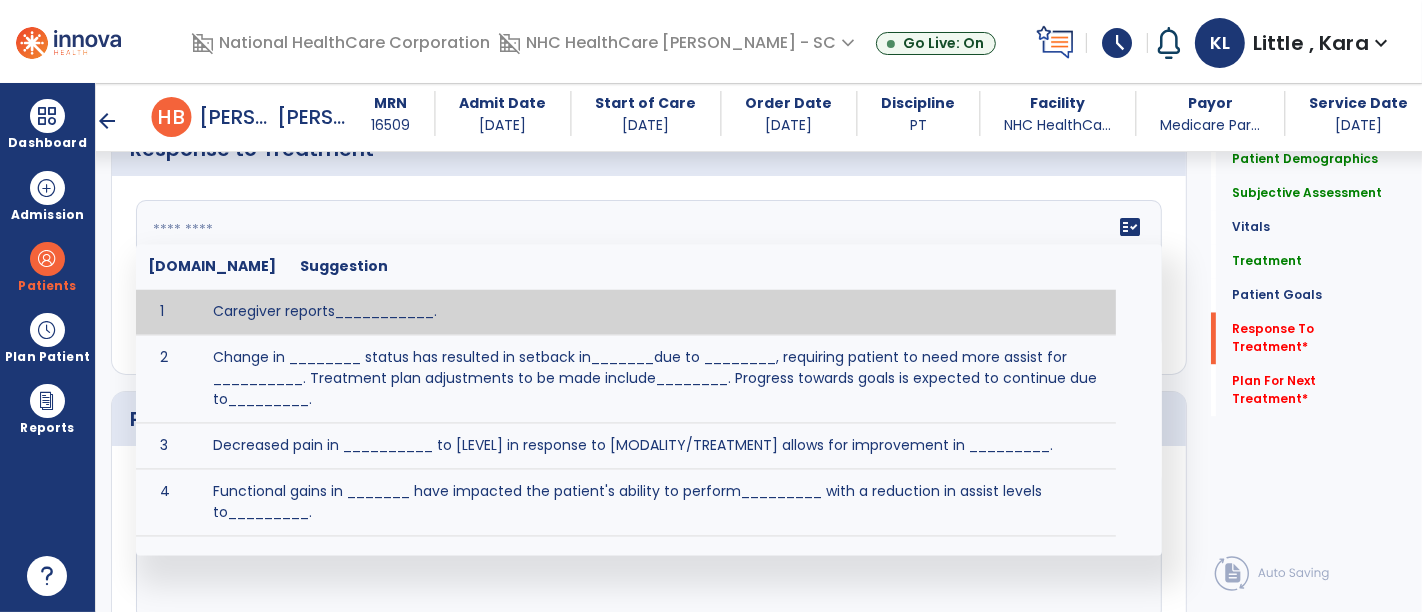 click 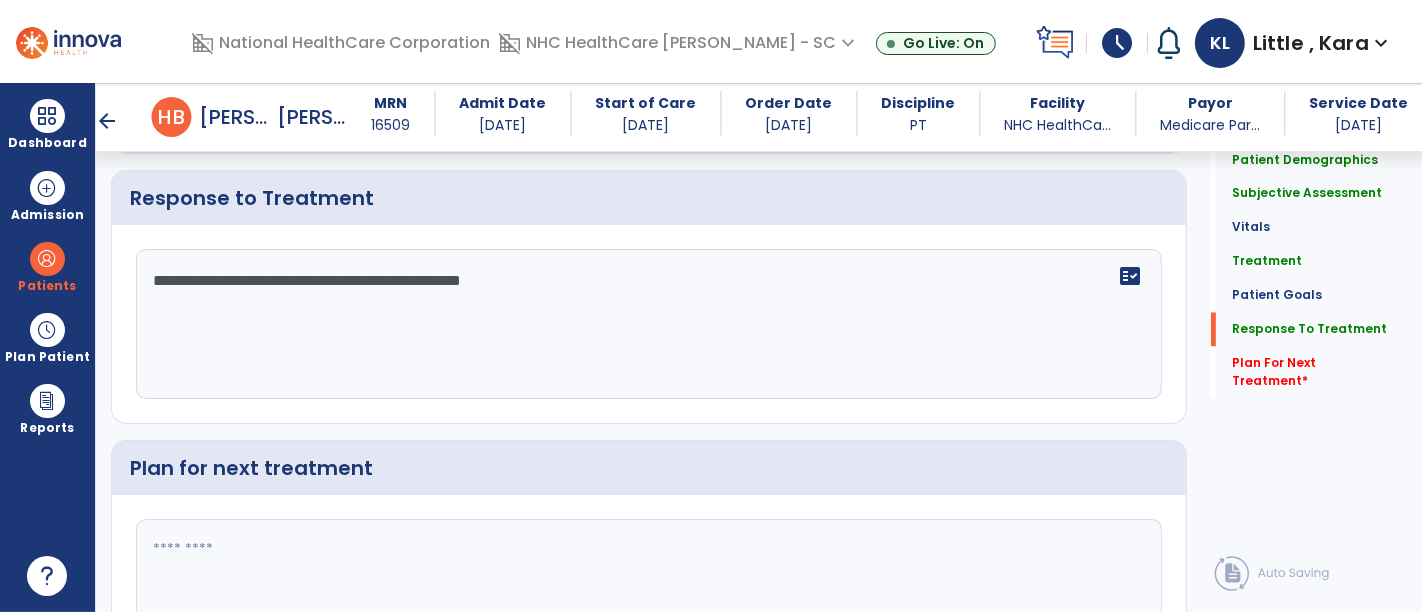 scroll, scrollTop: 3160, scrollLeft: 0, axis: vertical 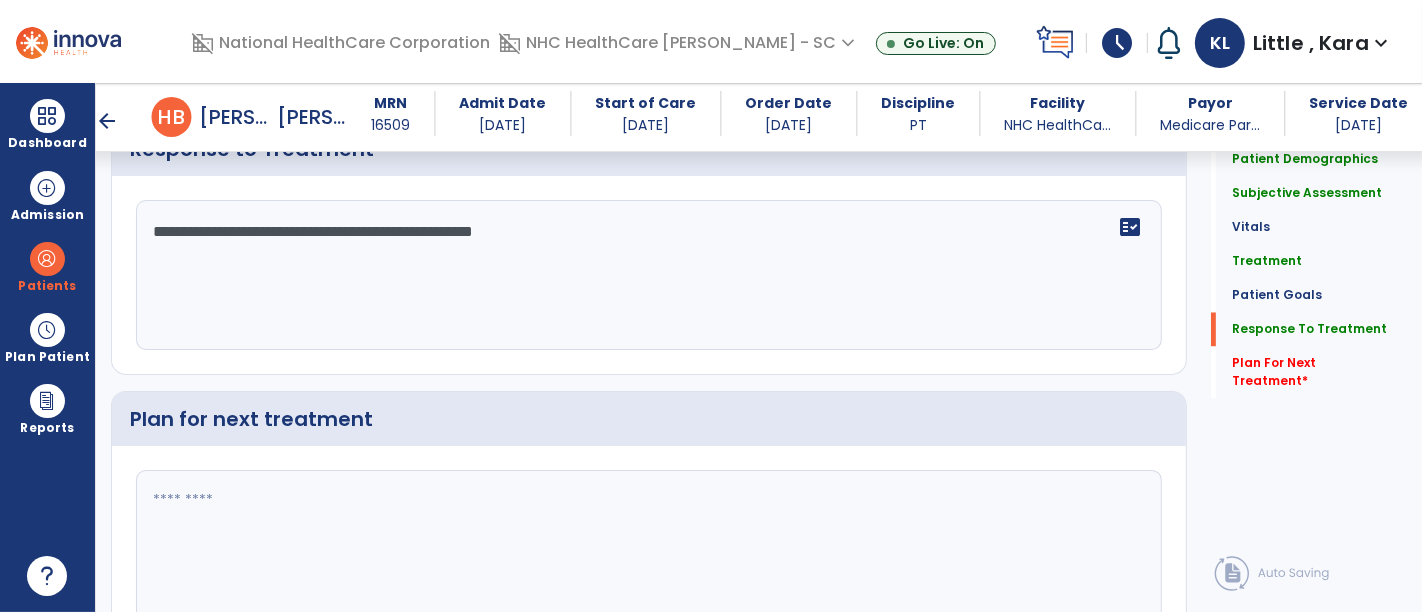 click on "**********" 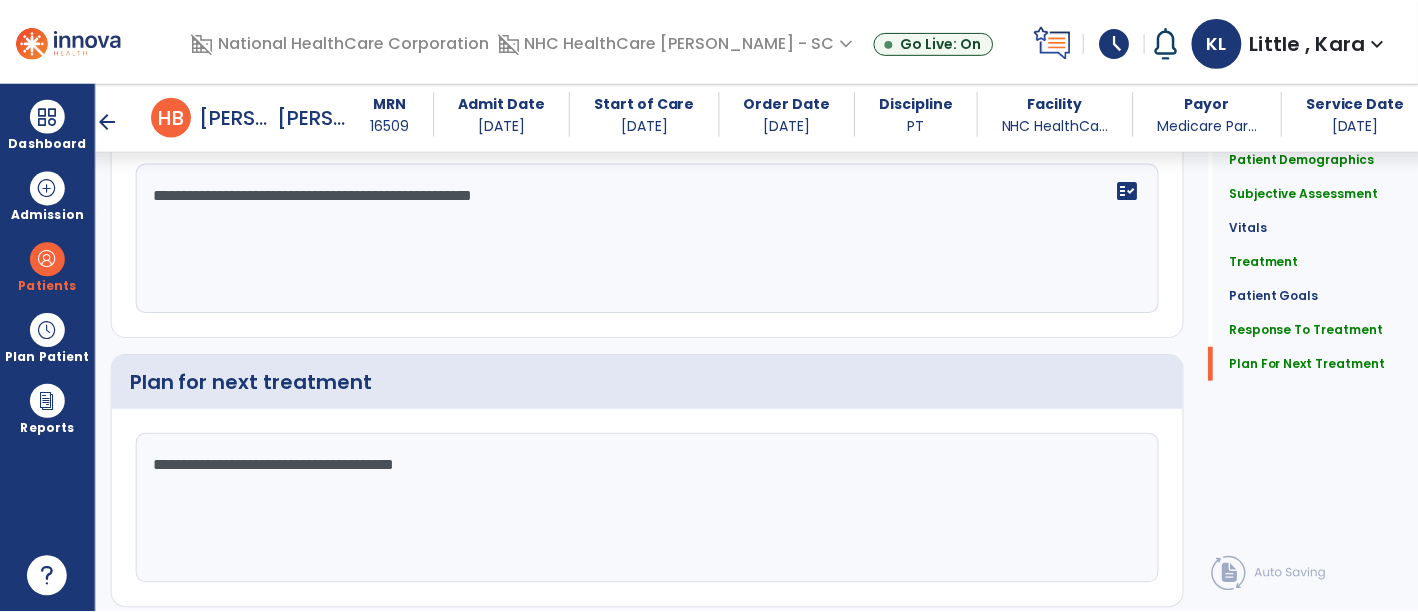 scroll, scrollTop: 3228, scrollLeft: 0, axis: vertical 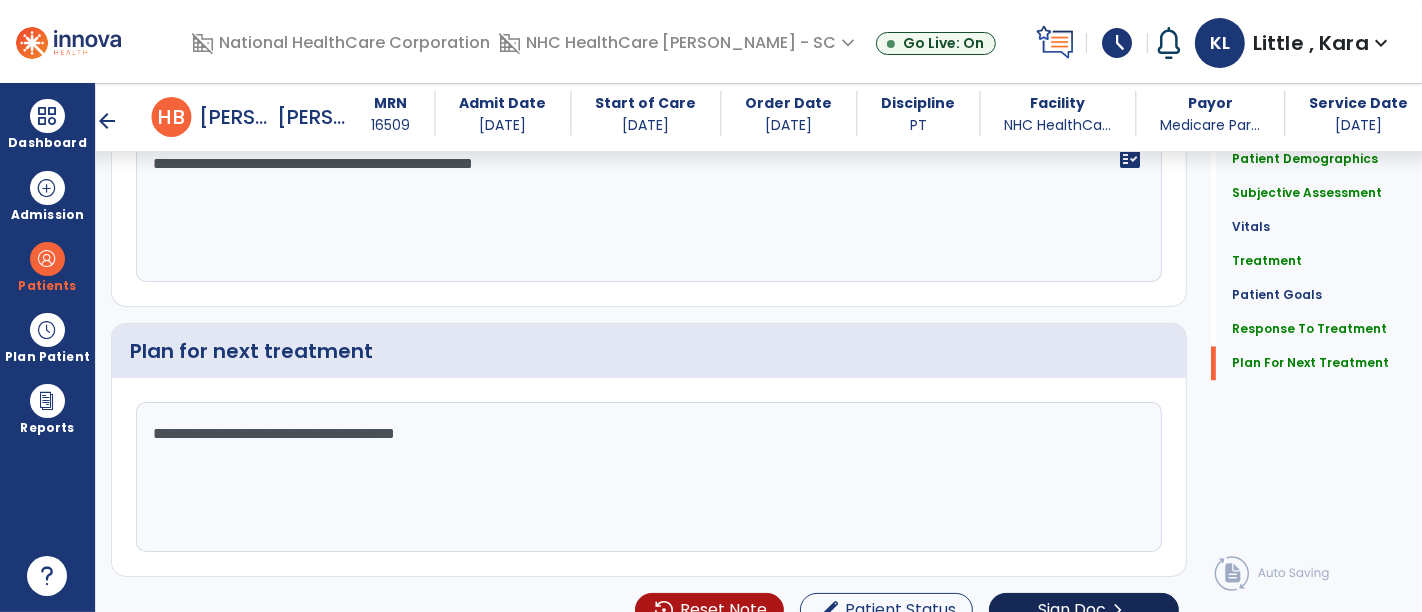 type on "**********" 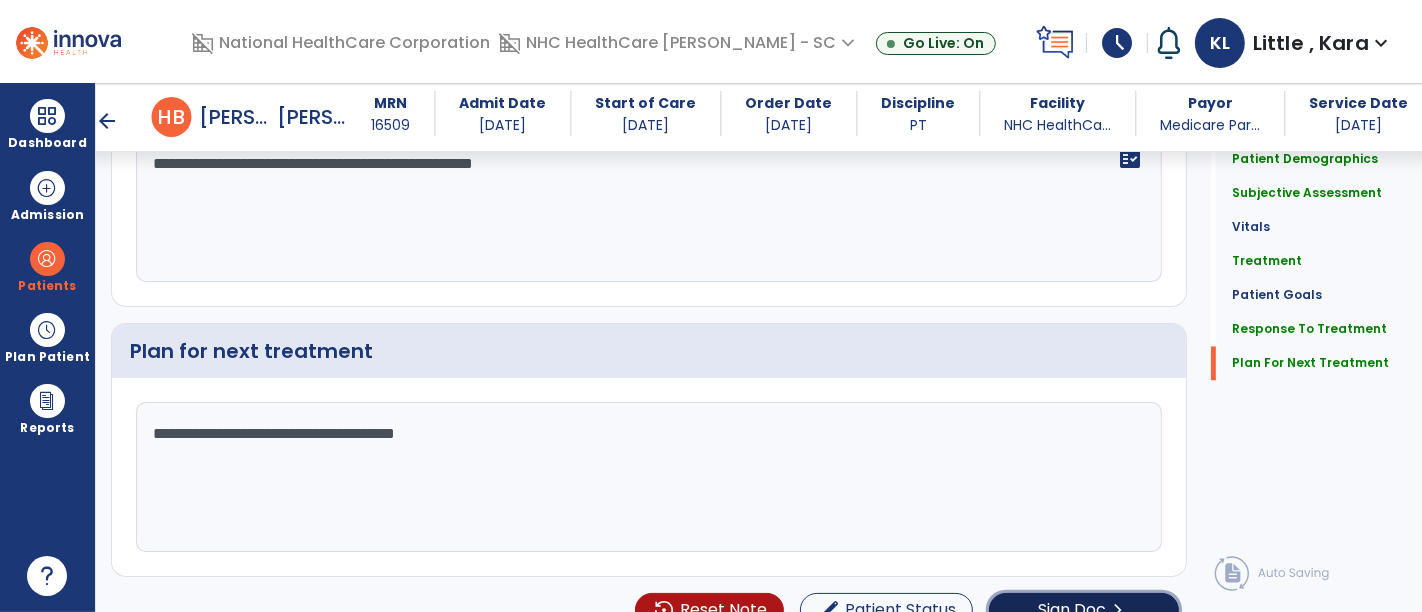 click on "Sign Doc" 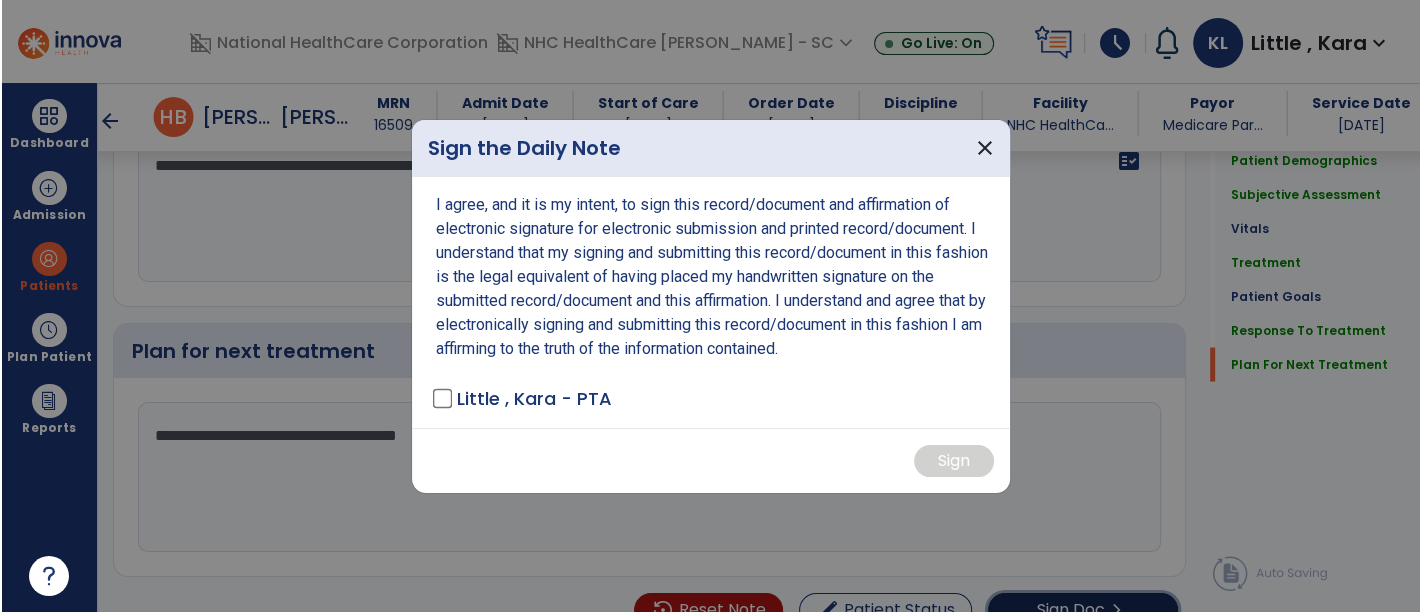 scroll, scrollTop: 3228, scrollLeft: 0, axis: vertical 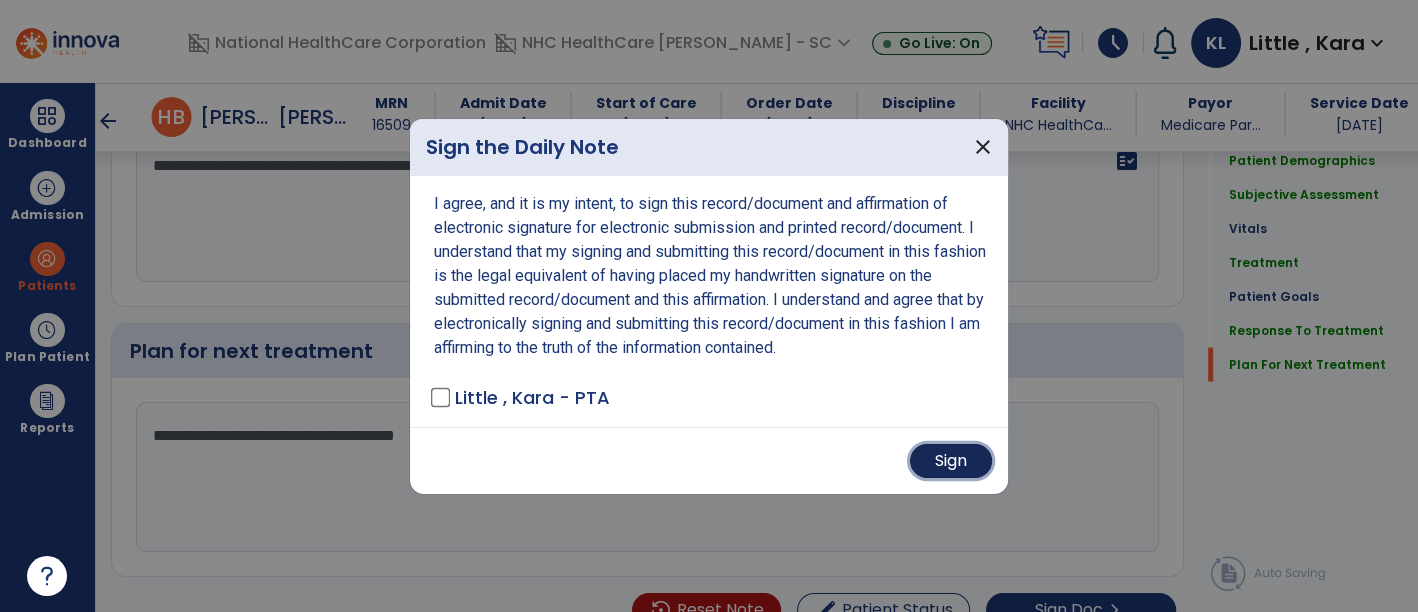 click on "Sign" at bounding box center [951, 461] 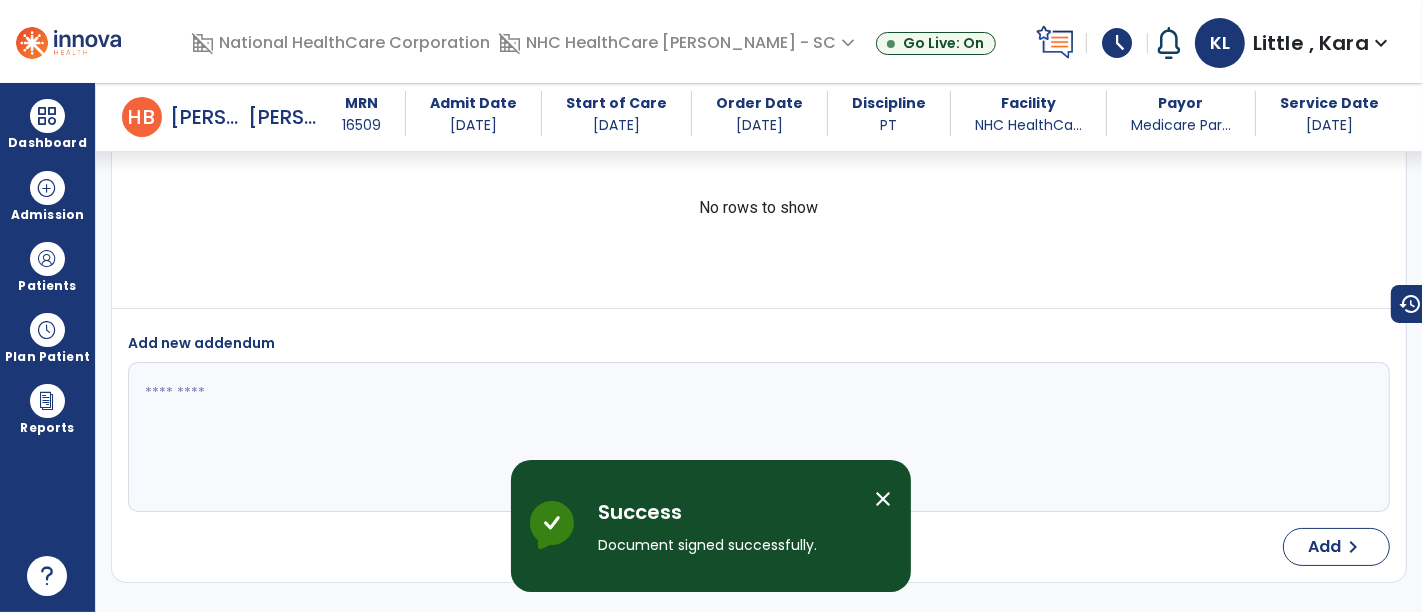scroll, scrollTop: 4522, scrollLeft: 0, axis: vertical 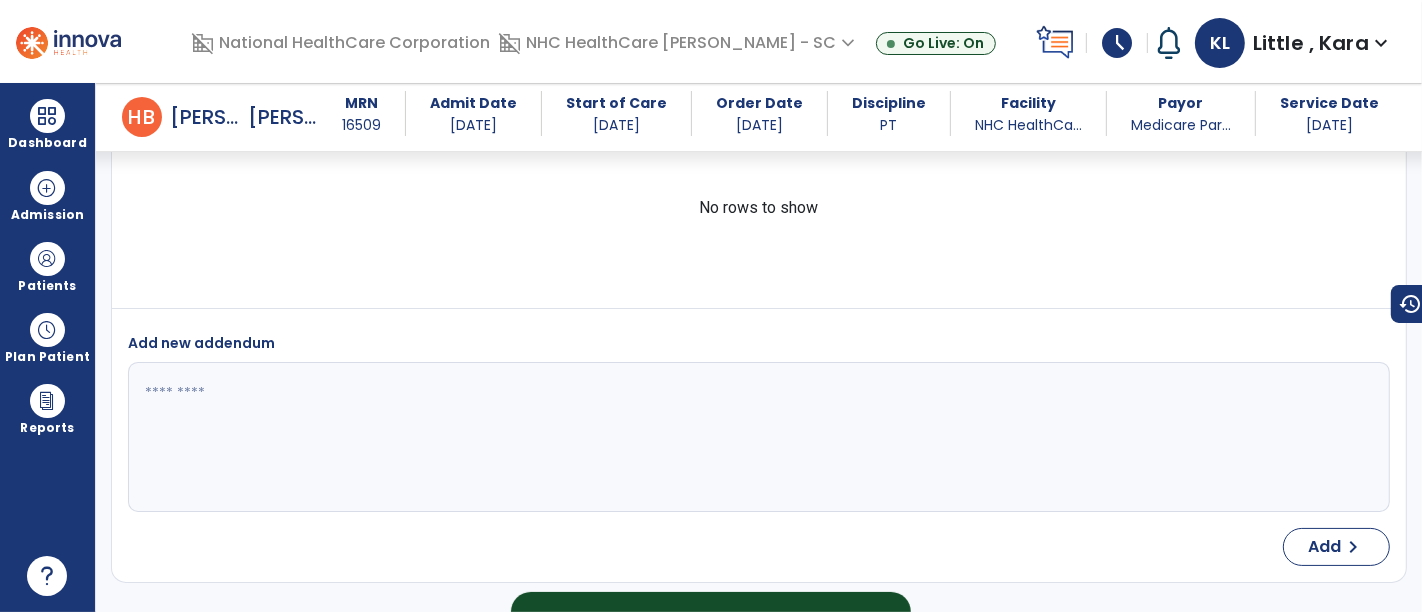 click on "Success Document signed successfully.  close   Innova Health  Success" at bounding box center [711, 526] 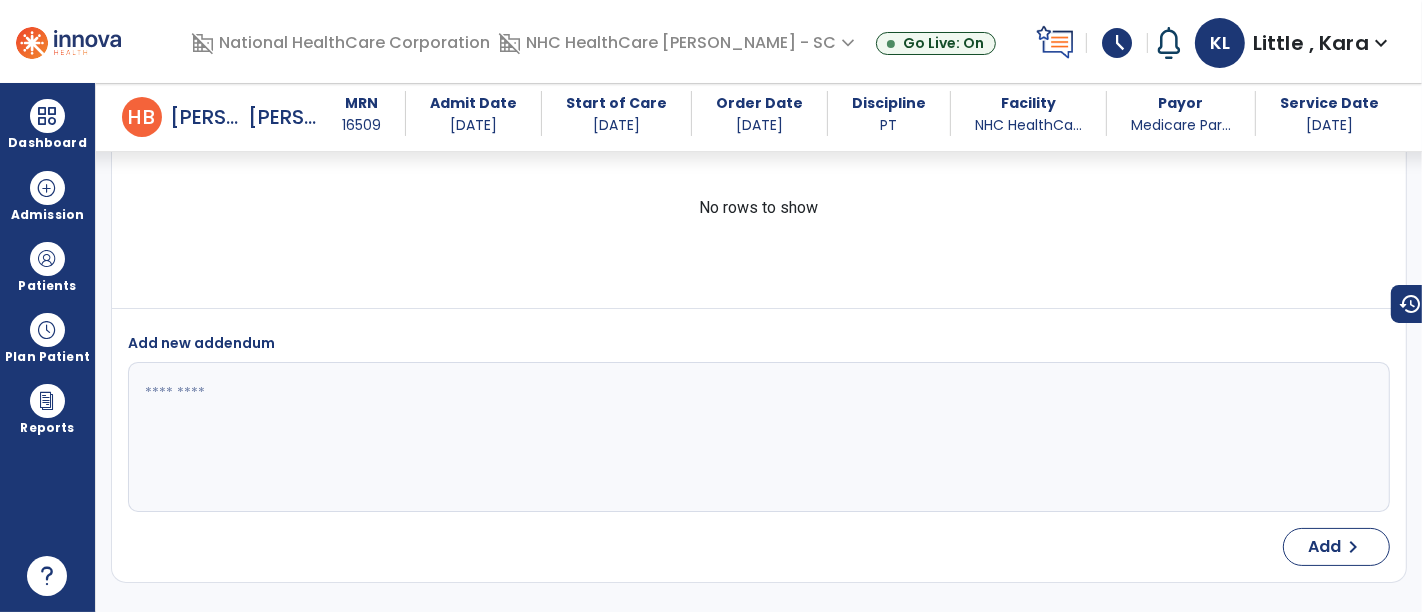 select on "*" 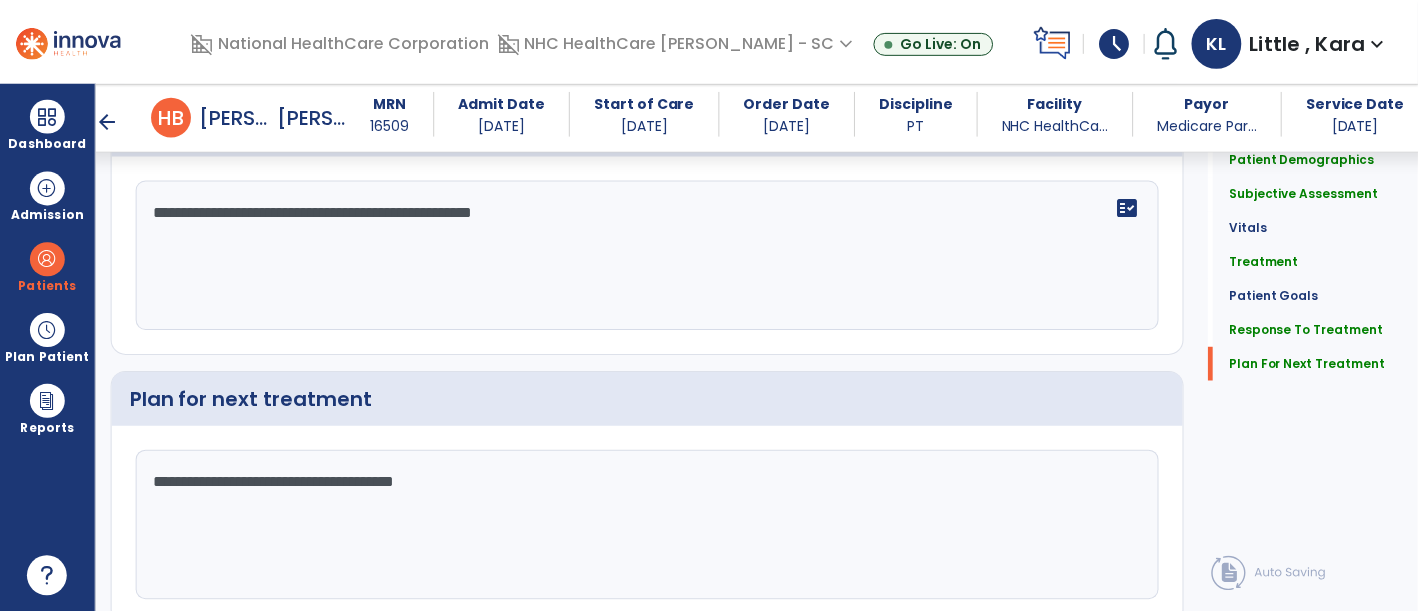 scroll, scrollTop: 3228, scrollLeft: 0, axis: vertical 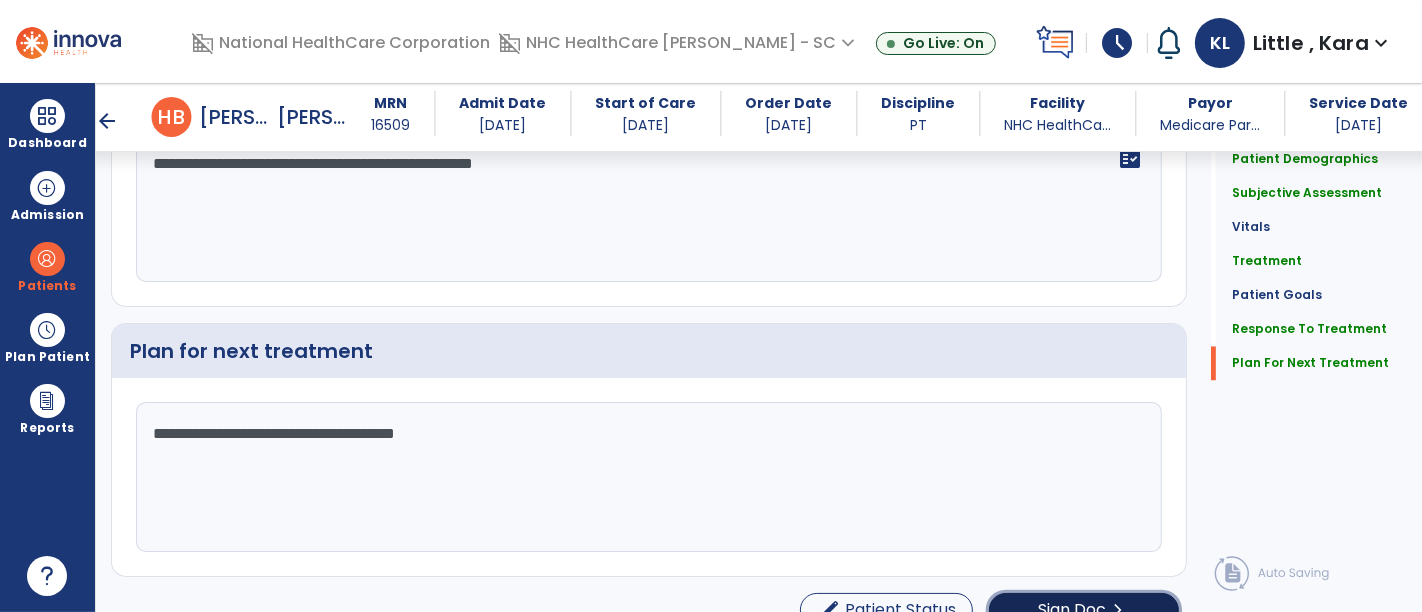 click on "Sign Doc  chevron_right" 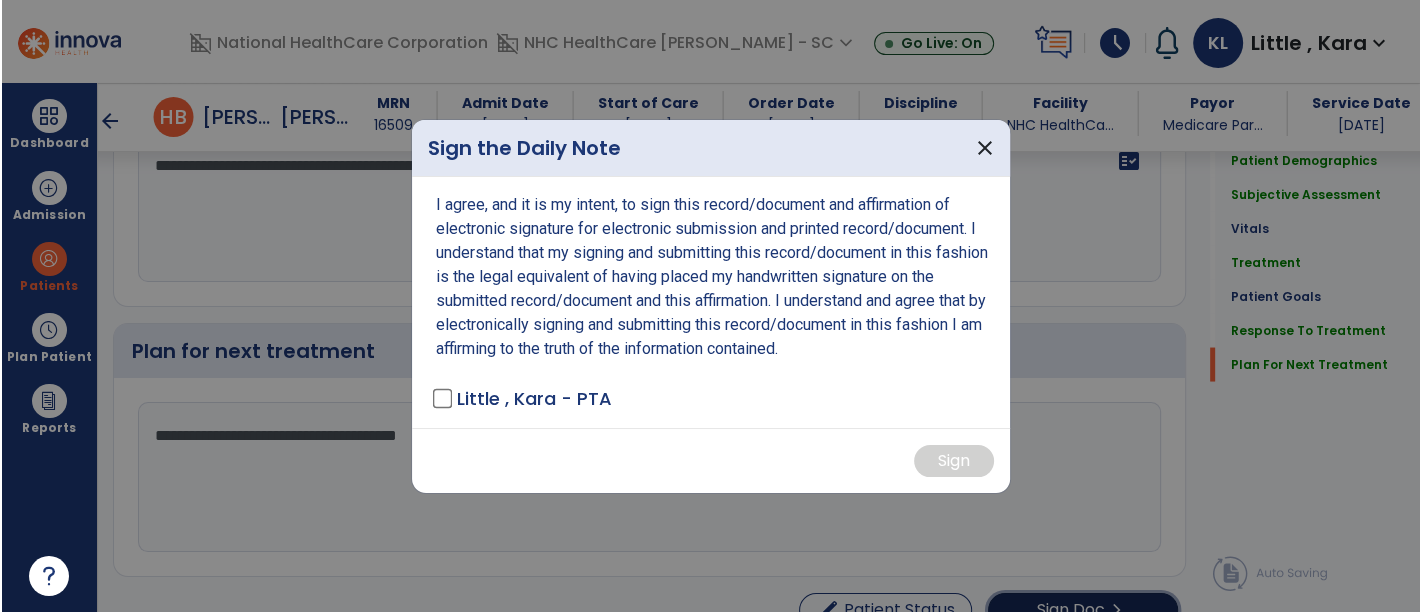 scroll, scrollTop: 3228, scrollLeft: 0, axis: vertical 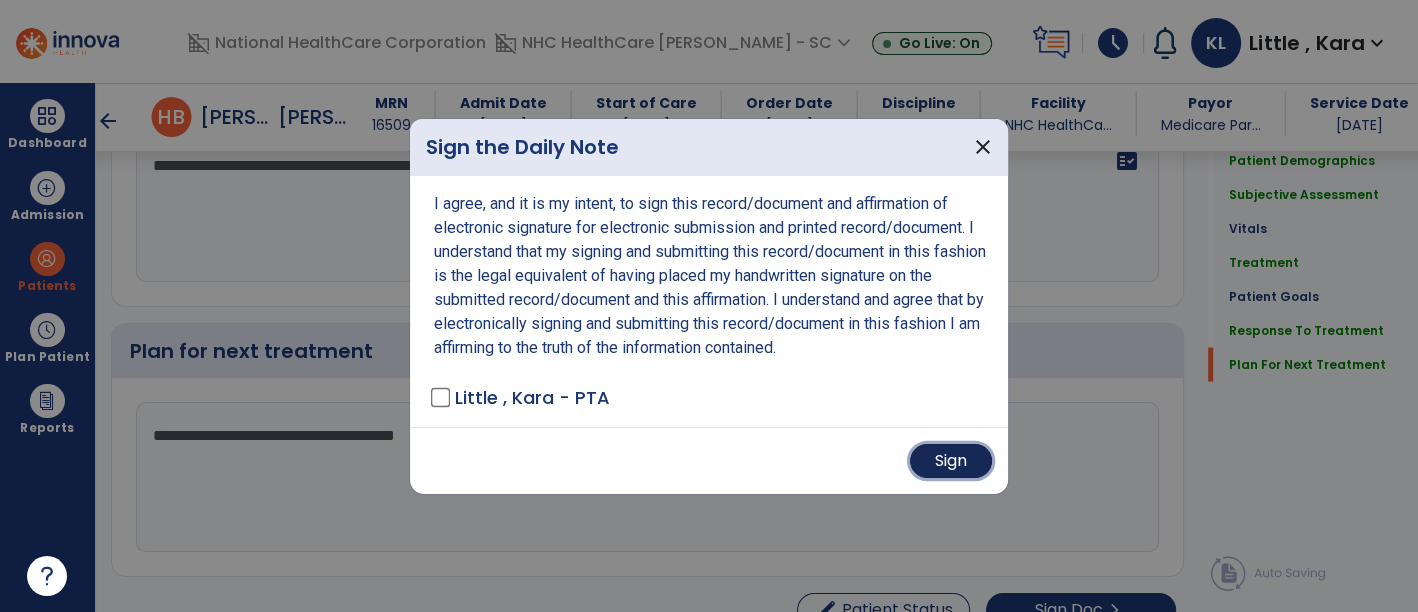 click on "Sign" at bounding box center (951, 461) 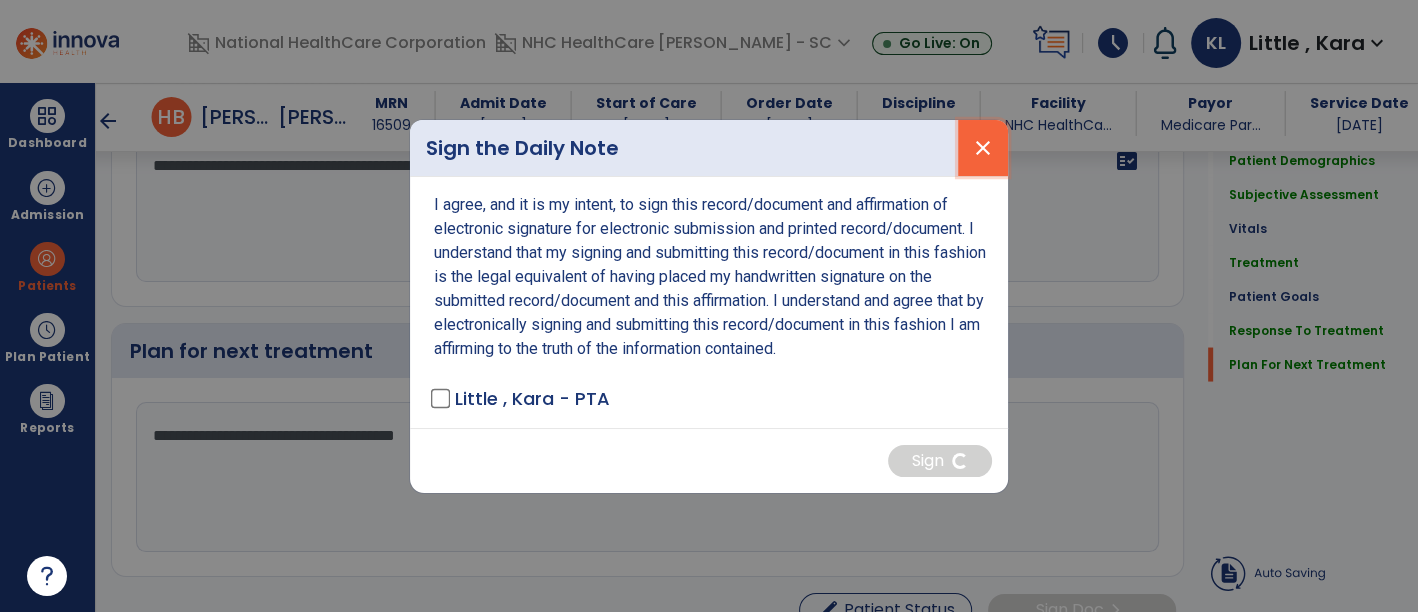 click on "close" at bounding box center (983, 148) 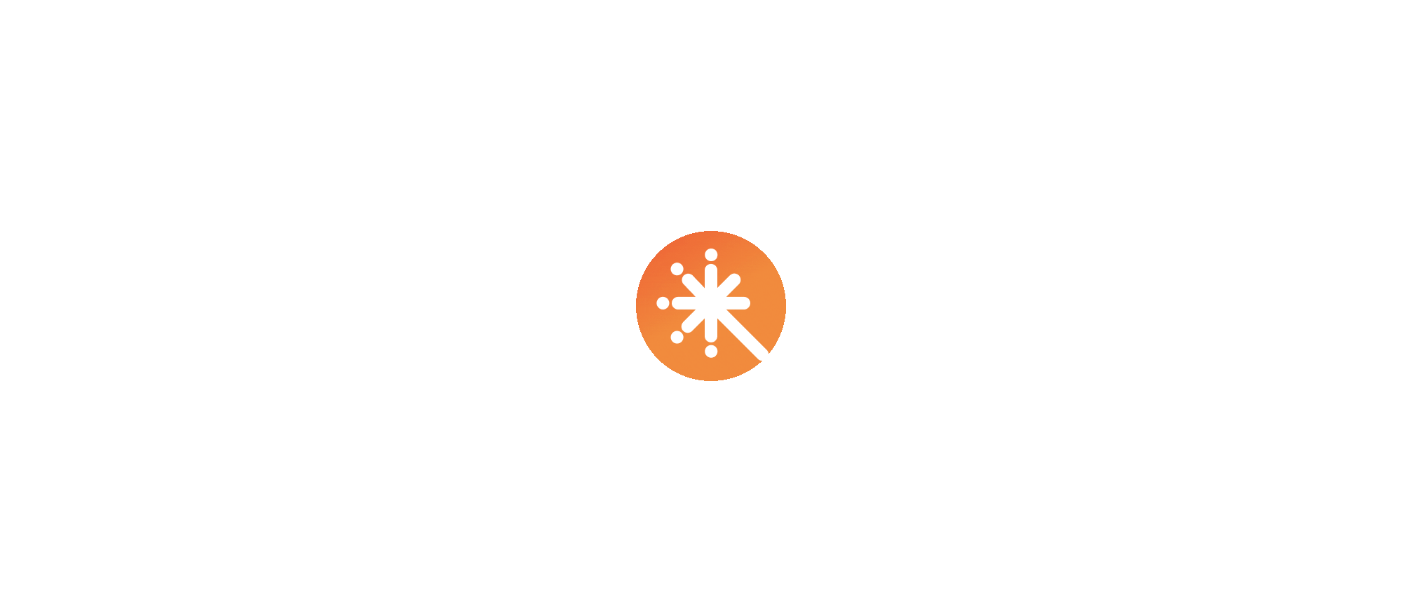 scroll, scrollTop: 0, scrollLeft: 0, axis: both 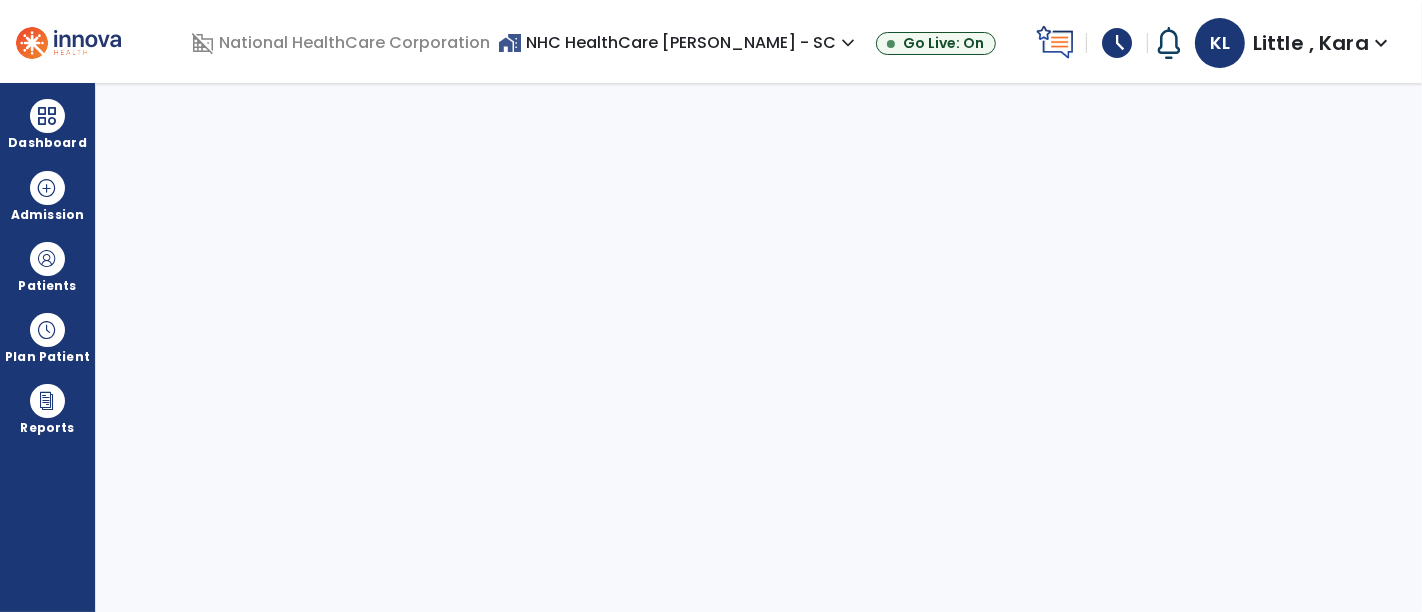 select on "****" 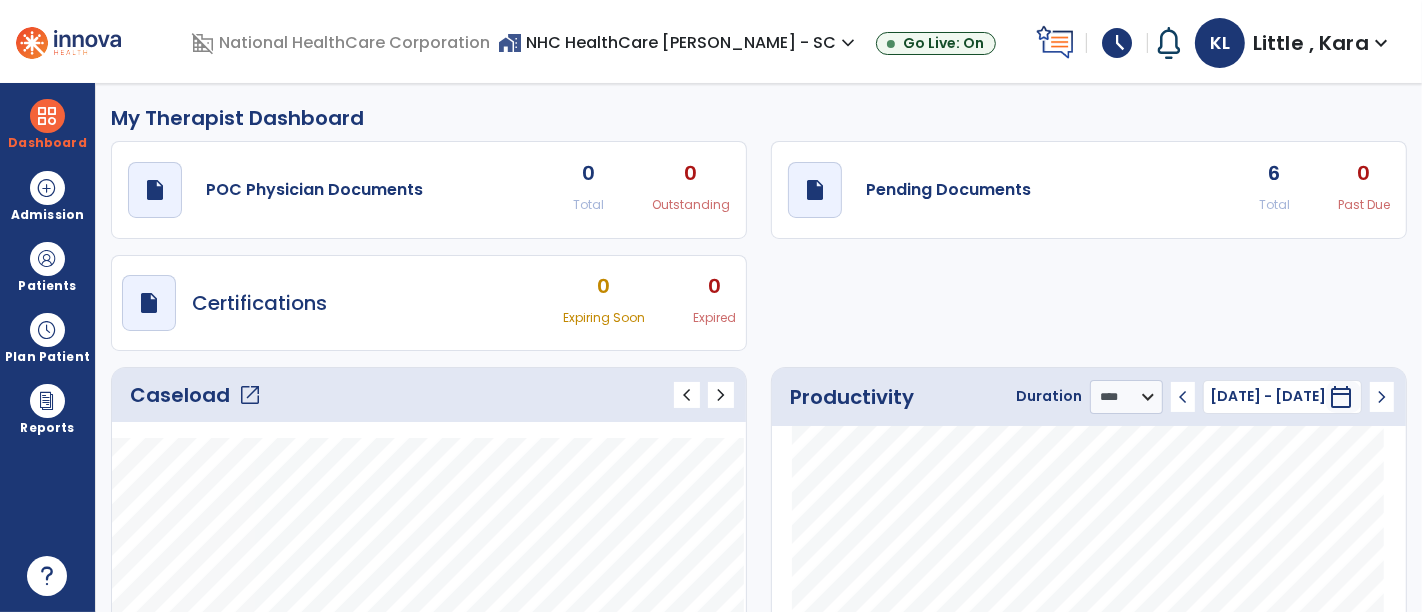 click on "open_in_new" 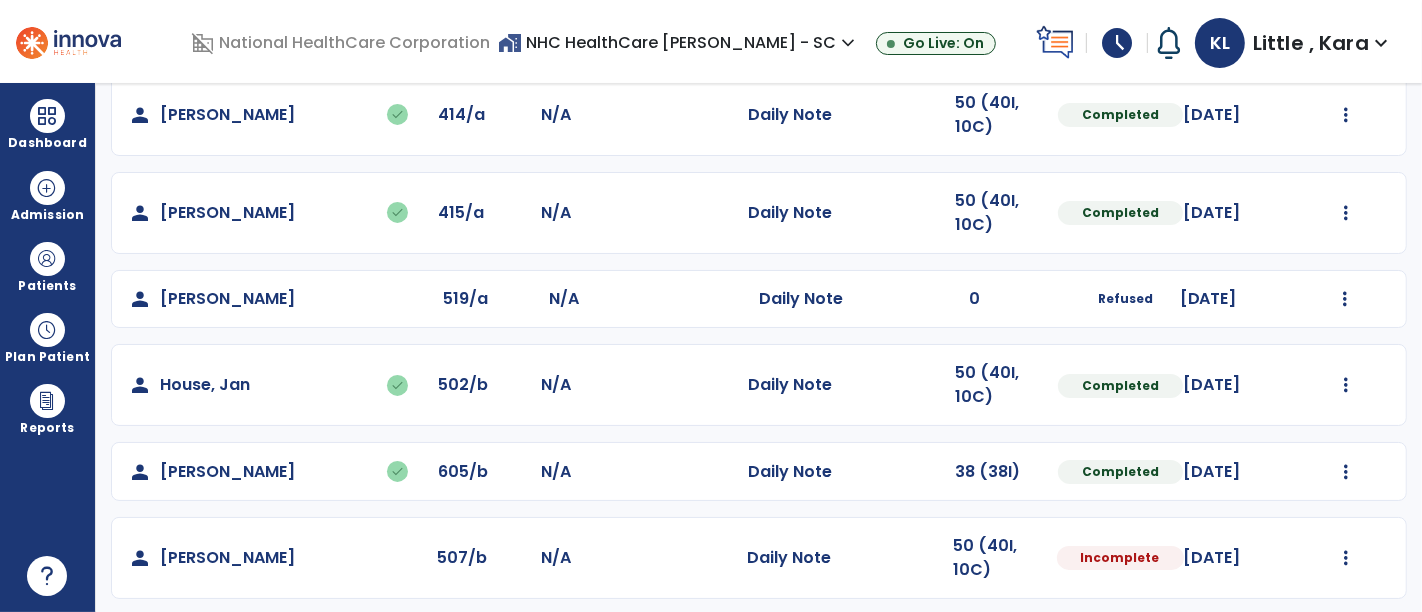 scroll, scrollTop: 394, scrollLeft: 0, axis: vertical 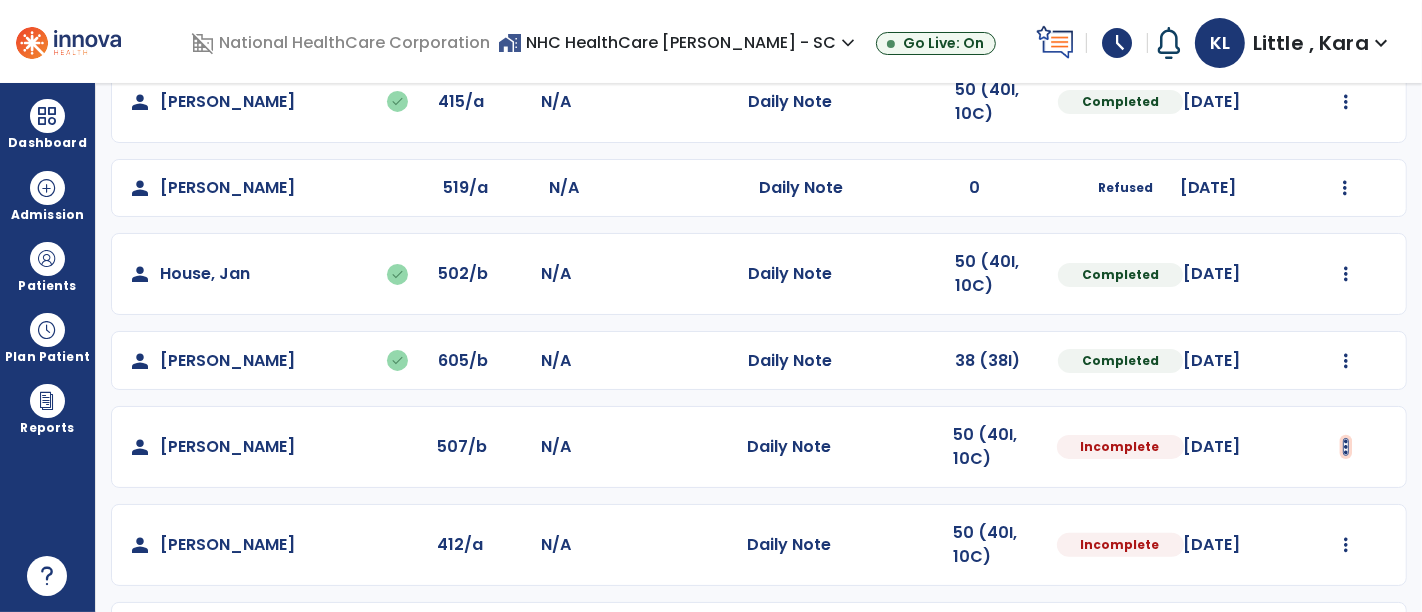 click at bounding box center [1346, -94] 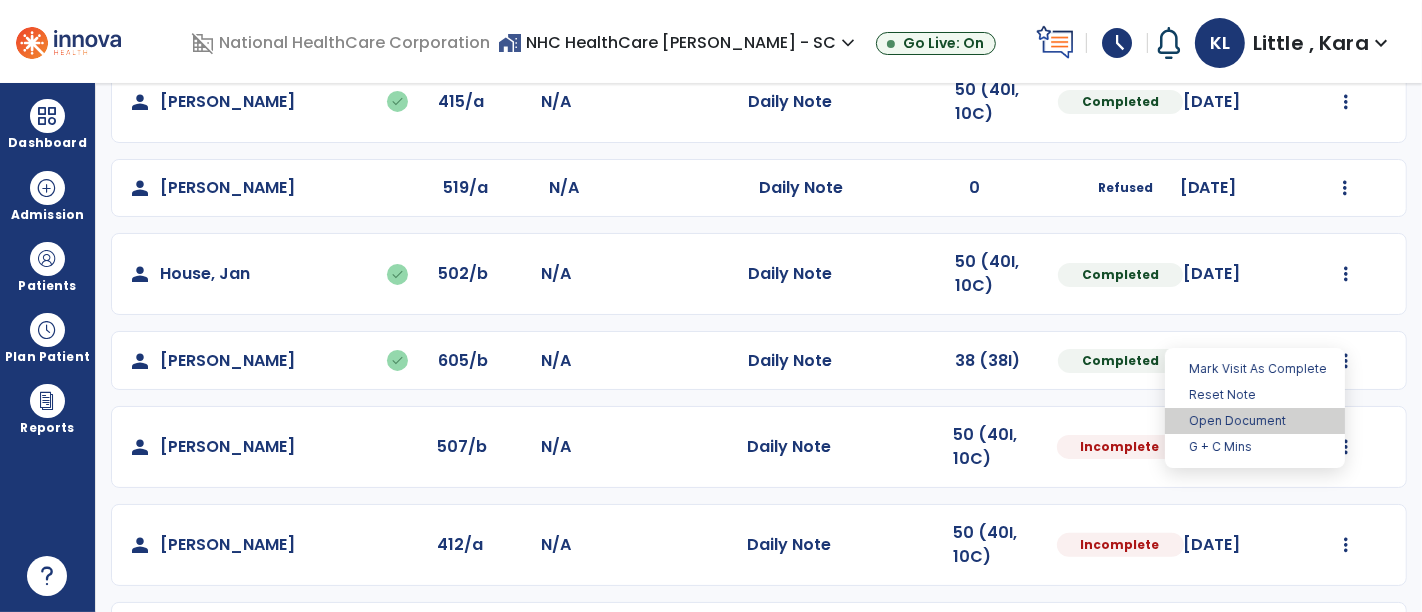 click on "Open Document" at bounding box center [1255, 421] 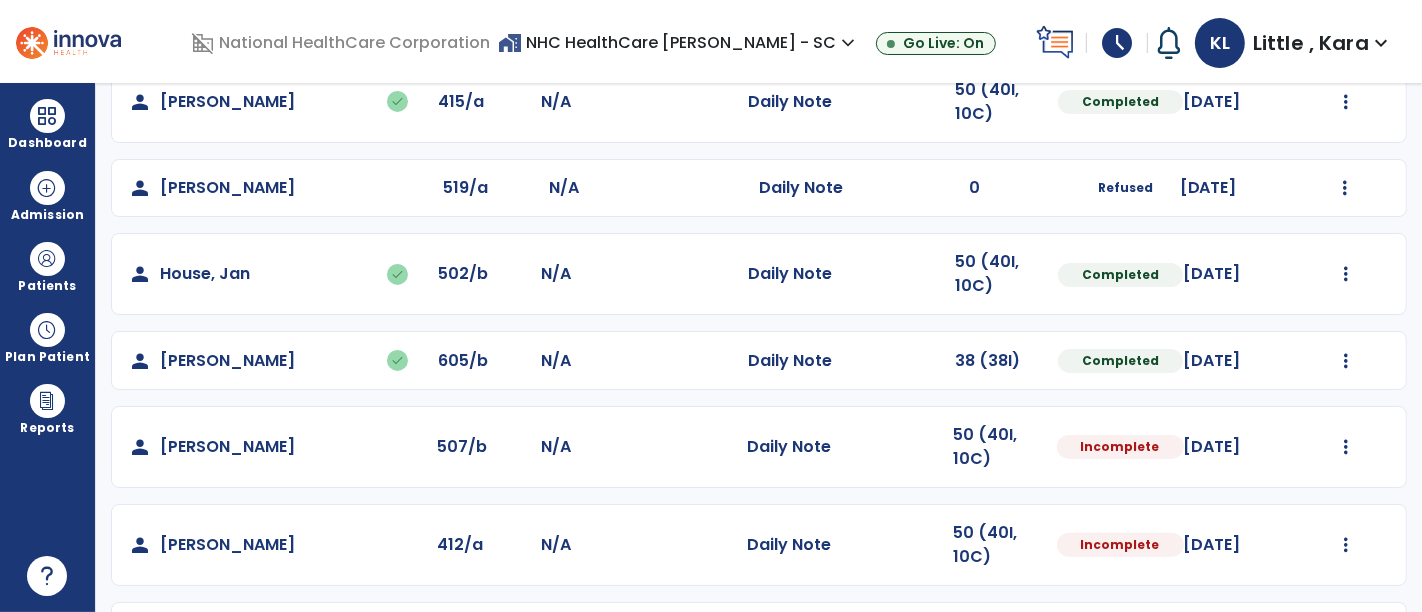 select on "*" 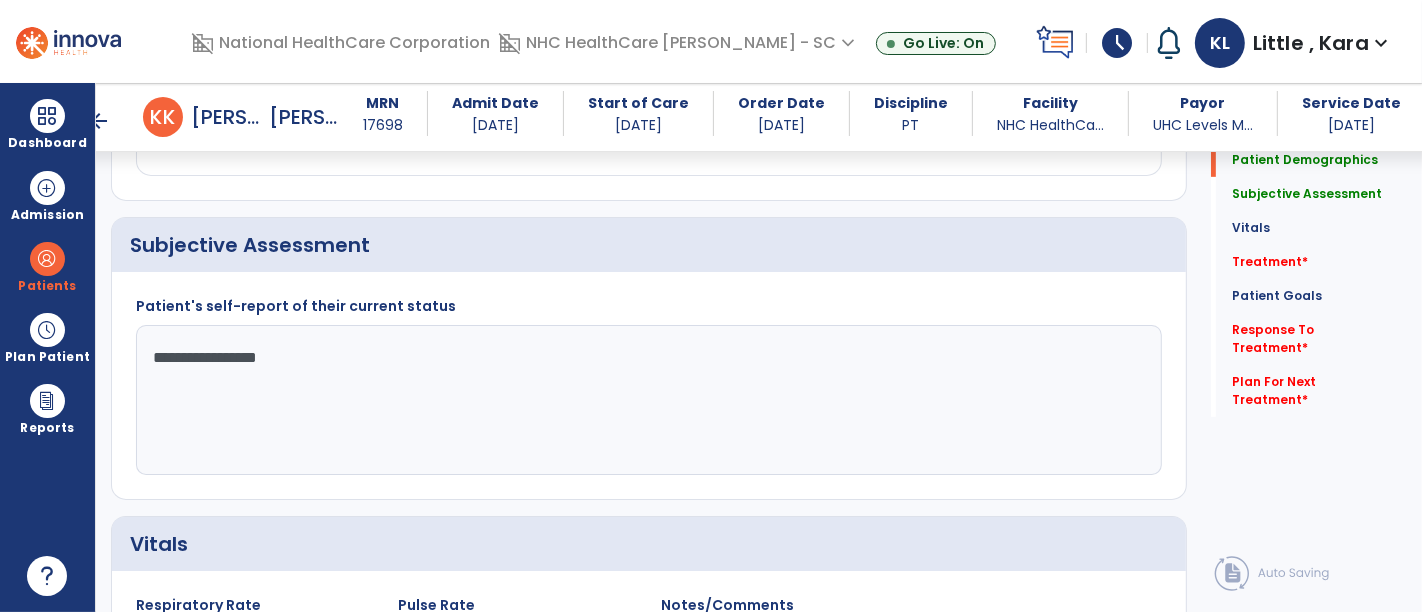 scroll, scrollTop: 444, scrollLeft: 0, axis: vertical 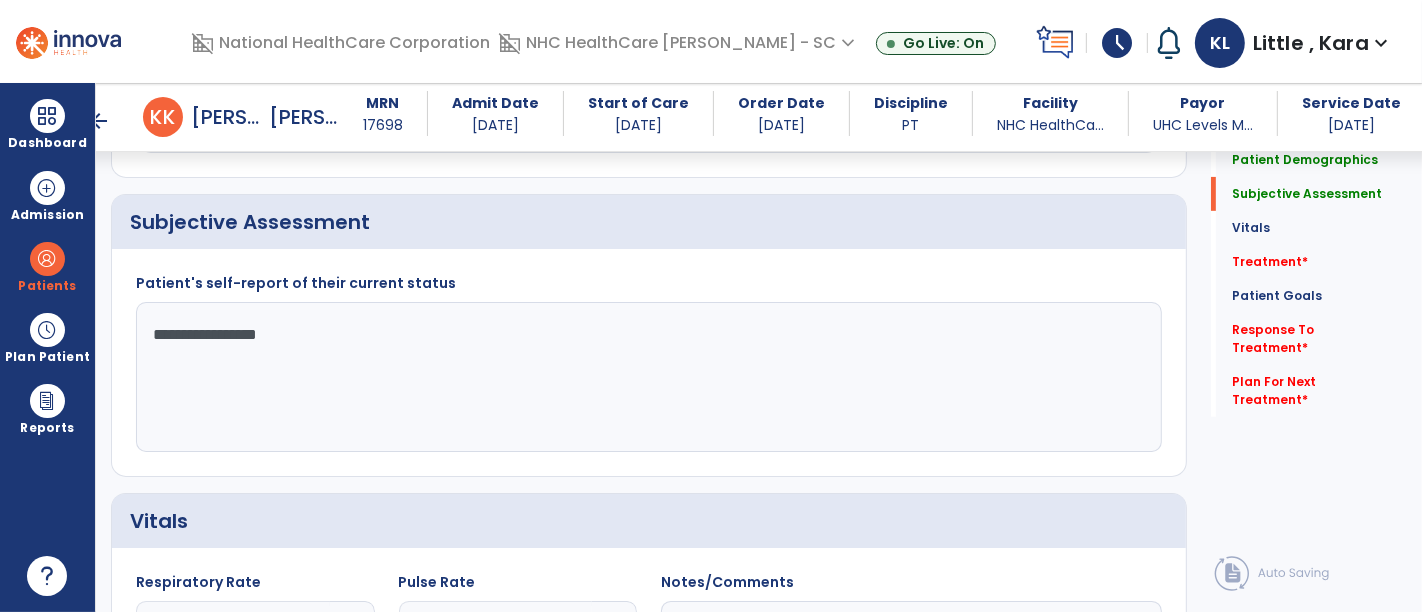 click on "**********" 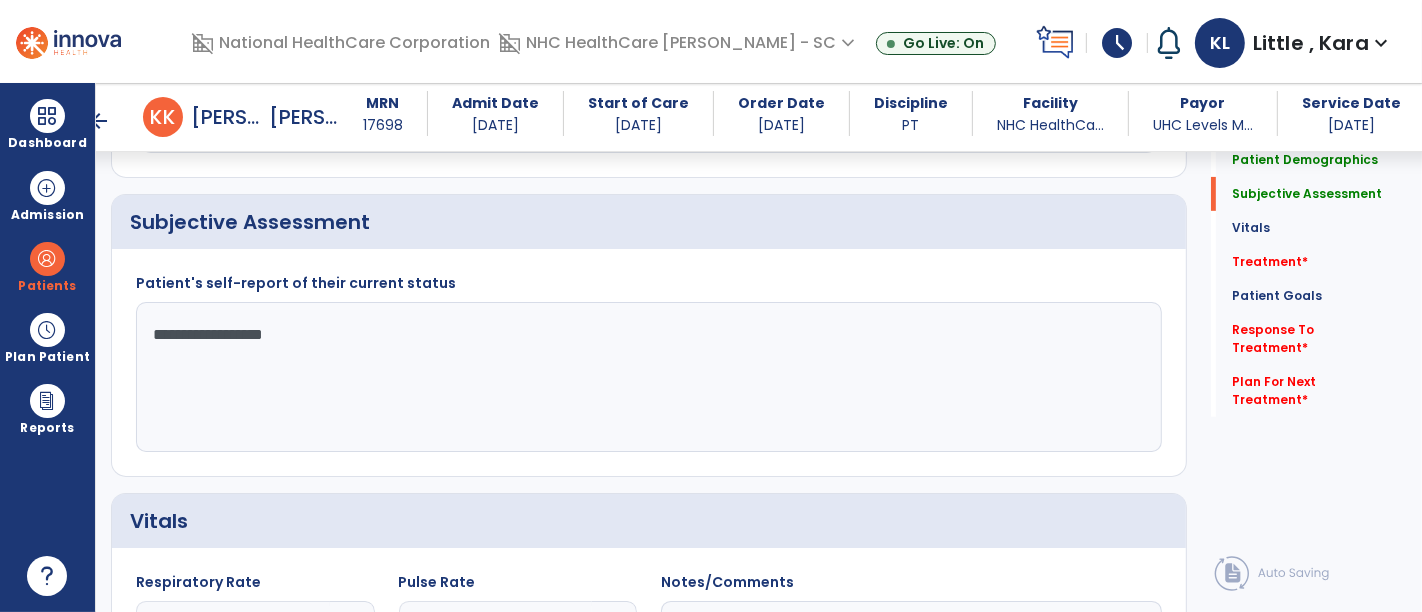 click on "**********" 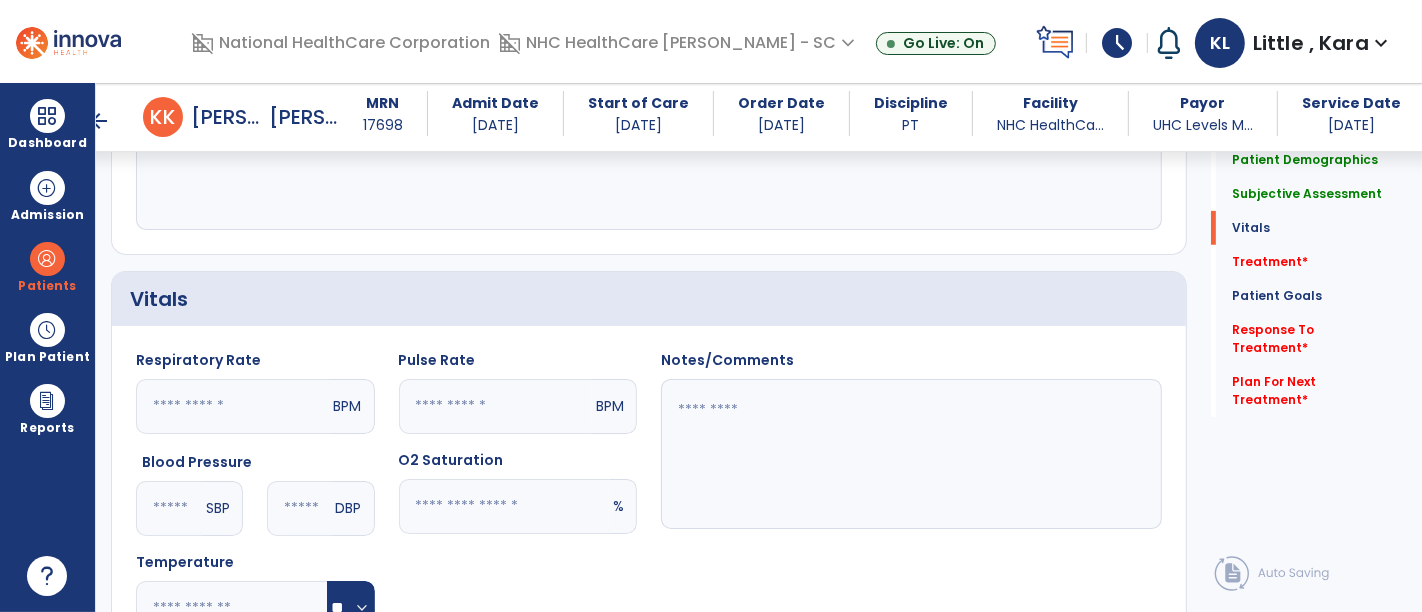 scroll, scrollTop: 444, scrollLeft: 0, axis: vertical 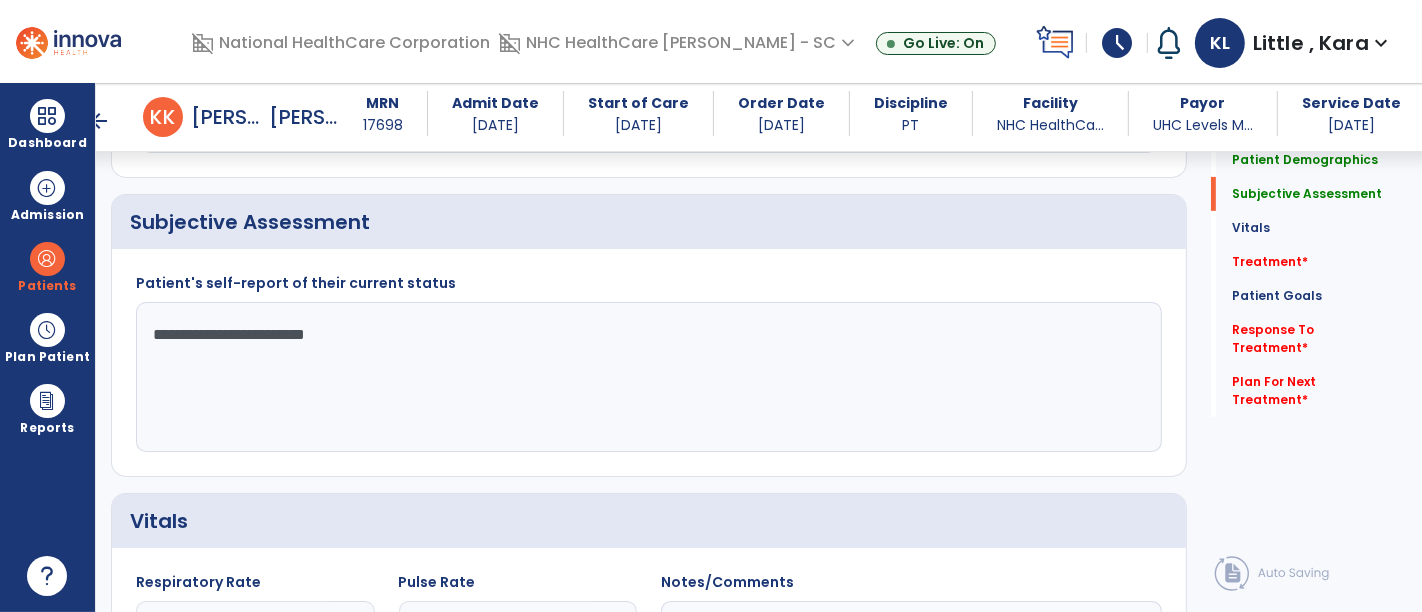 click on "**********" 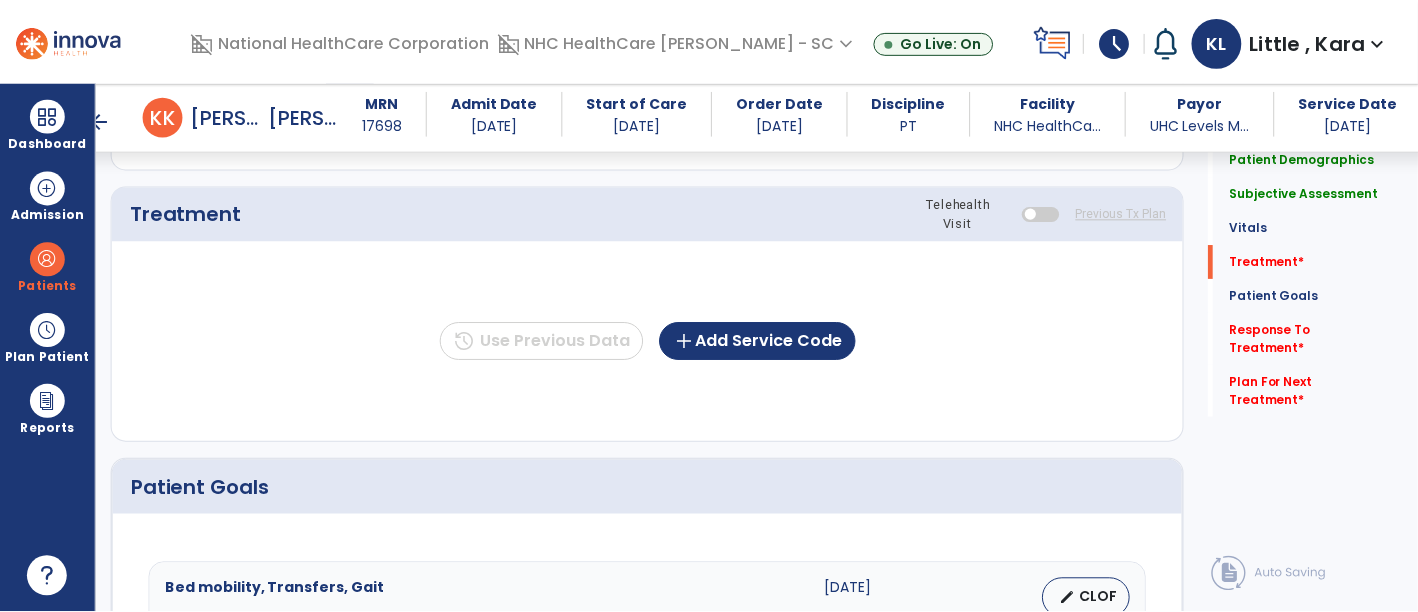 scroll, scrollTop: 1222, scrollLeft: 0, axis: vertical 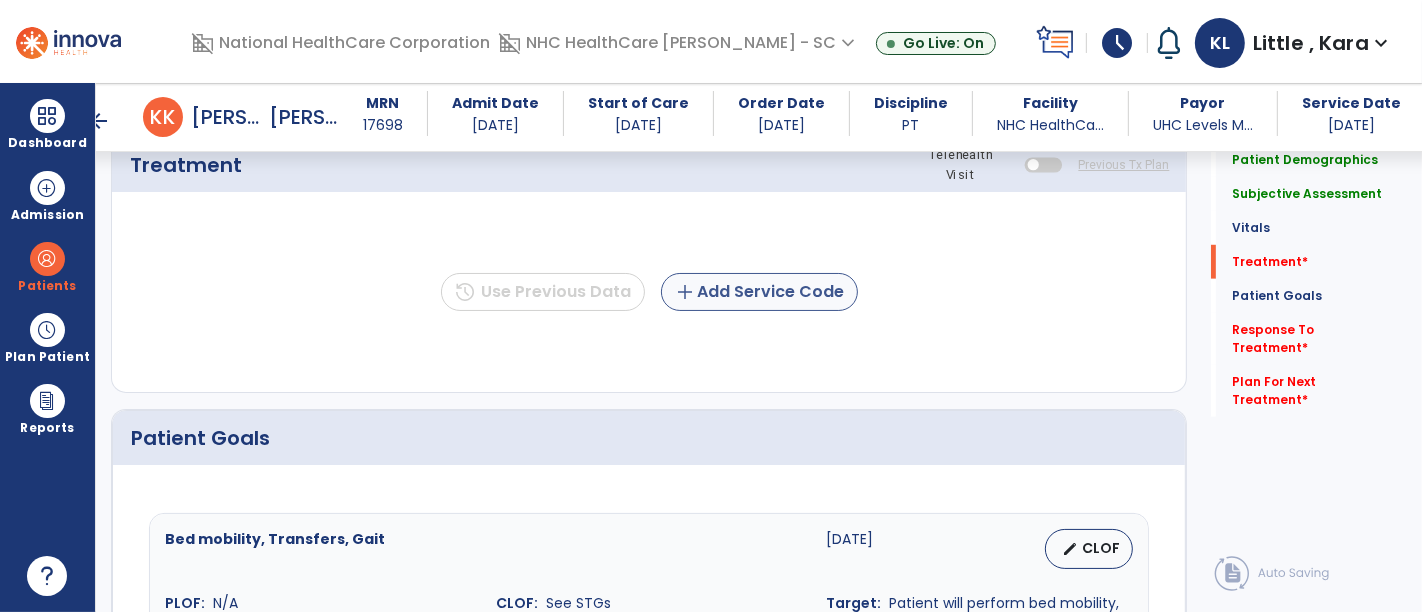 type on "**********" 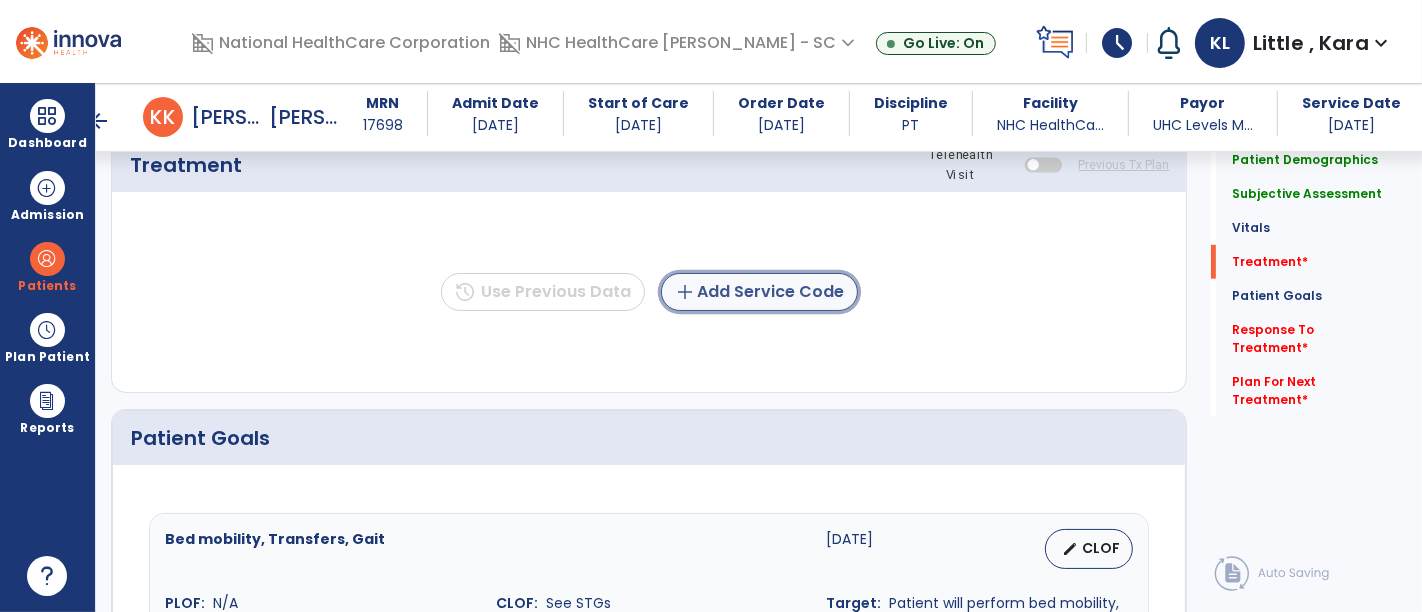 click on "add  Add Service Code" 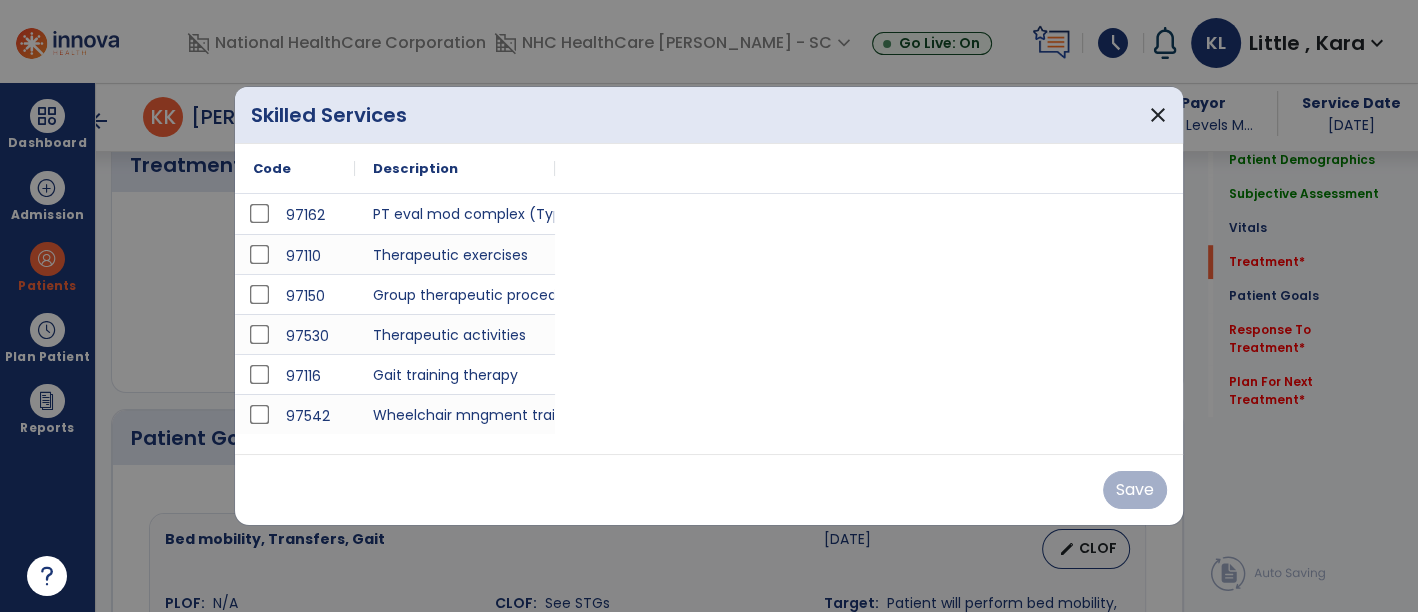scroll, scrollTop: 1222, scrollLeft: 0, axis: vertical 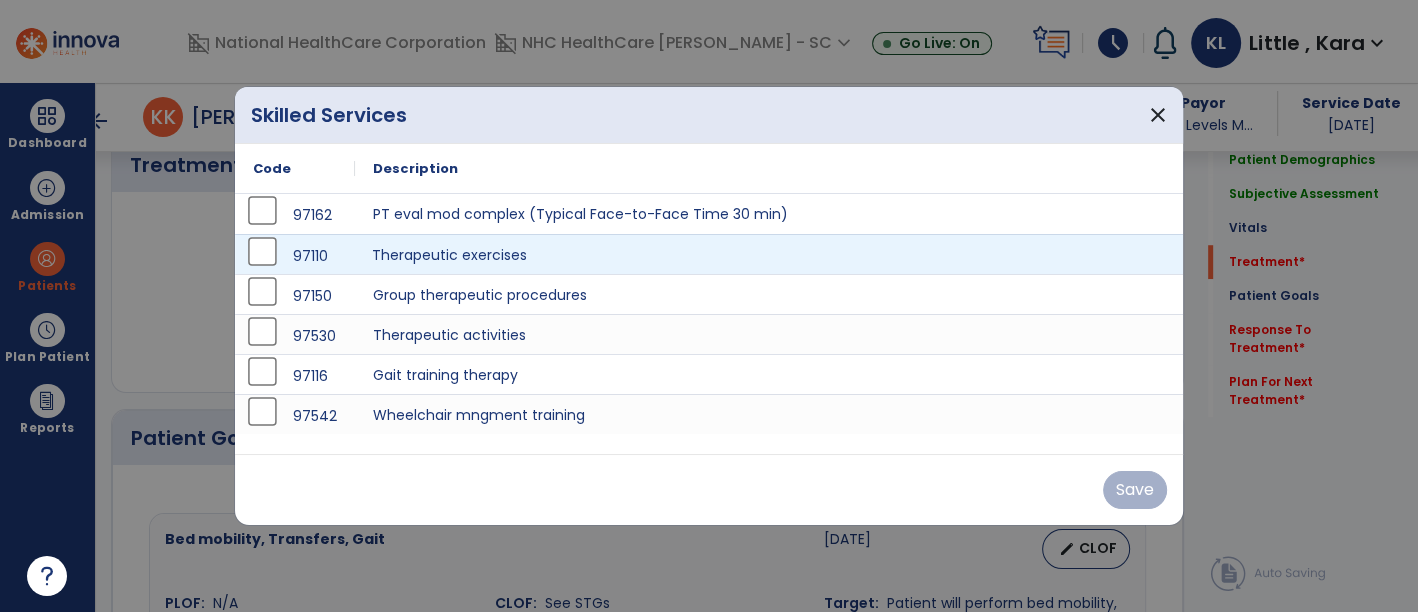 click on "Therapeutic exercises" at bounding box center [769, 254] 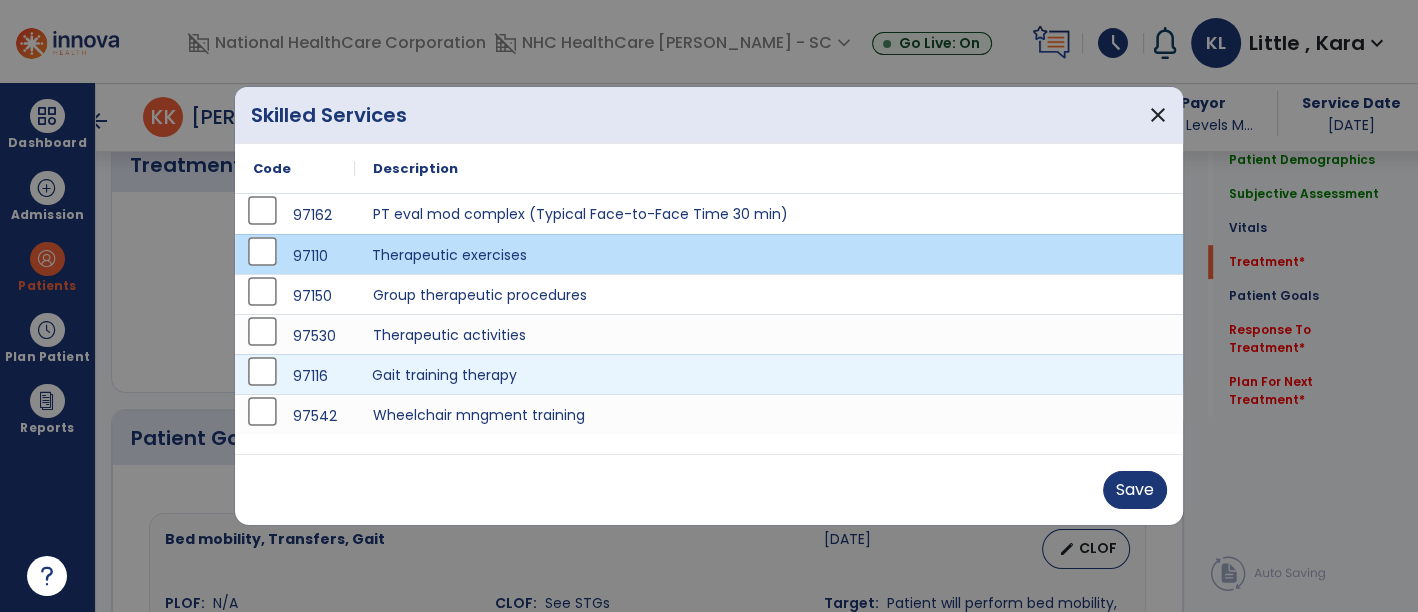 drag, startPoint x: 478, startPoint y: 375, endPoint x: 477, endPoint y: 338, distance: 37.01351 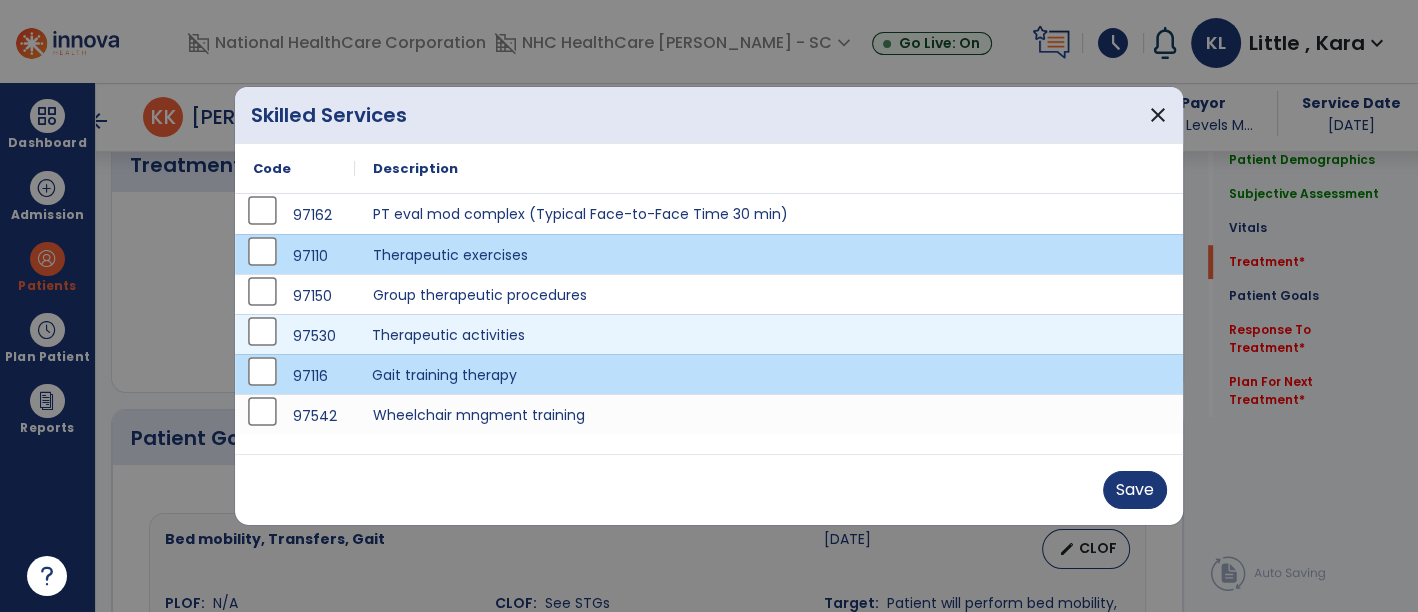 click on "Therapeutic activities" at bounding box center (769, 334) 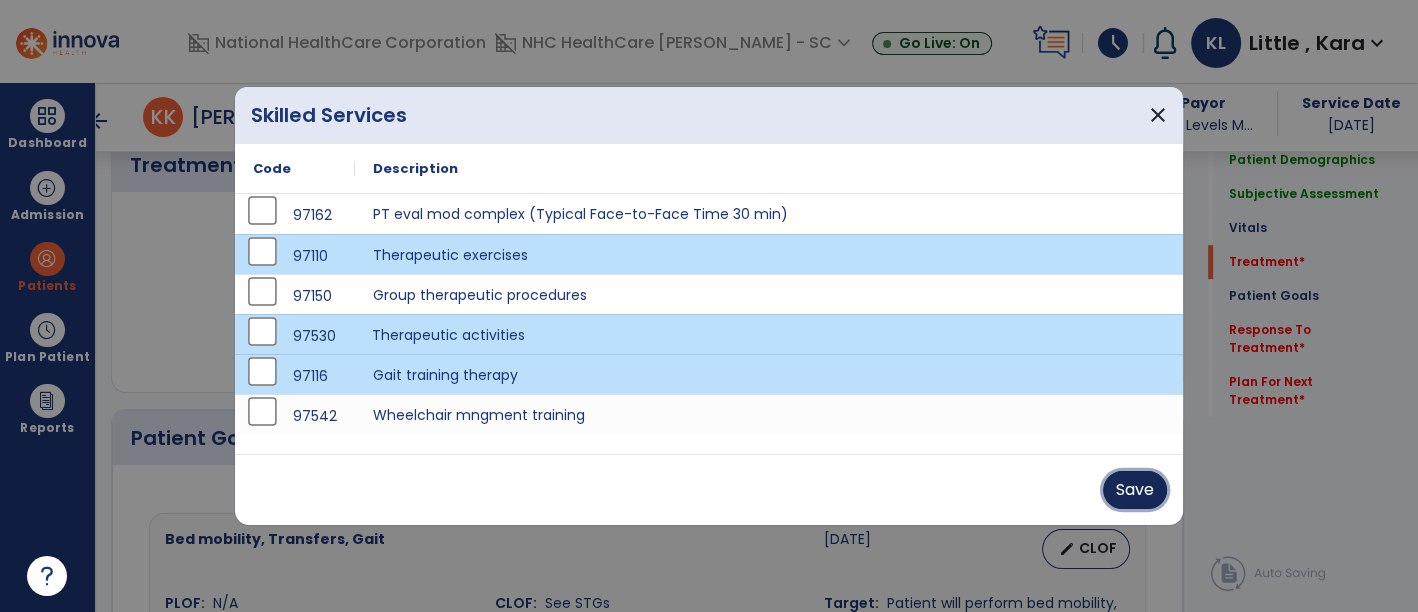 click on "Save" at bounding box center [1135, 490] 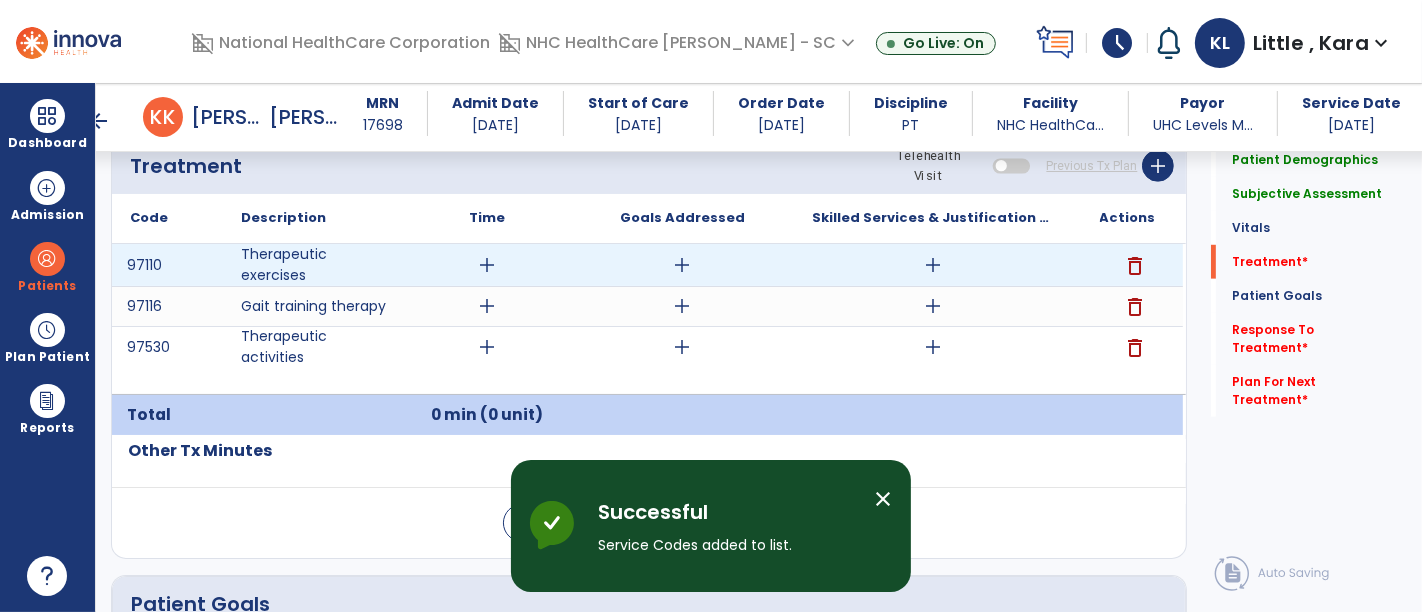 click on "add" at bounding box center (488, 265) 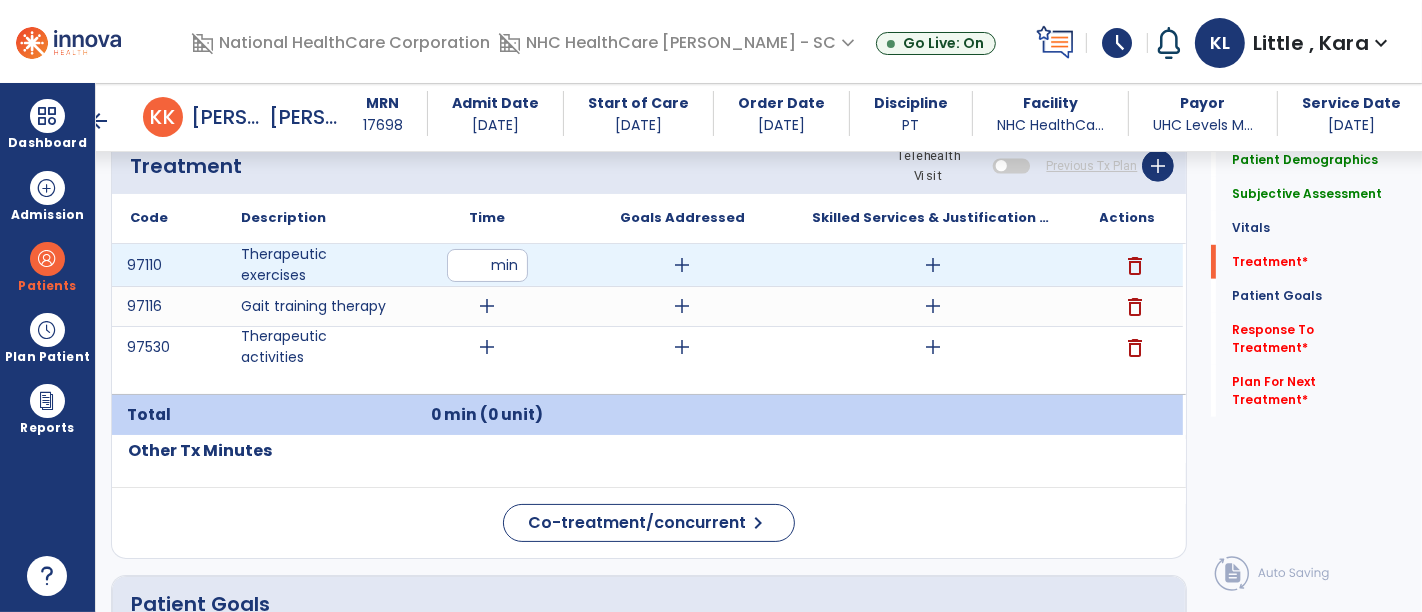 type on "**" 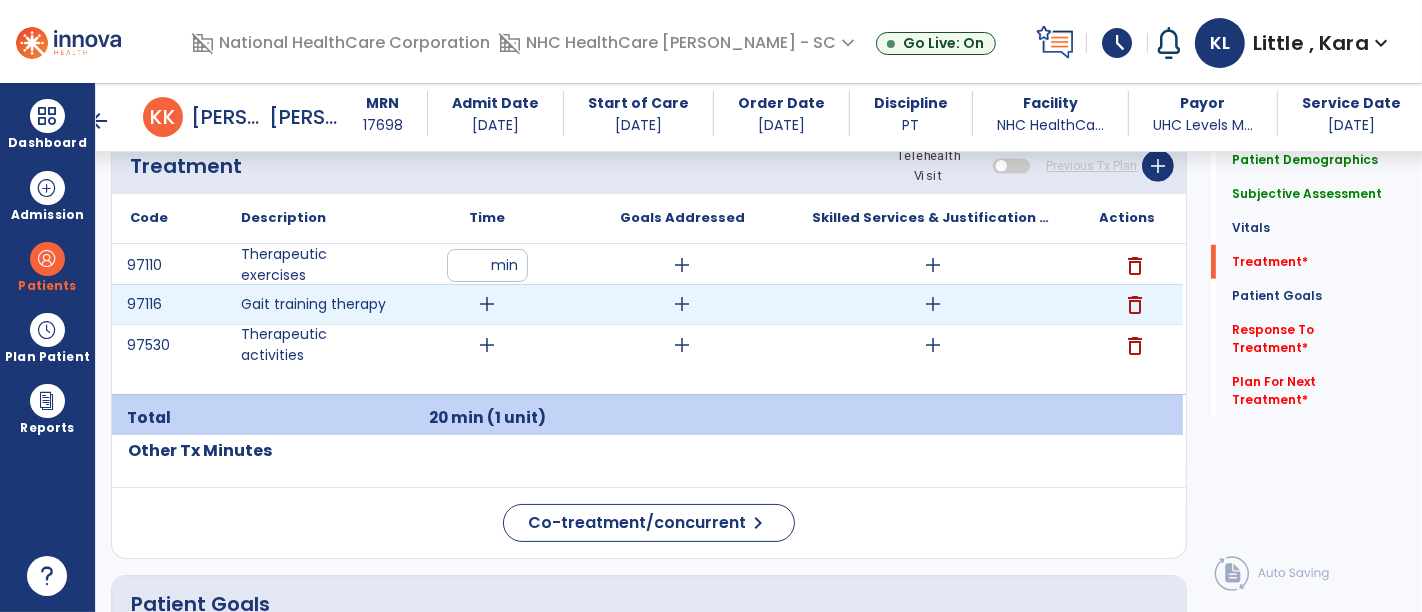 click on "add" at bounding box center [488, 304] 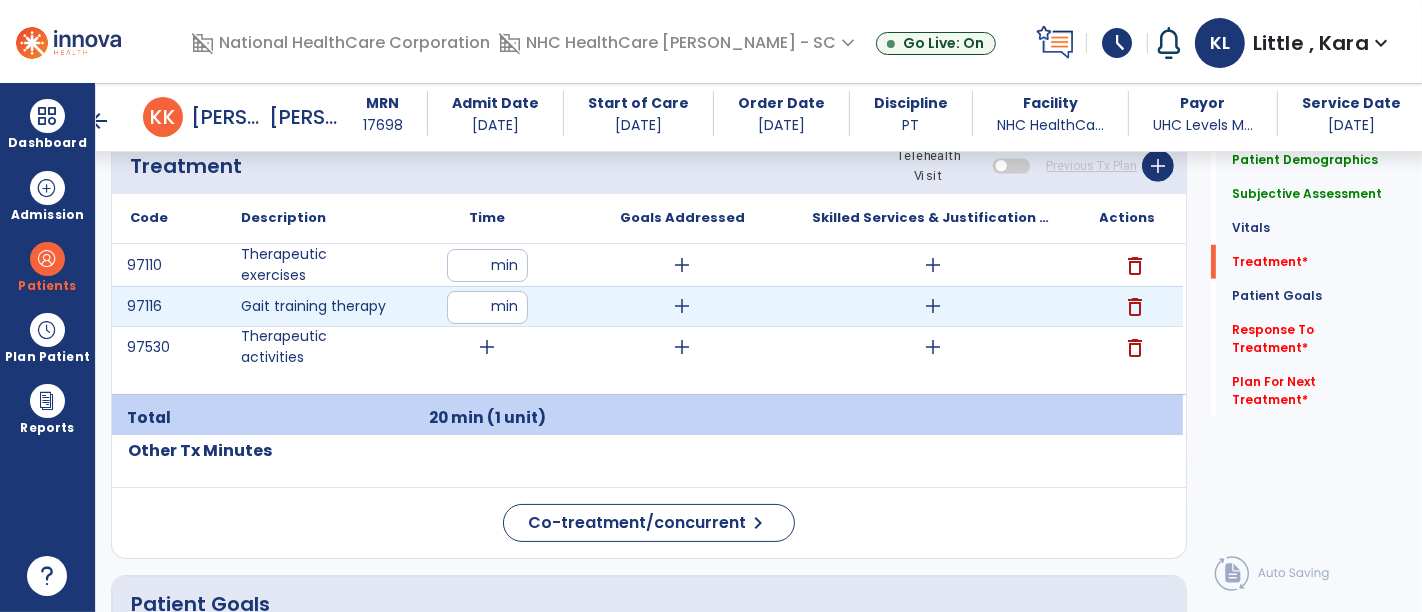type on "**" 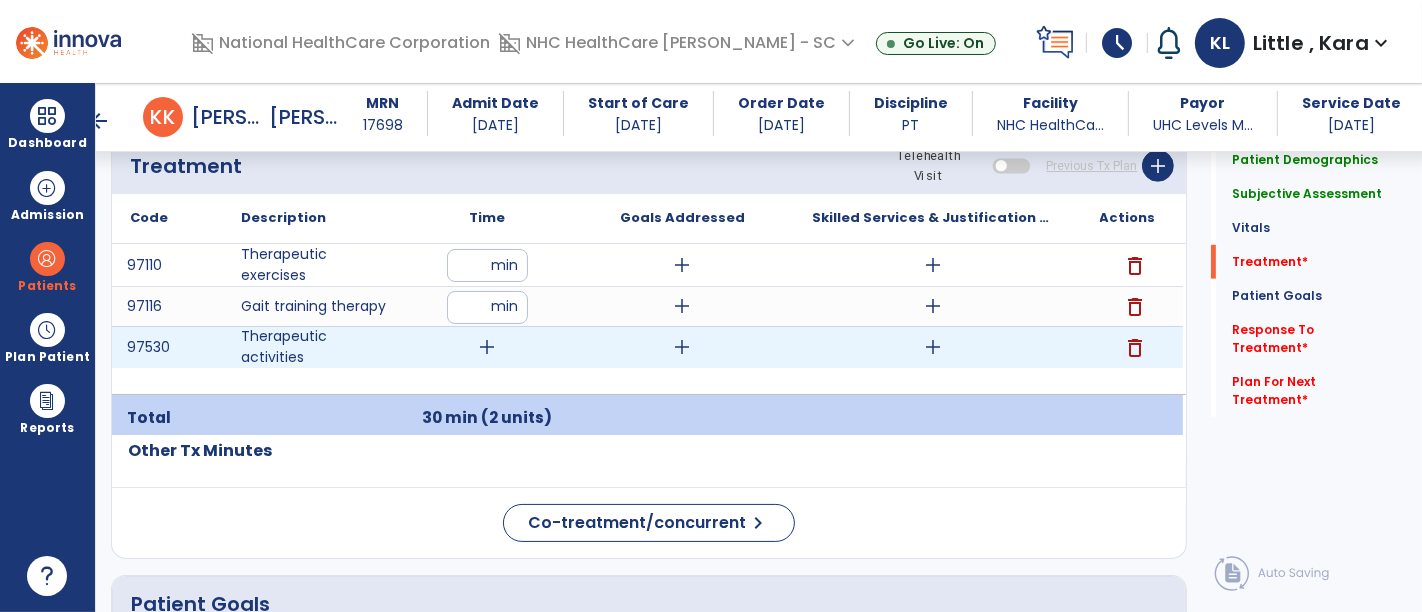 click on "add" at bounding box center (488, 347) 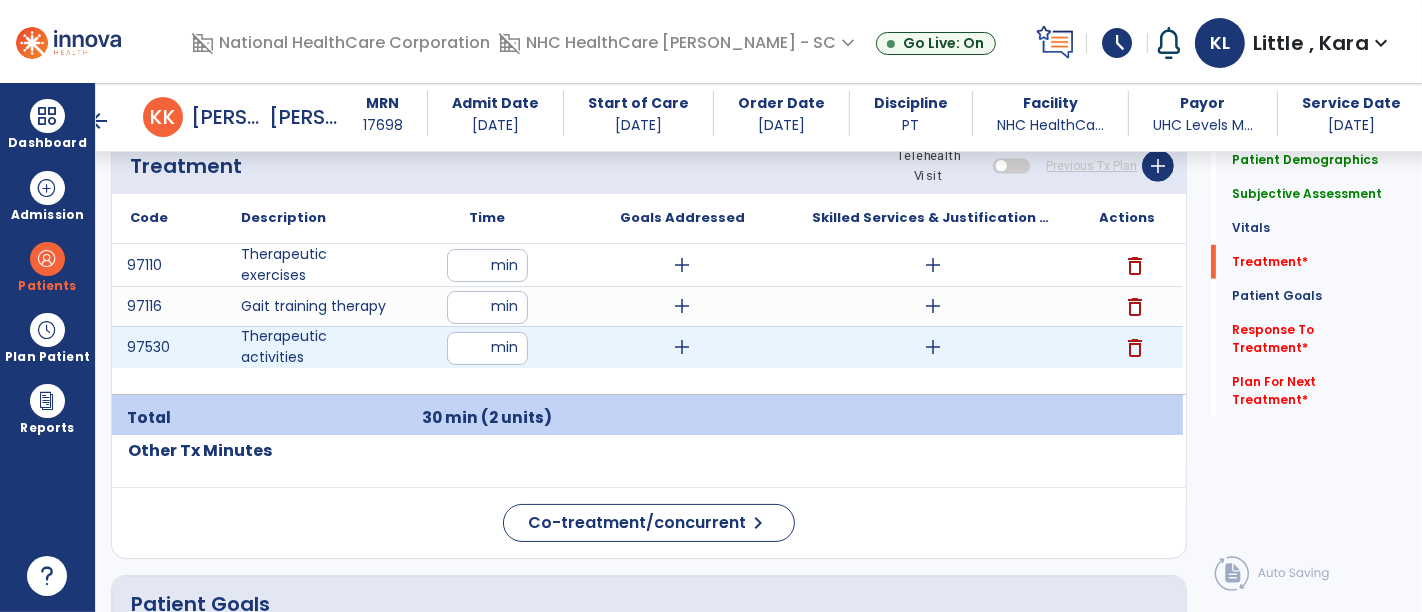 type on "**" 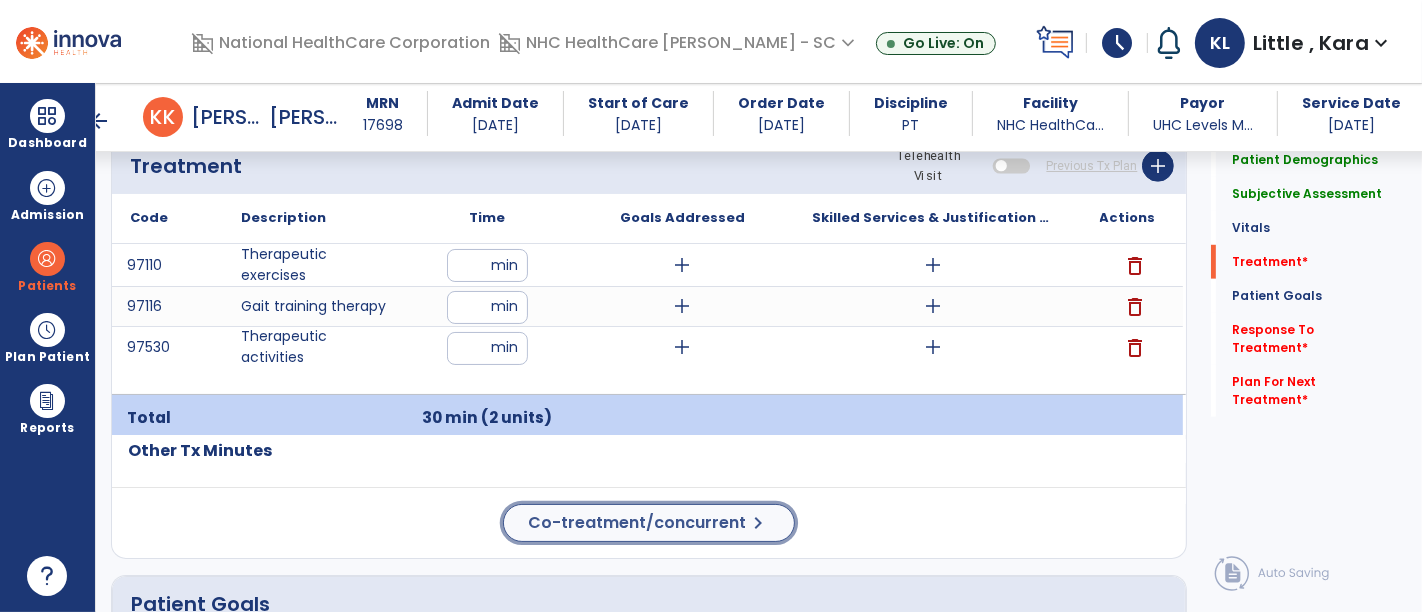 click on "Co-treatment/concurrent  chevron_right" 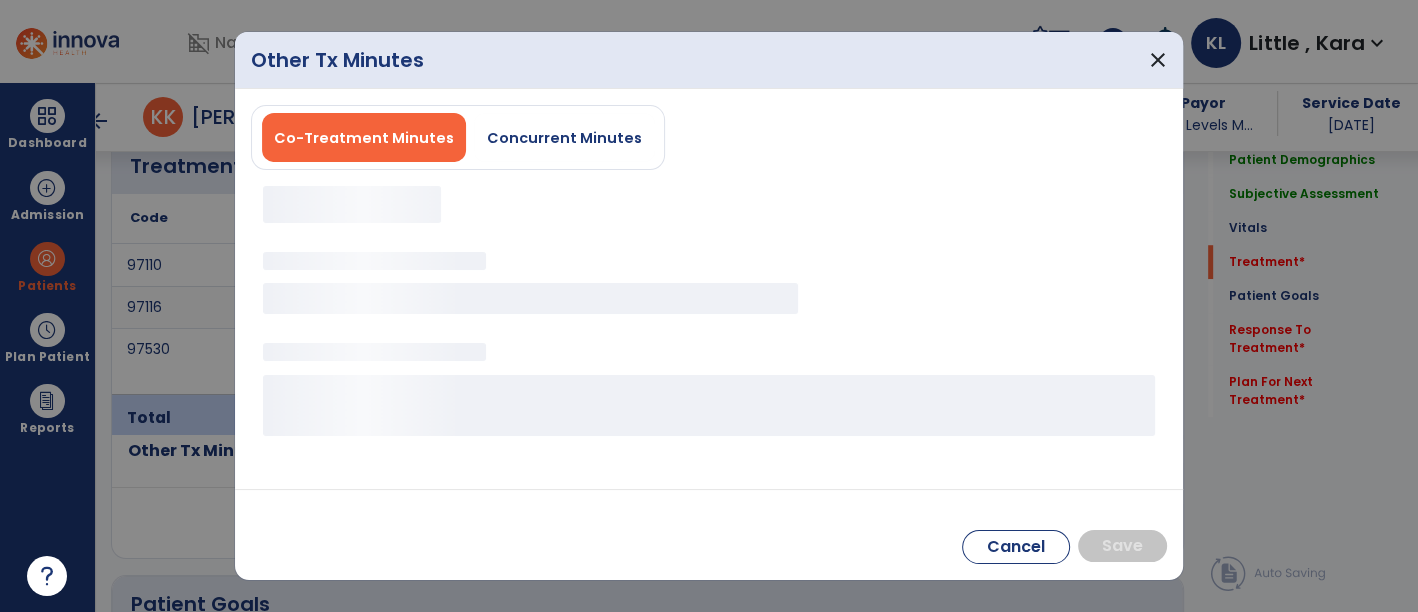 scroll, scrollTop: 1222, scrollLeft: 0, axis: vertical 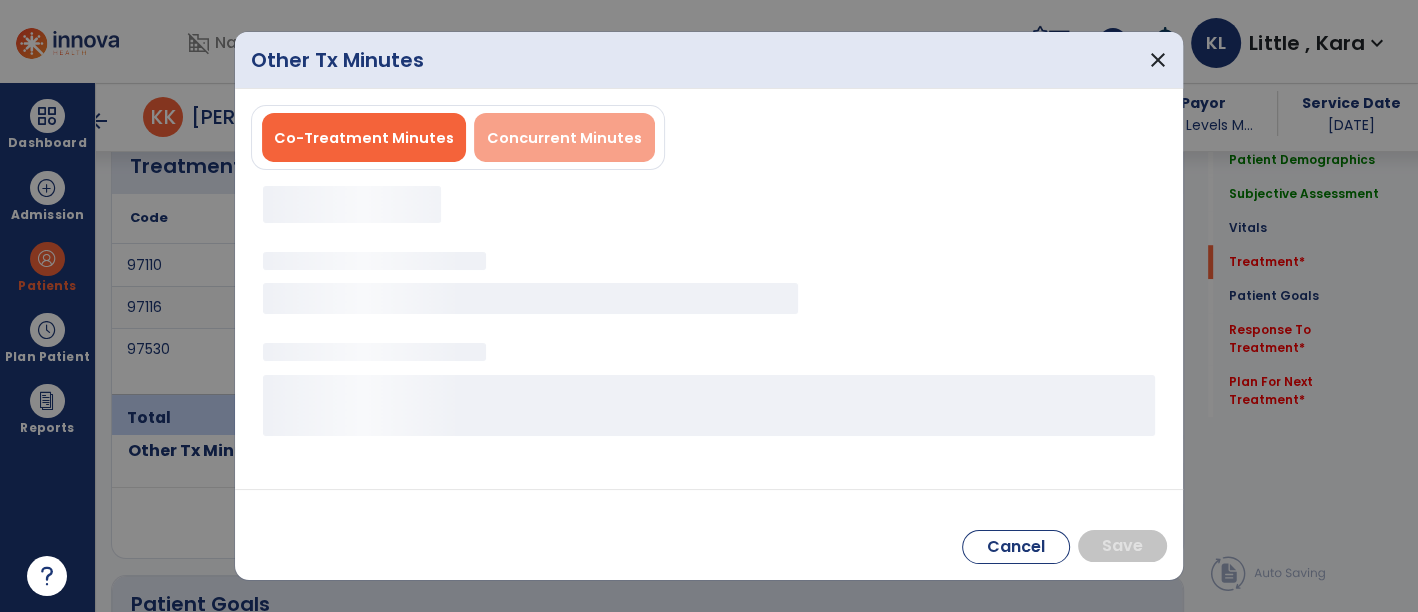 click on "Concurrent Minutes" at bounding box center (564, 137) 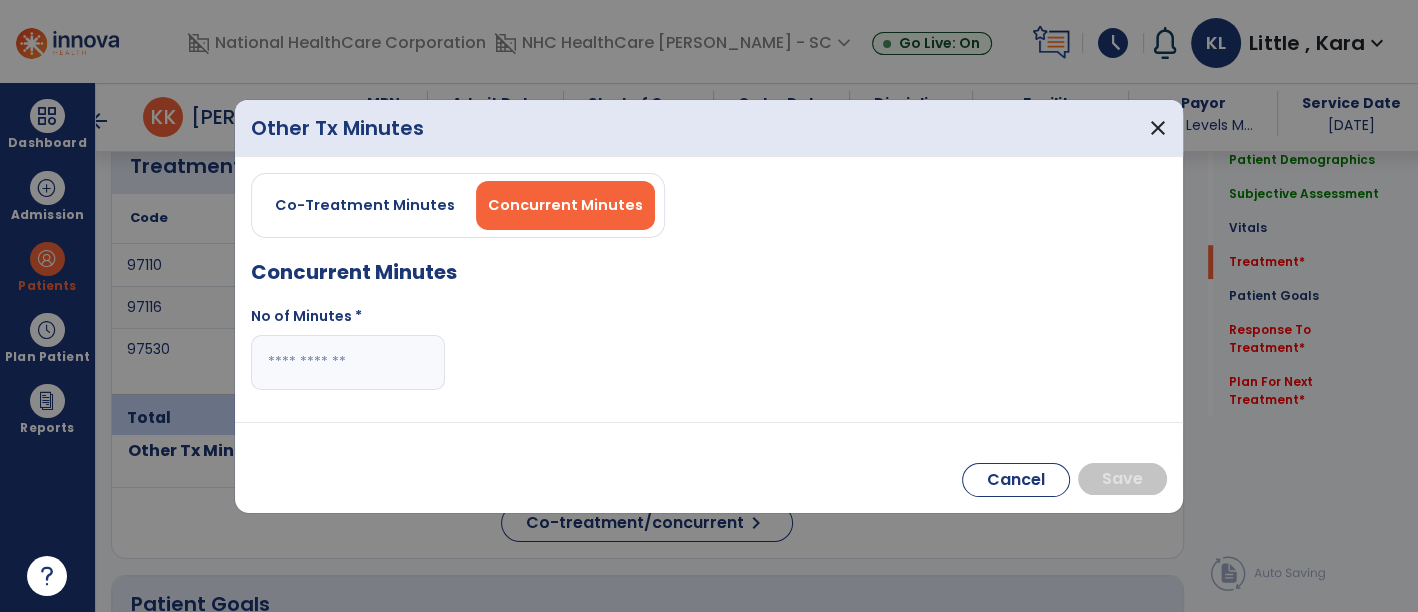 drag, startPoint x: 375, startPoint y: 387, endPoint x: 376, endPoint y: 372, distance: 15.033297 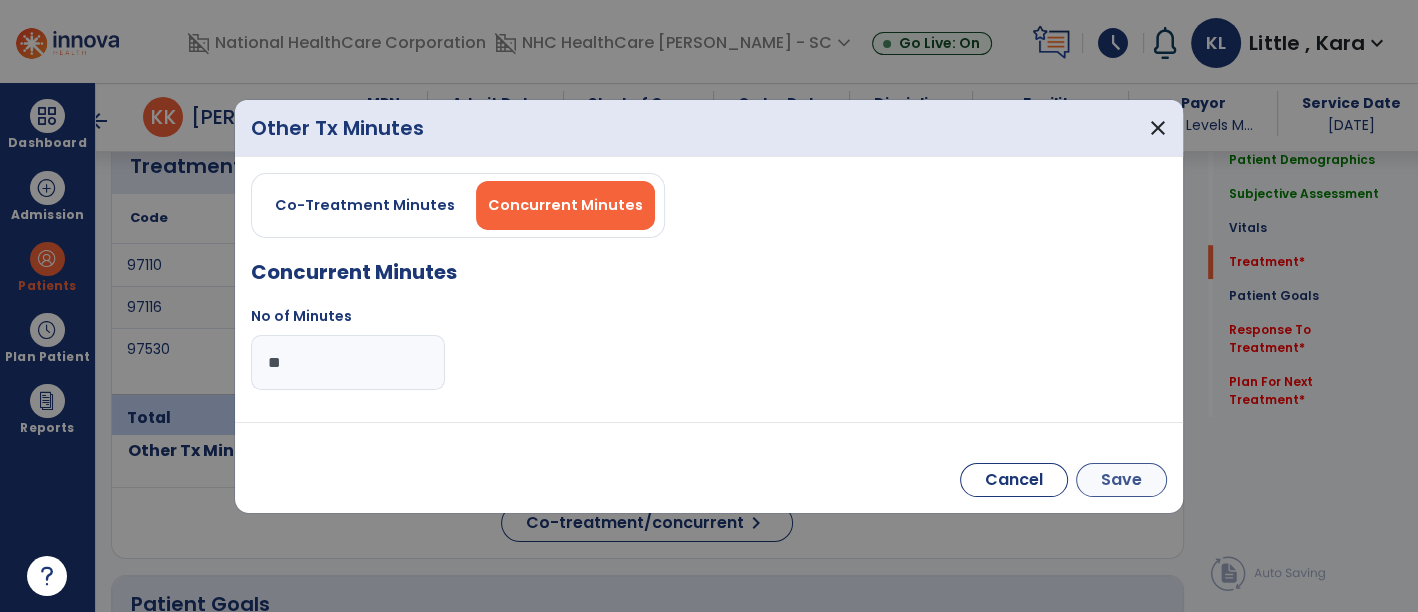 type on "**" 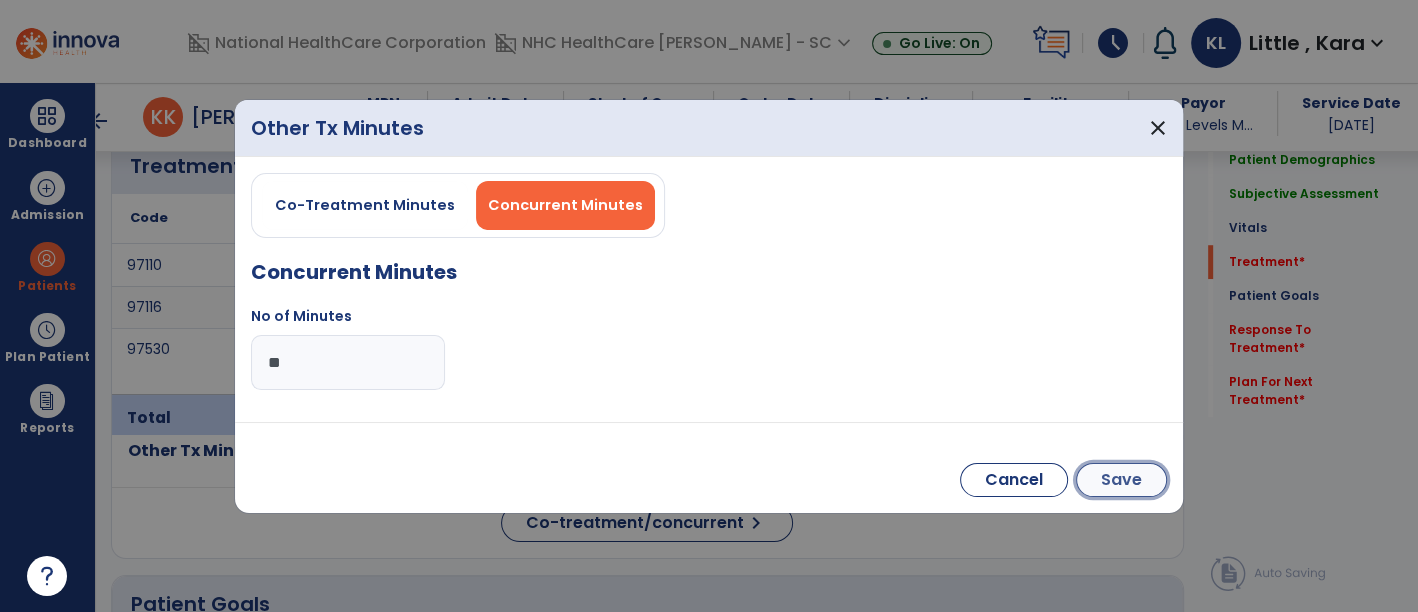 click on "Save" at bounding box center [1121, 480] 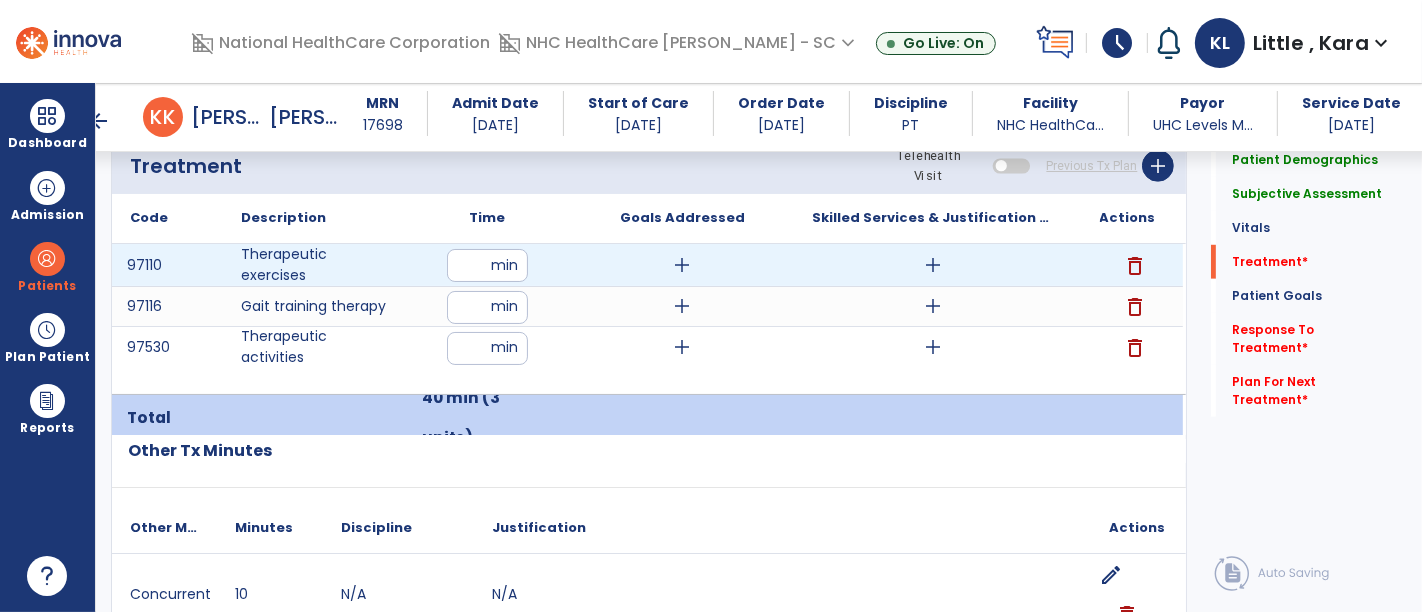 click on "add" at bounding box center [933, 265] 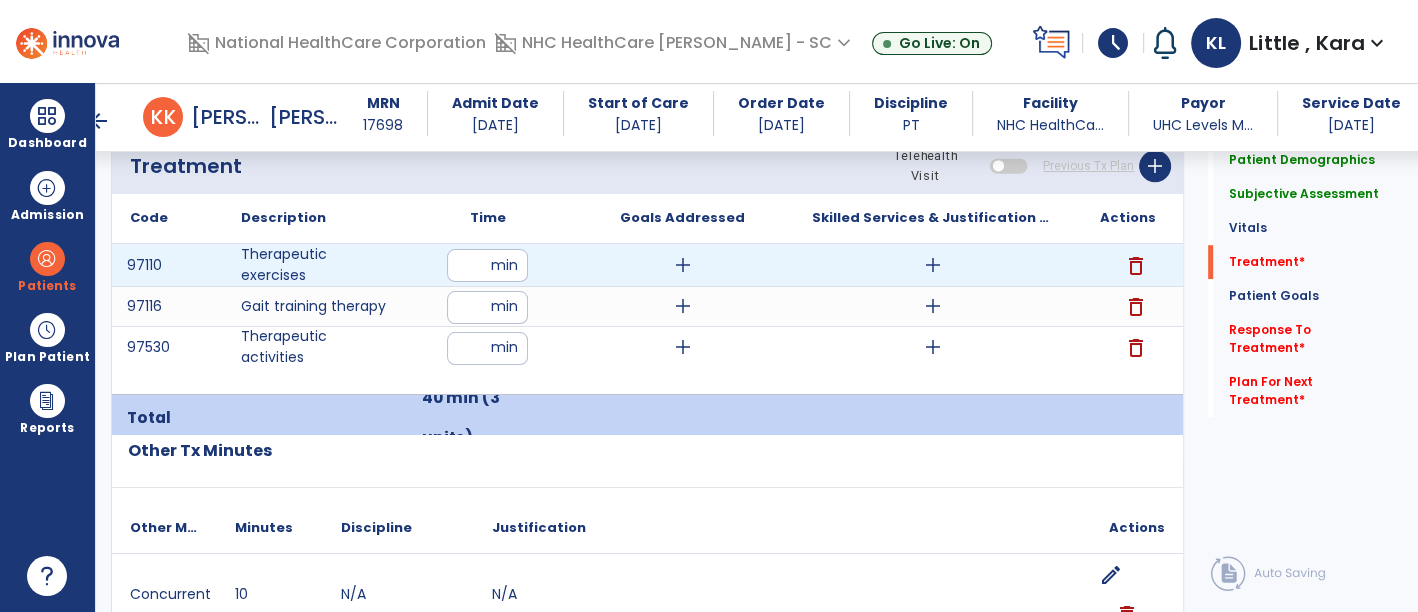 scroll, scrollTop: 1222, scrollLeft: 0, axis: vertical 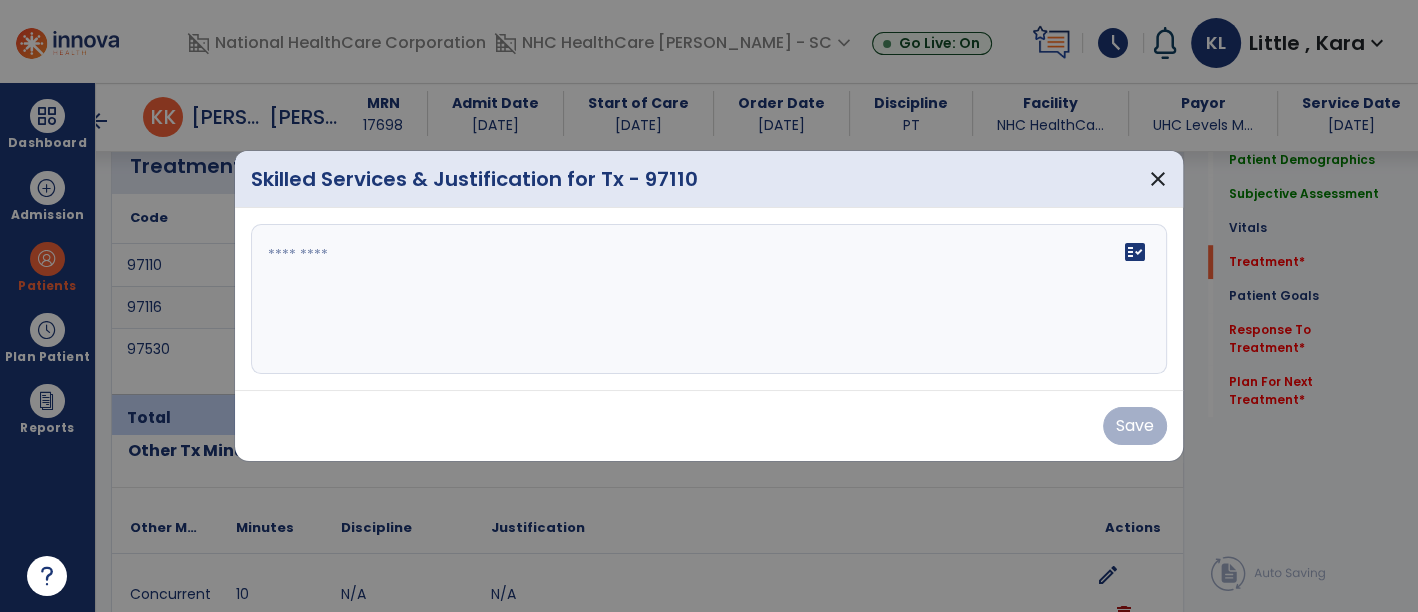 click at bounding box center [709, 299] 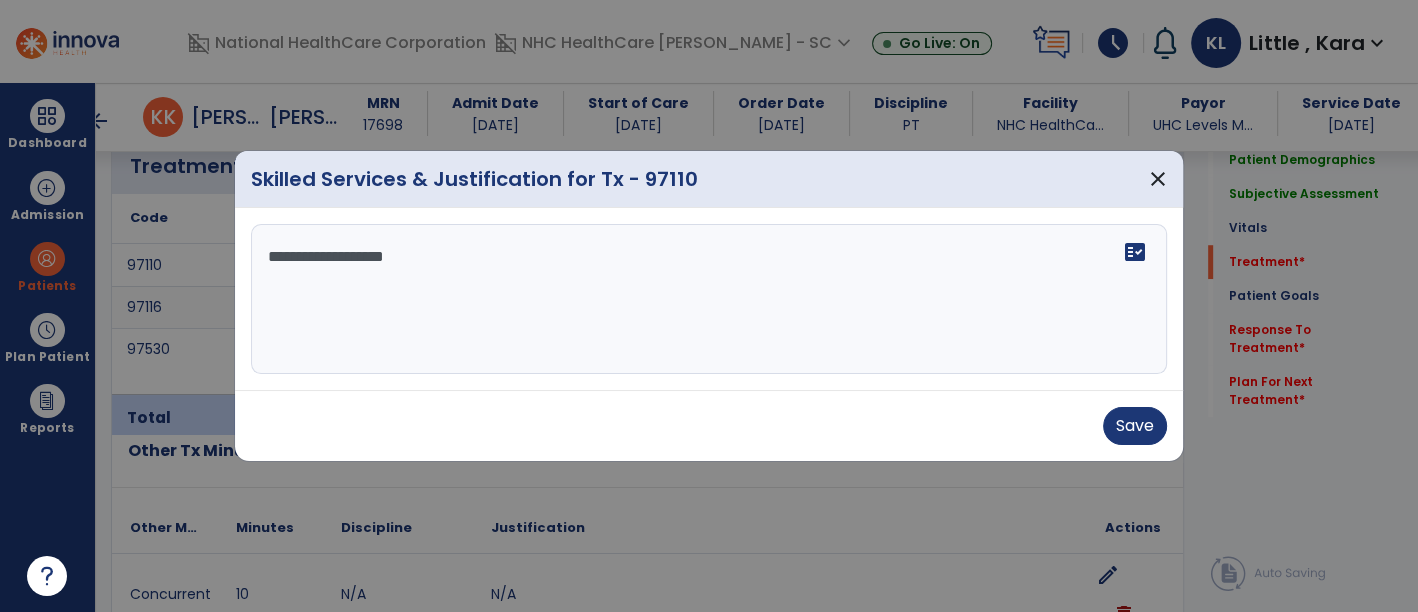 click on "**********" at bounding box center (709, 299) 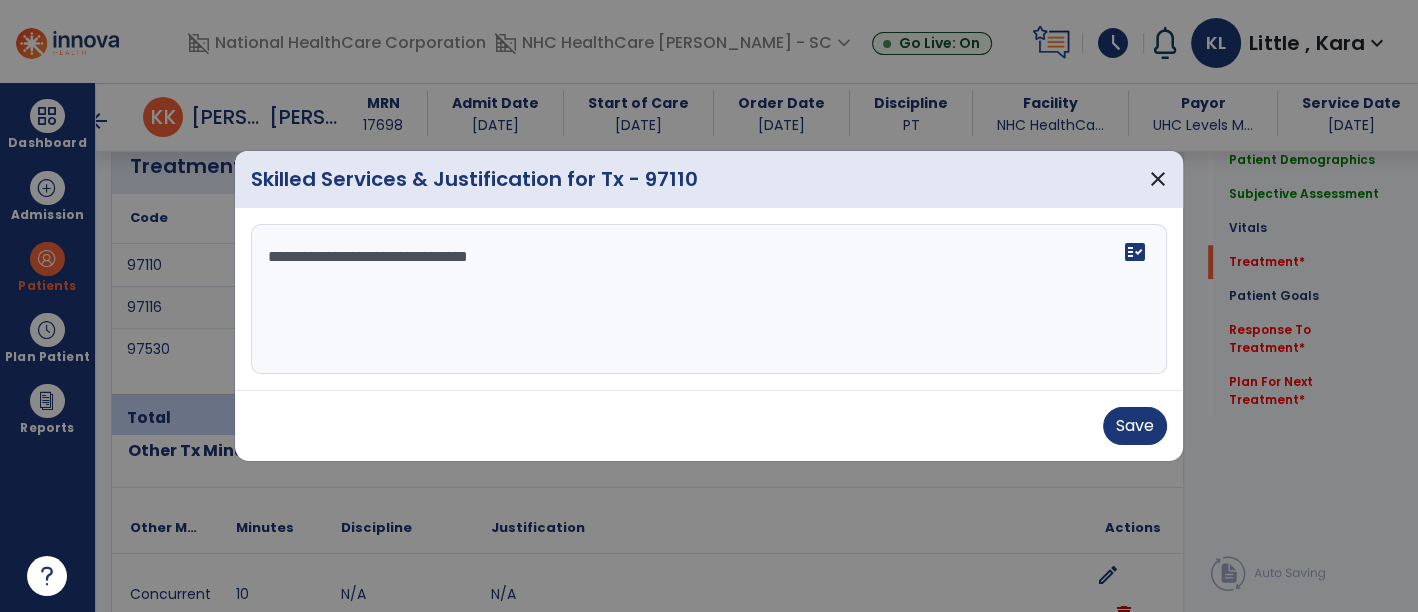 click on "**********" at bounding box center [709, 299] 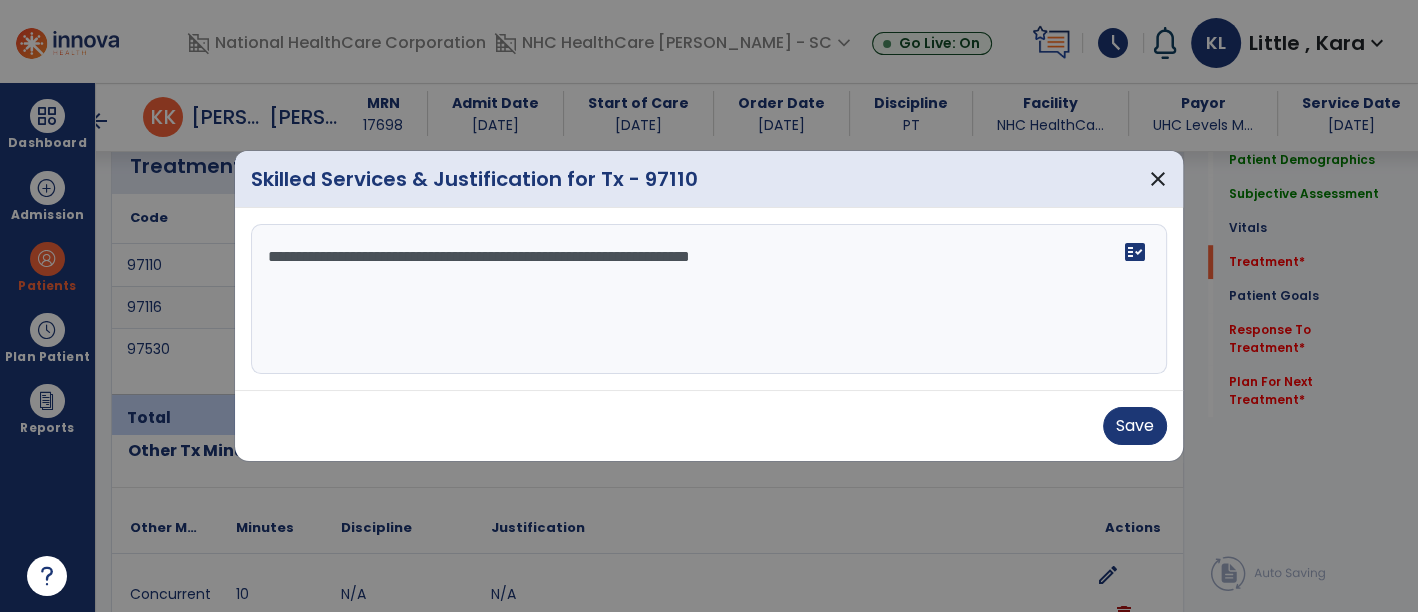 click on "**********" at bounding box center (709, 299) 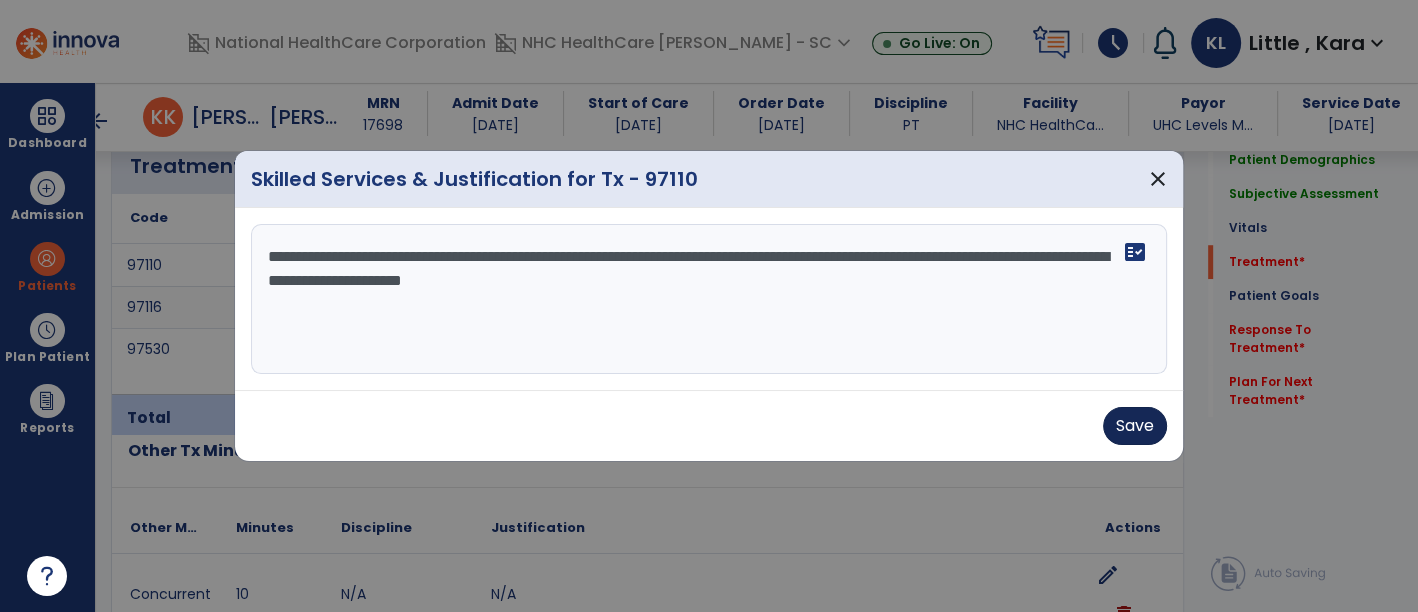 type on "**********" 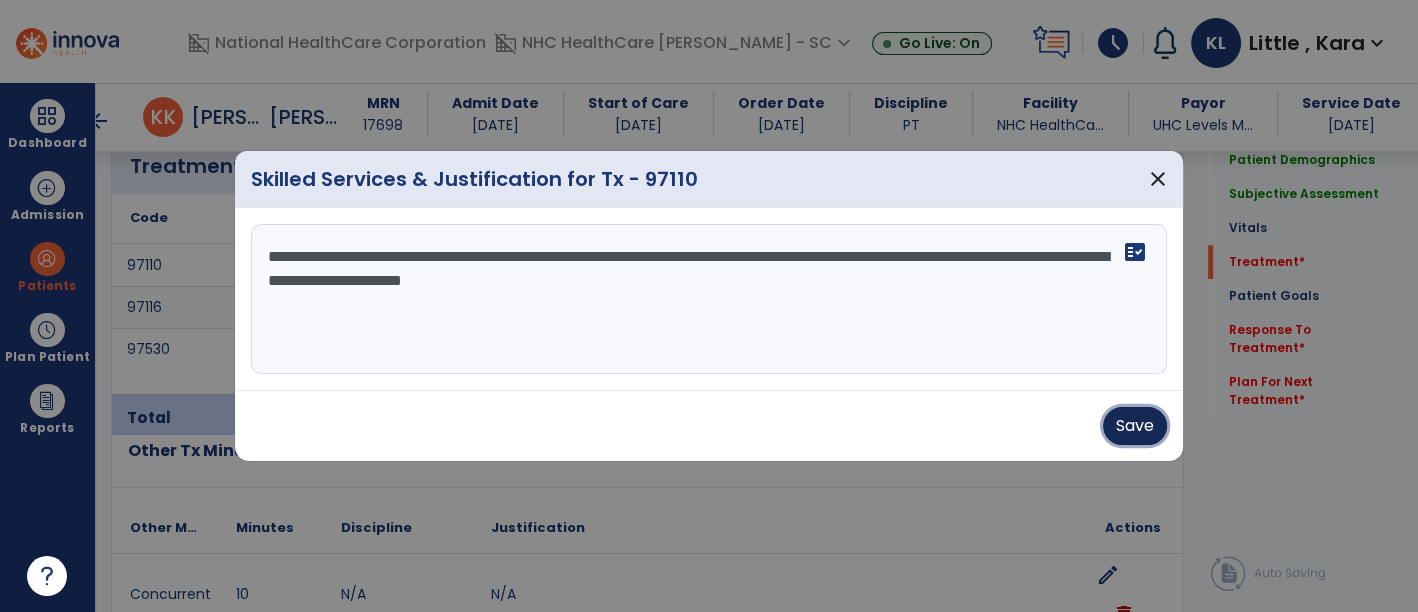 click on "Save" at bounding box center (1135, 426) 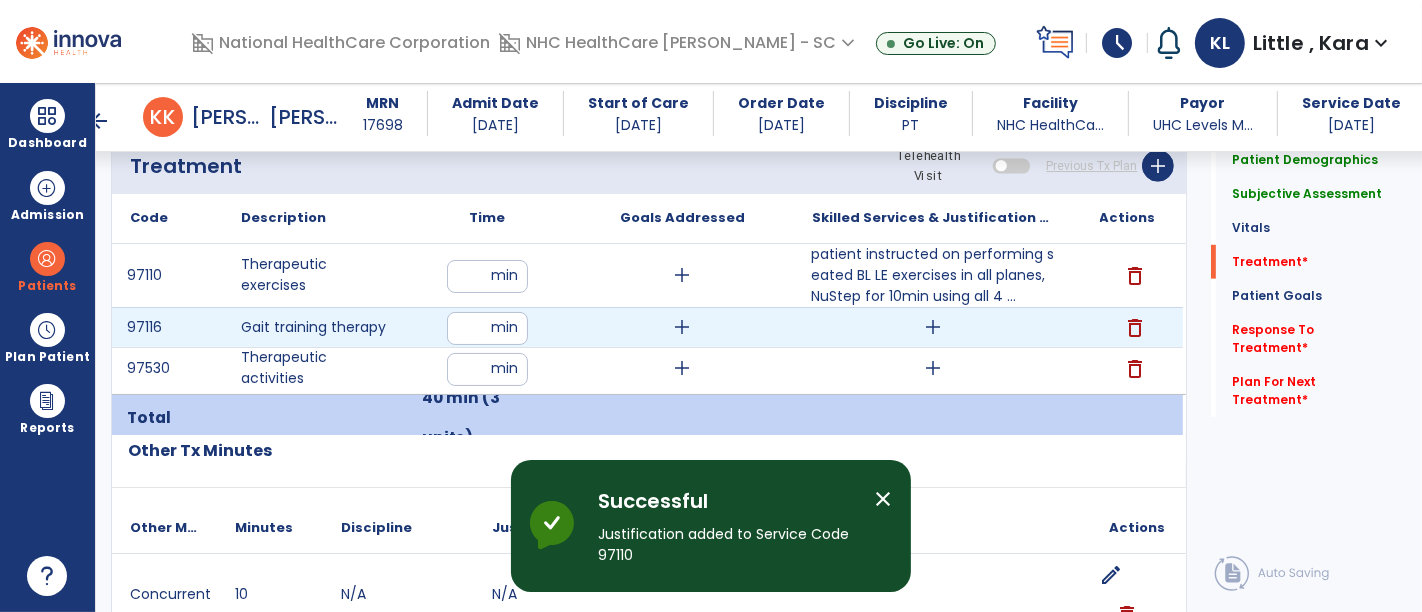 click on "add" at bounding box center [933, 327] 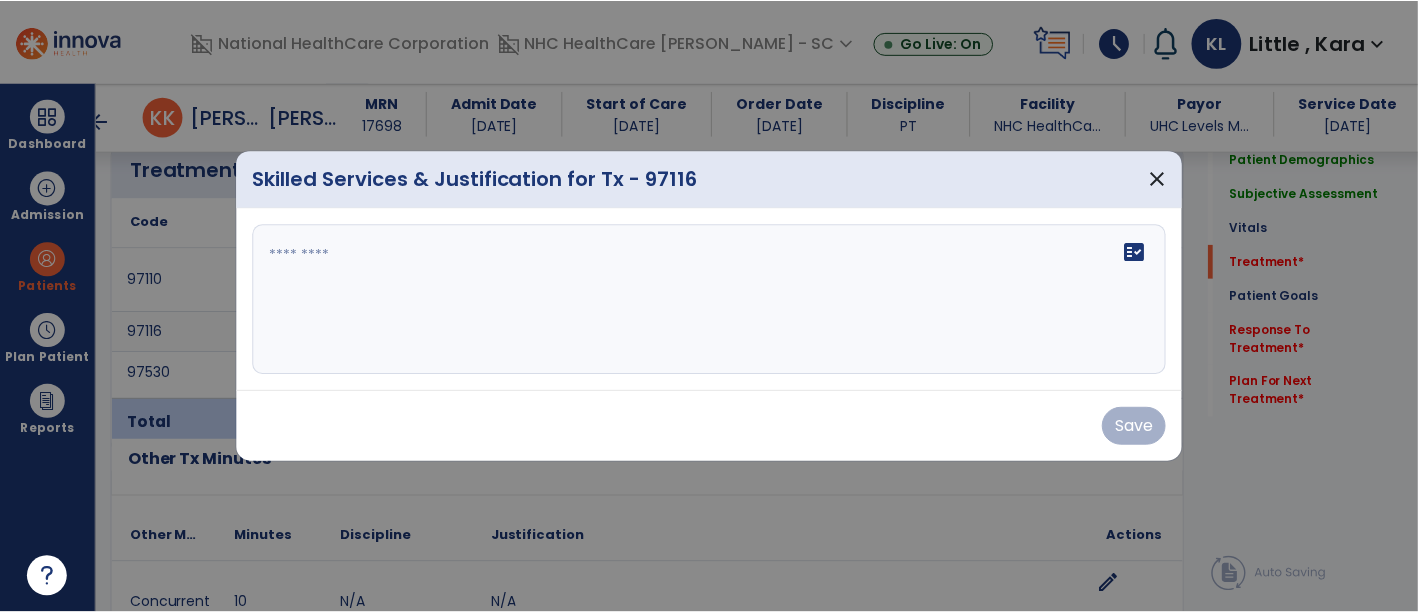 scroll, scrollTop: 1222, scrollLeft: 0, axis: vertical 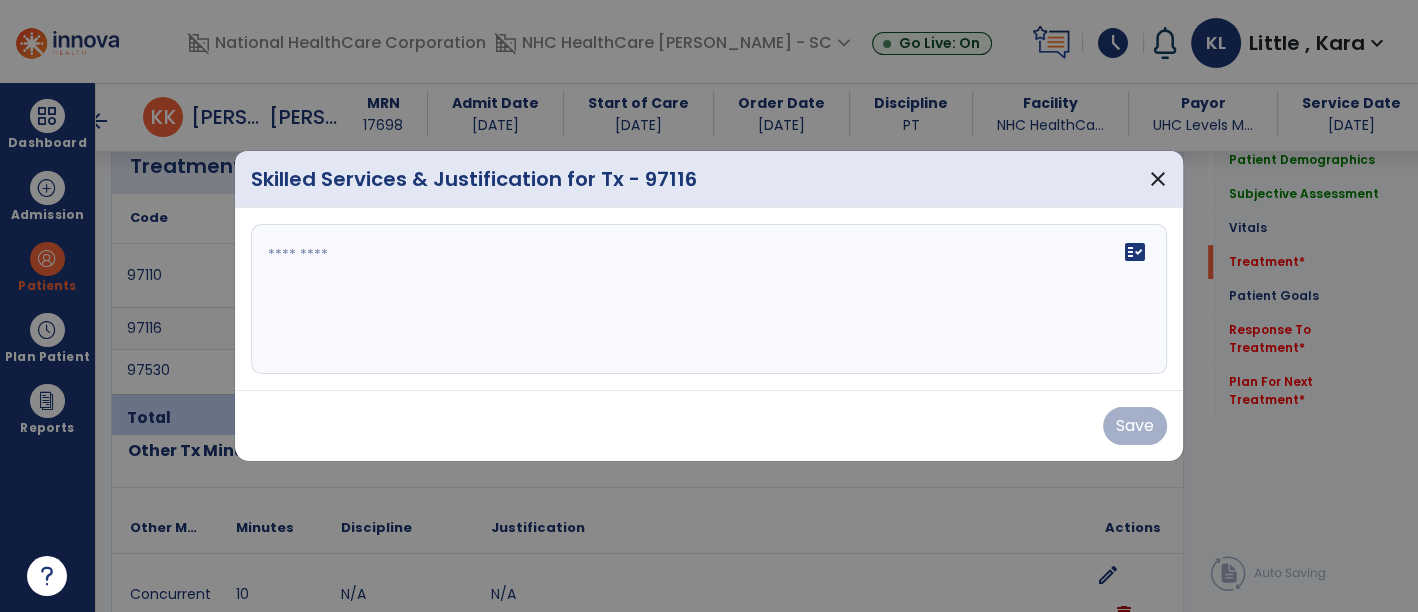 click at bounding box center [709, 299] 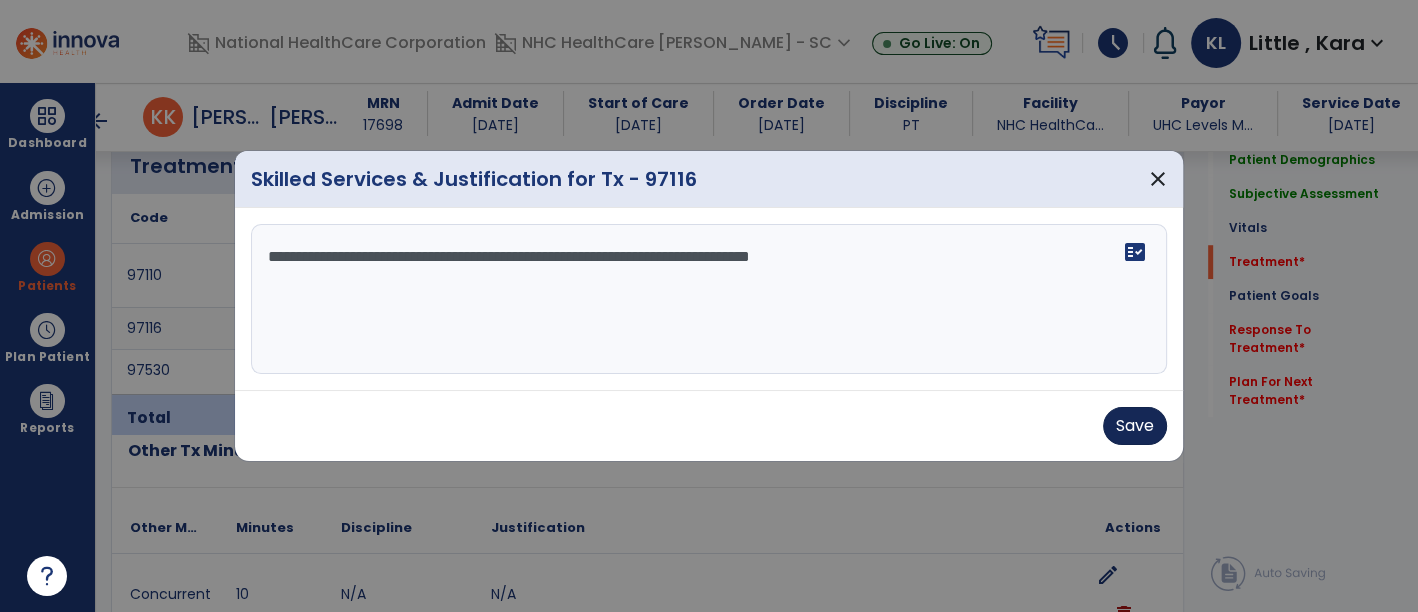 type on "**********" 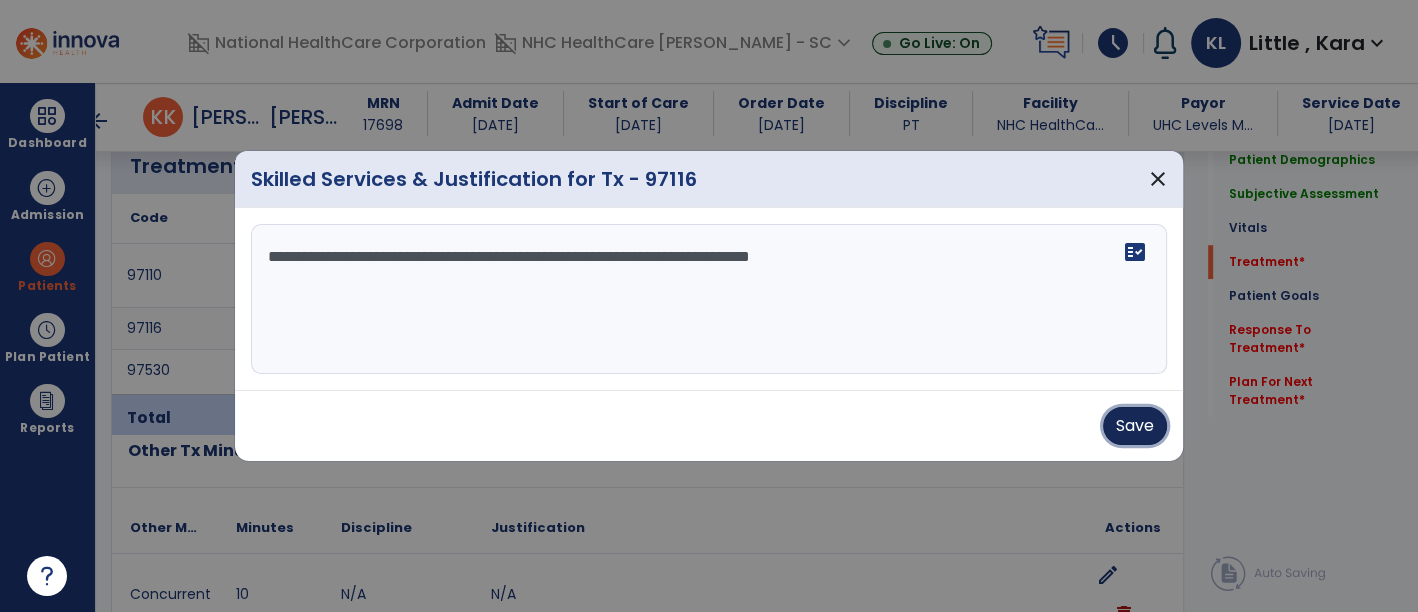click on "Save" at bounding box center (1135, 426) 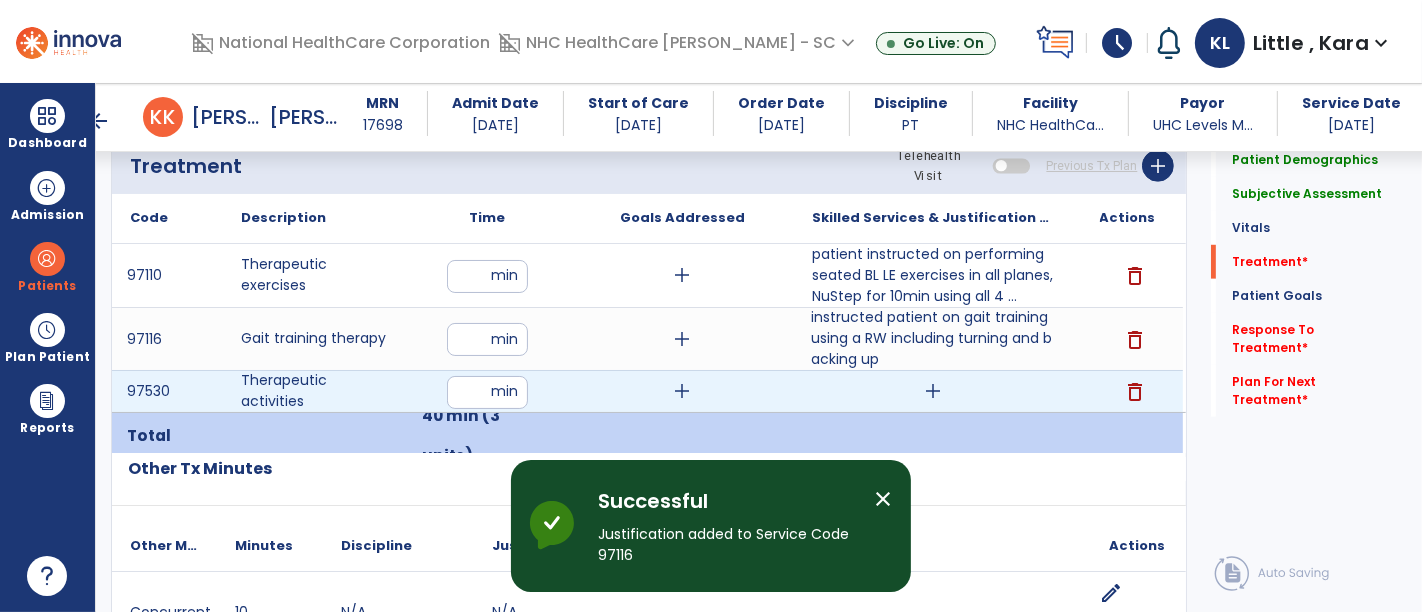 click on "add" at bounding box center (933, 391) 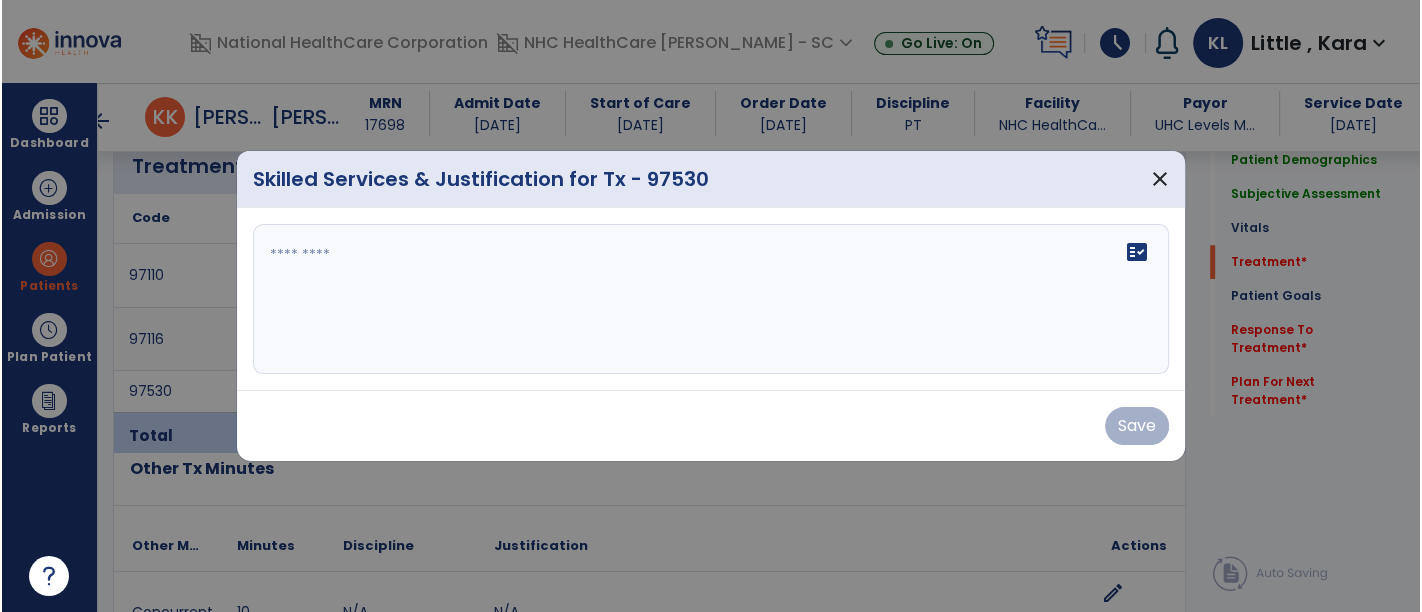 scroll, scrollTop: 1222, scrollLeft: 0, axis: vertical 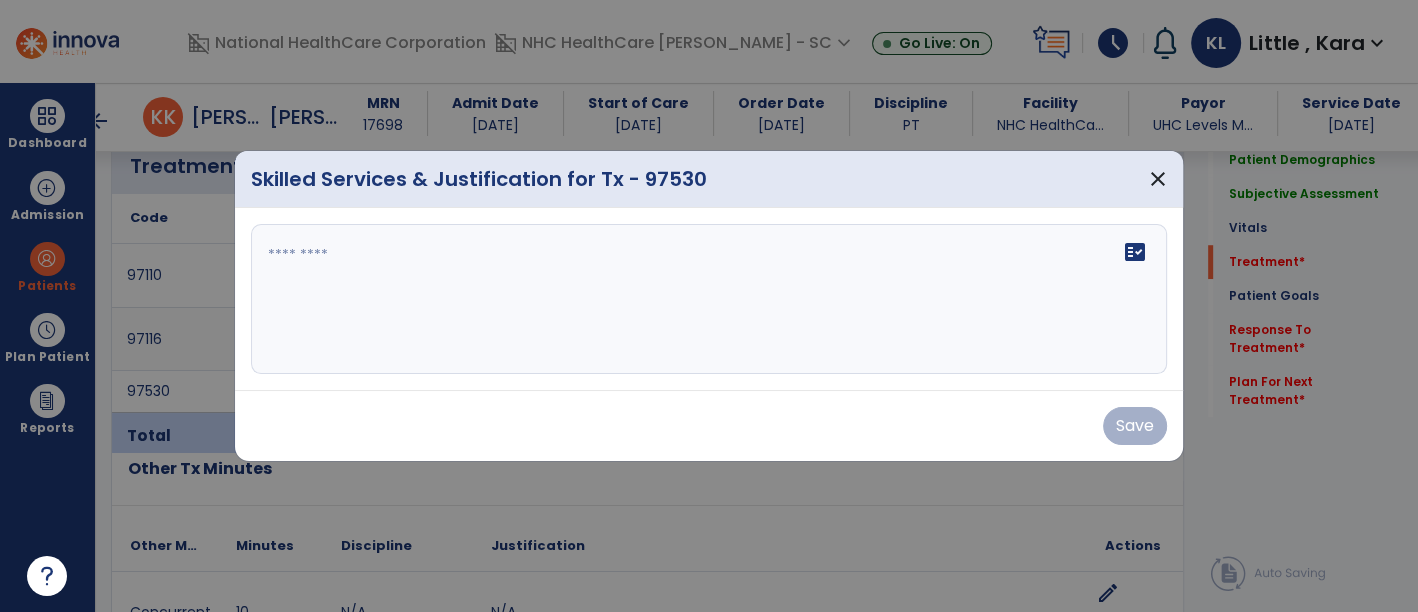 click on "fact_check" at bounding box center (709, 299) 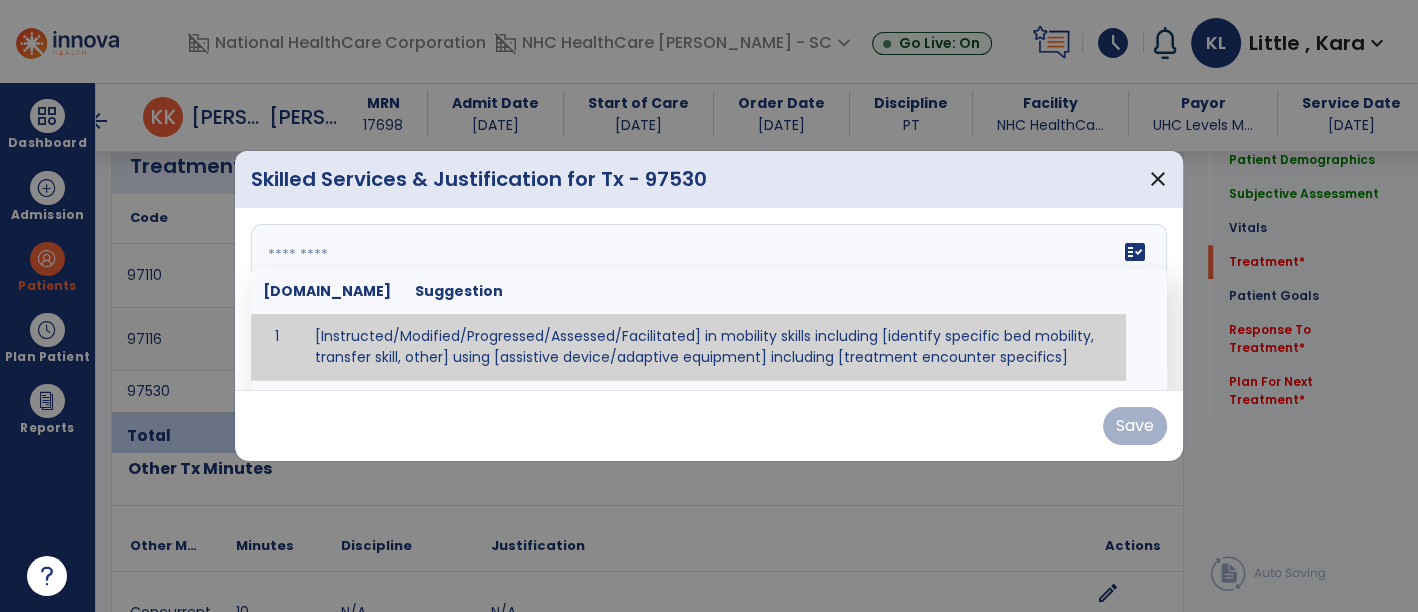 click at bounding box center [707, 299] 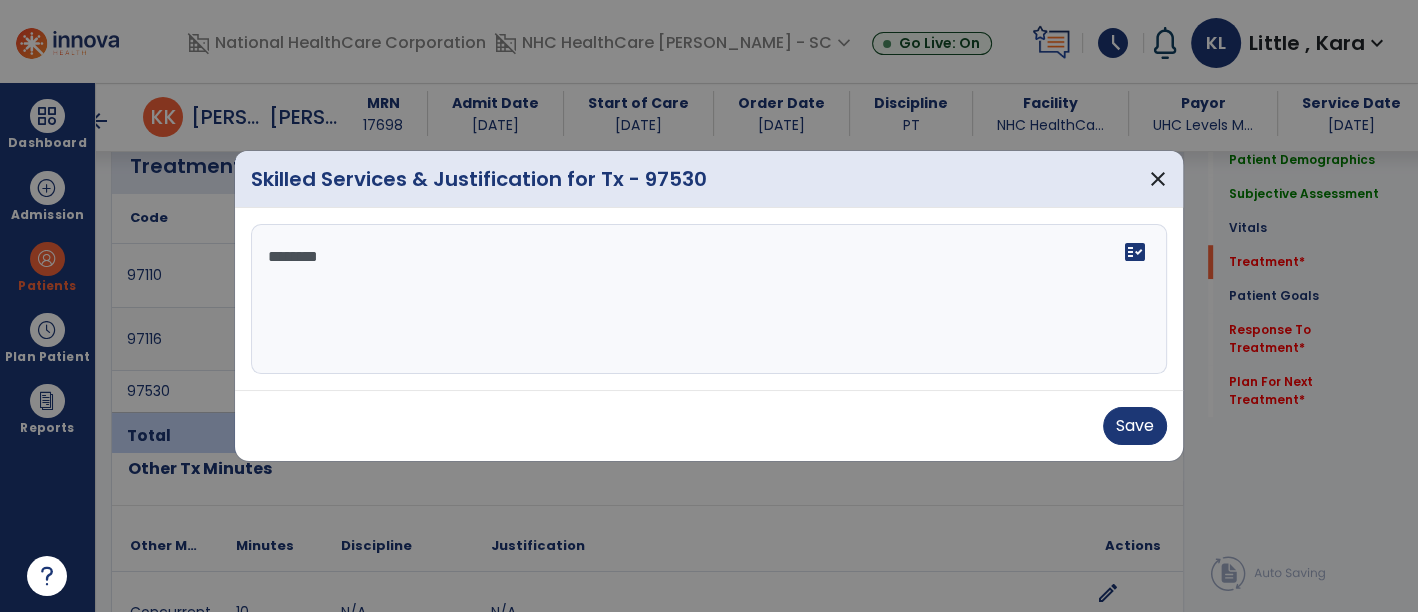 click on "*******" at bounding box center (709, 299) 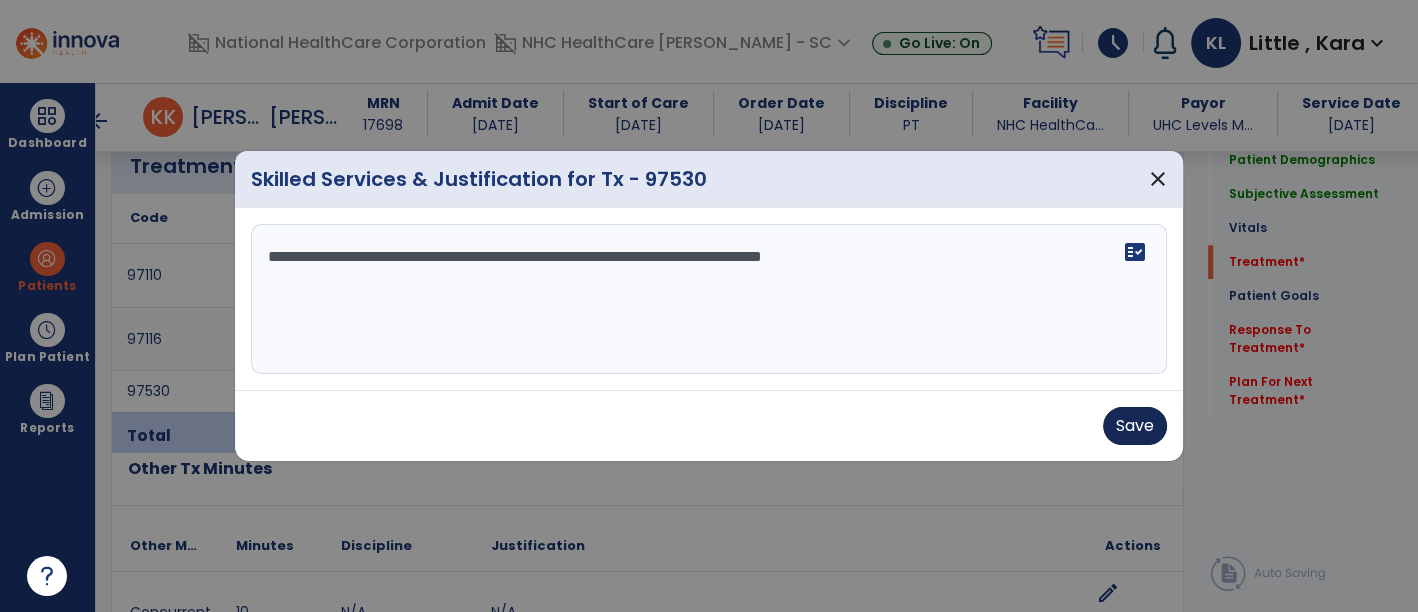 type on "**********" 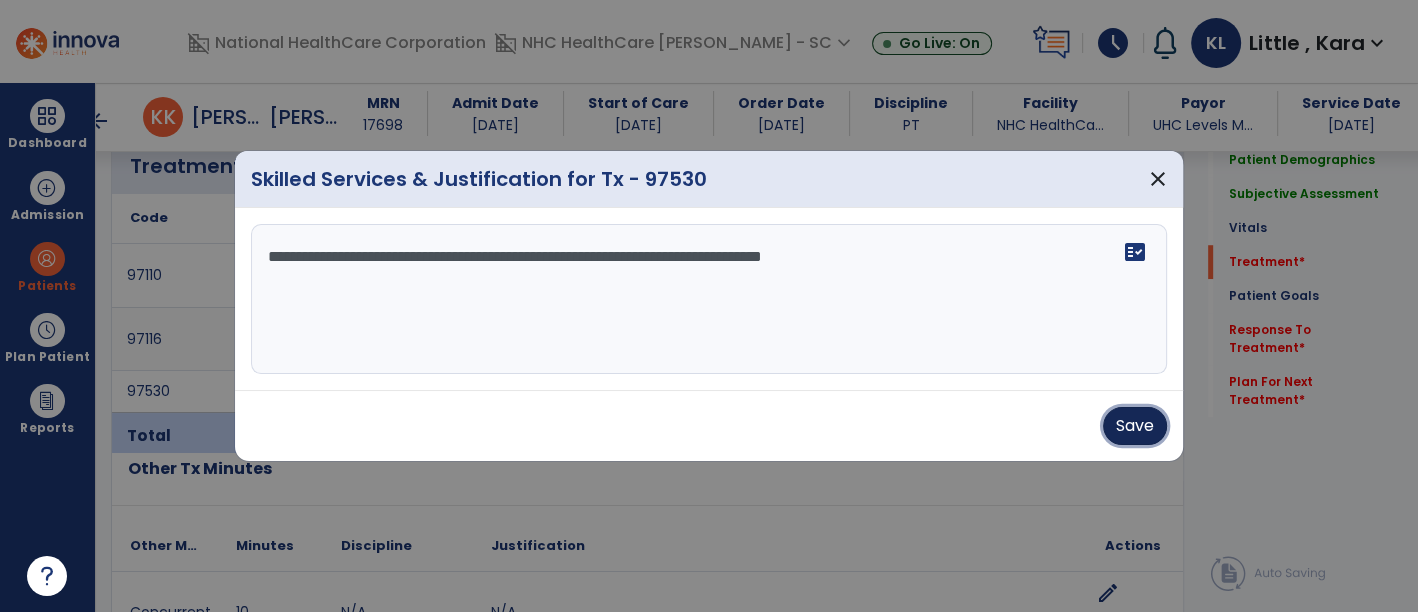 click on "Save" at bounding box center (1135, 426) 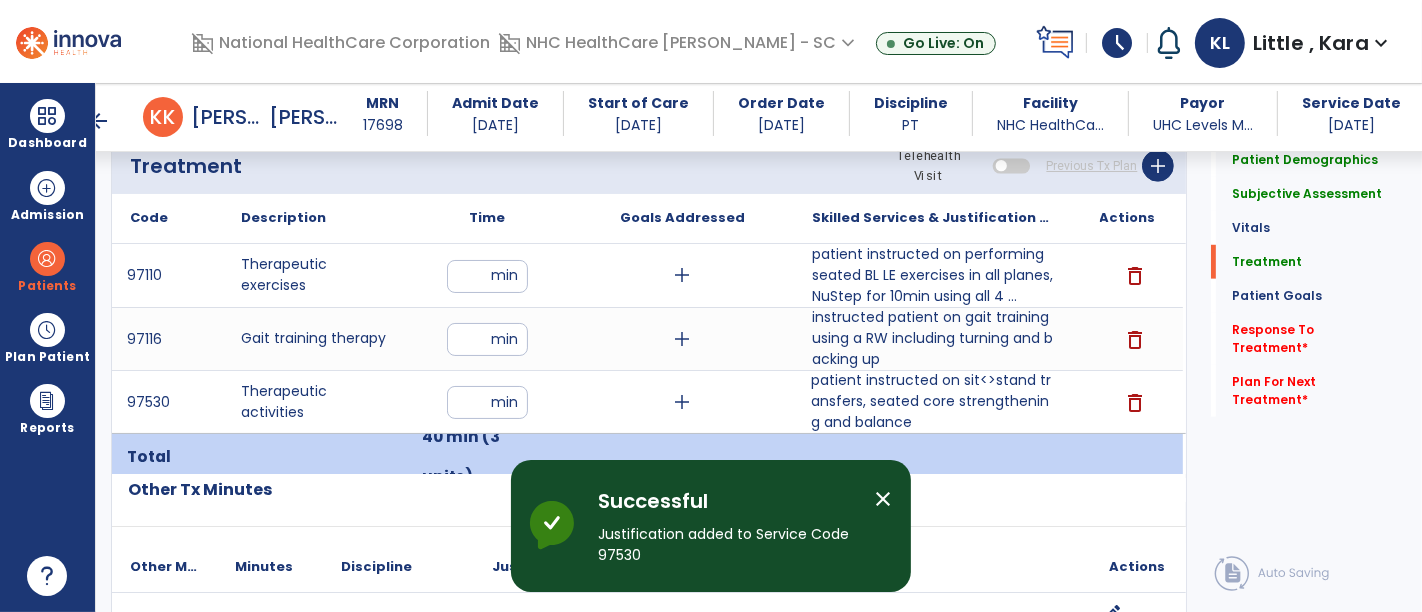 click on "close" at bounding box center (883, 499) 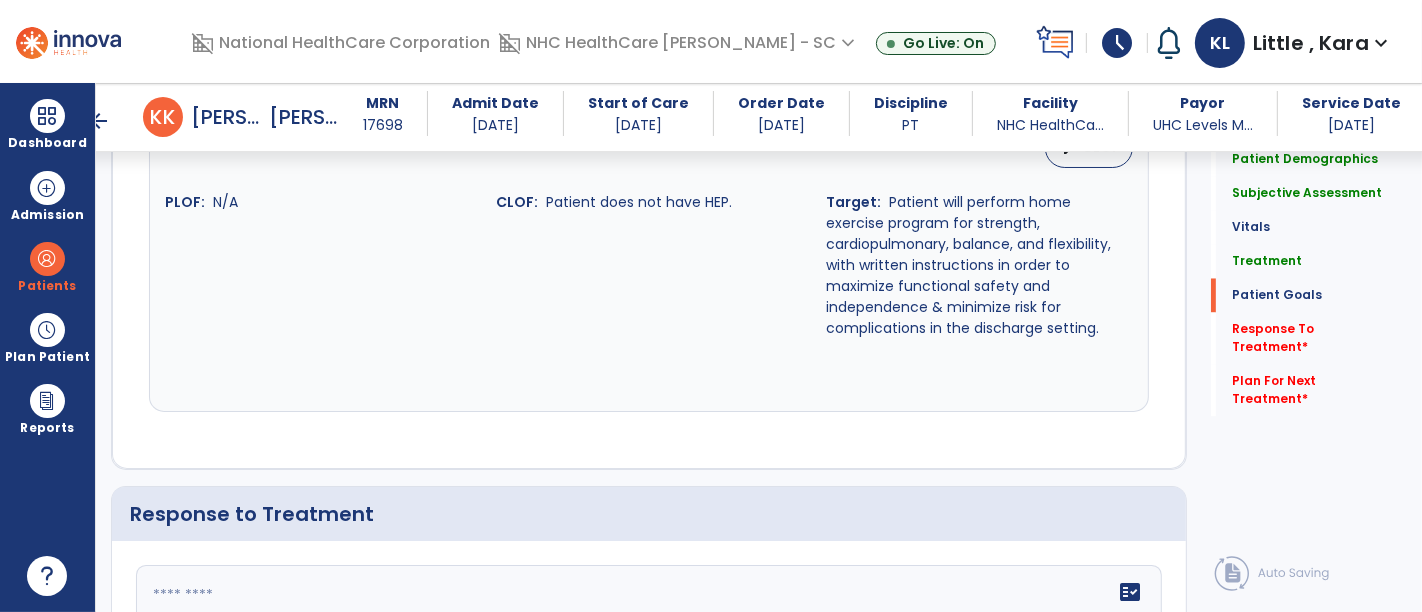scroll, scrollTop: 3444, scrollLeft: 0, axis: vertical 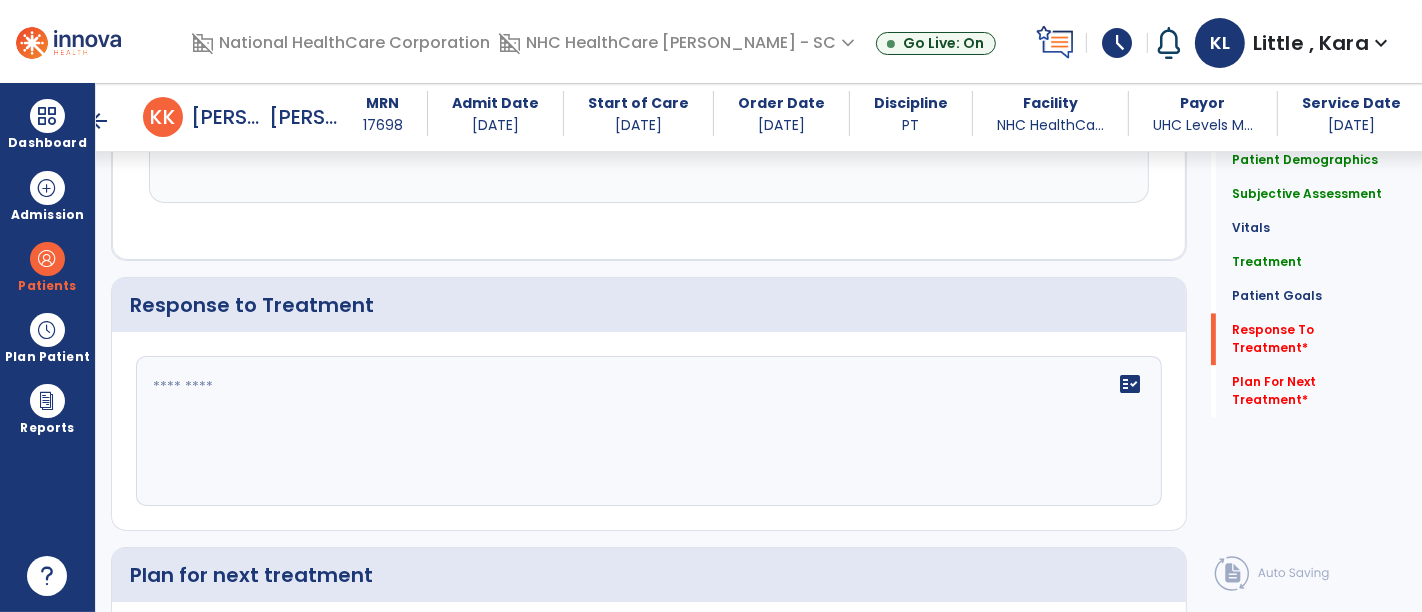click 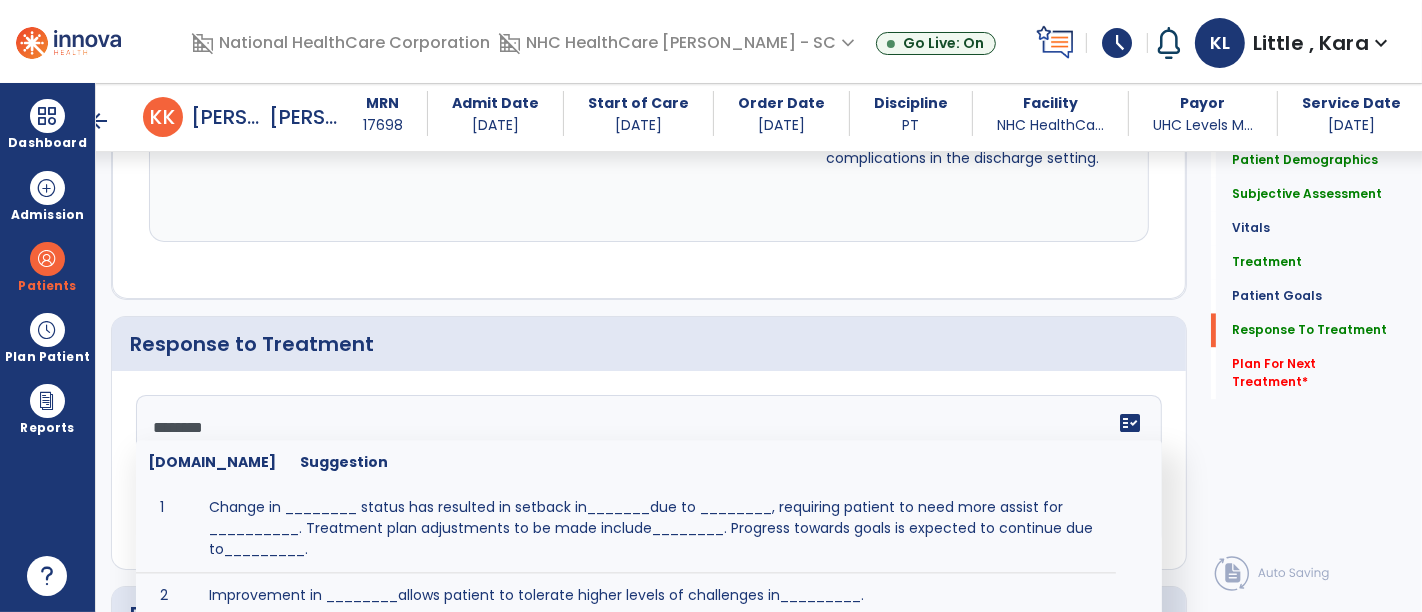 scroll, scrollTop: 3445, scrollLeft: 0, axis: vertical 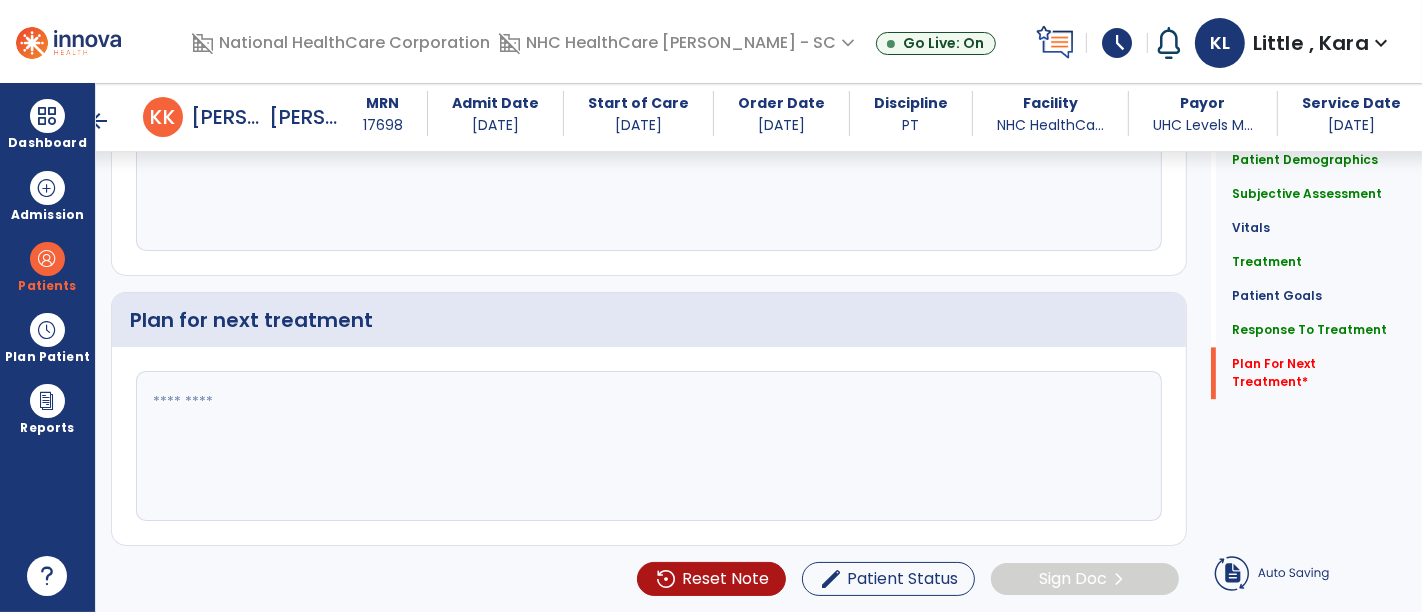 type on "**********" 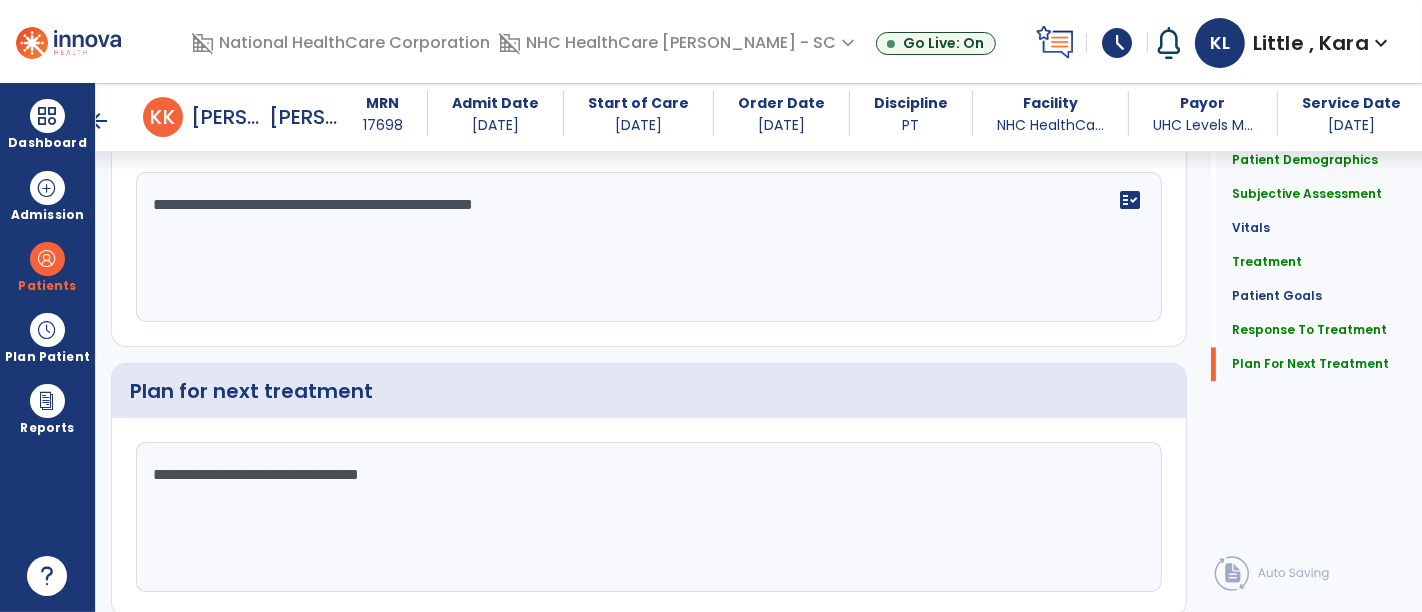 scroll, scrollTop: 3667, scrollLeft: 0, axis: vertical 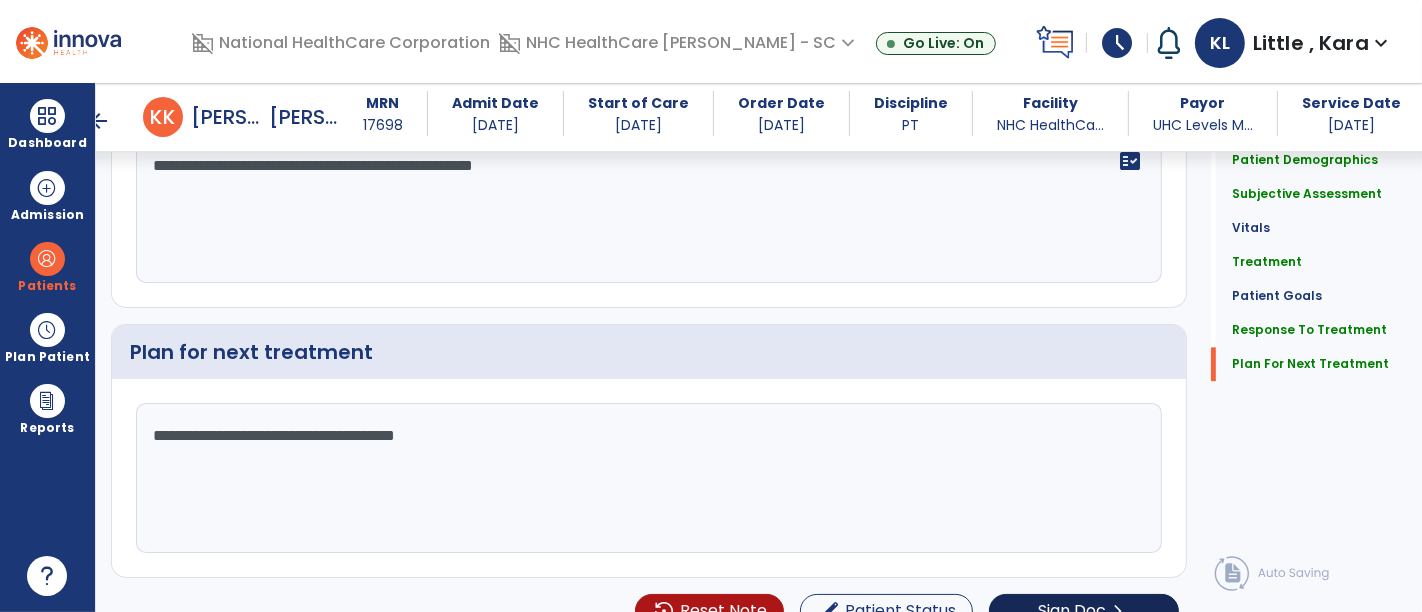 type on "**********" 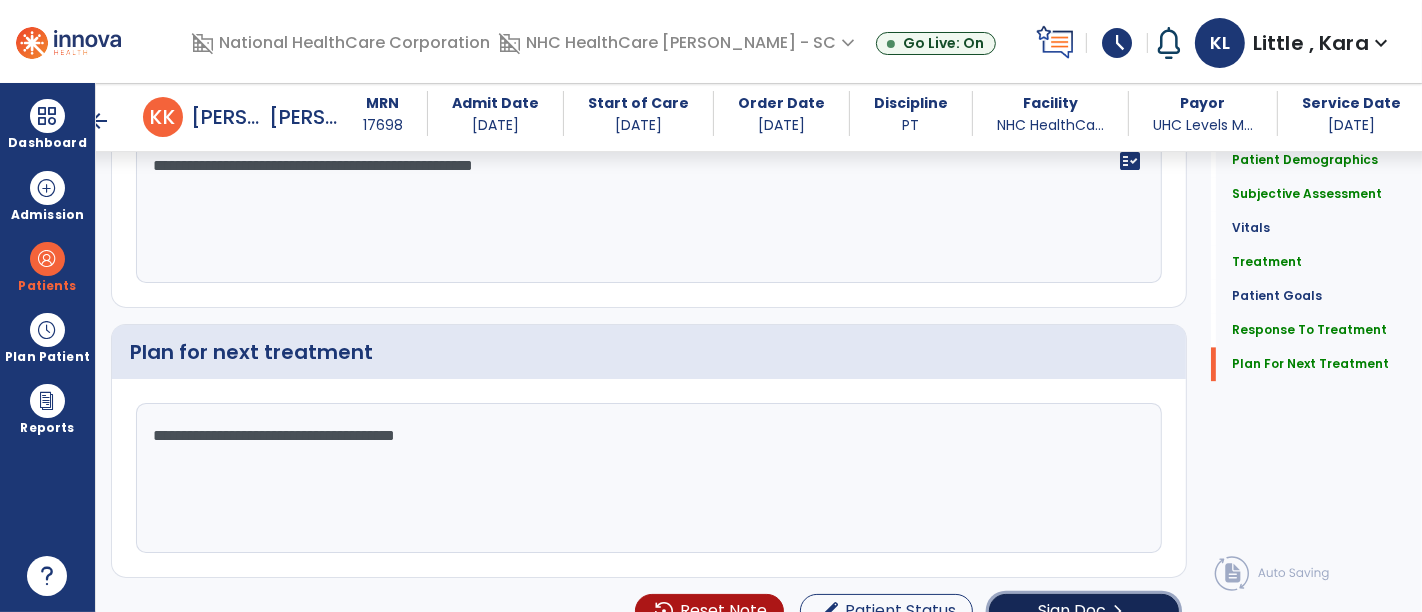 click on "Sign Doc" 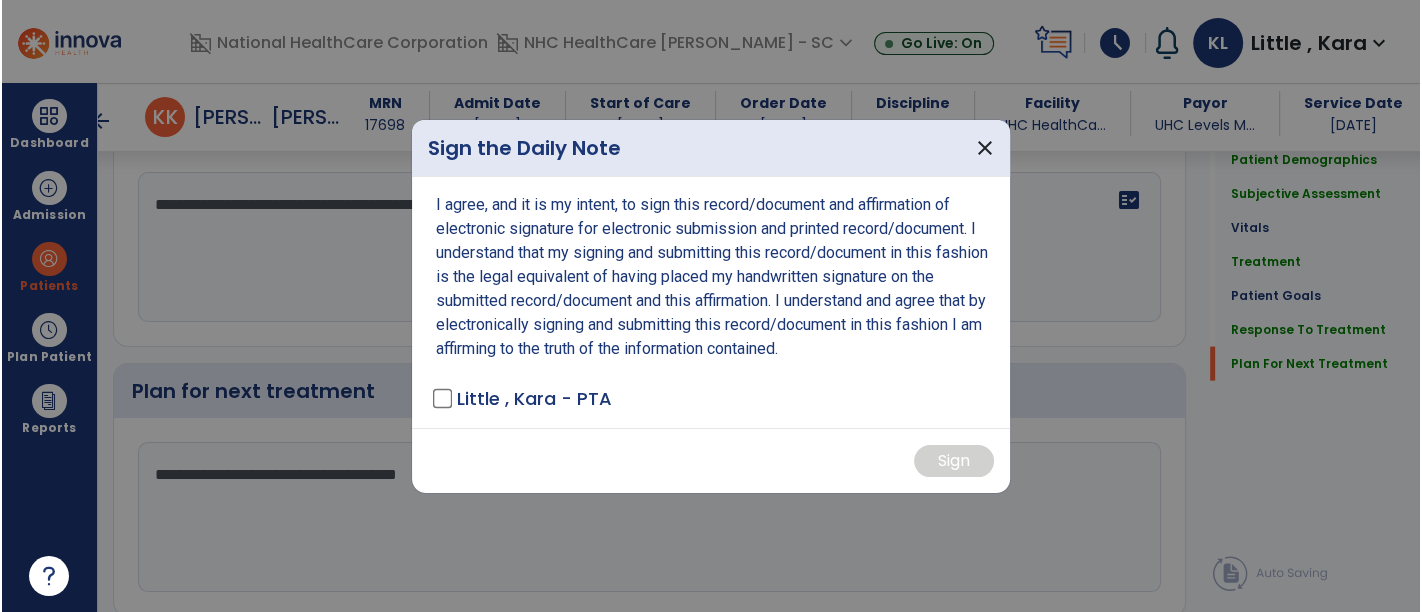 scroll, scrollTop: 3667, scrollLeft: 0, axis: vertical 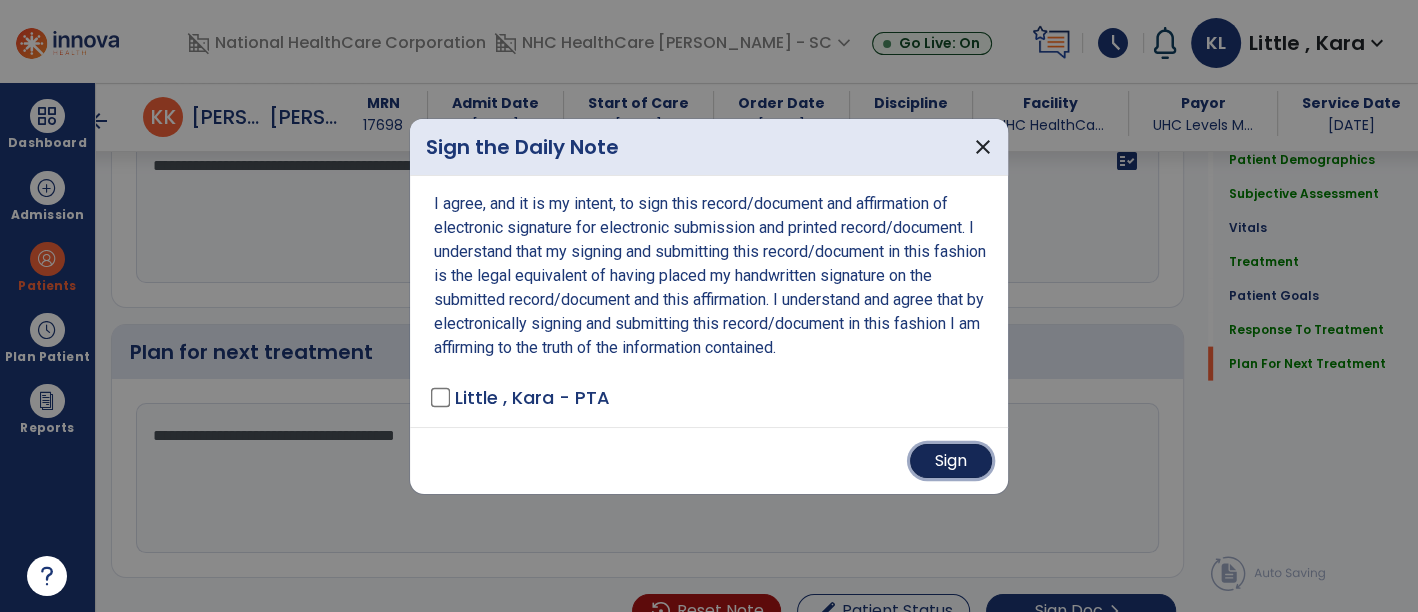 click on "Sign" at bounding box center (951, 461) 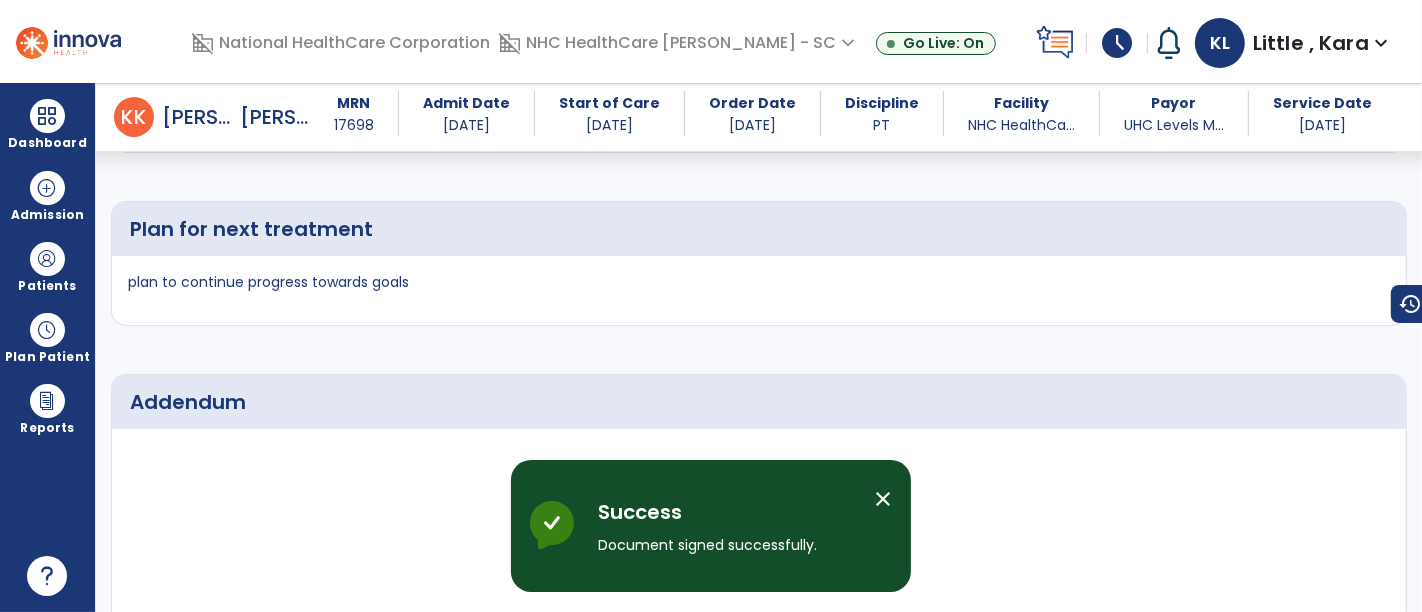 scroll, scrollTop: 4604, scrollLeft: 0, axis: vertical 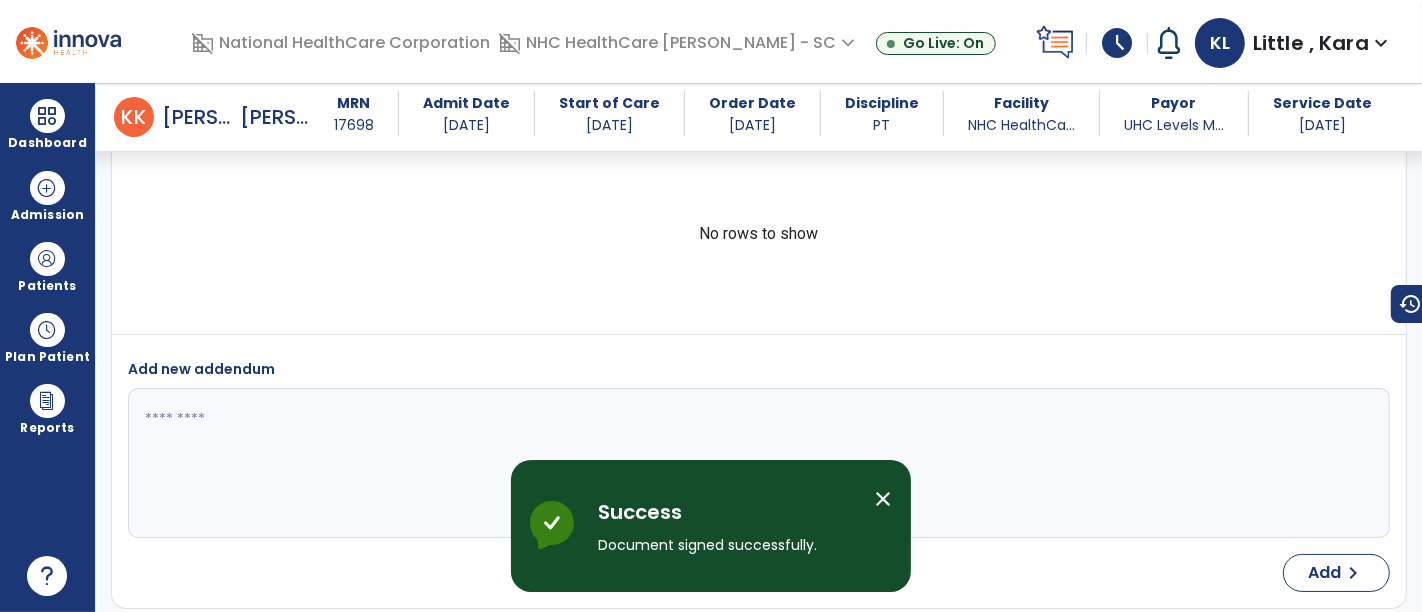 click on "close" at bounding box center (883, 499) 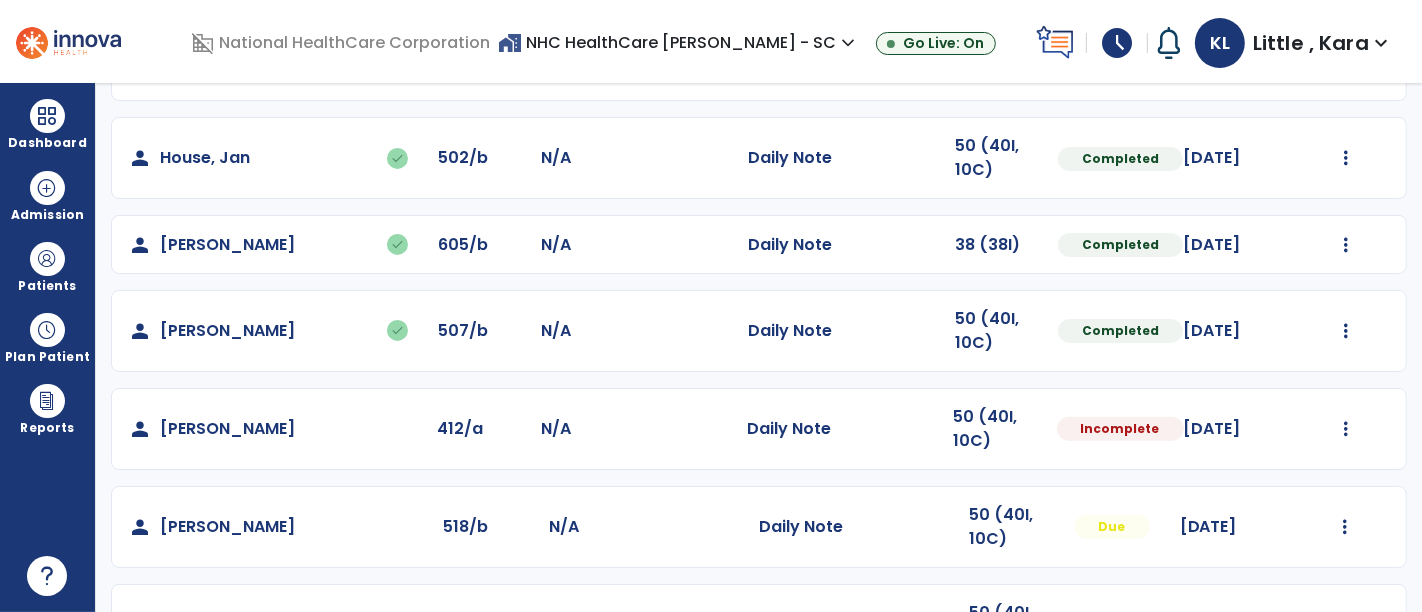 scroll, scrollTop: 617, scrollLeft: 0, axis: vertical 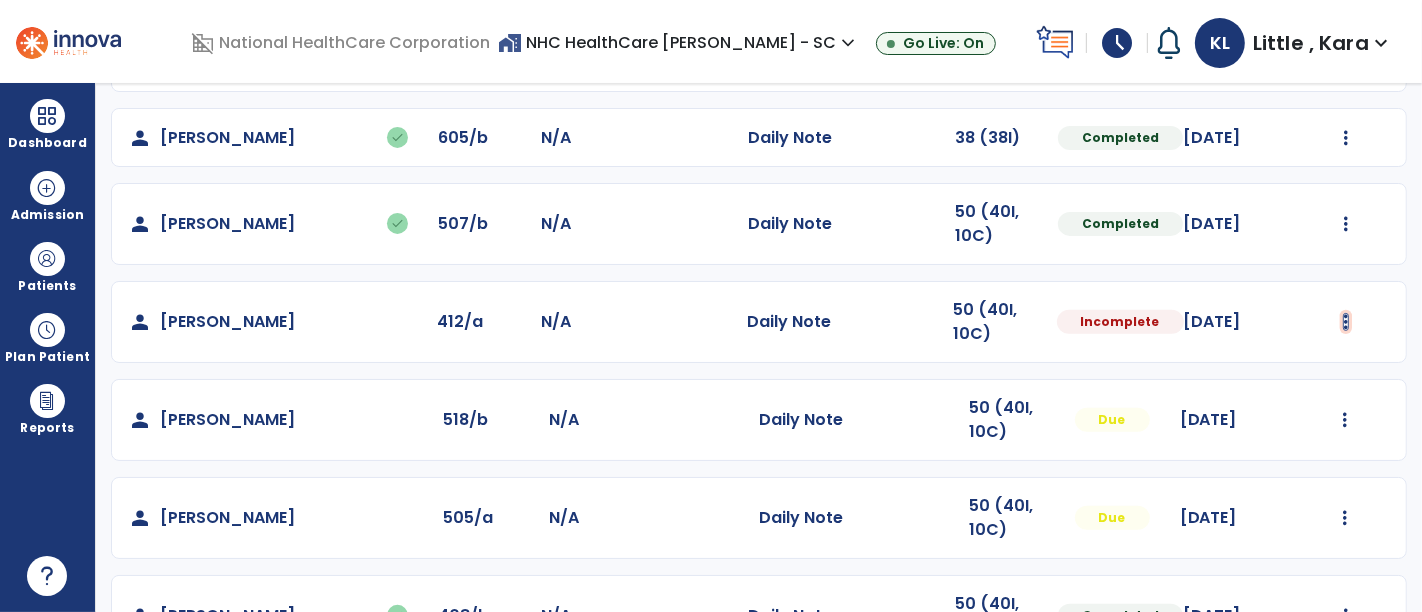 click at bounding box center (1346, -317) 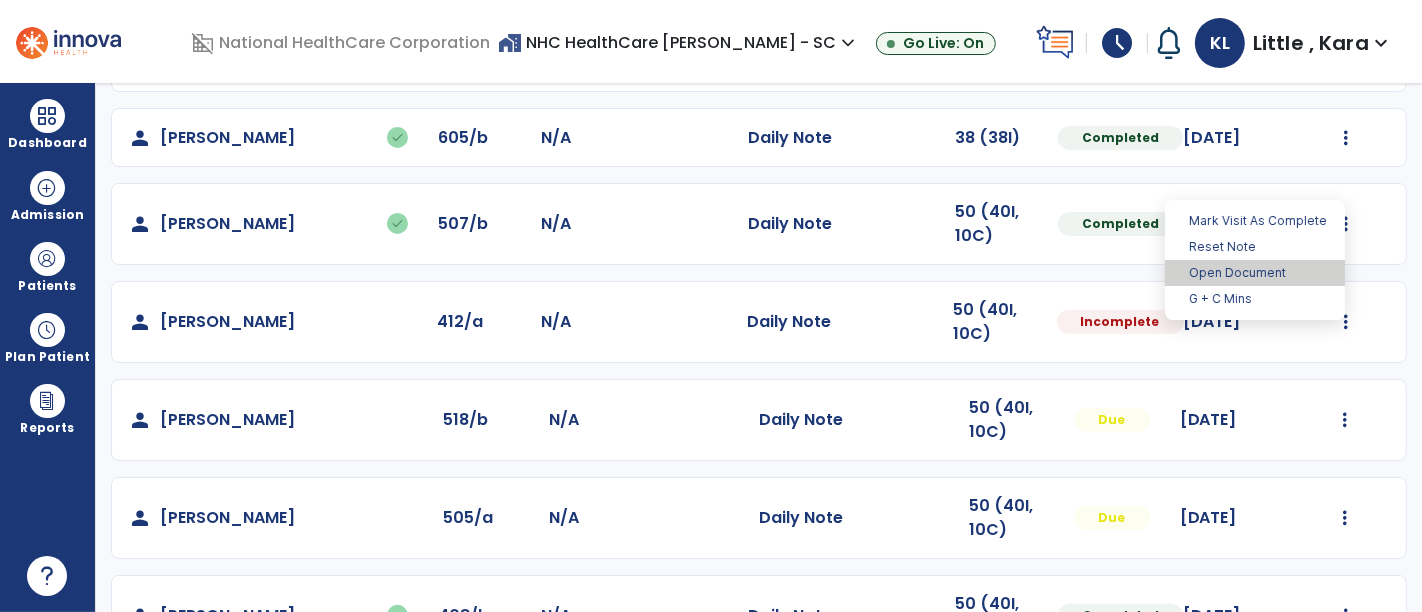 click on "Open Document" at bounding box center (1255, 273) 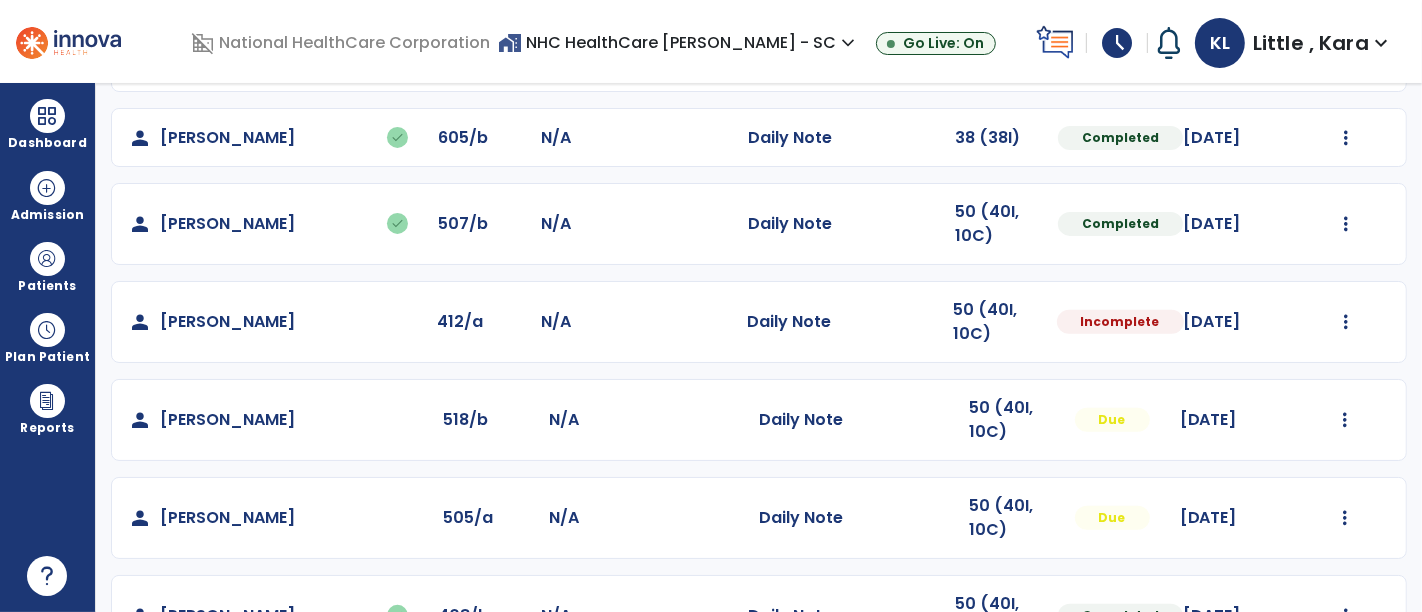 select on "*" 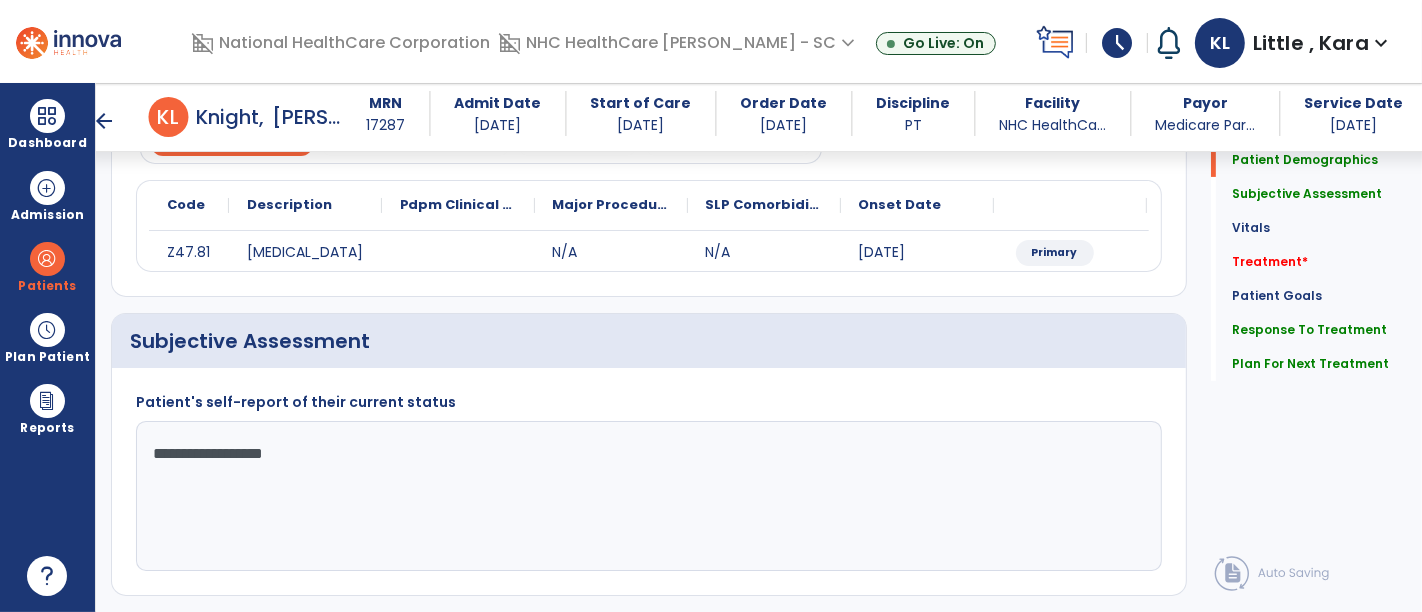 scroll, scrollTop: 222, scrollLeft: 0, axis: vertical 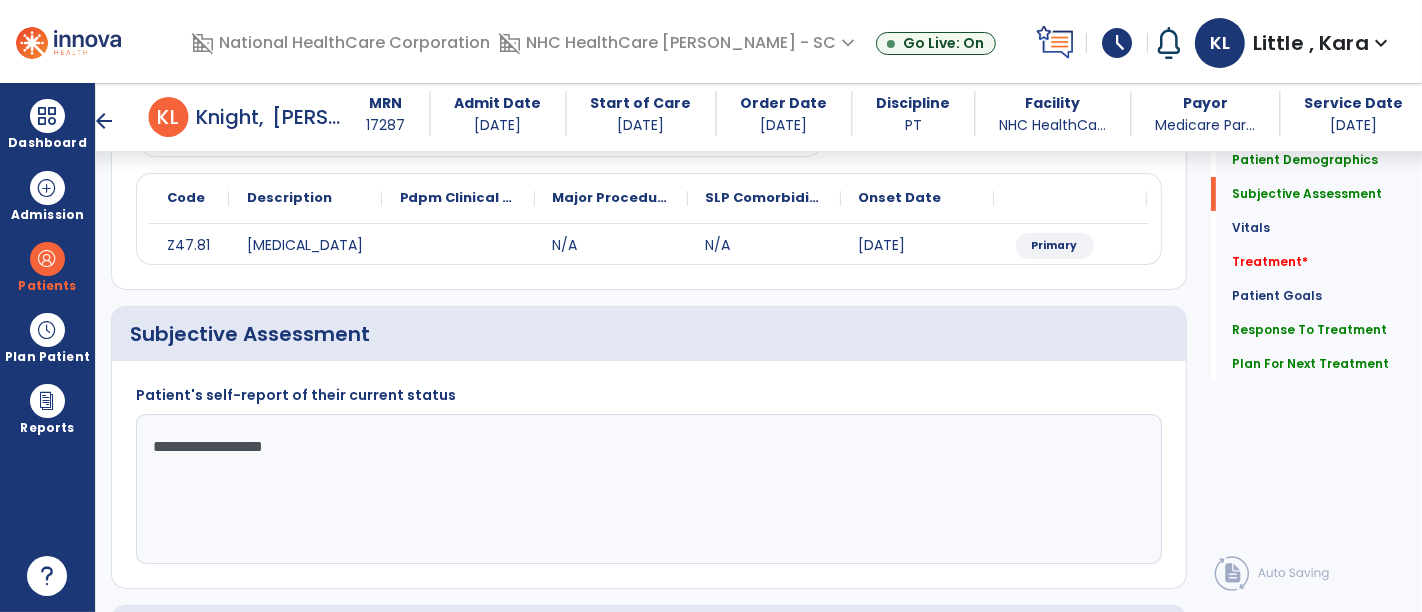 click on "**********" 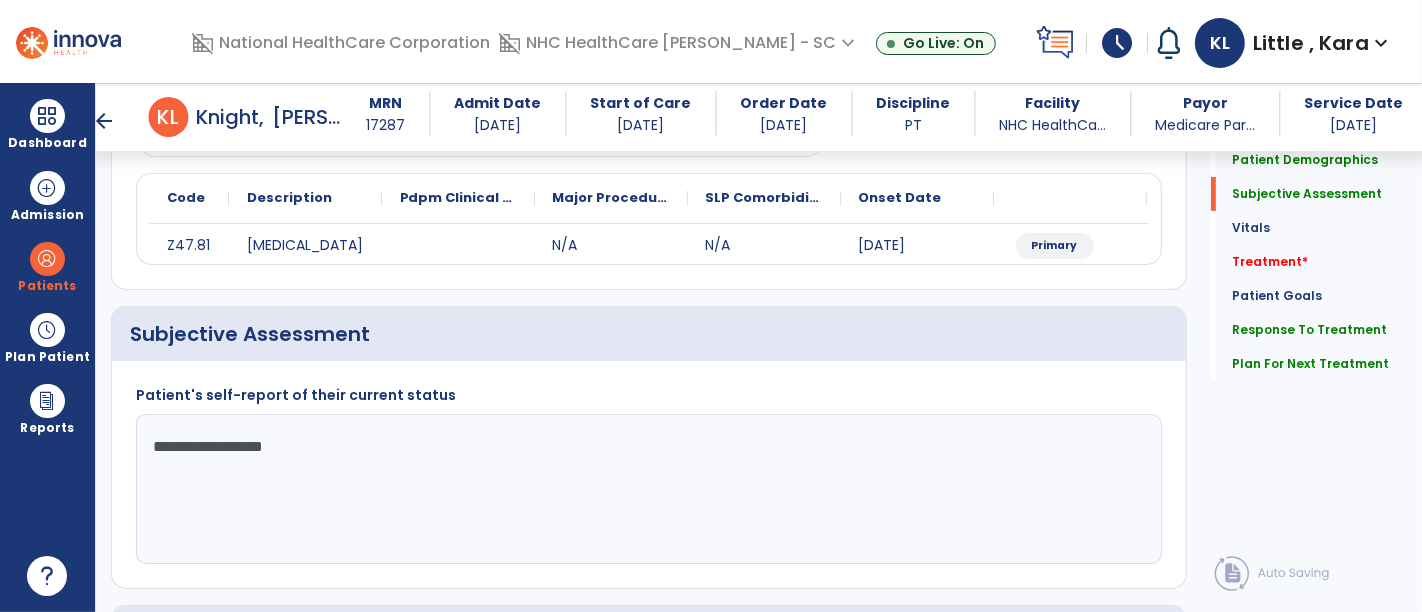 click on "**********" 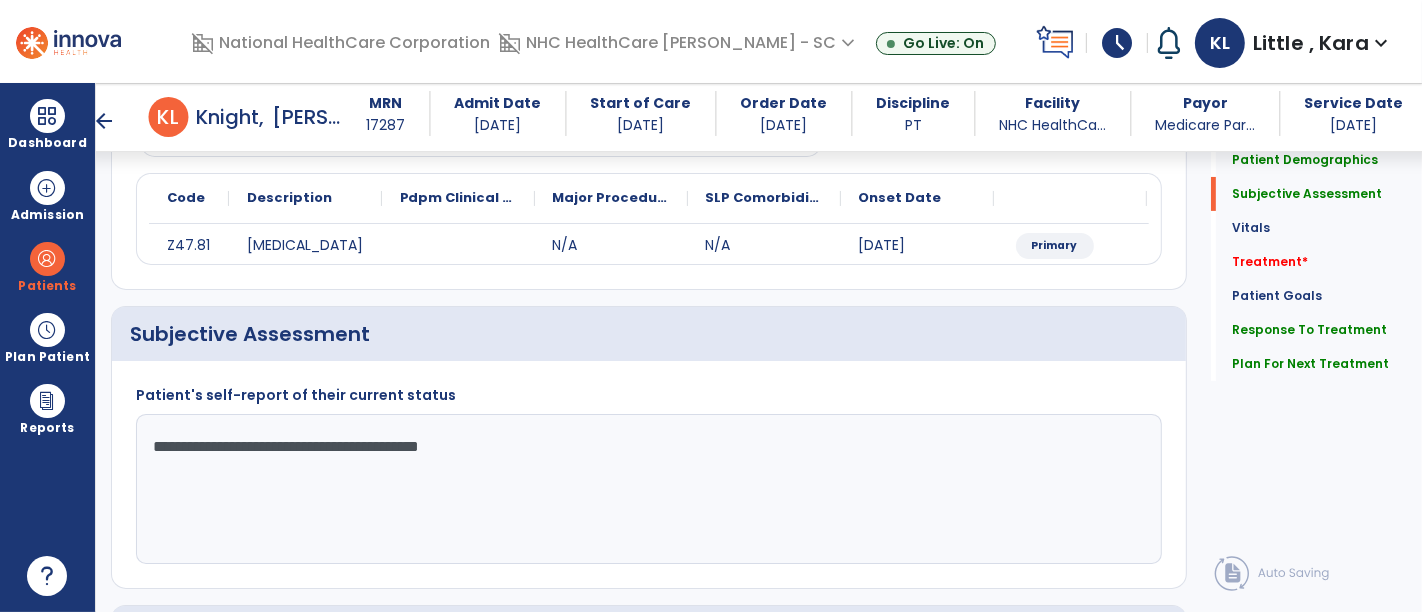 click on "**********" 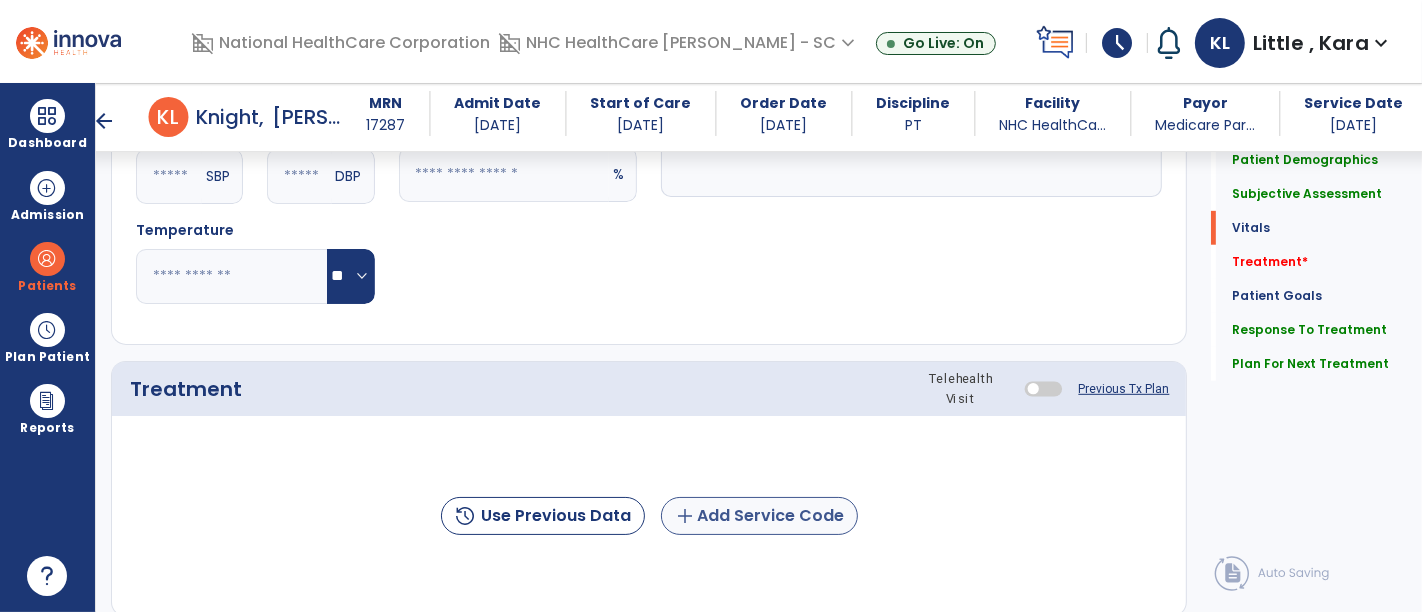 type on "**********" 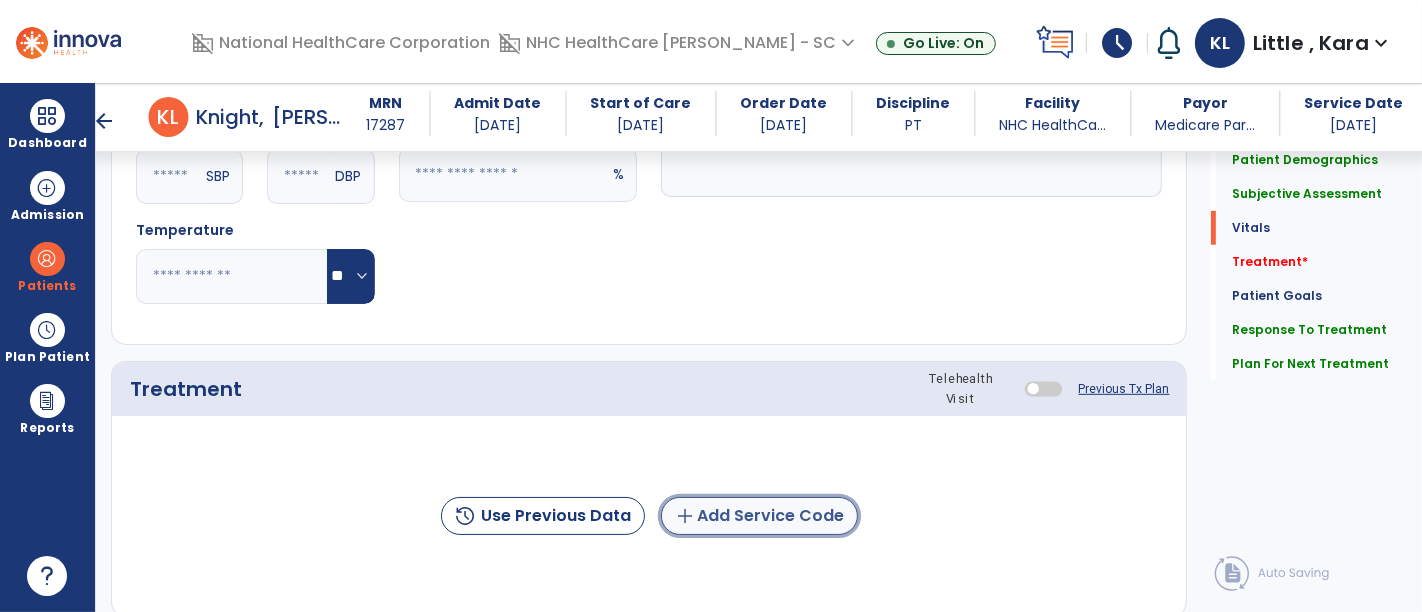 click on "add  Add Service Code" 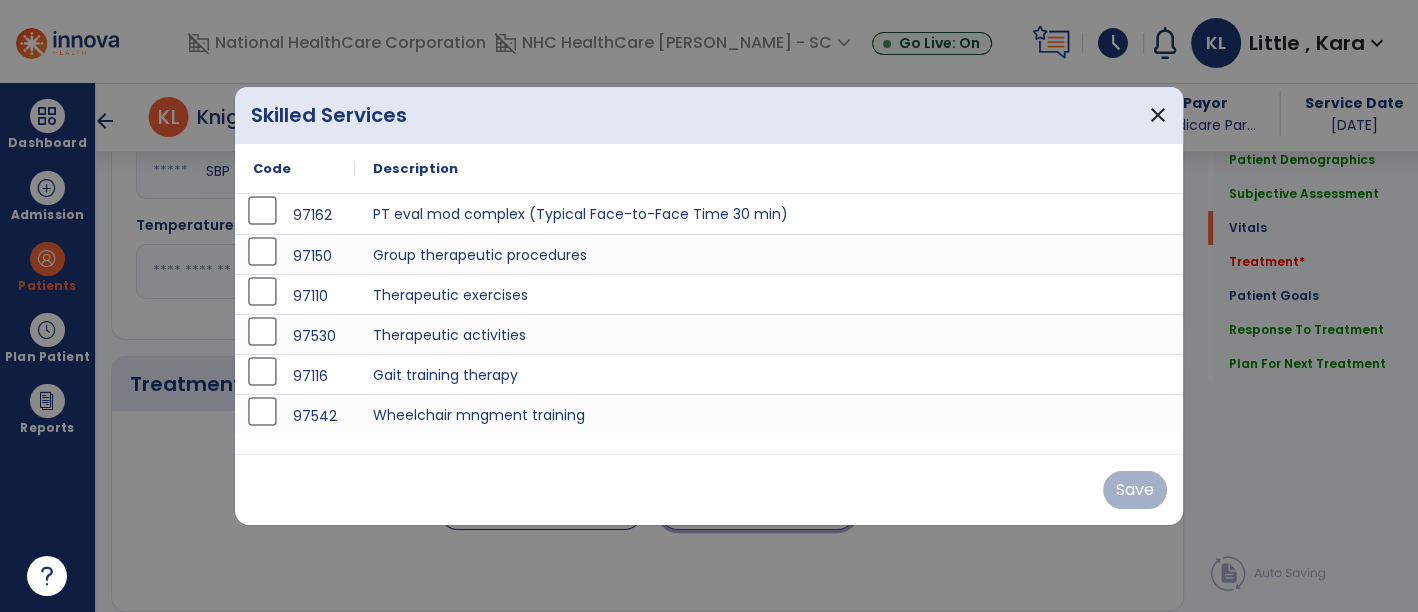 scroll, scrollTop: 888, scrollLeft: 0, axis: vertical 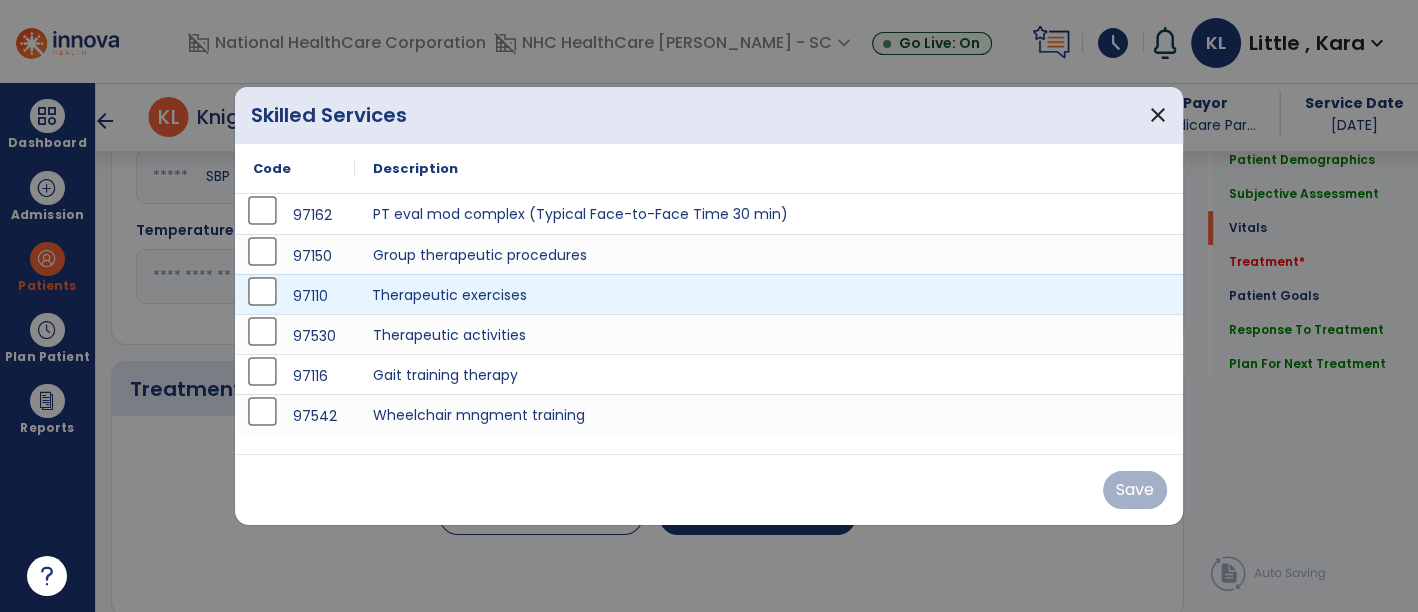 click on "Therapeutic exercises" at bounding box center [769, 294] 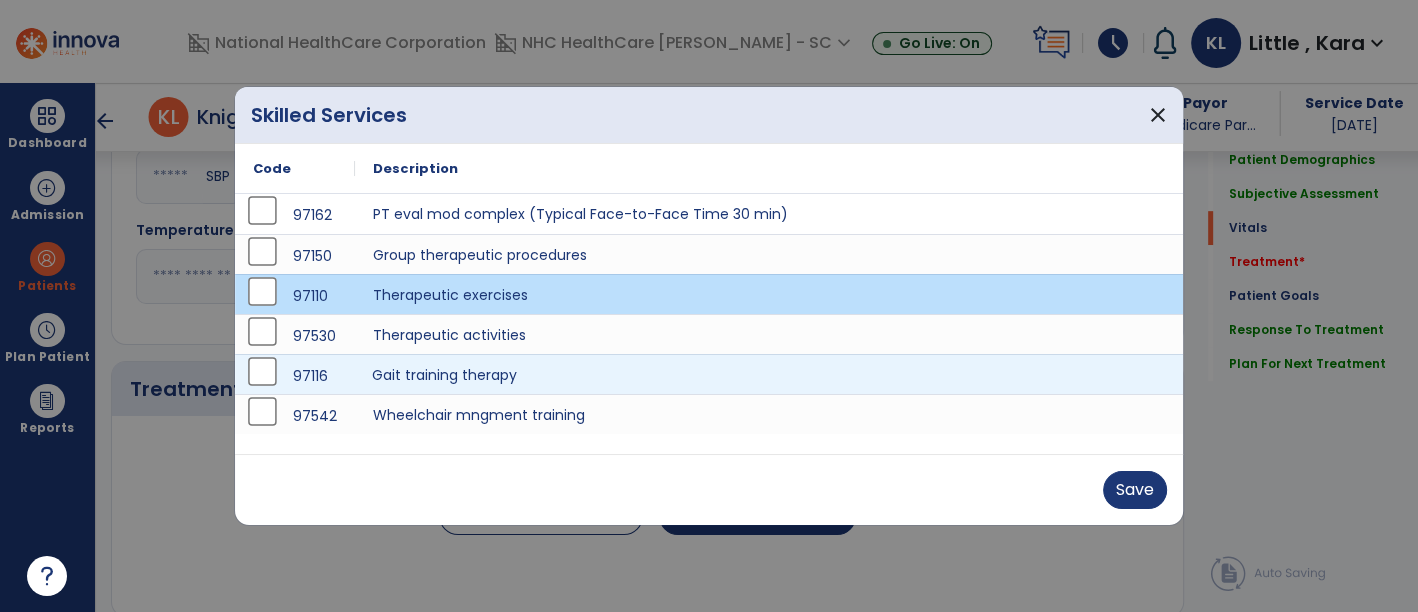 click on "Gait training therapy" at bounding box center [769, 374] 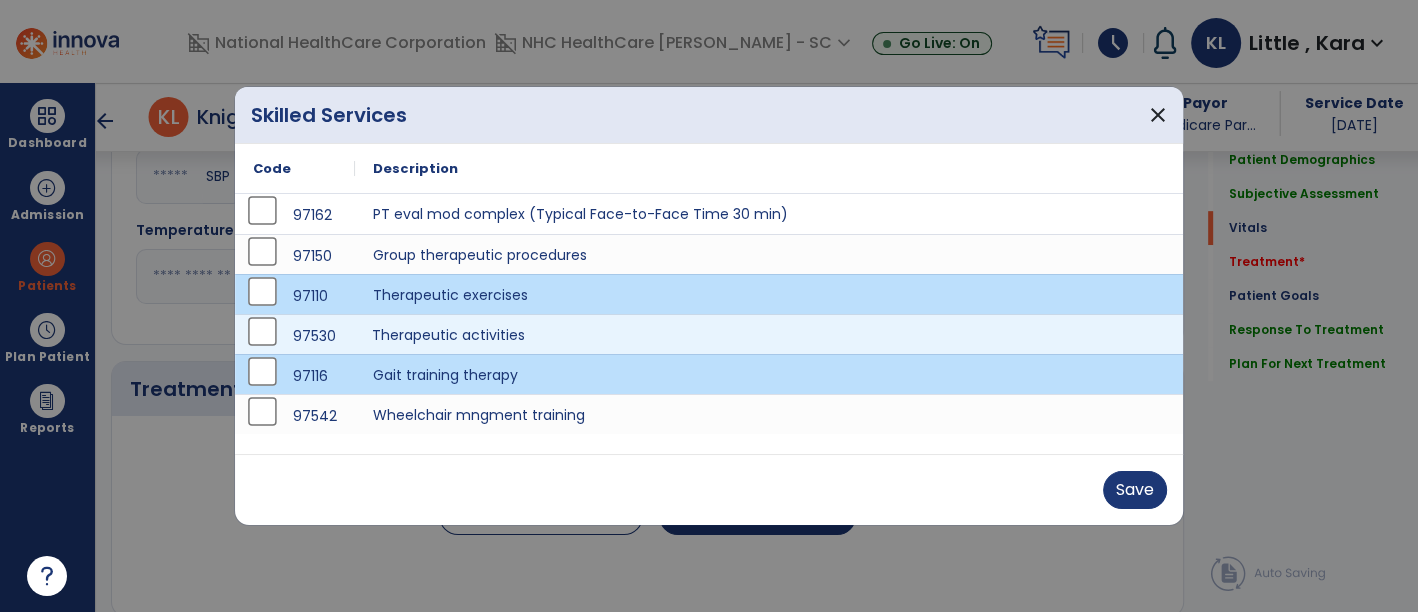 click on "Therapeutic activities" at bounding box center [769, 334] 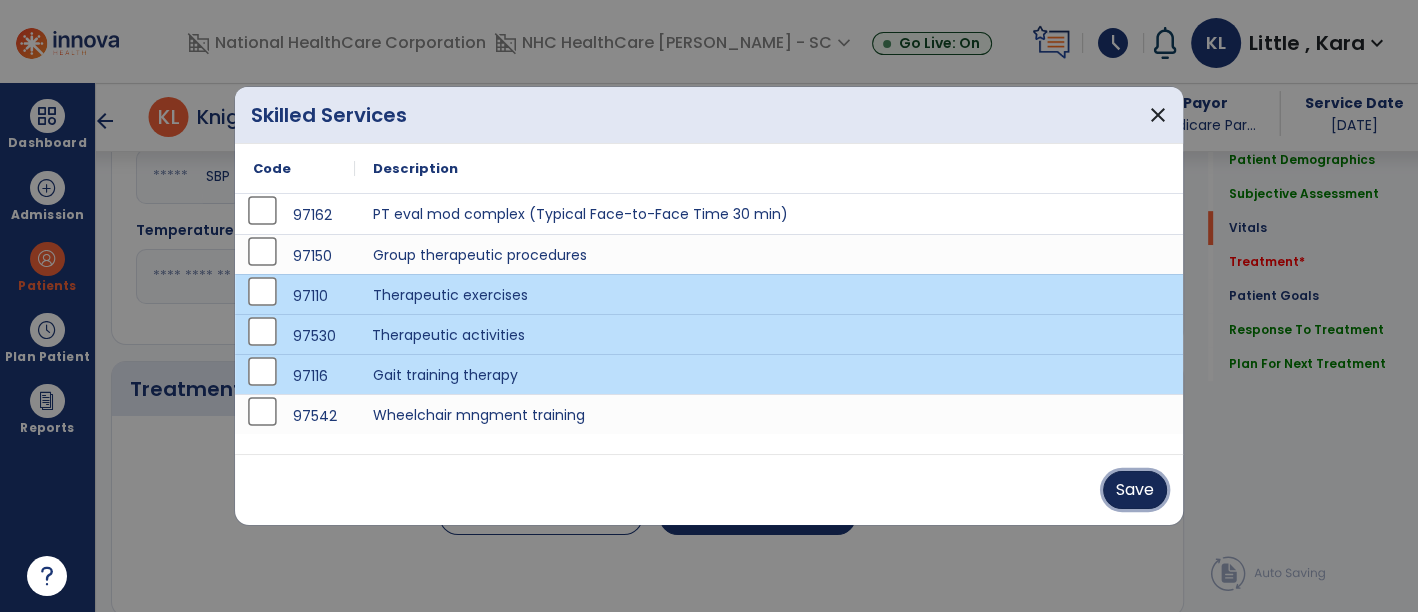 click on "Save" at bounding box center [1135, 490] 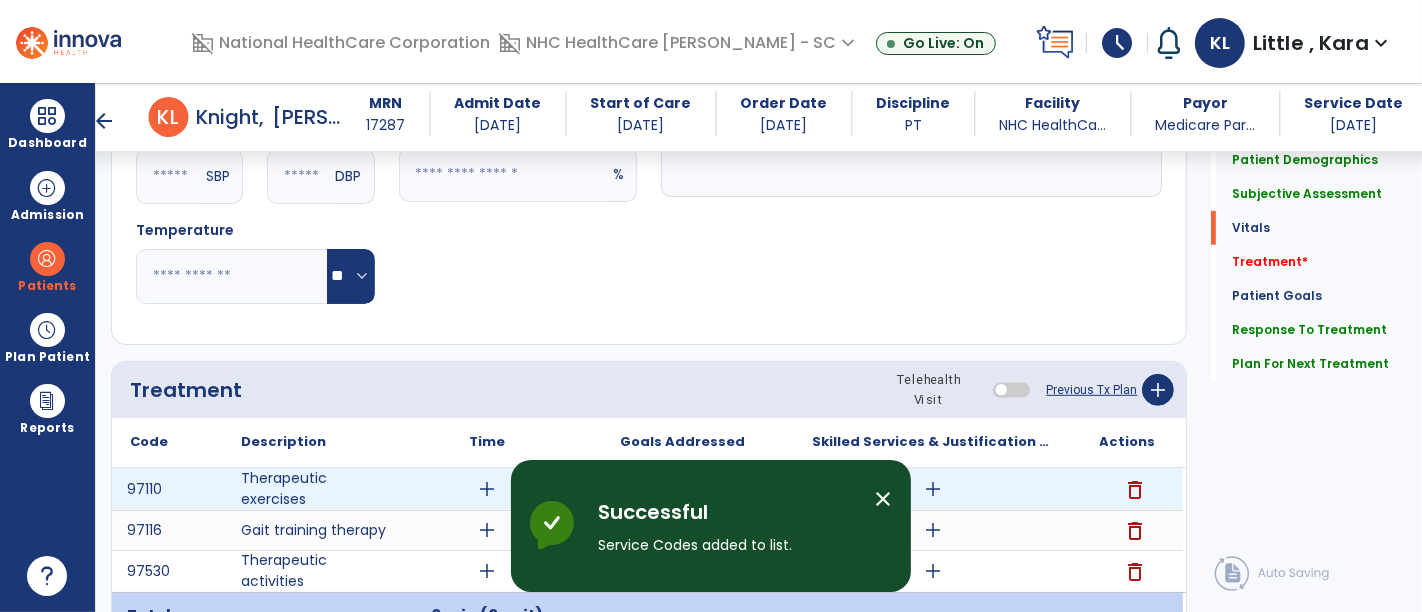 click on "add" at bounding box center [488, 489] 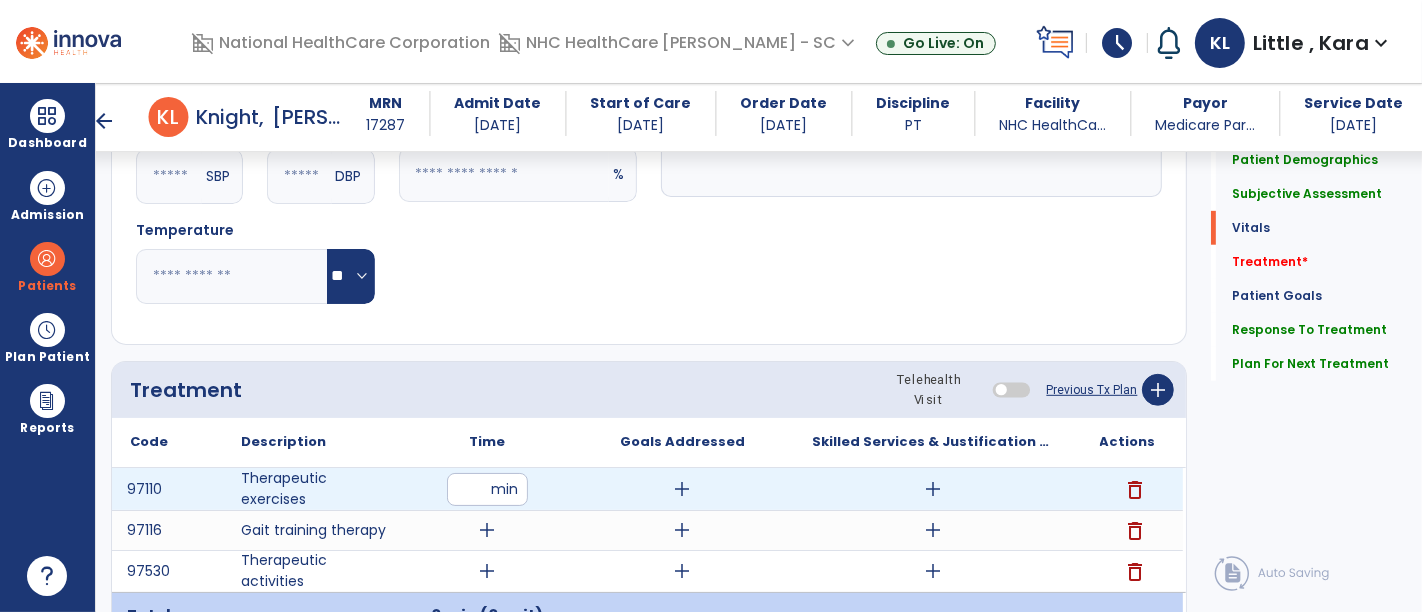 click at bounding box center (487, 489) 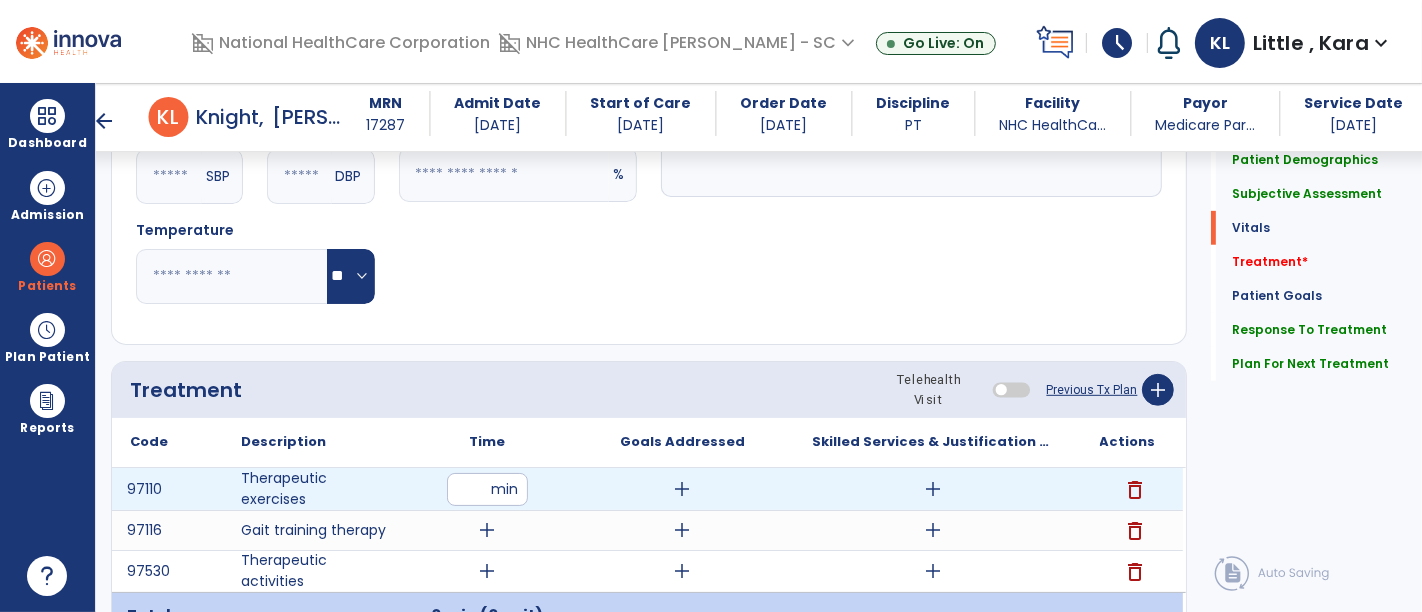 type on "*" 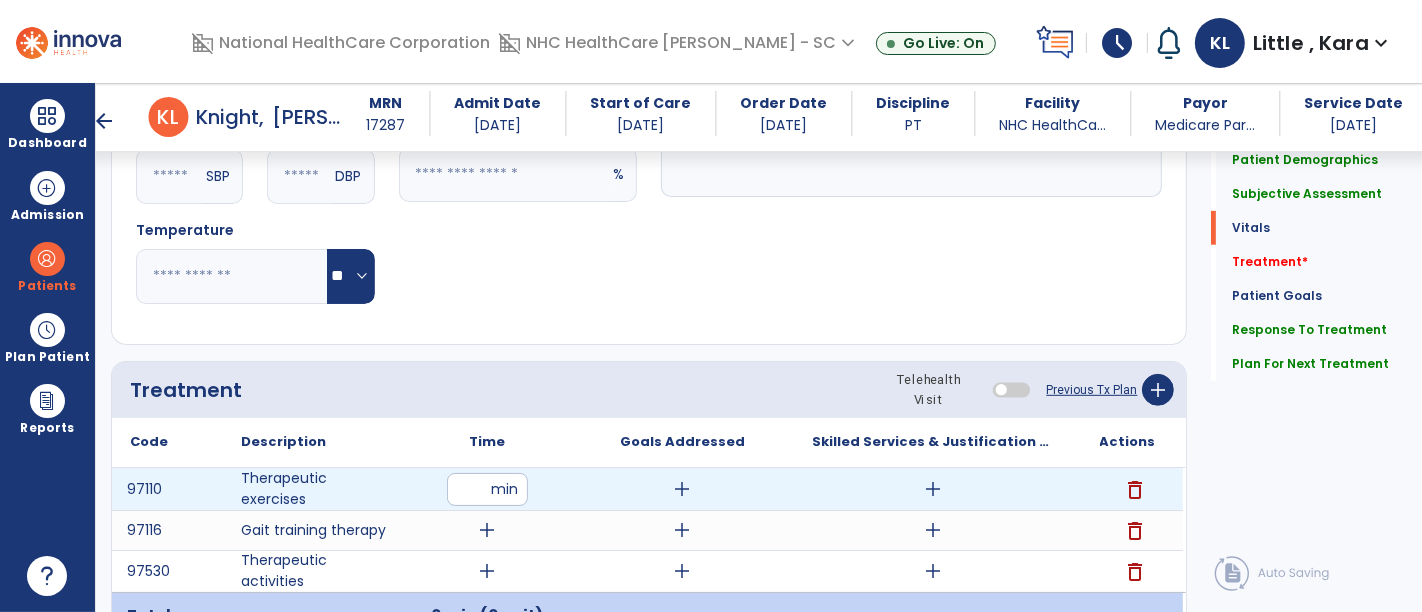 type on "**" 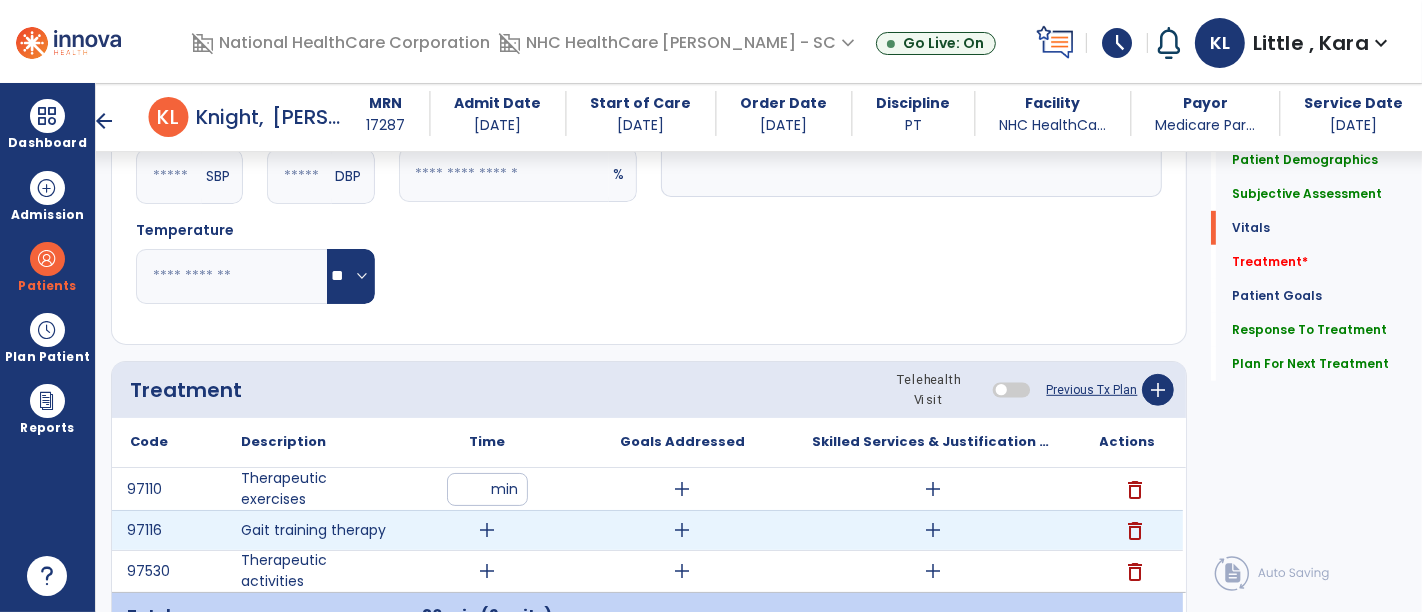 click on "add" at bounding box center (488, 530) 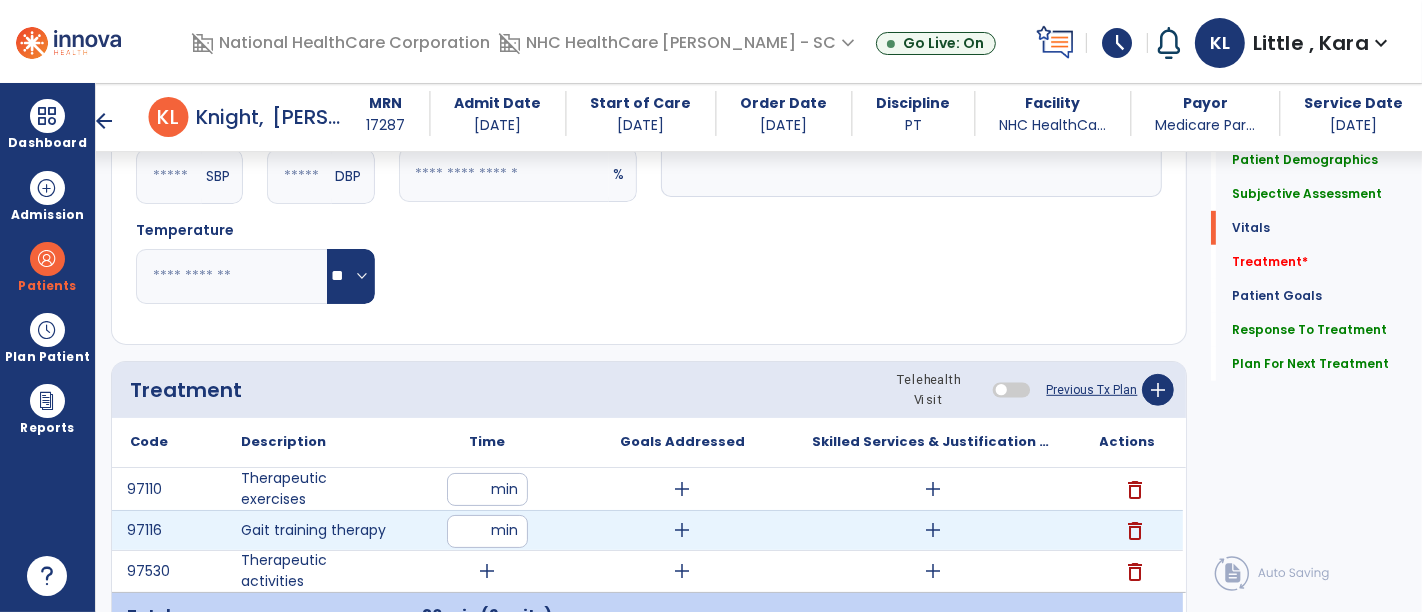 type on "*" 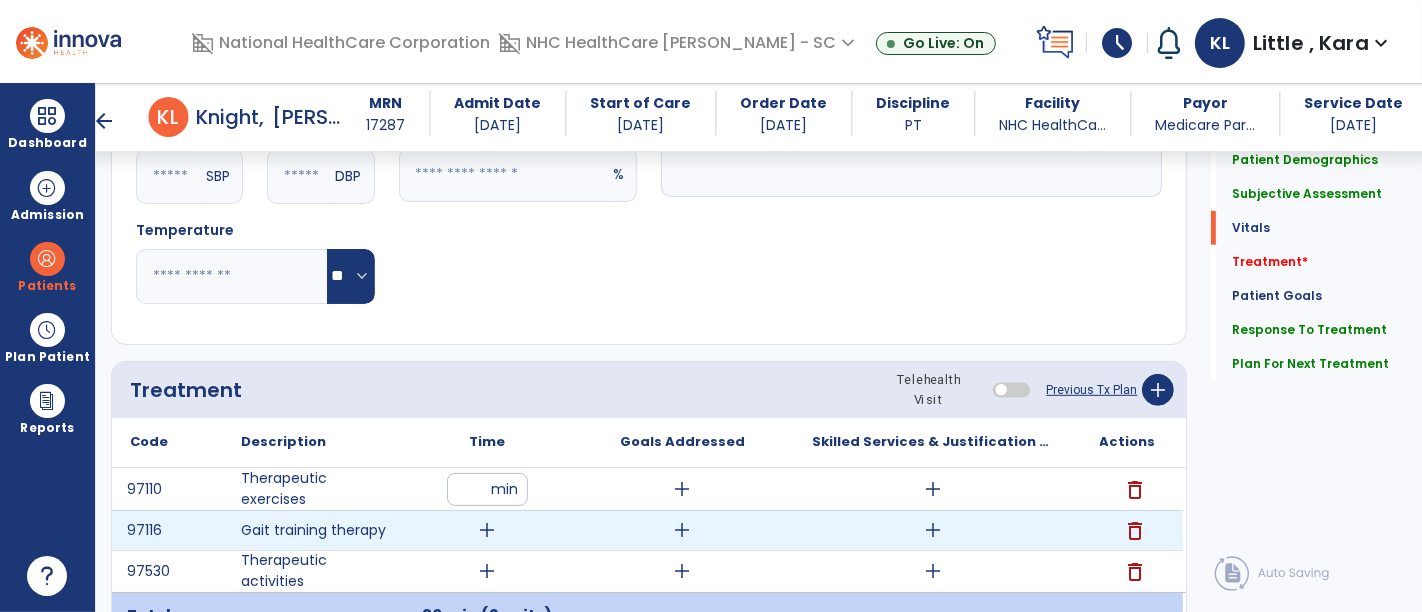 click on "delete" at bounding box center [1136, 531] 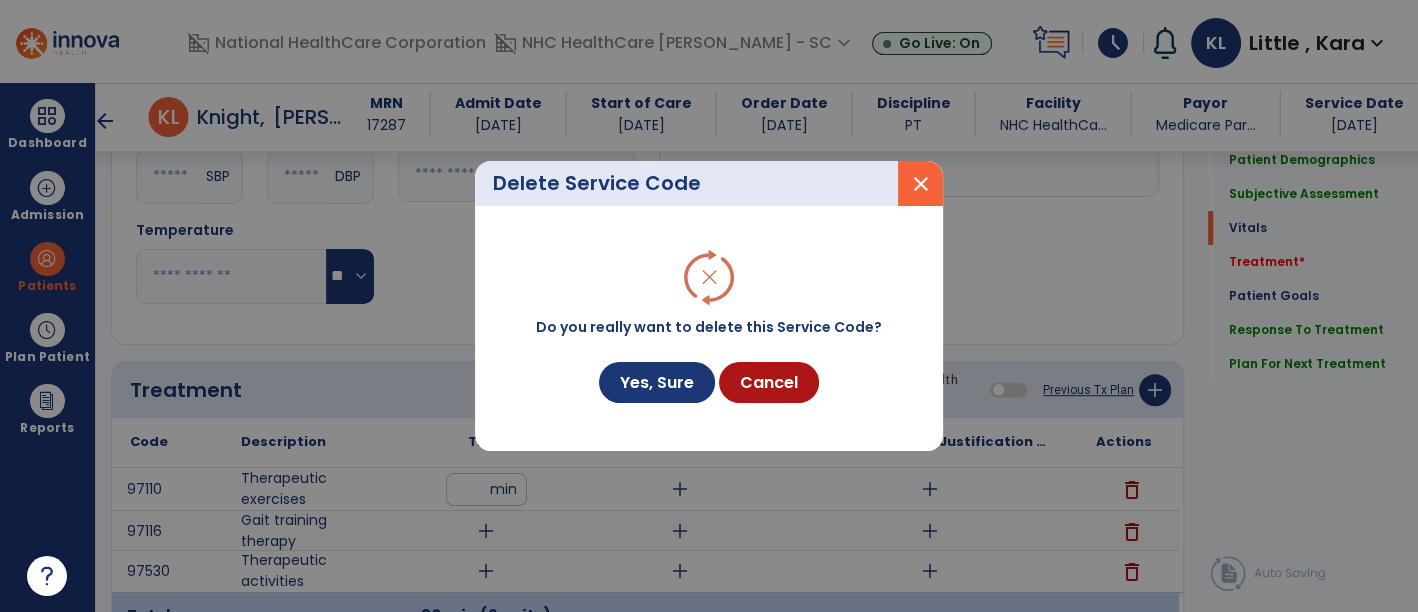 scroll, scrollTop: 888, scrollLeft: 0, axis: vertical 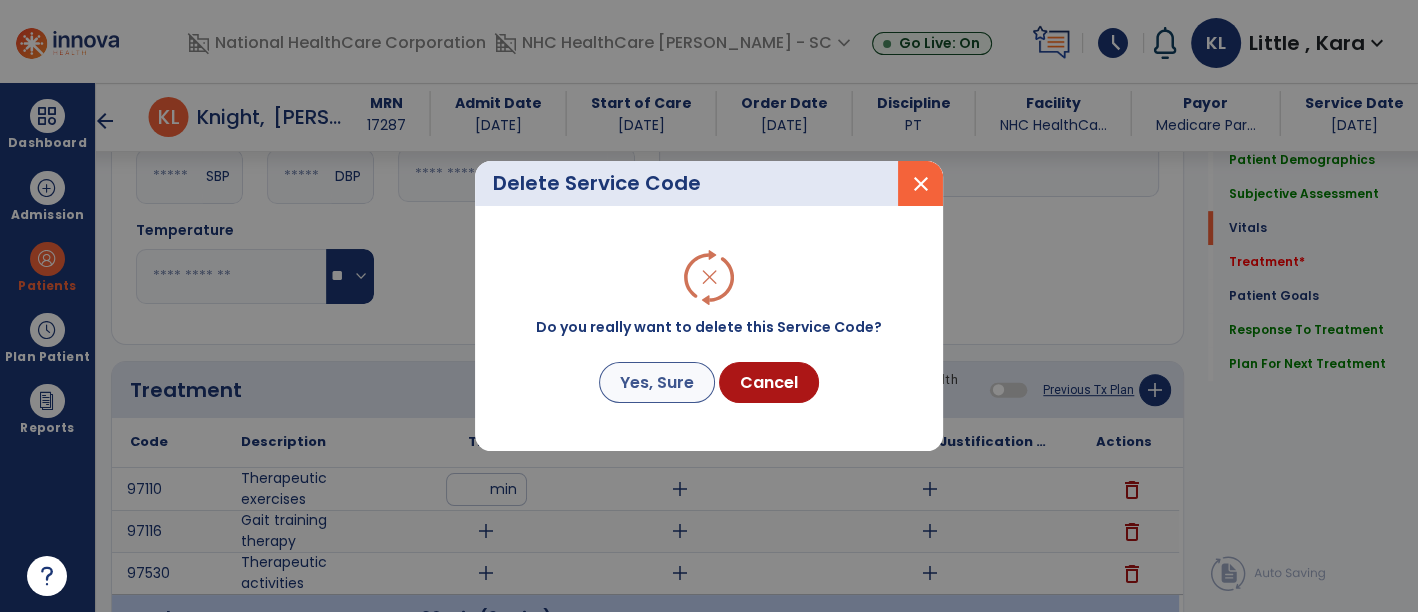 click on "Do you really want to delete this Service Code? Yes, Sure Cancel" at bounding box center (709, 328) 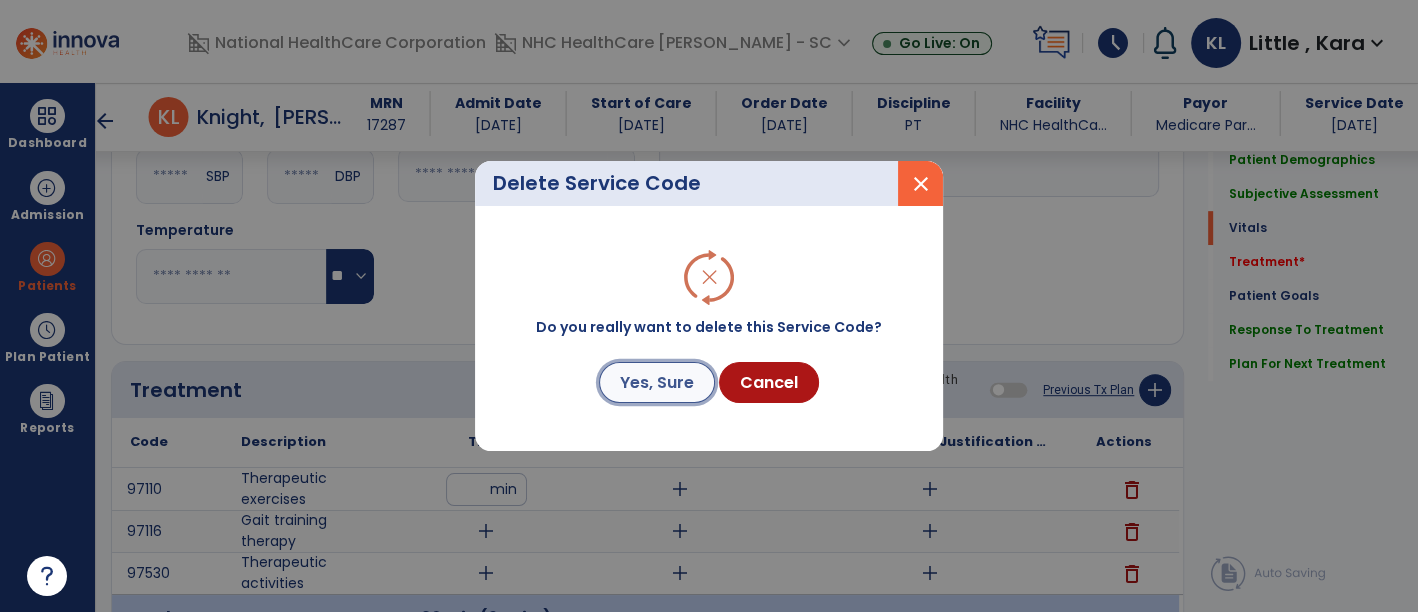 click on "Yes, Sure" at bounding box center [657, 382] 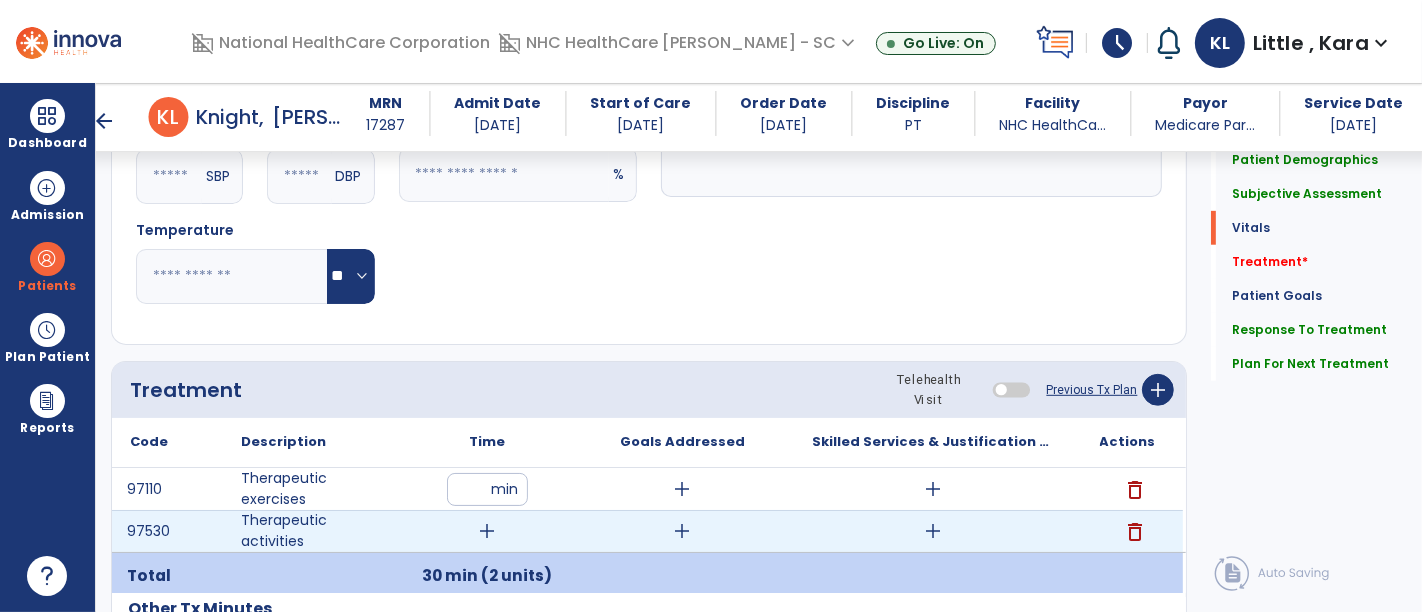 click on "add" at bounding box center [488, 531] 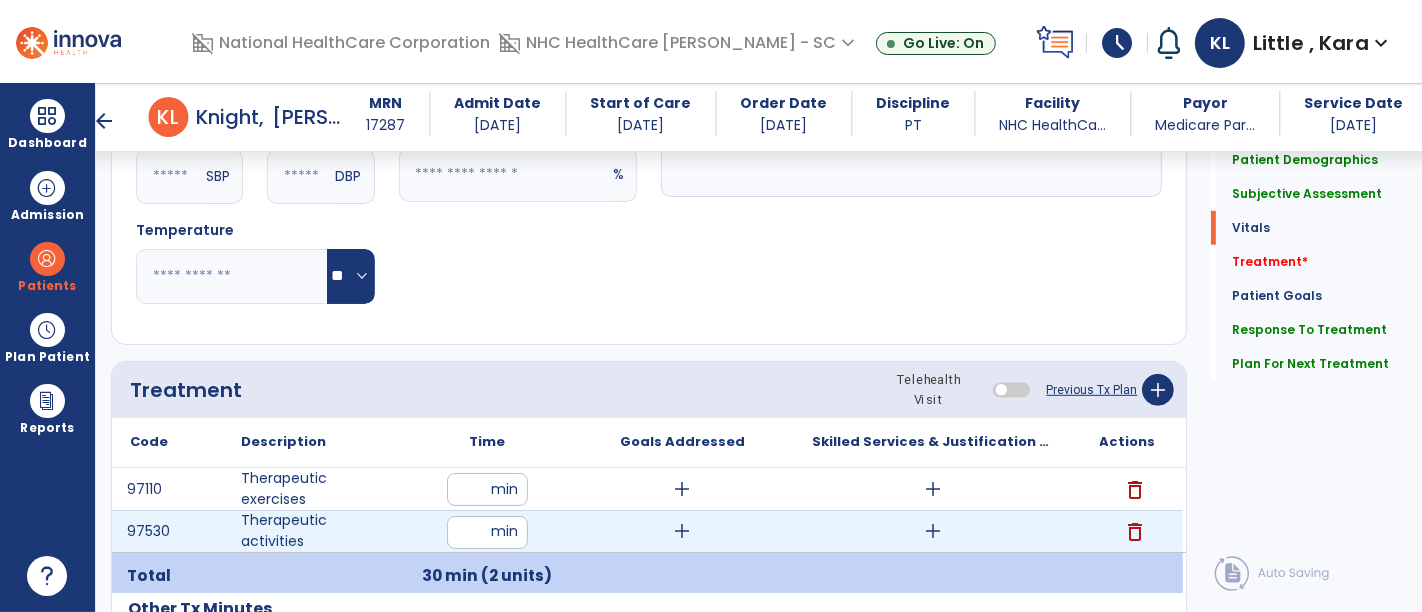 type on "**" 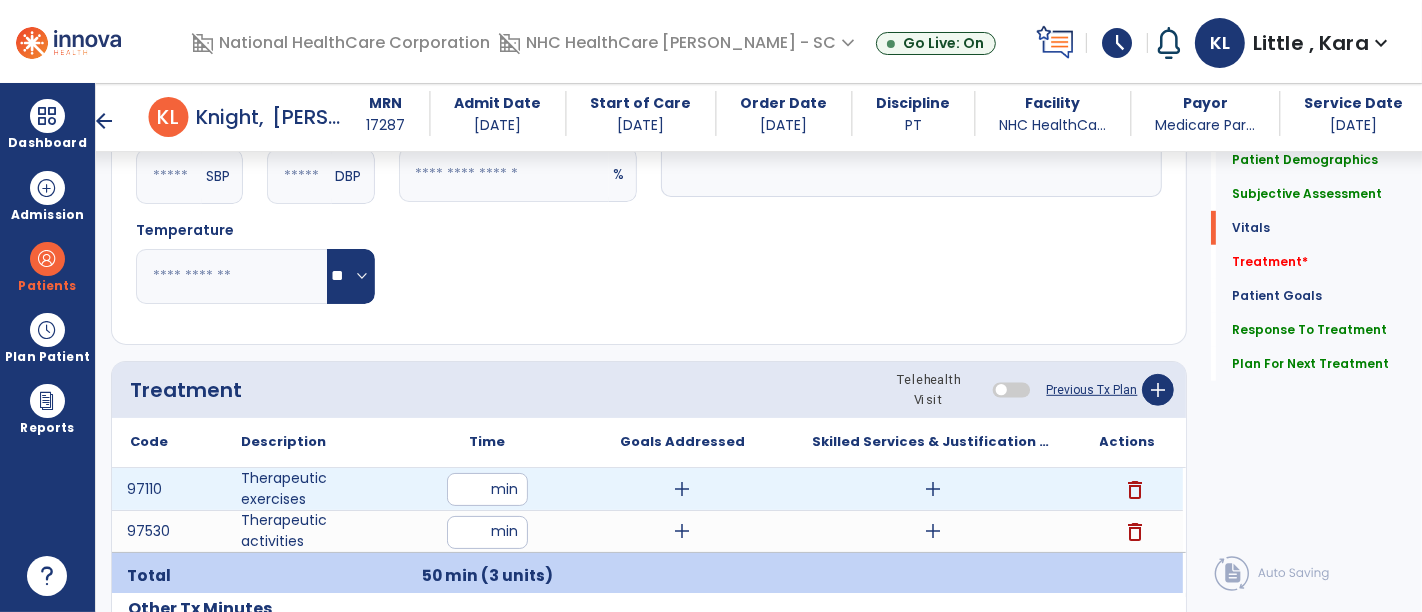 click on "add" at bounding box center [933, 489] 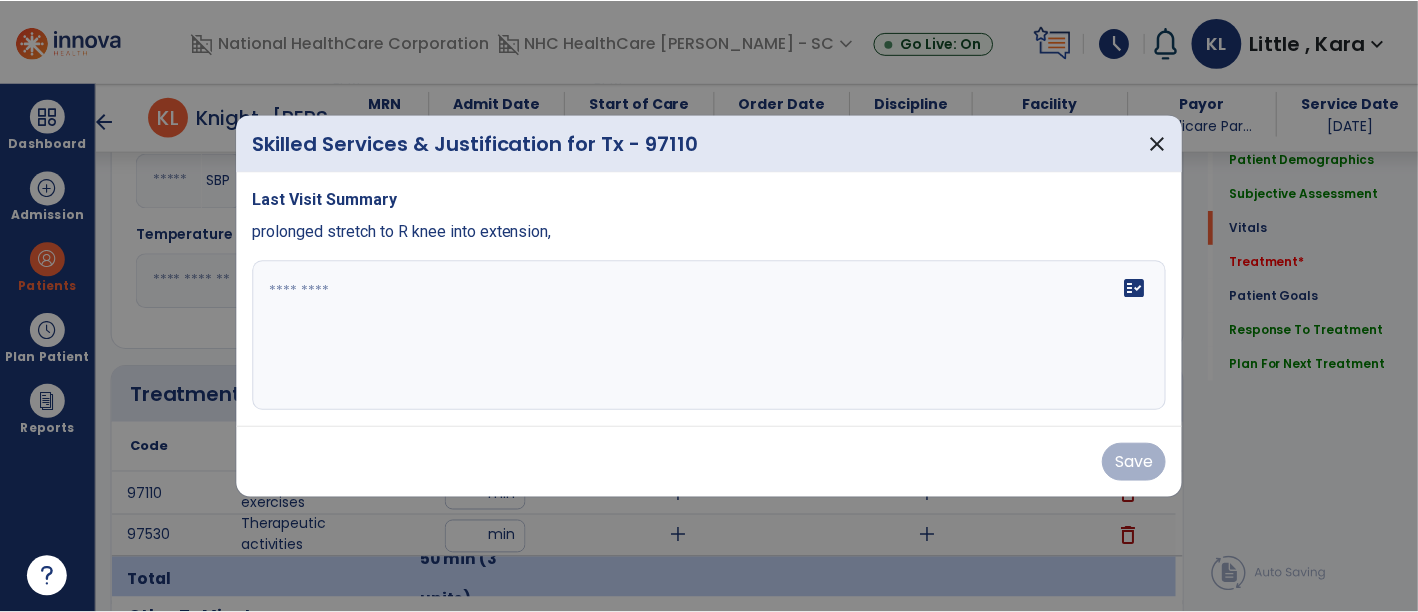 scroll, scrollTop: 888, scrollLeft: 0, axis: vertical 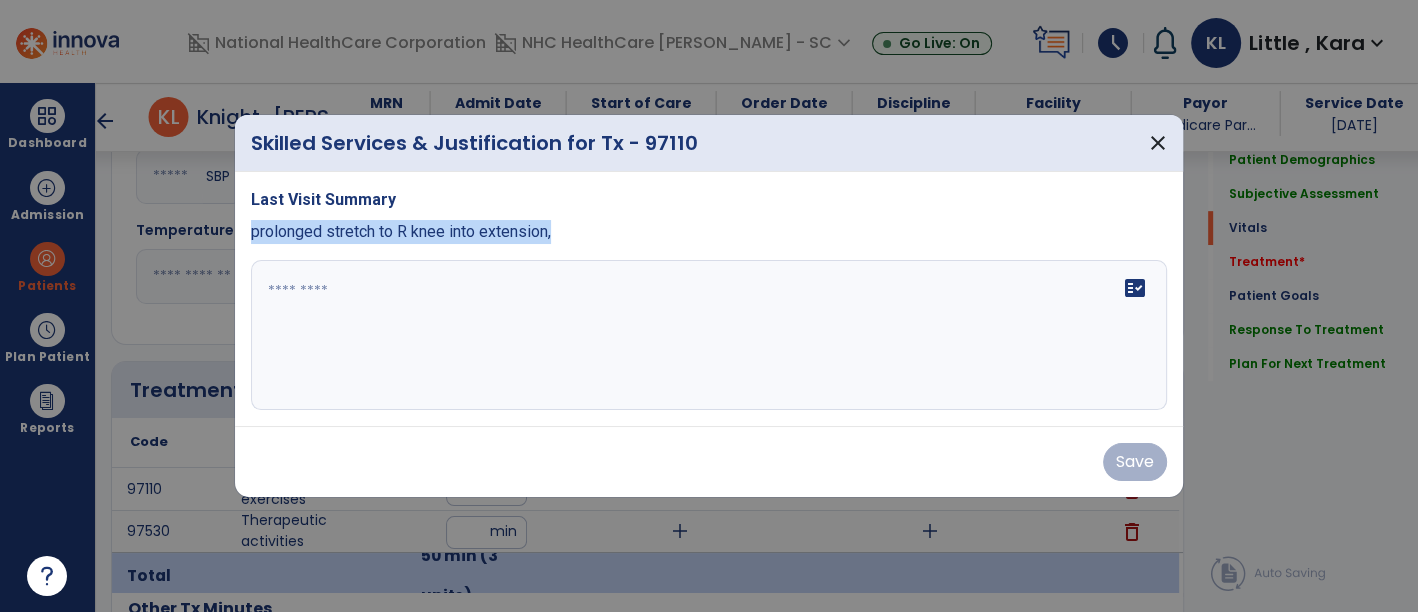 drag, startPoint x: 356, startPoint y: 240, endPoint x: 623, endPoint y: 295, distance: 272.60596 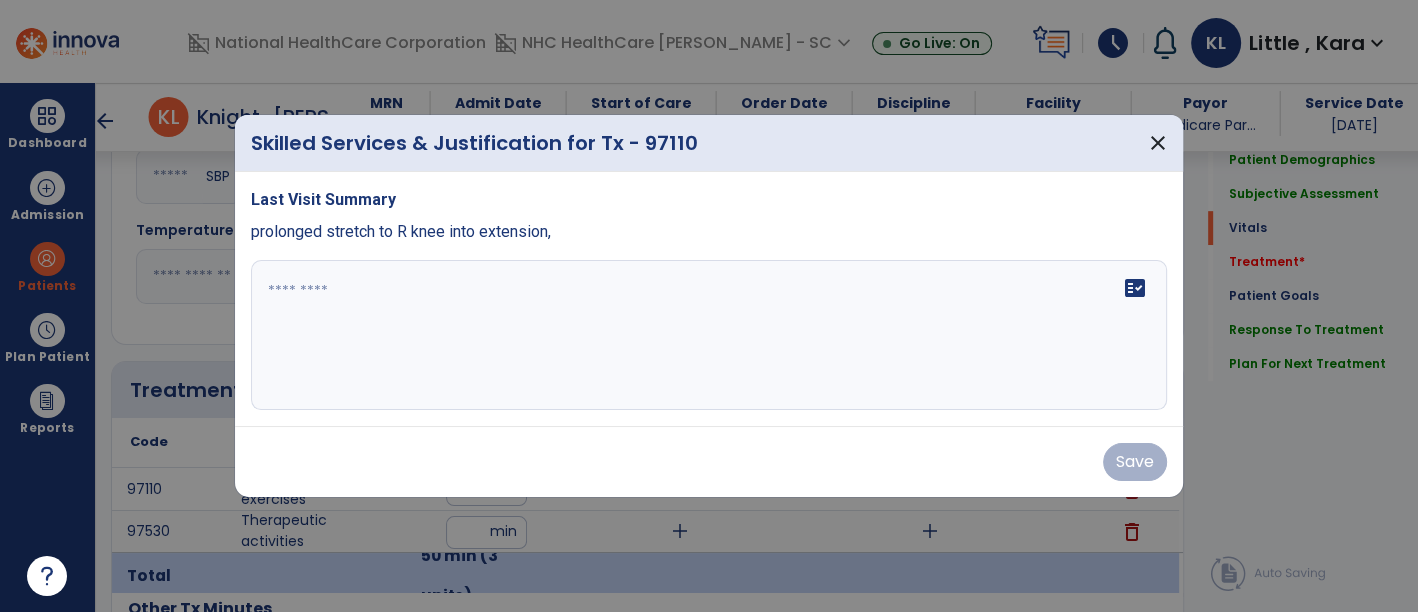 click on "fact_check" at bounding box center [709, 335] 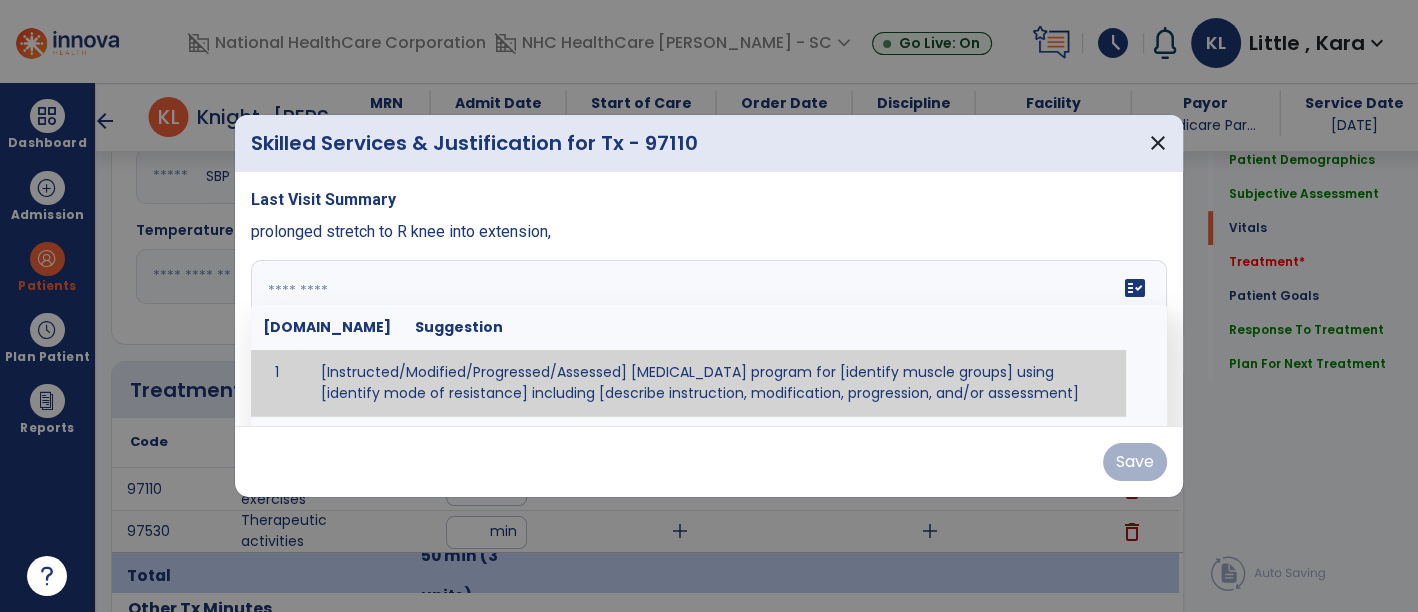 paste on "**********" 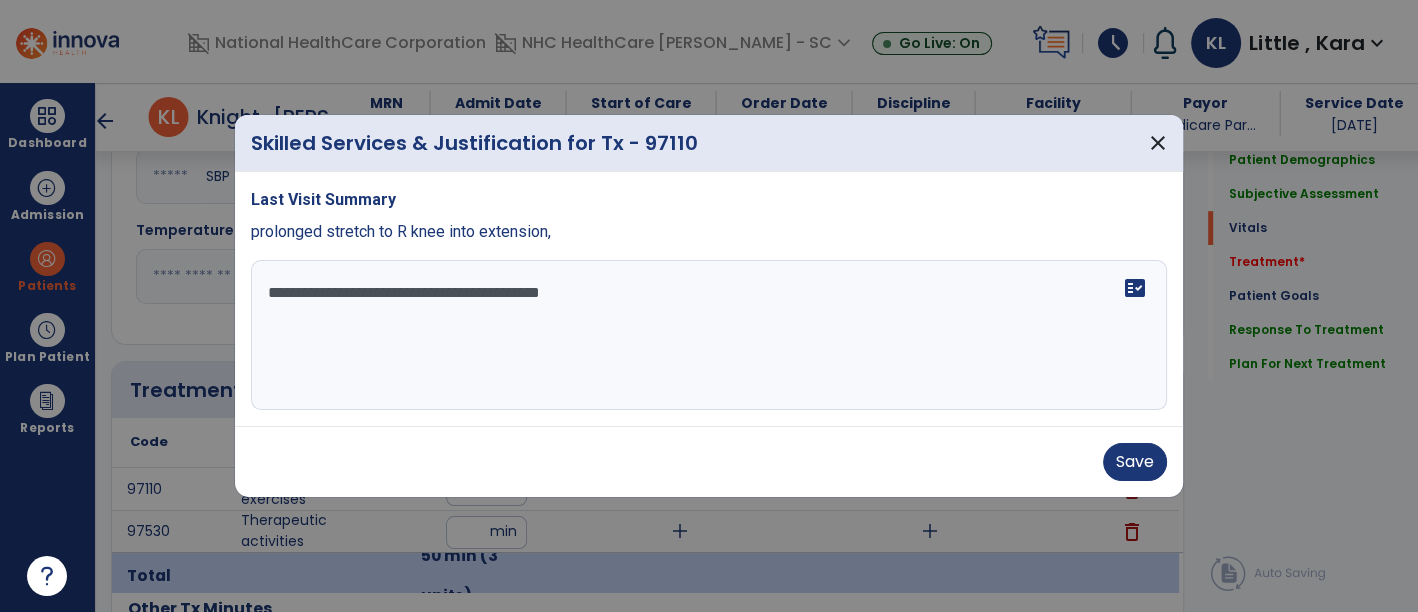 click on "**********" at bounding box center [709, 335] 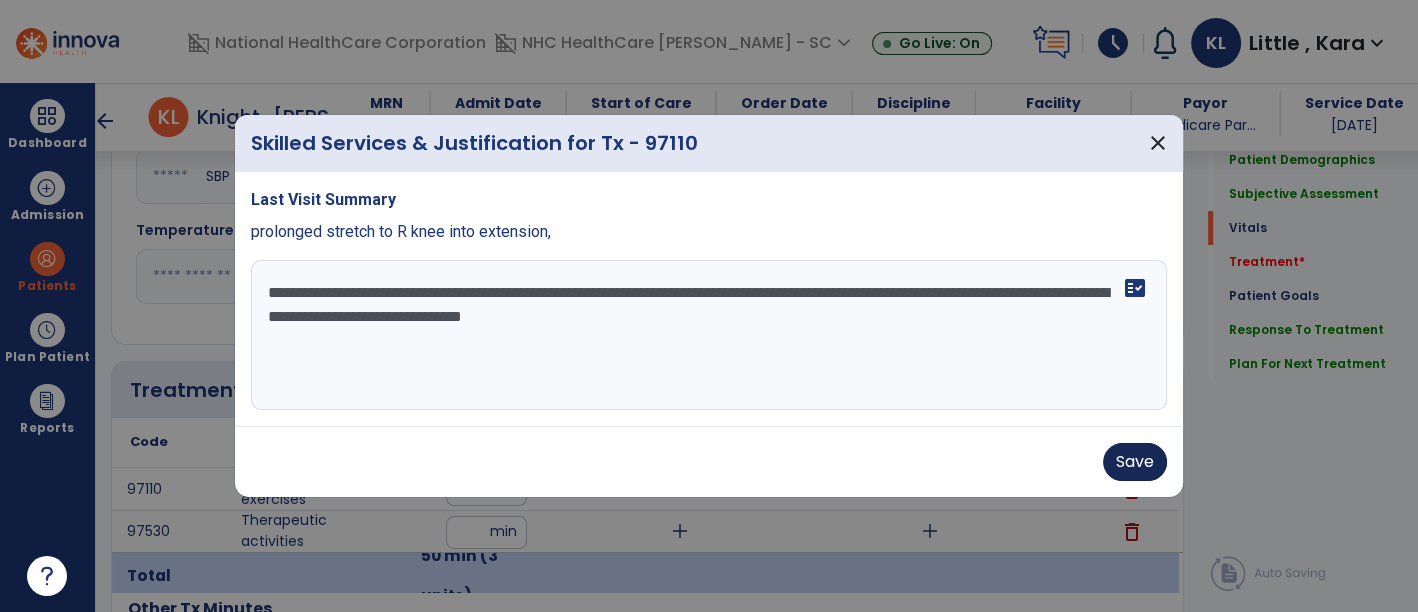 type on "**********" 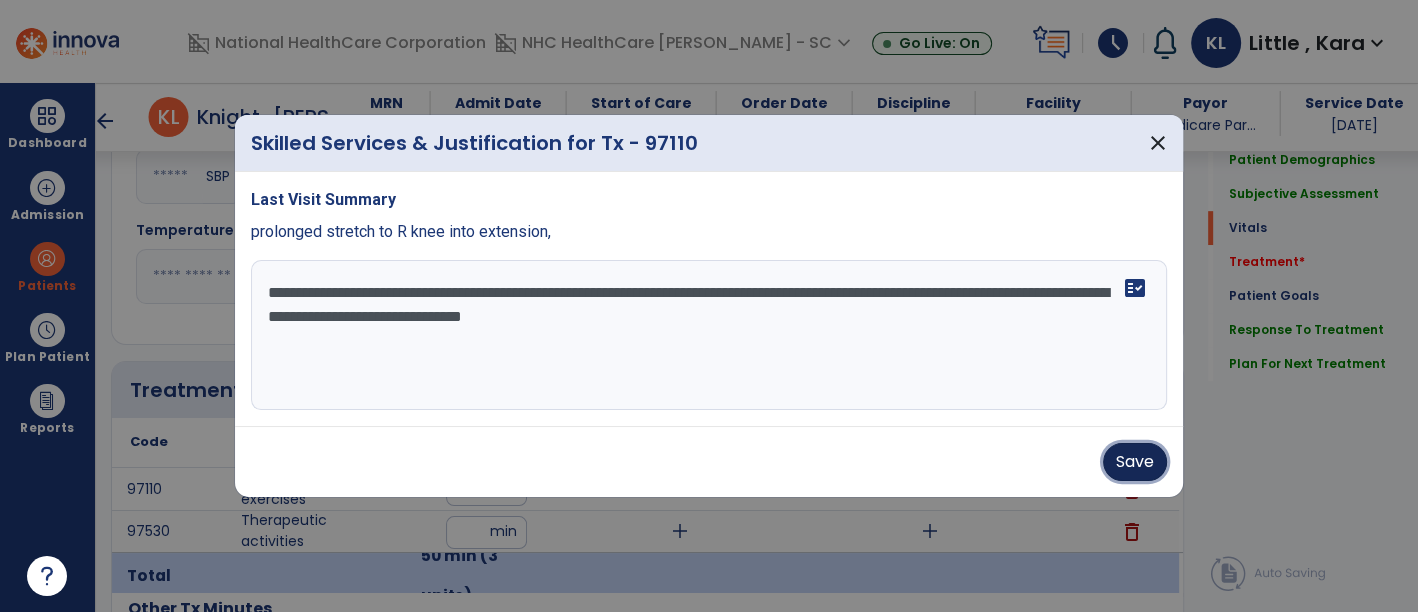 click on "Save" at bounding box center [1135, 462] 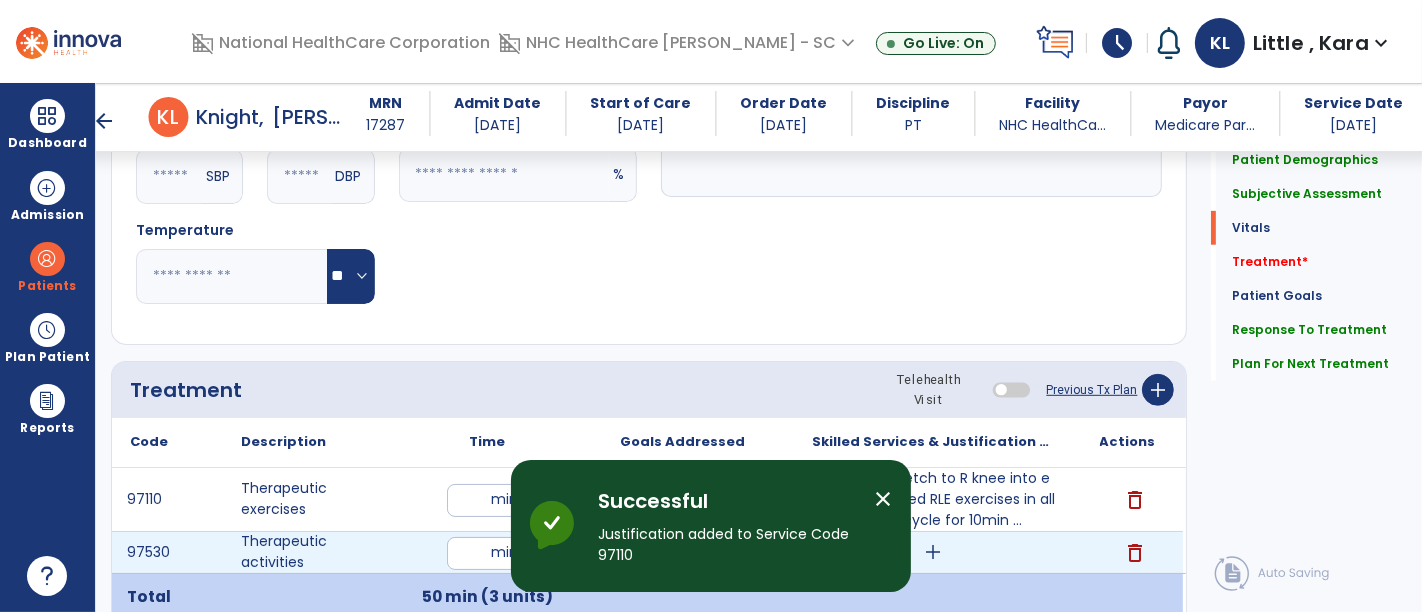 click on "add" at bounding box center (933, 552) 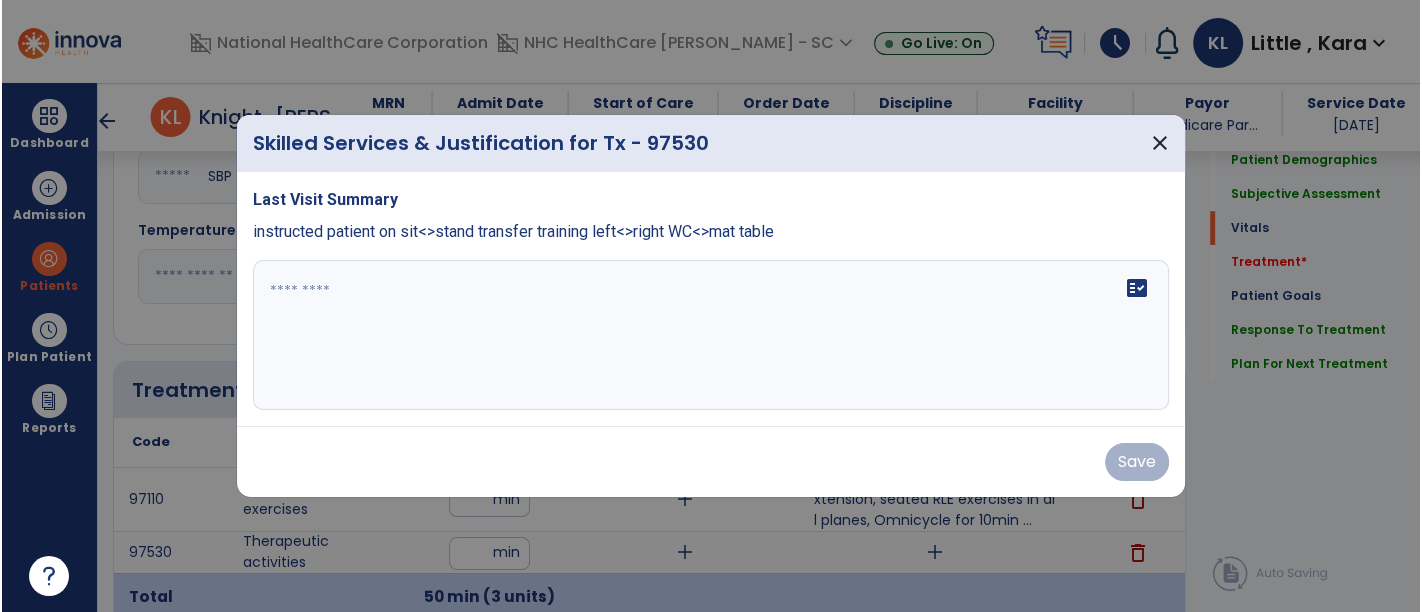 scroll, scrollTop: 888, scrollLeft: 0, axis: vertical 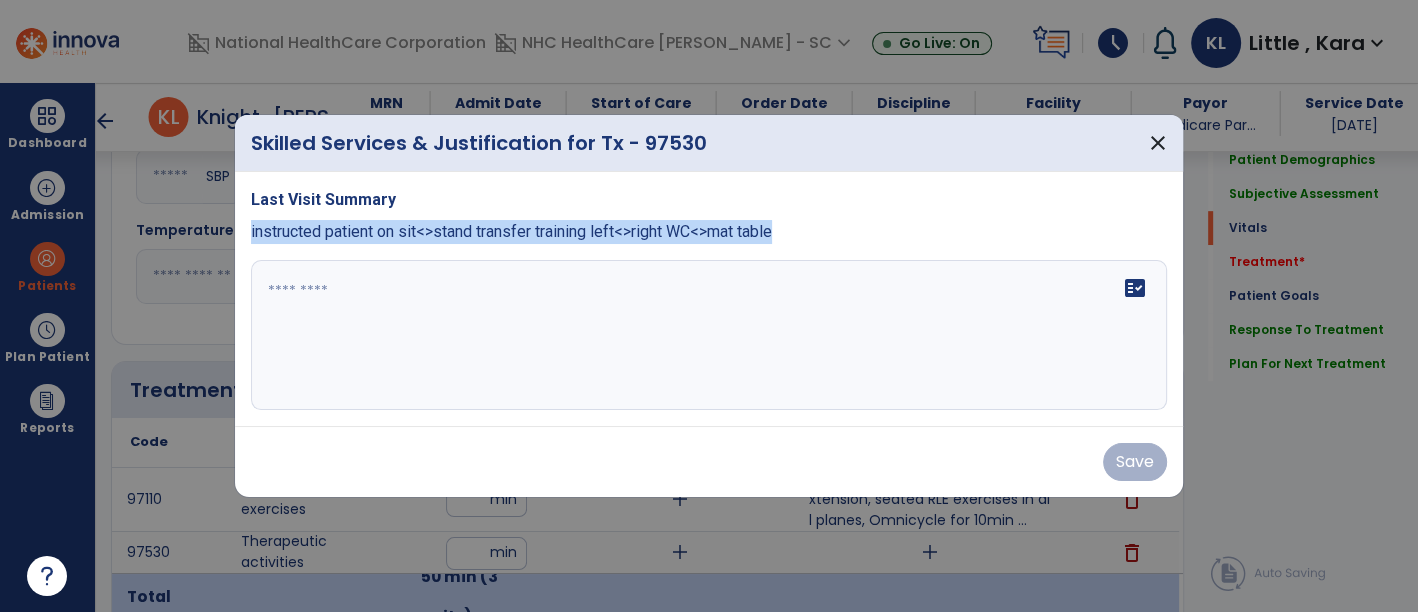 drag, startPoint x: 246, startPoint y: 232, endPoint x: 851, endPoint y: 275, distance: 606.5262 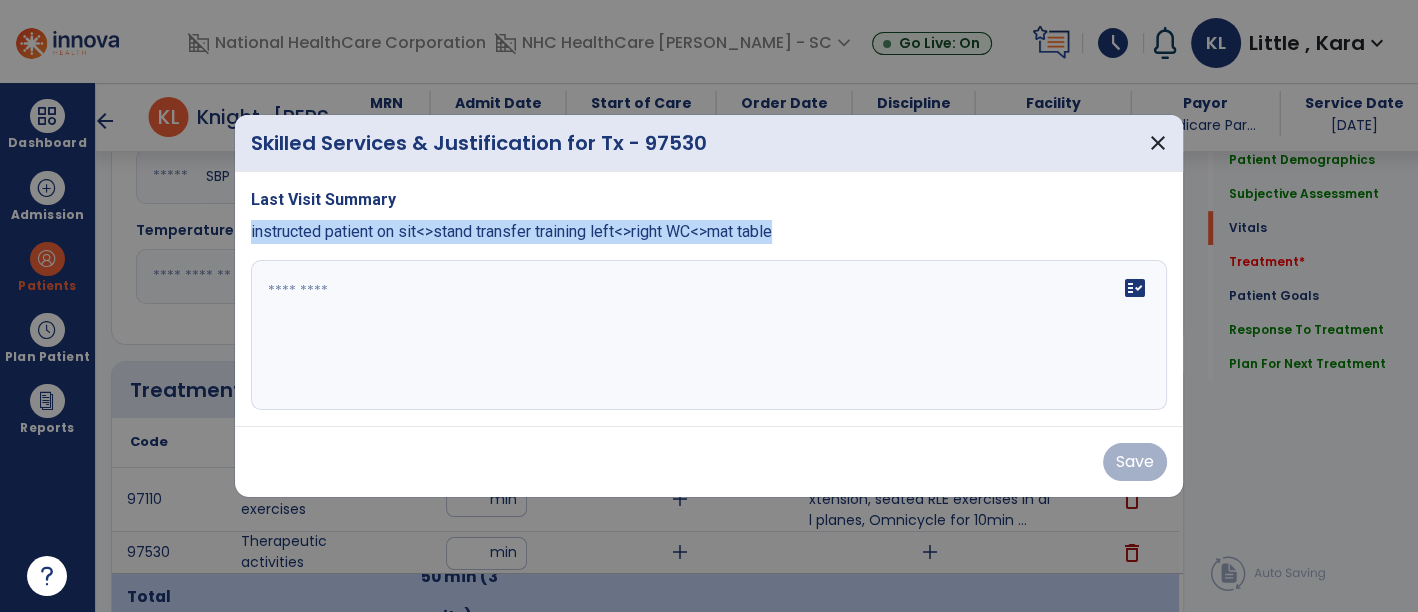 click on "Last Visit Summary instructed patient on sit<>stand transfer training left<>right WC<>mat table
fact_check" at bounding box center (709, 299) 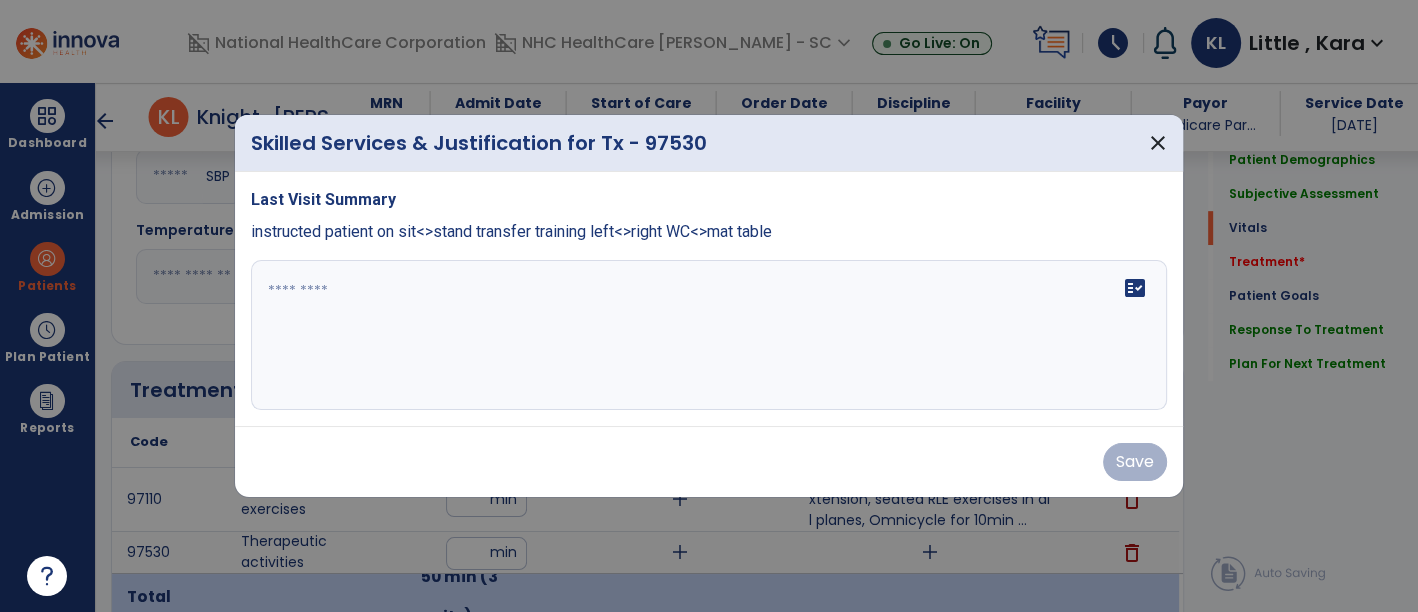 click at bounding box center (709, 335) 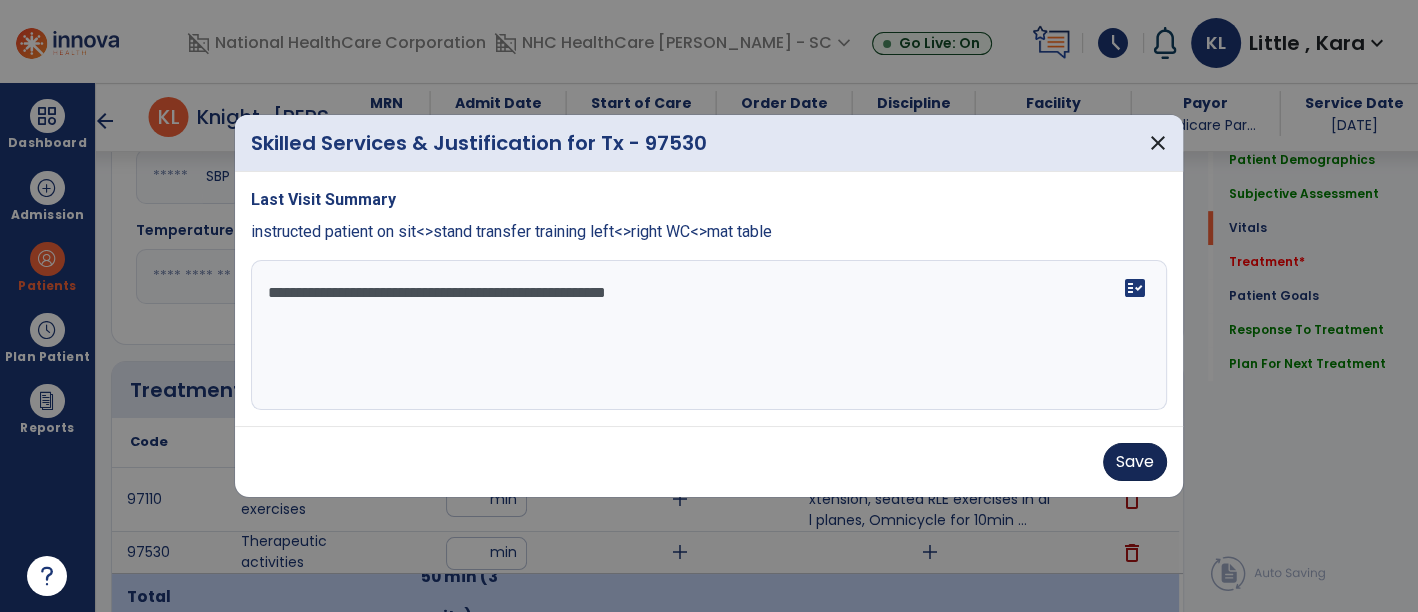 type on "**********" 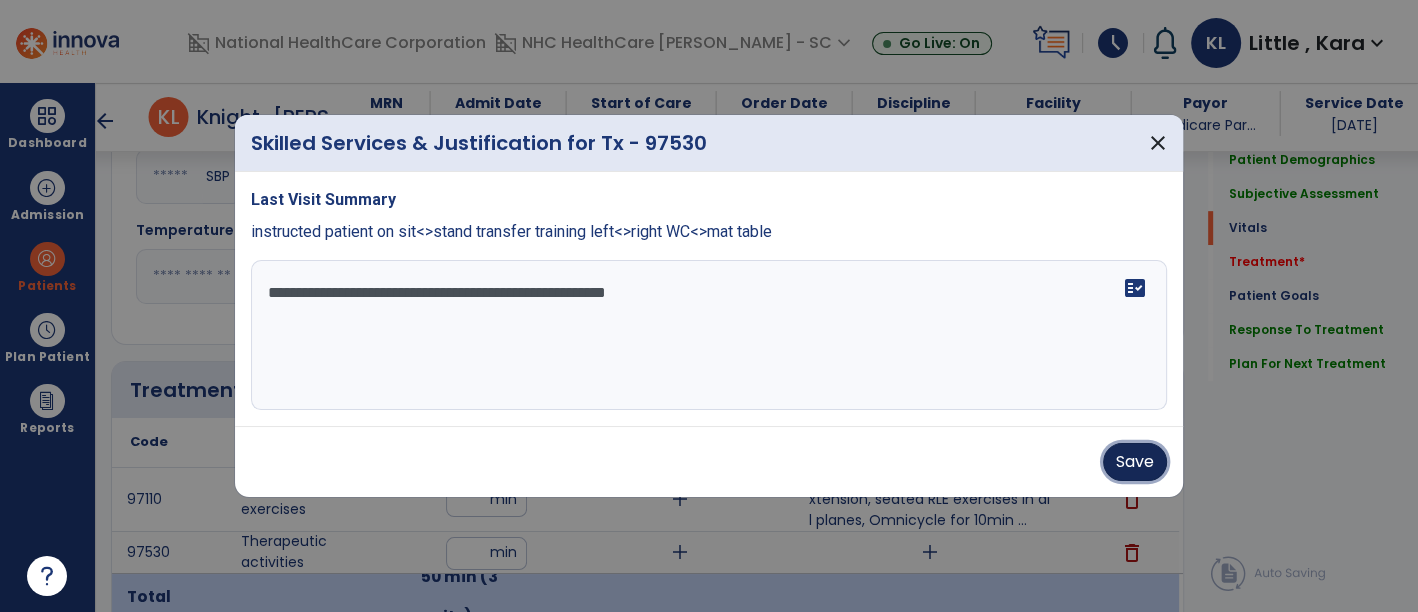 click on "Save" at bounding box center [1135, 462] 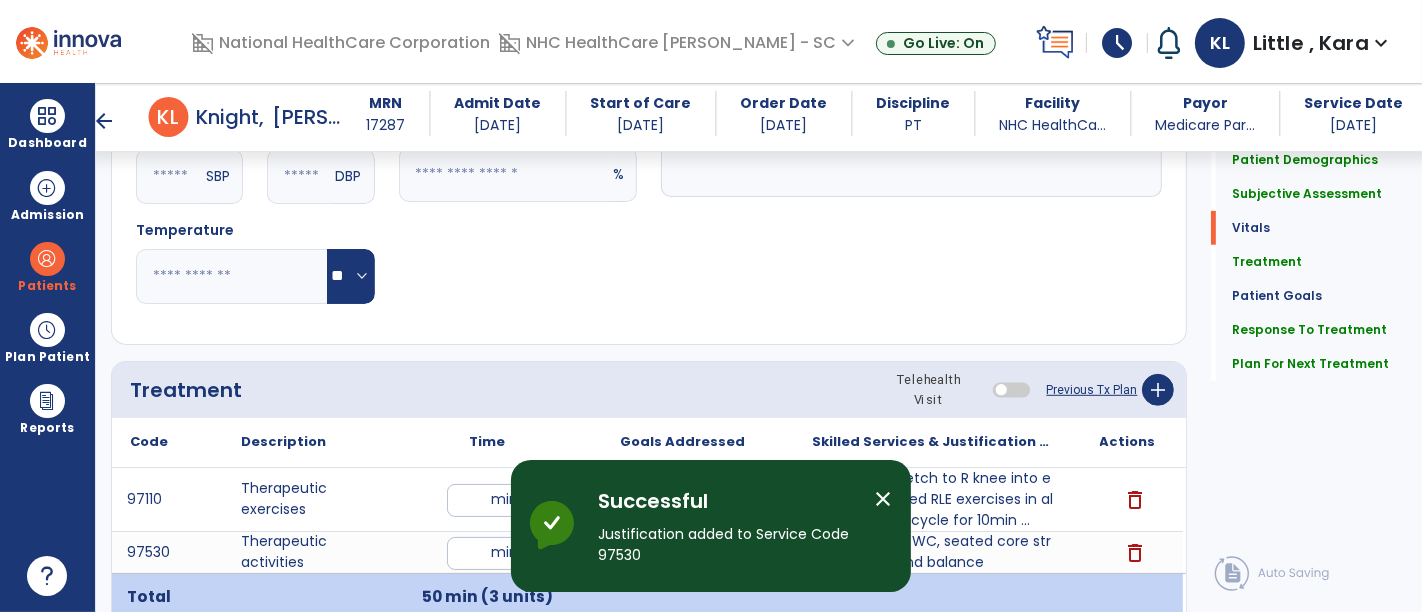 click on "Respiratory Rate  BPM Blood Pressure   SBP   DBP Temperature  ** ** Pulse Rate  BPM O2 Saturation  % Notes/Comments" 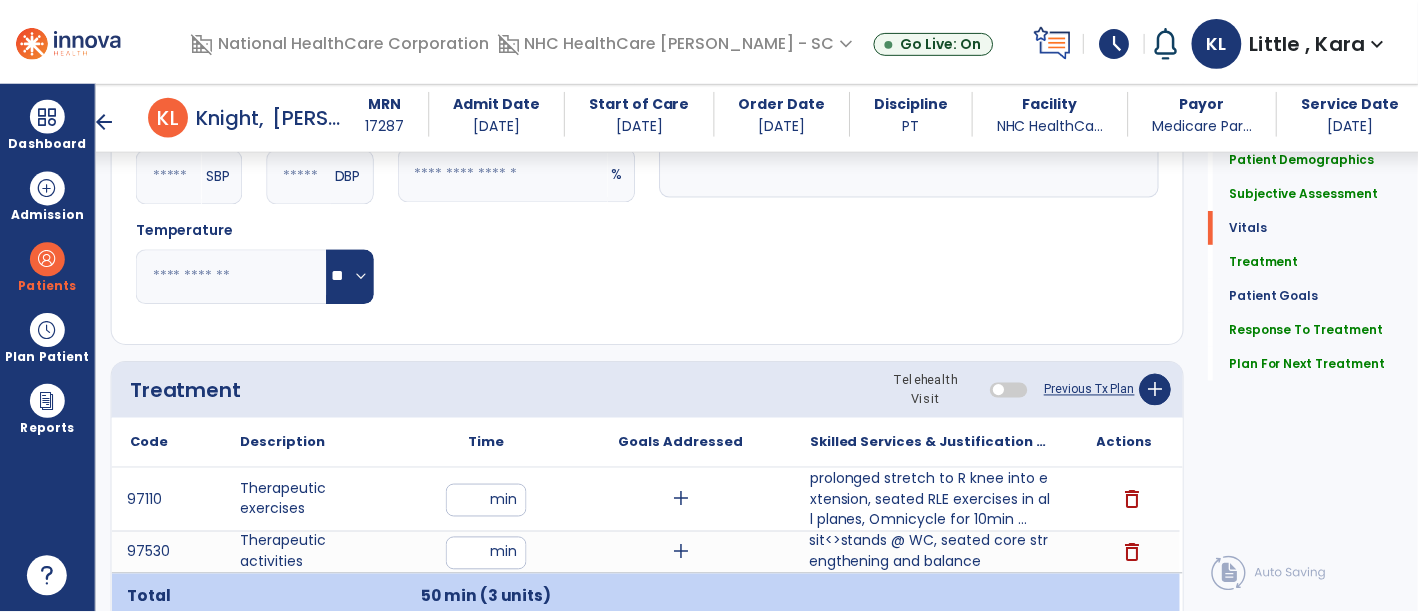scroll, scrollTop: 1222, scrollLeft: 0, axis: vertical 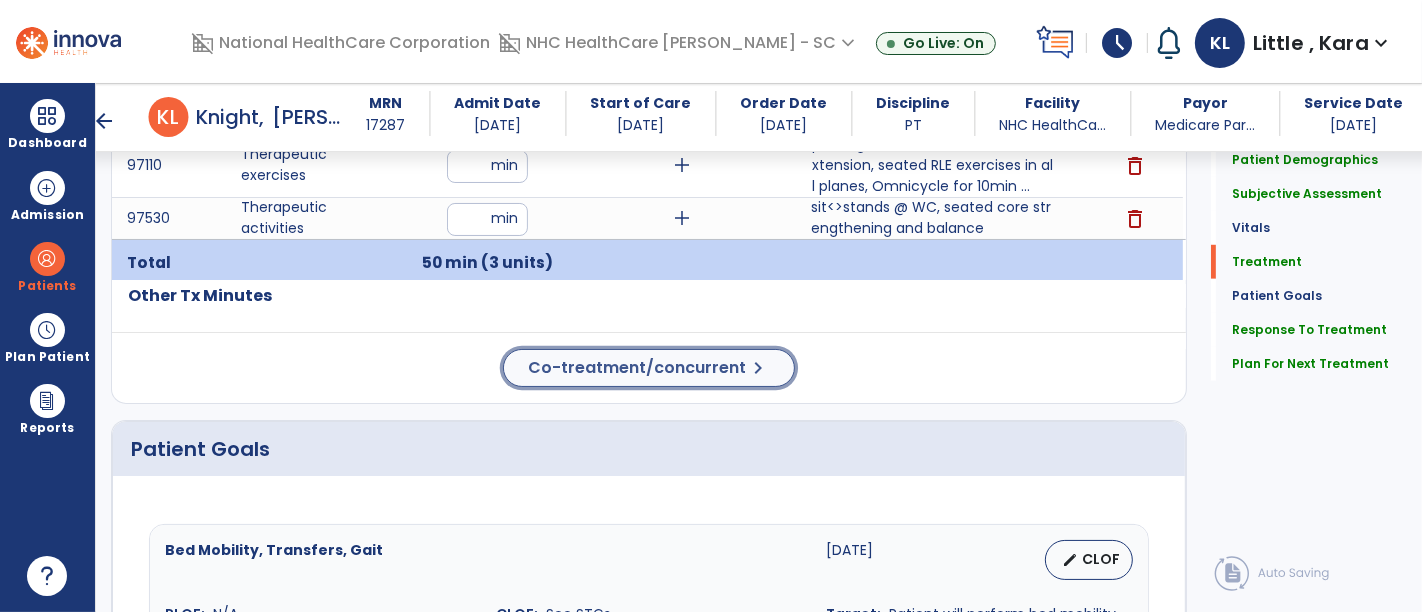 click on "Co-treatment/concurrent" 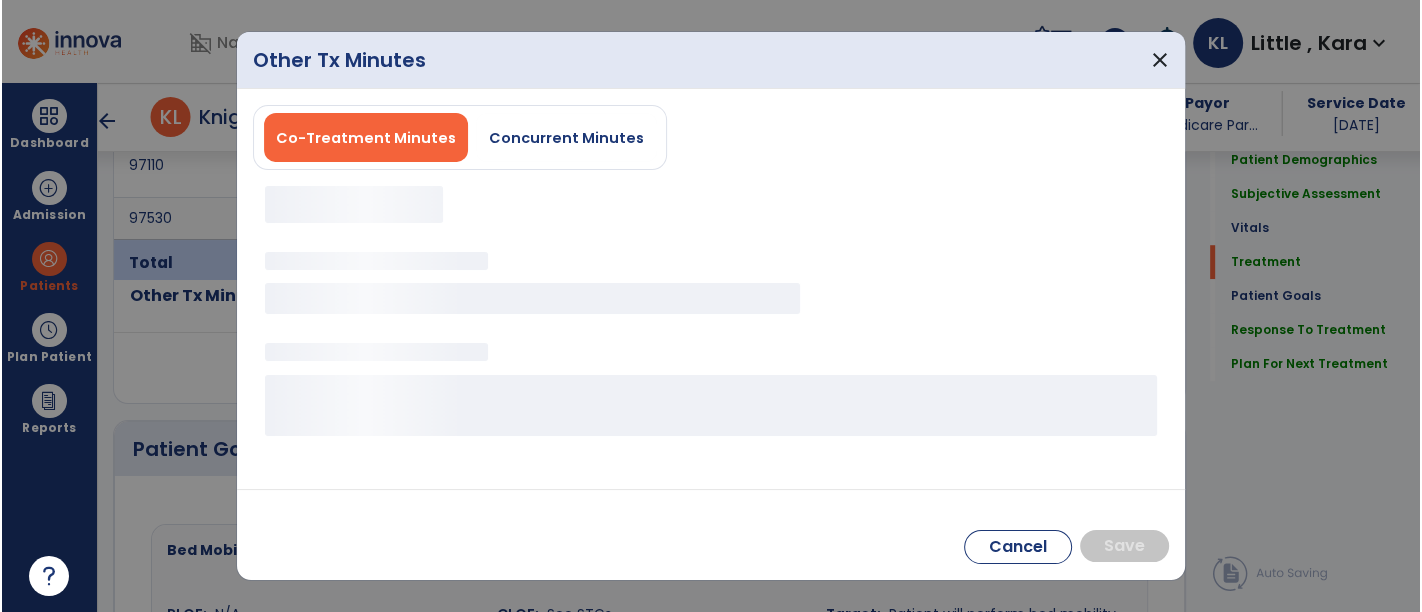scroll, scrollTop: 1222, scrollLeft: 0, axis: vertical 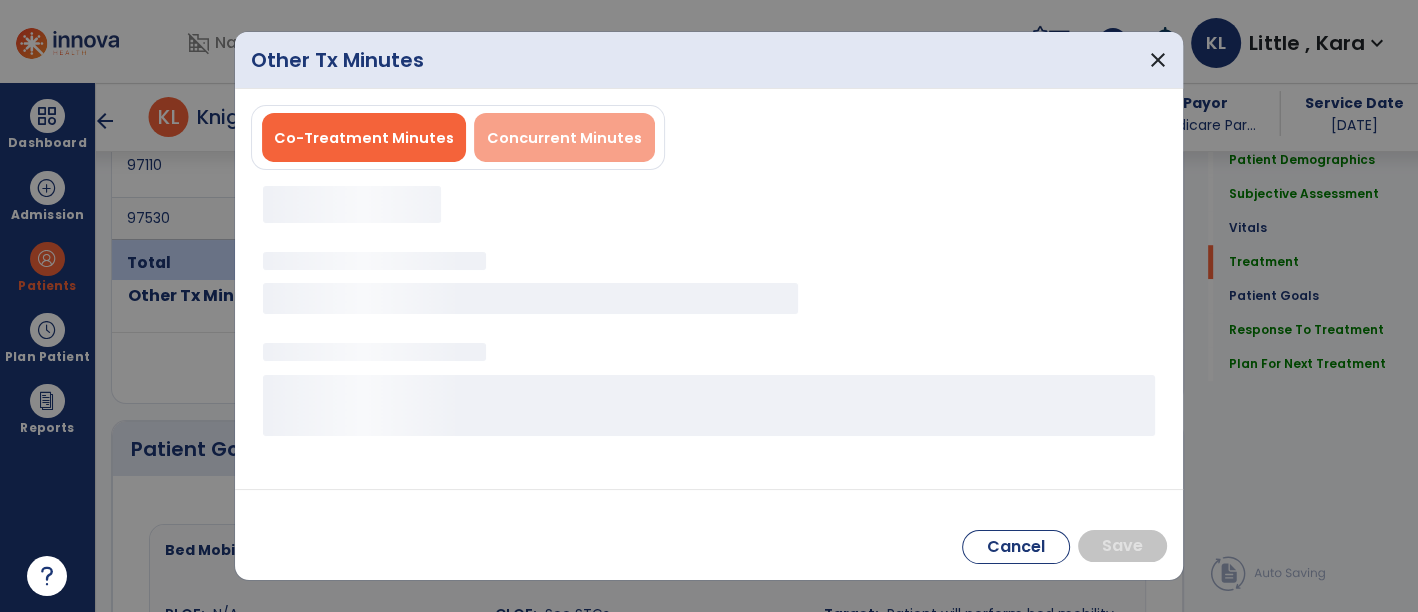 click on "Concurrent Minutes" at bounding box center (564, 137) 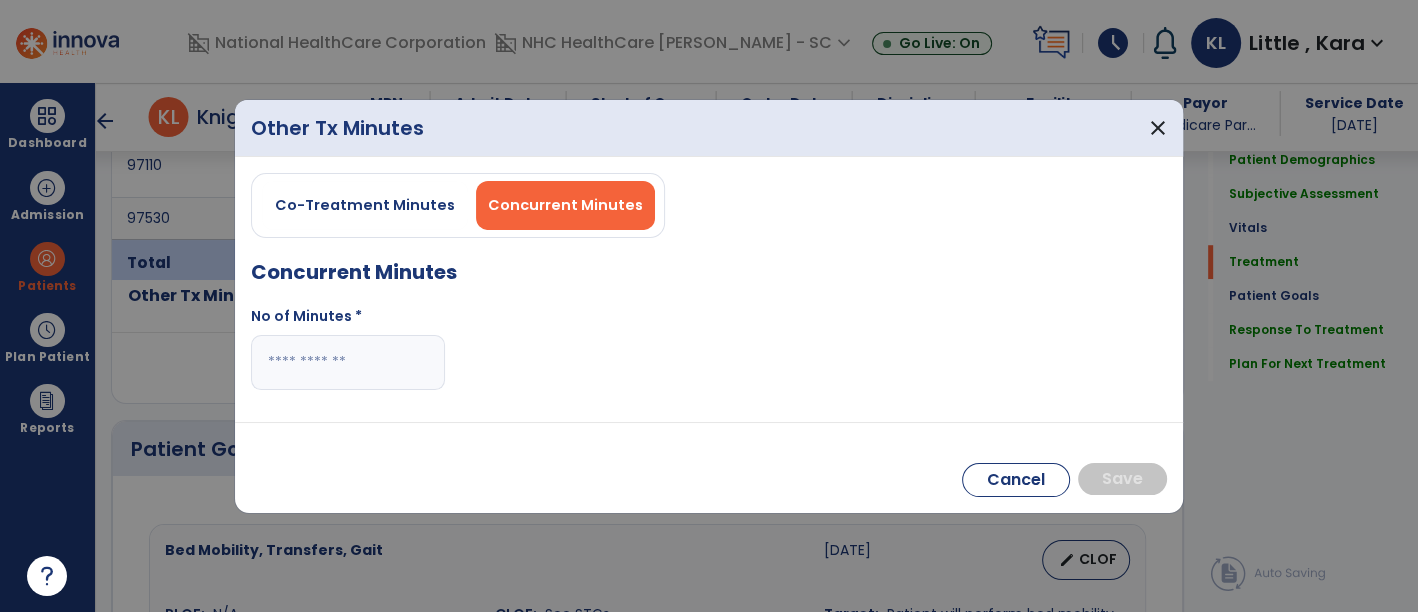 click at bounding box center [348, 362] 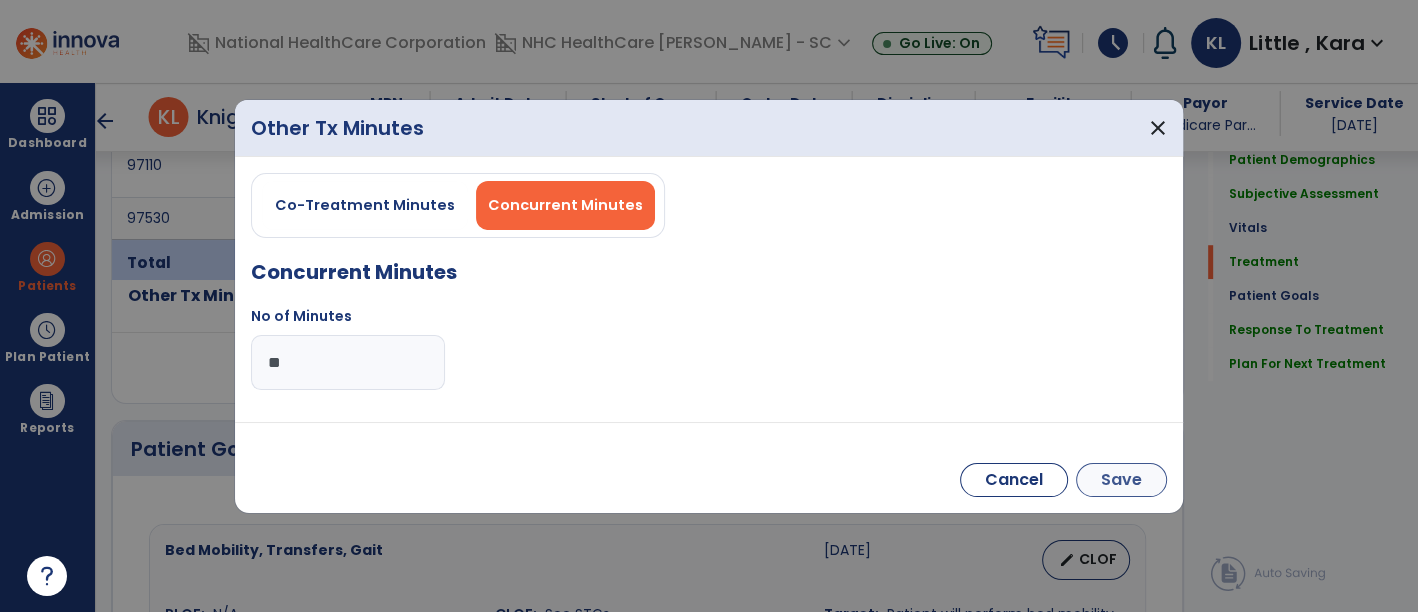 type on "**" 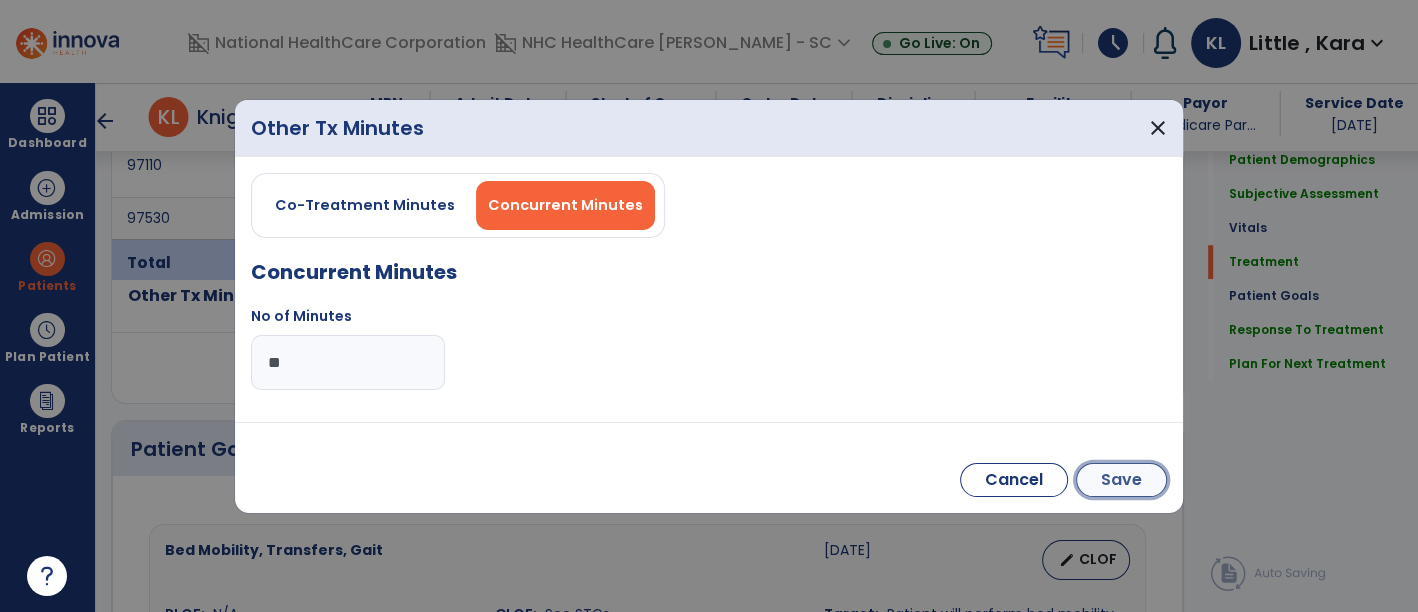 click on "Save" at bounding box center (1121, 480) 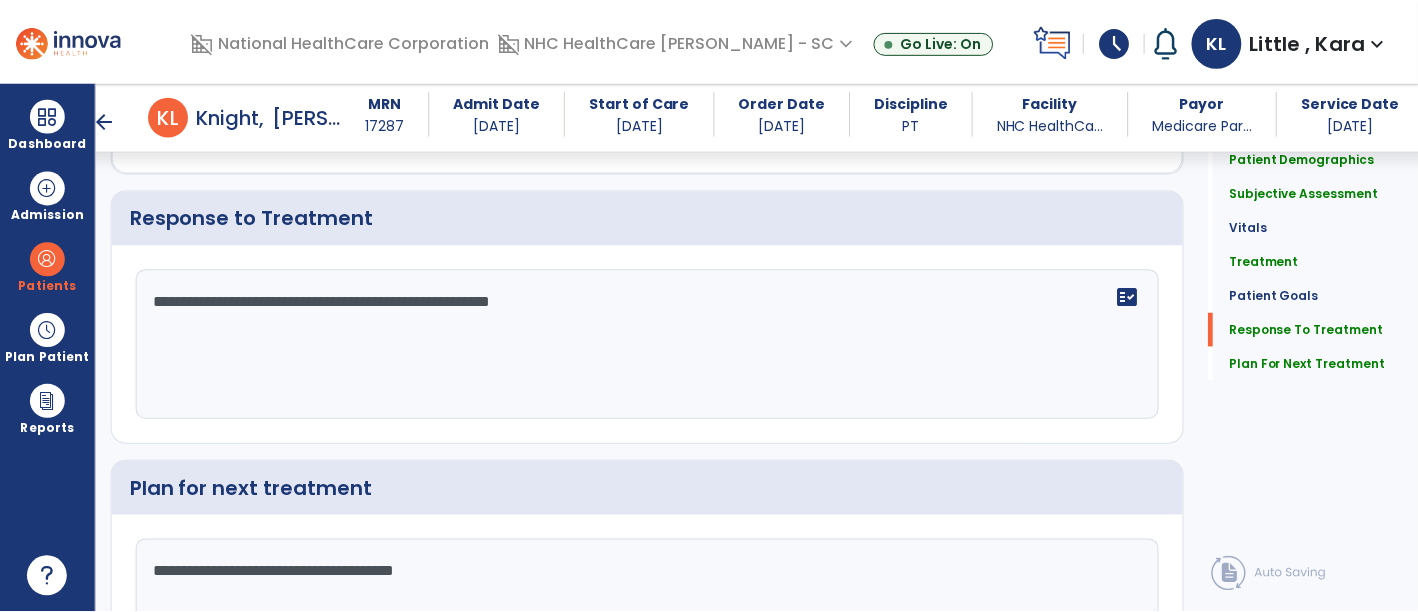 scroll, scrollTop: 3365, scrollLeft: 0, axis: vertical 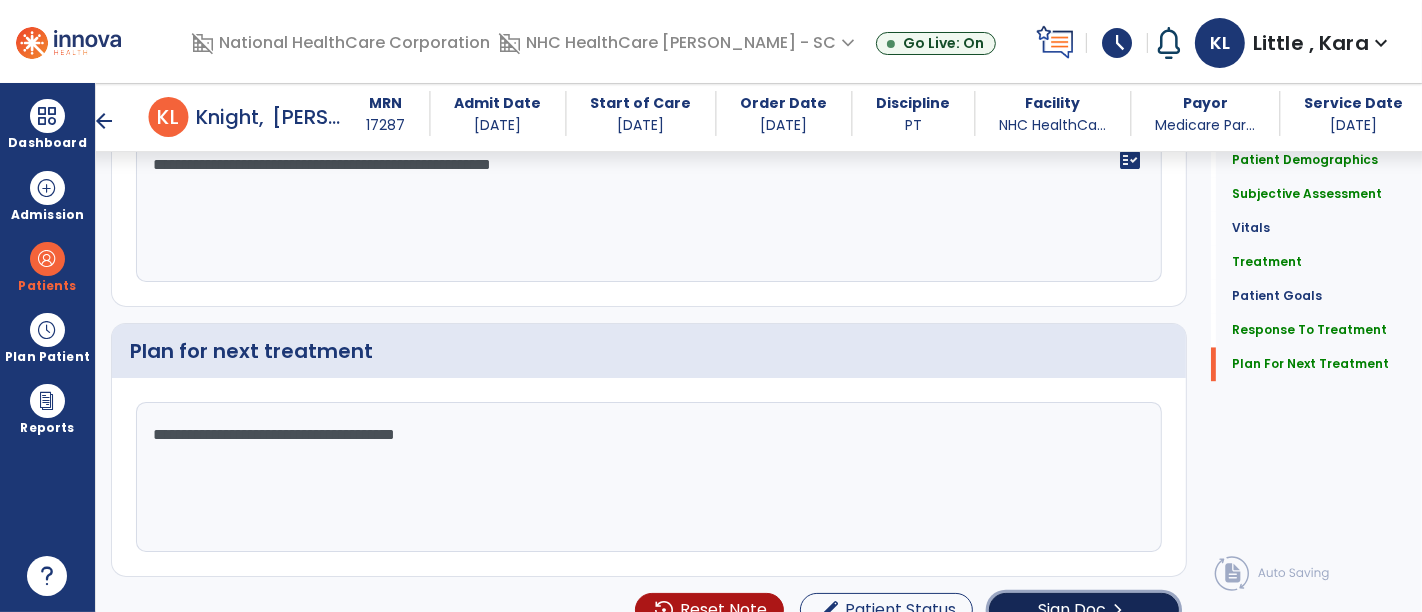 click on "Sign Doc" 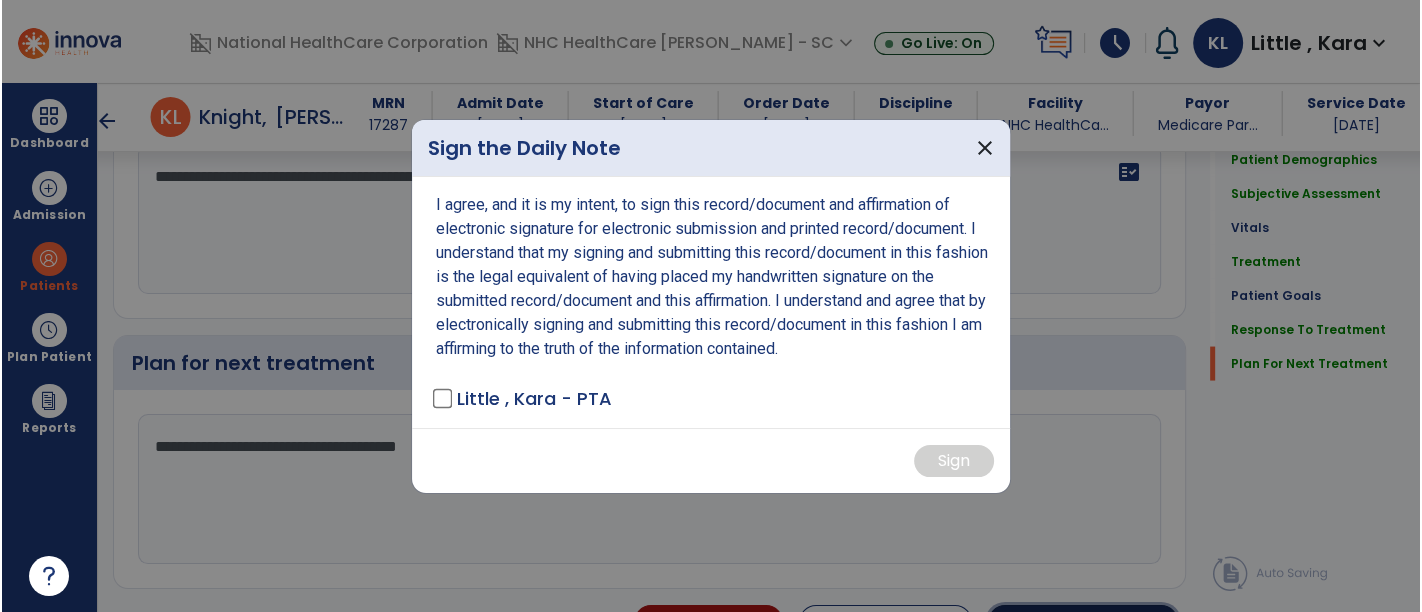 scroll, scrollTop: 3365, scrollLeft: 0, axis: vertical 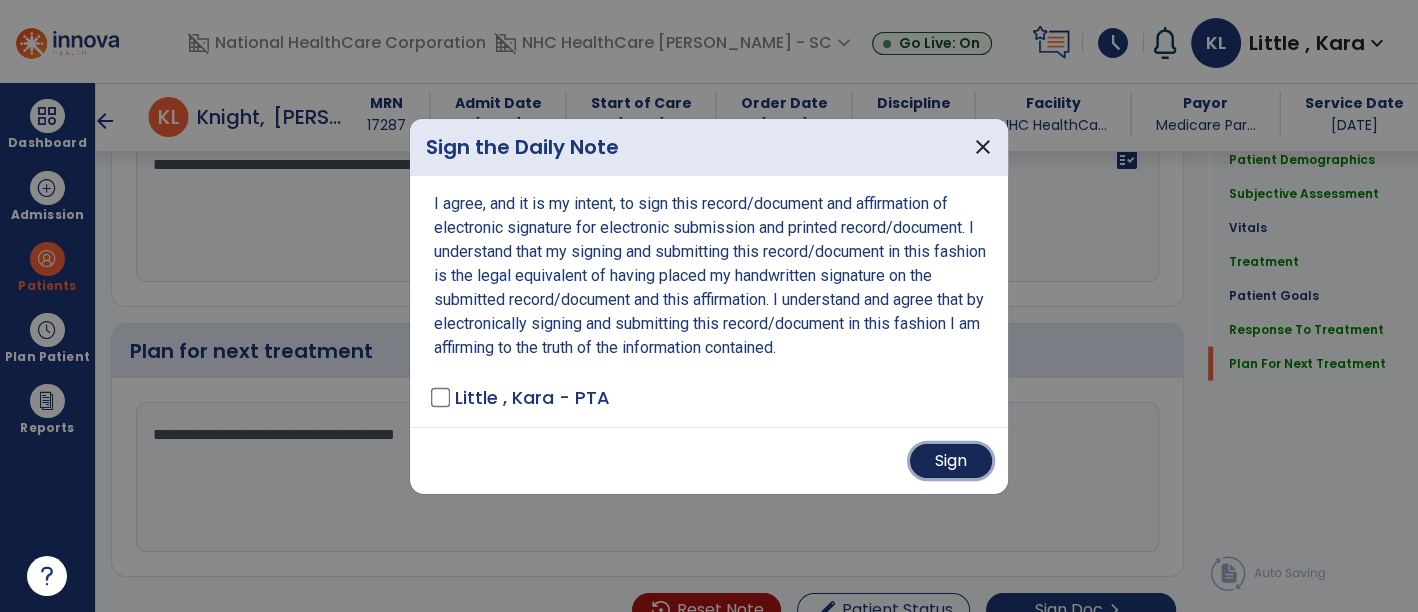 click on "Sign" at bounding box center (951, 461) 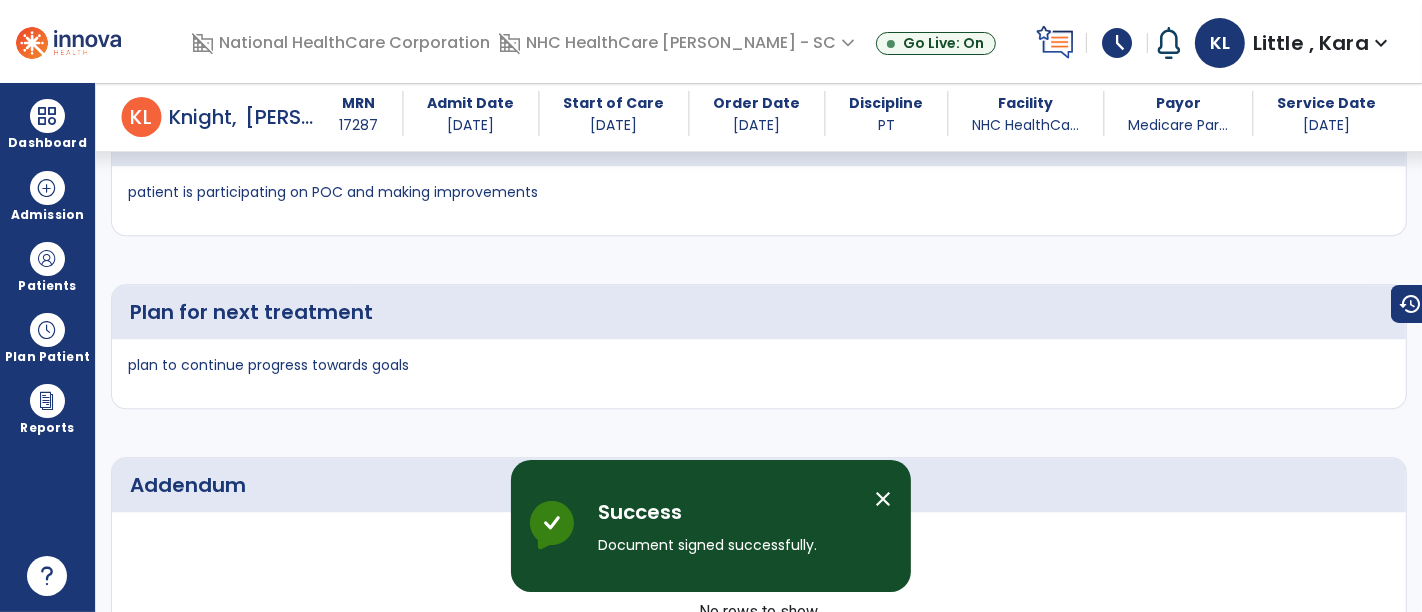 scroll, scrollTop: 4353, scrollLeft: 0, axis: vertical 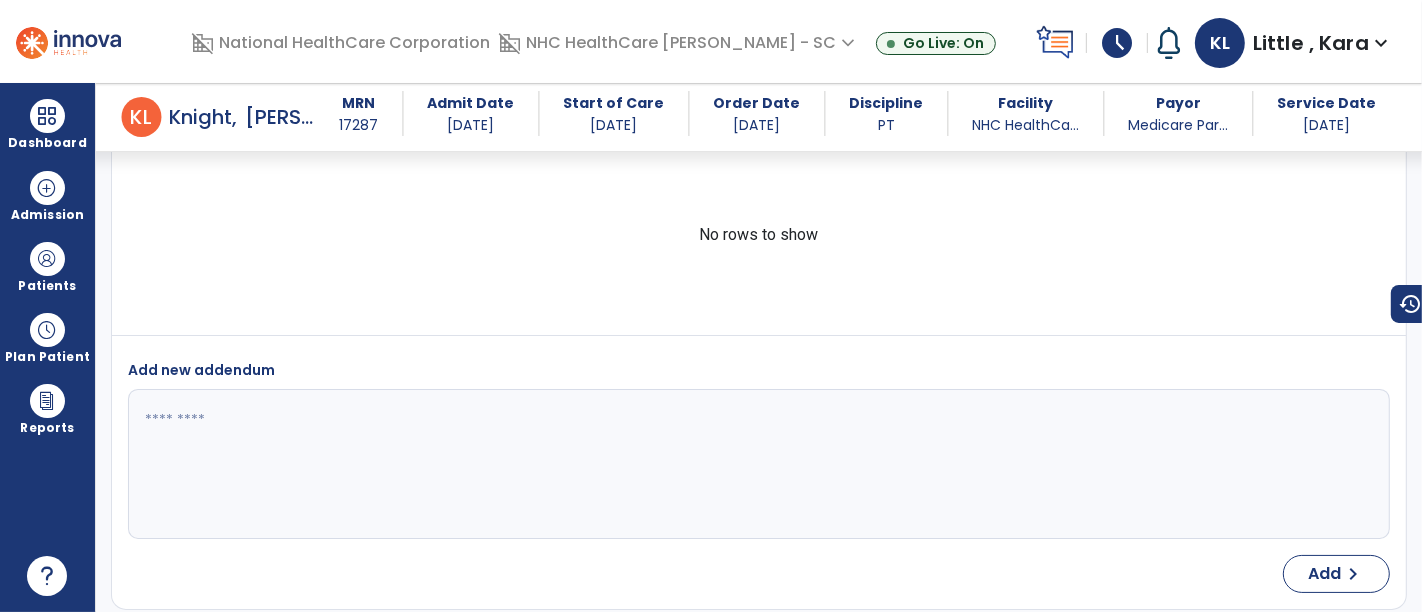 select on "*" 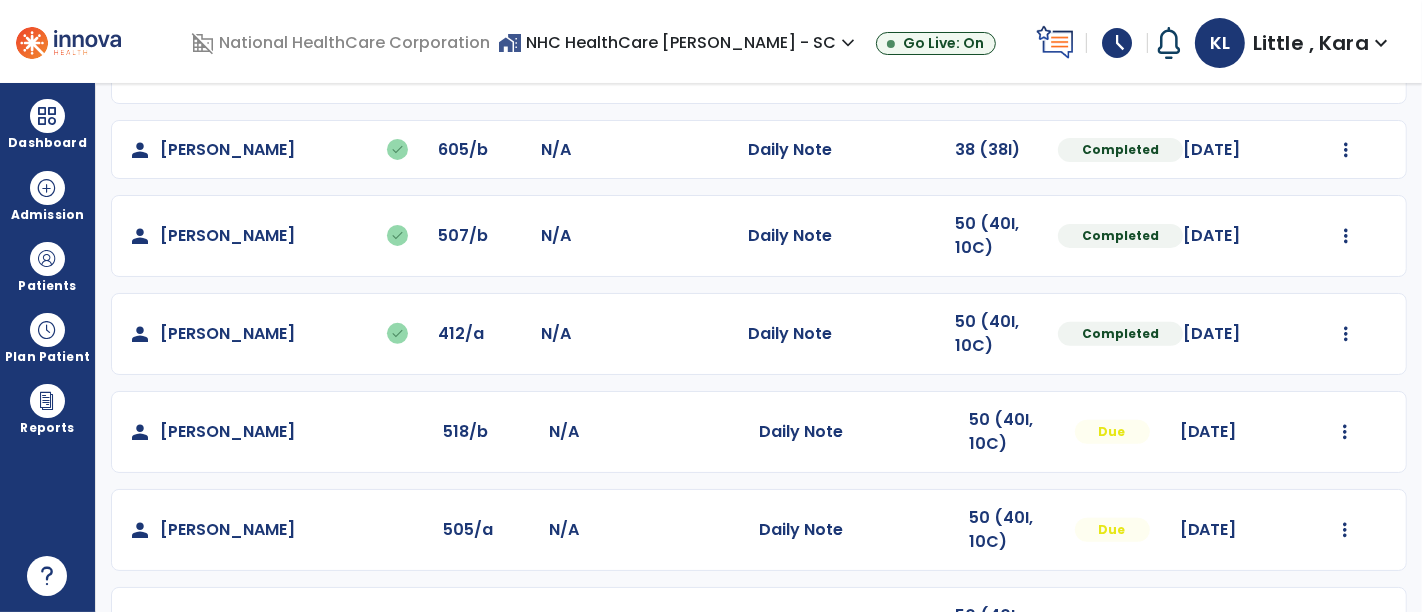scroll, scrollTop: 617, scrollLeft: 0, axis: vertical 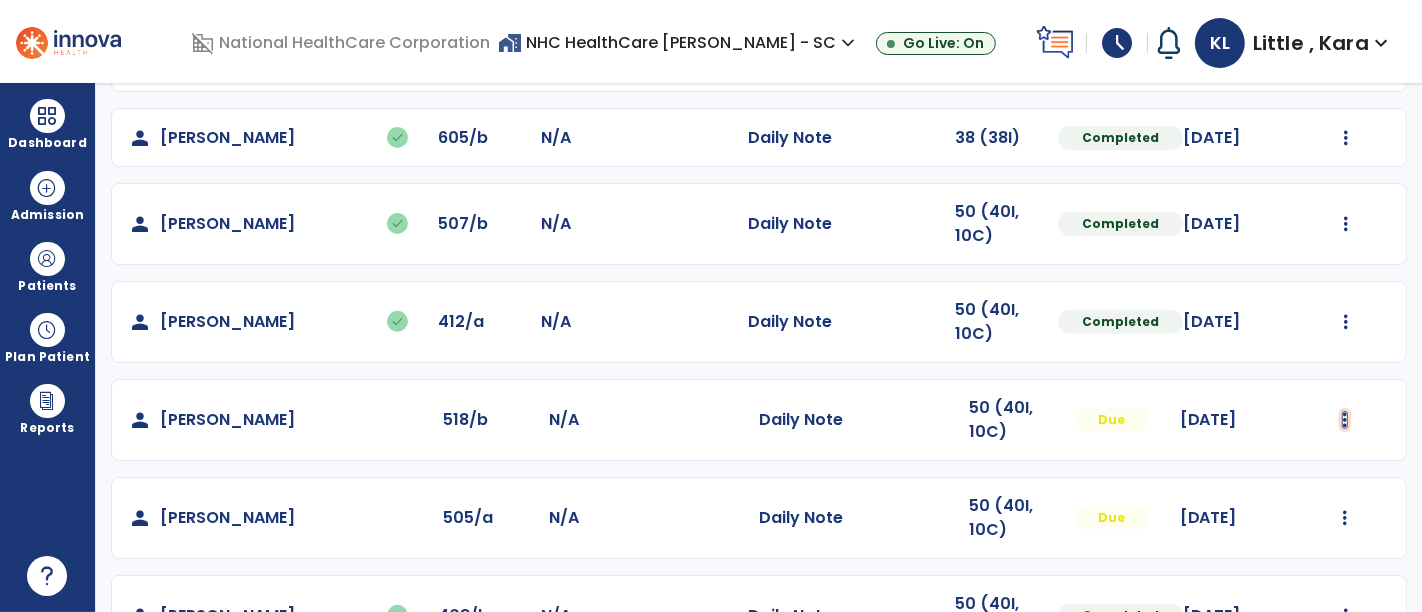 click at bounding box center [1346, -317] 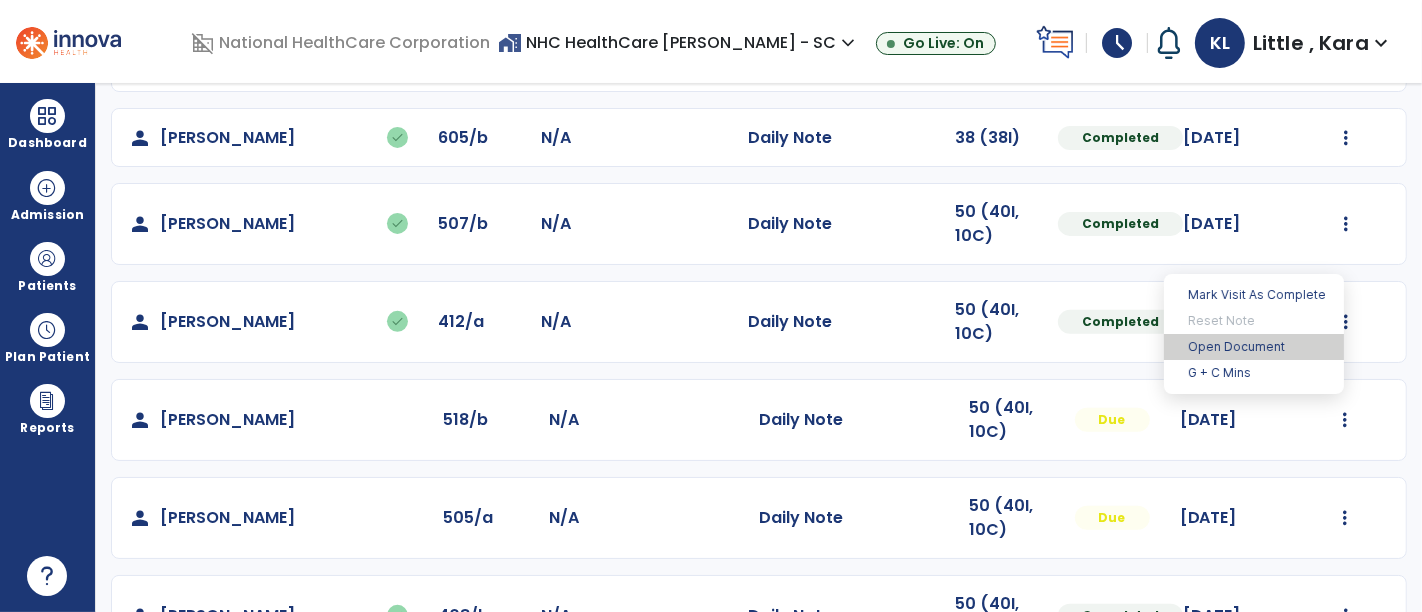 click on "Open Document" at bounding box center (1254, 347) 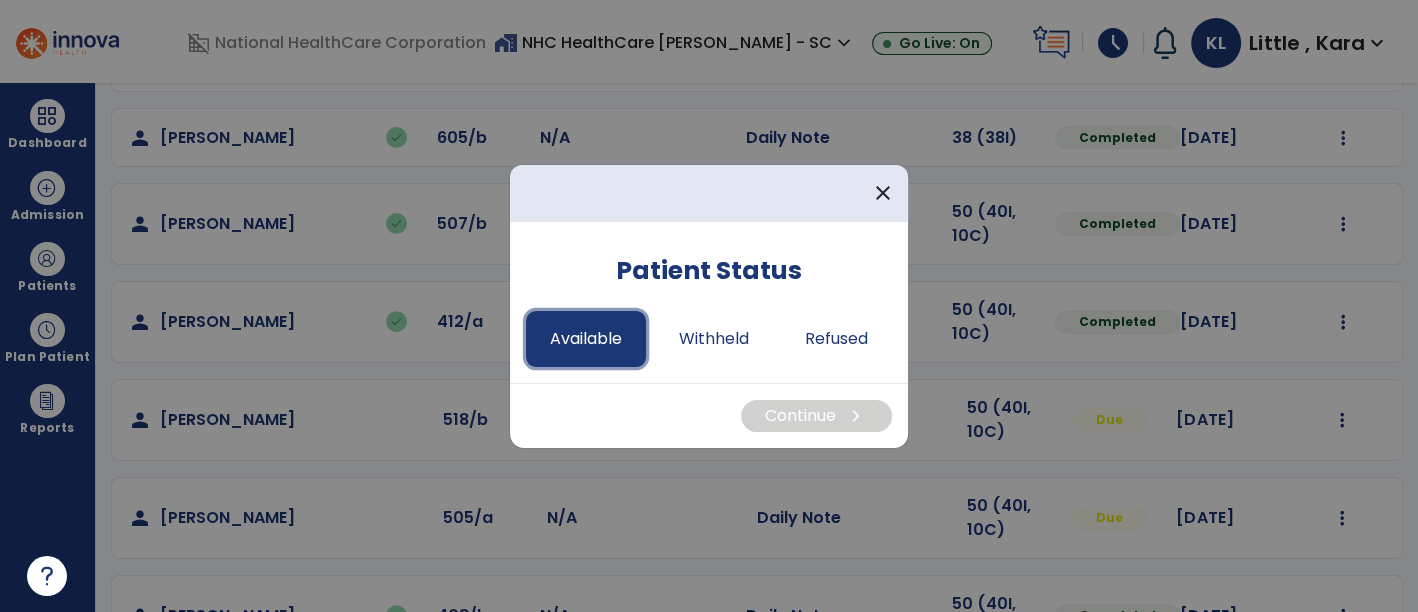 click on "Available" at bounding box center (586, 339) 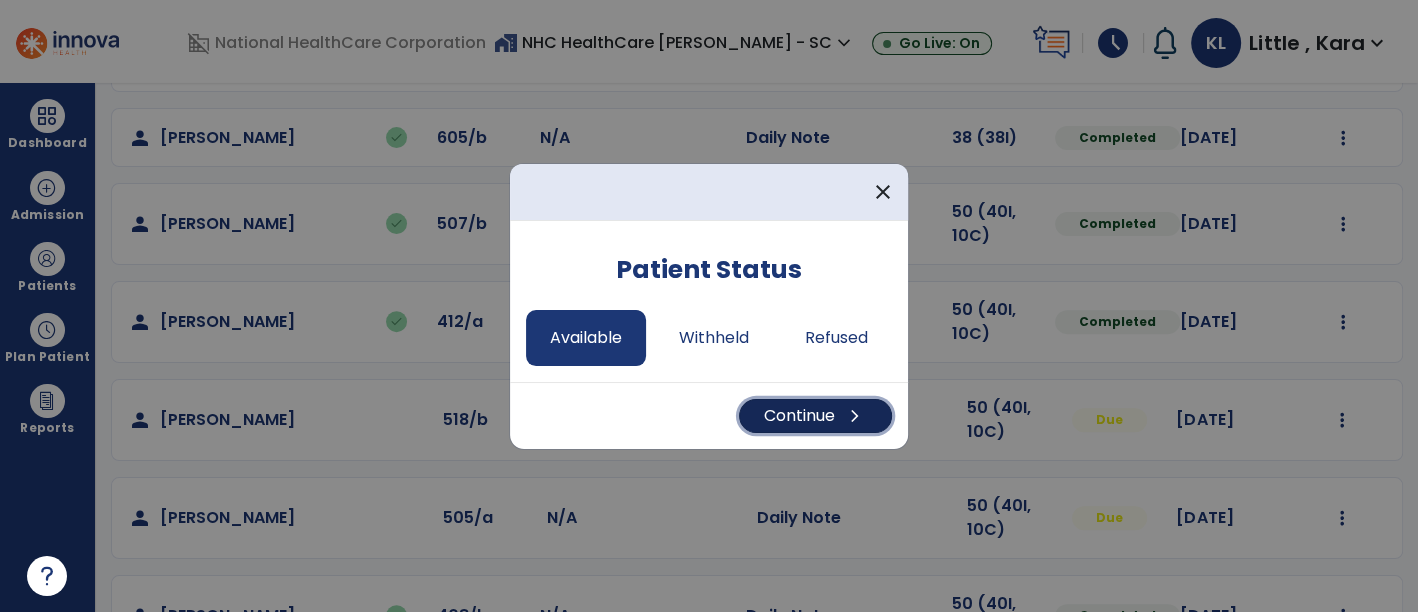 click on "Continue   chevron_right" at bounding box center (815, 416) 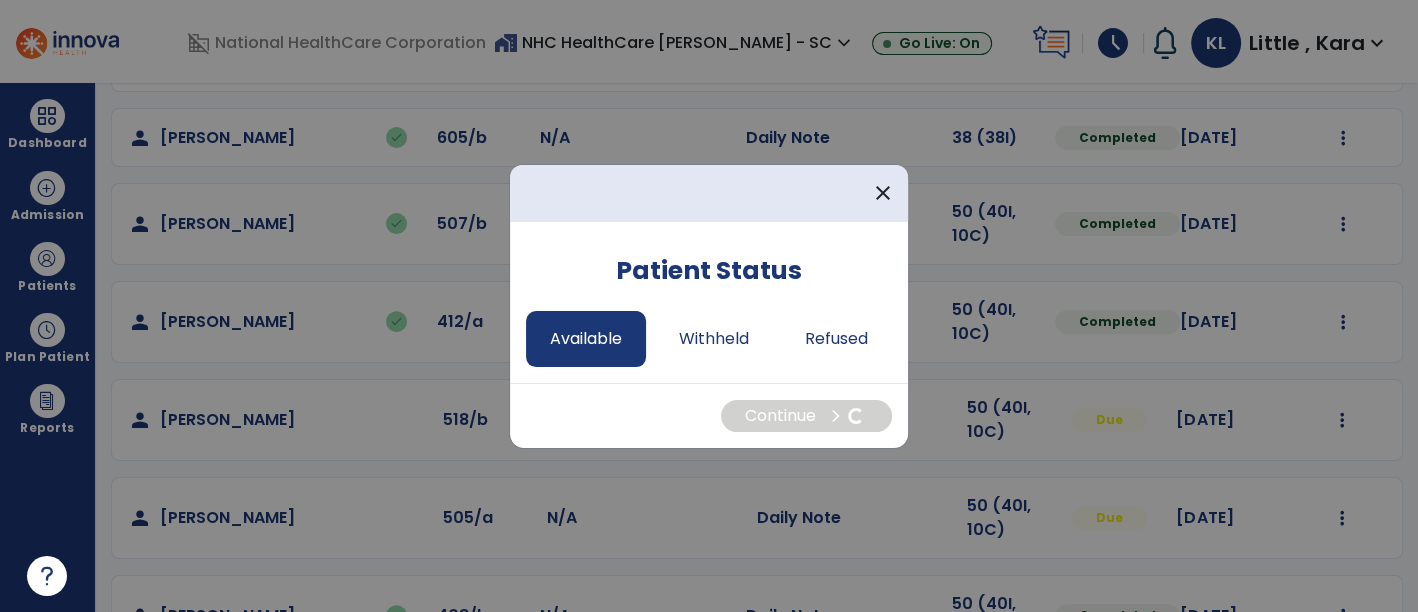 select on "*" 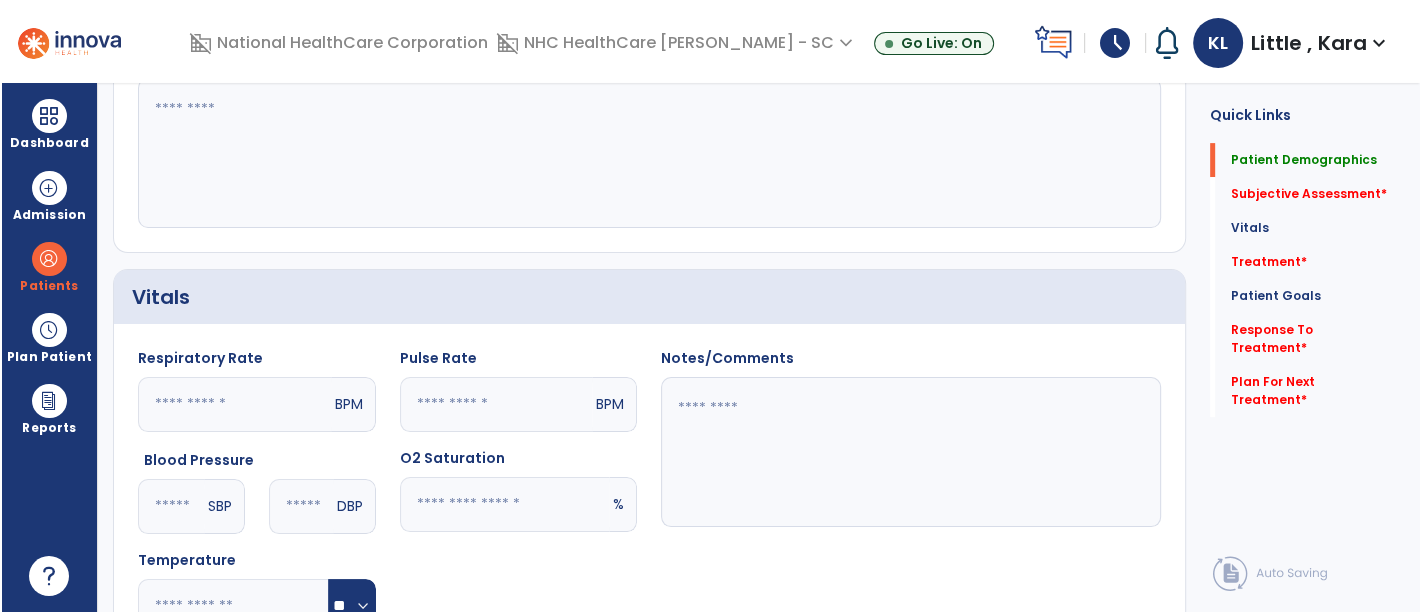 scroll, scrollTop: 0, scrollLeft: 0, axis: both 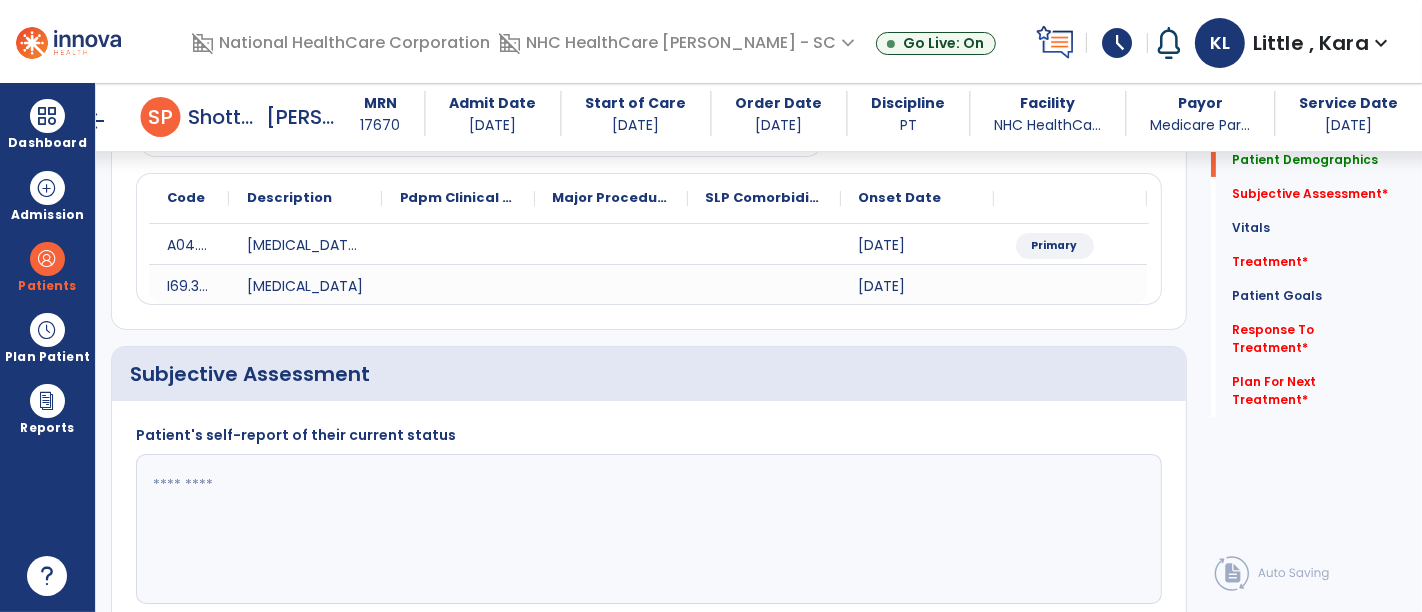 click on "Subjective Assessment" 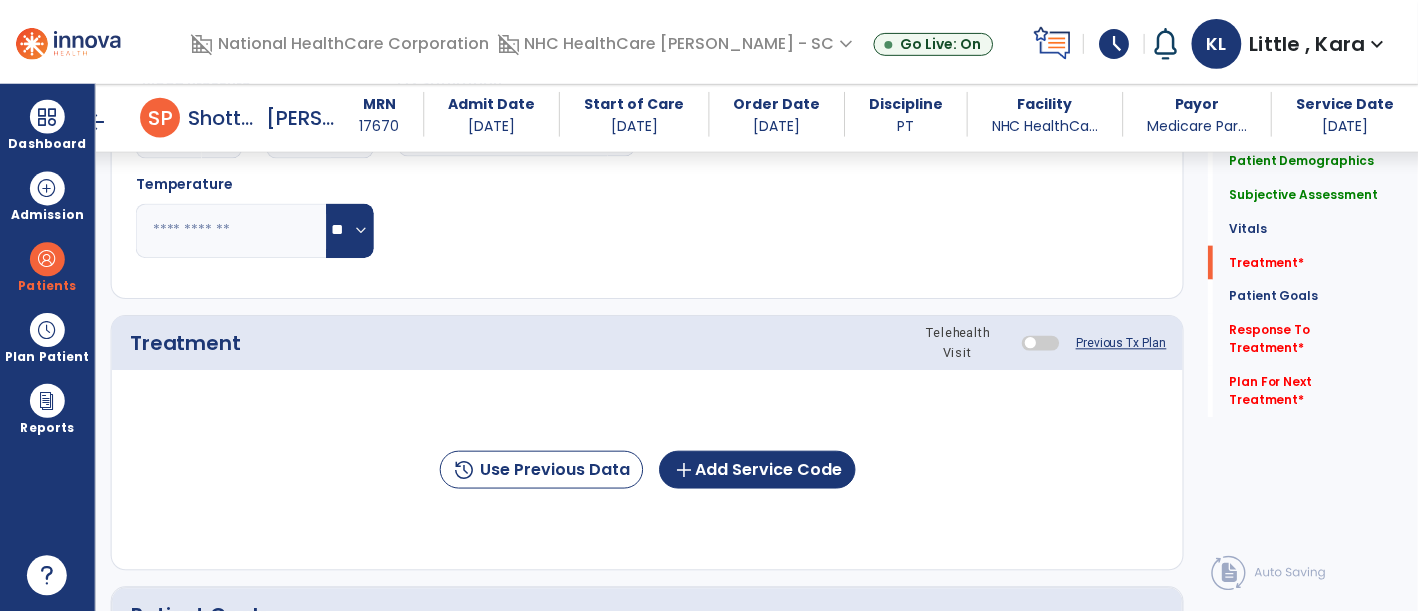 scroll, scrollTop: 1000, scrollLeft: 0, axis: vertical 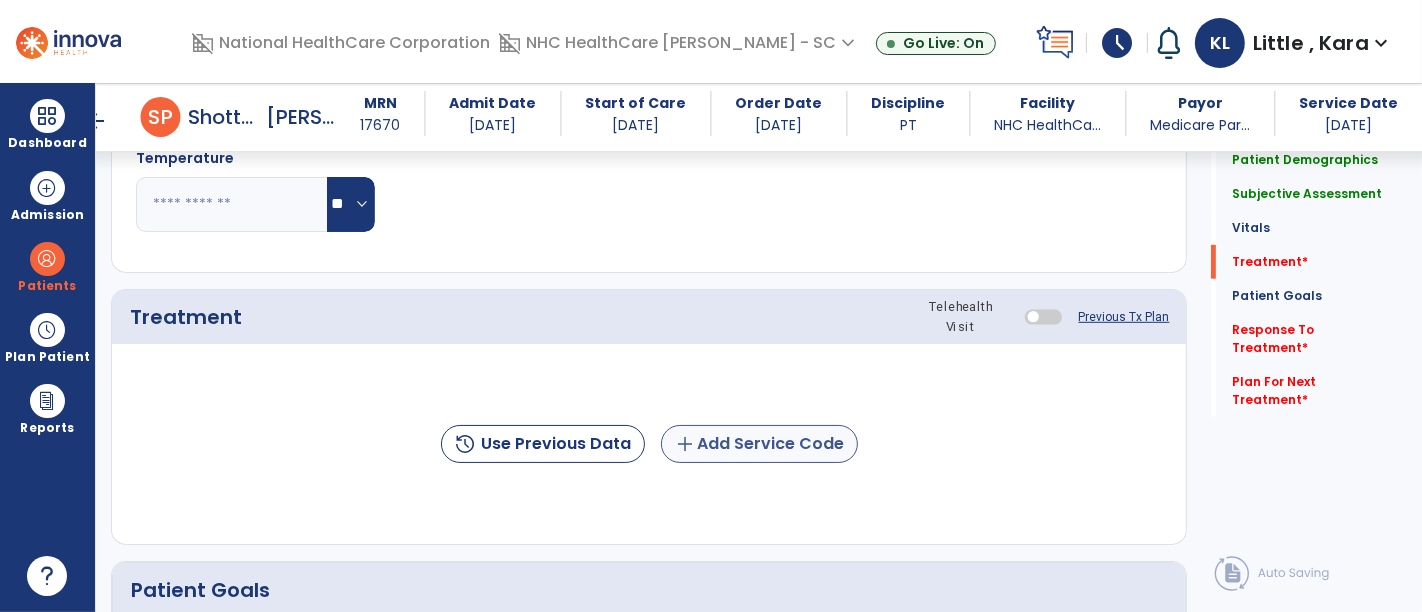 type on "**********" 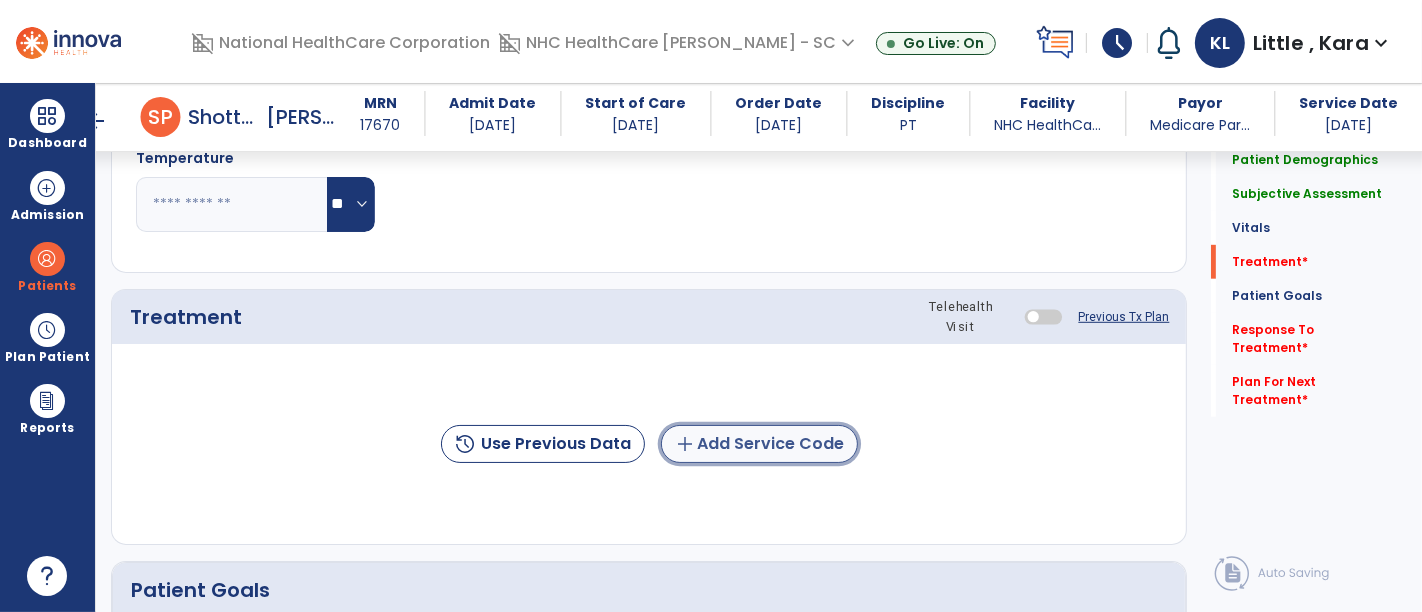 click on "add  Add Service Code" 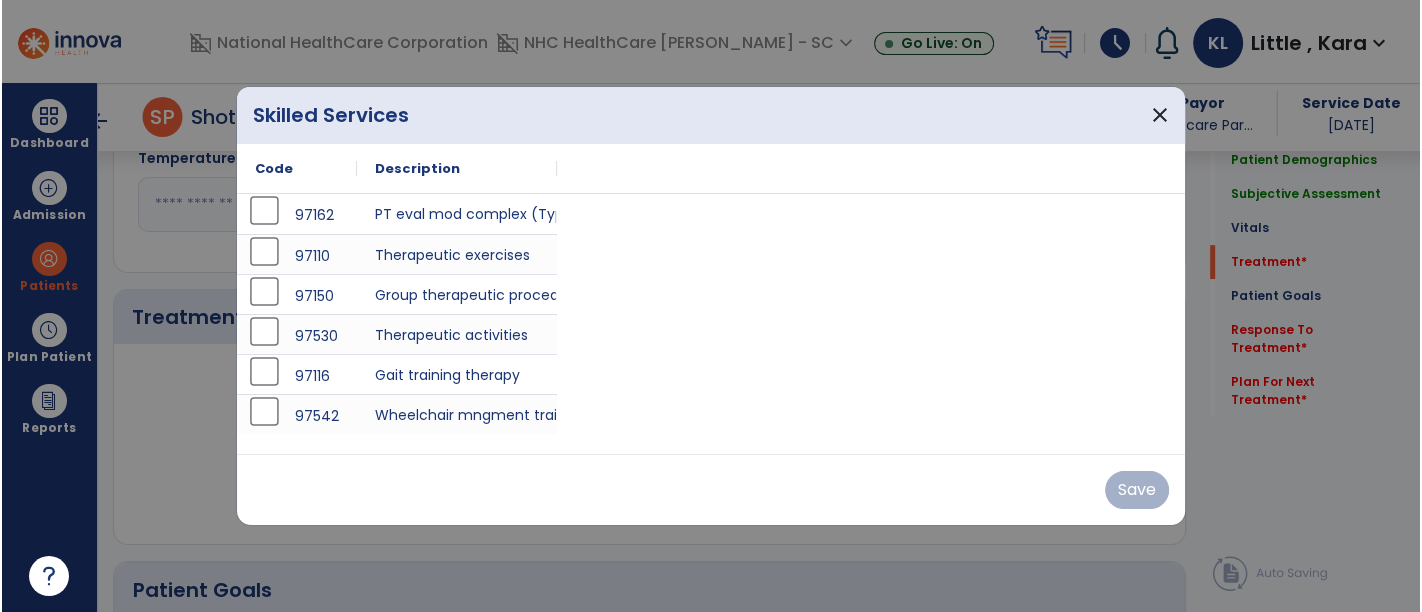 scroll, scrollTop: 1000, scrollLeft: 0, axis: vertical 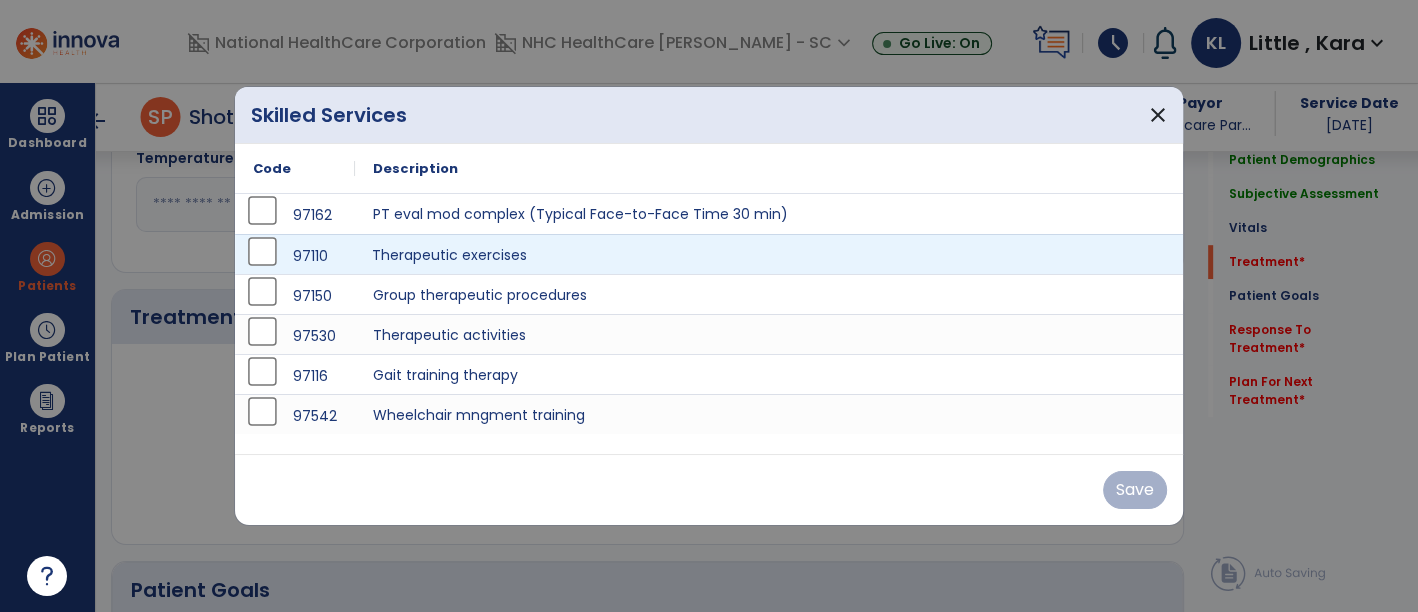 click on "Therapeutic exercises" at bounding box center (769, 254) 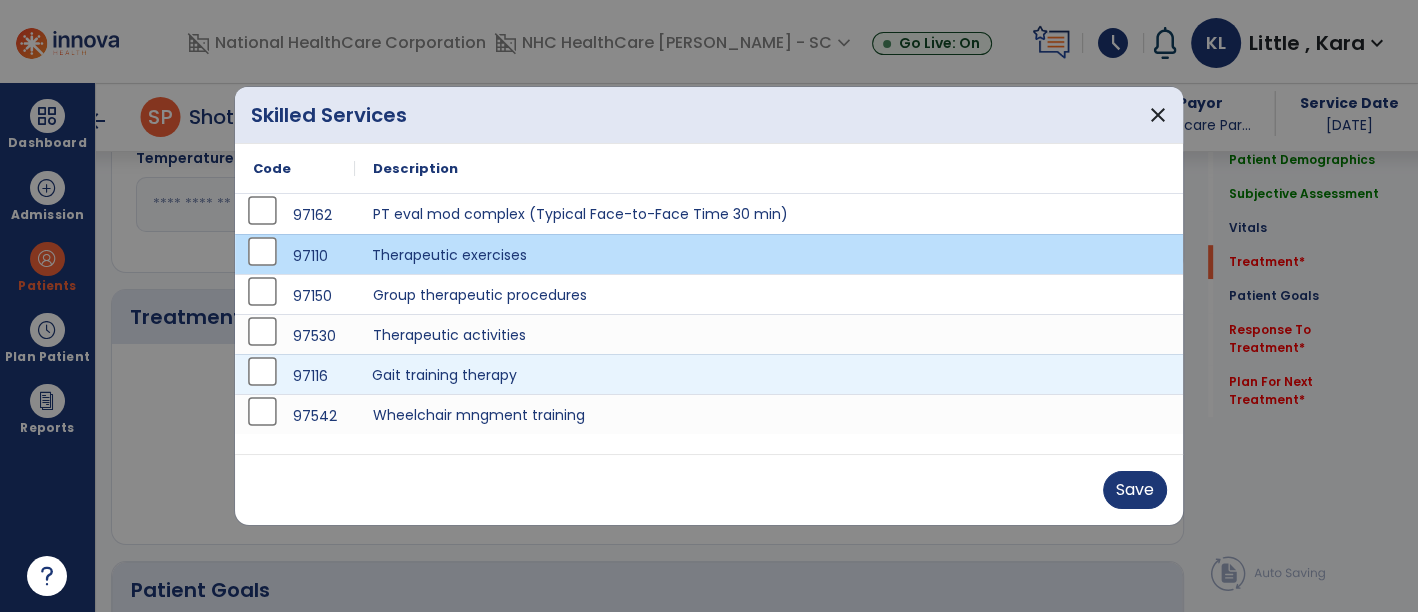 drag, startPoint x: 445, startPoint y: 378, endPoint x: 448, endPoint y: 368, distance: 10.440307 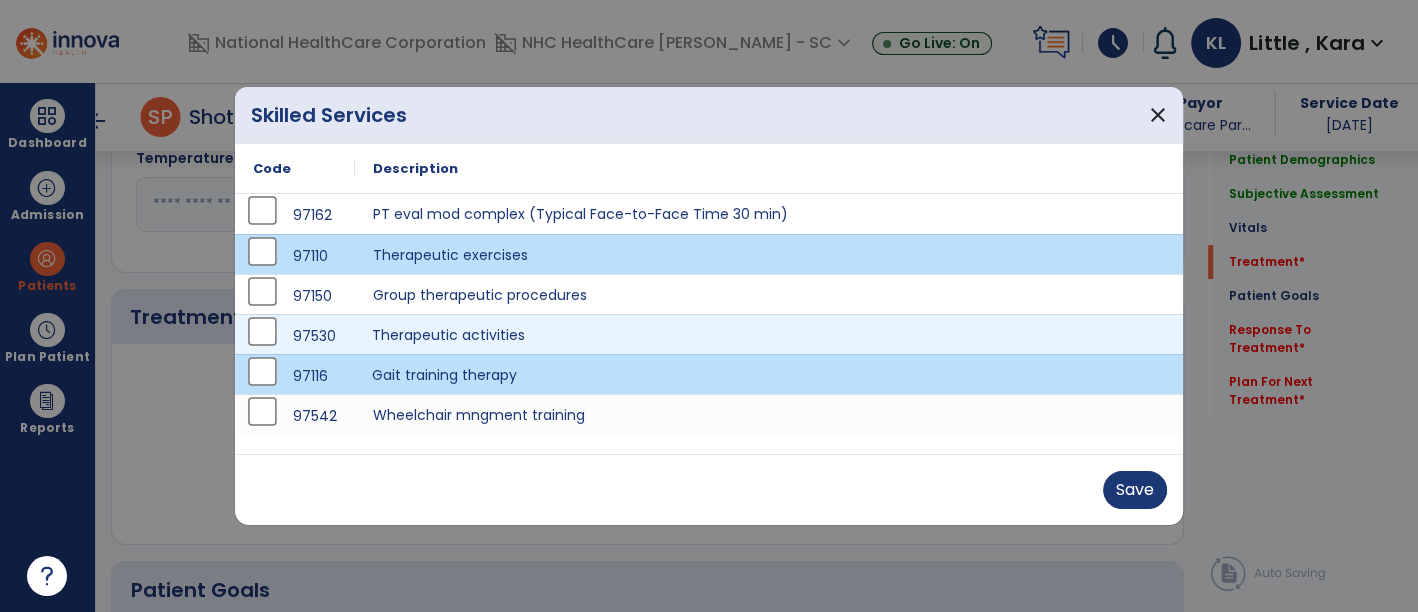 click on "Therapeutic activities" at bounding box center [769, 334] 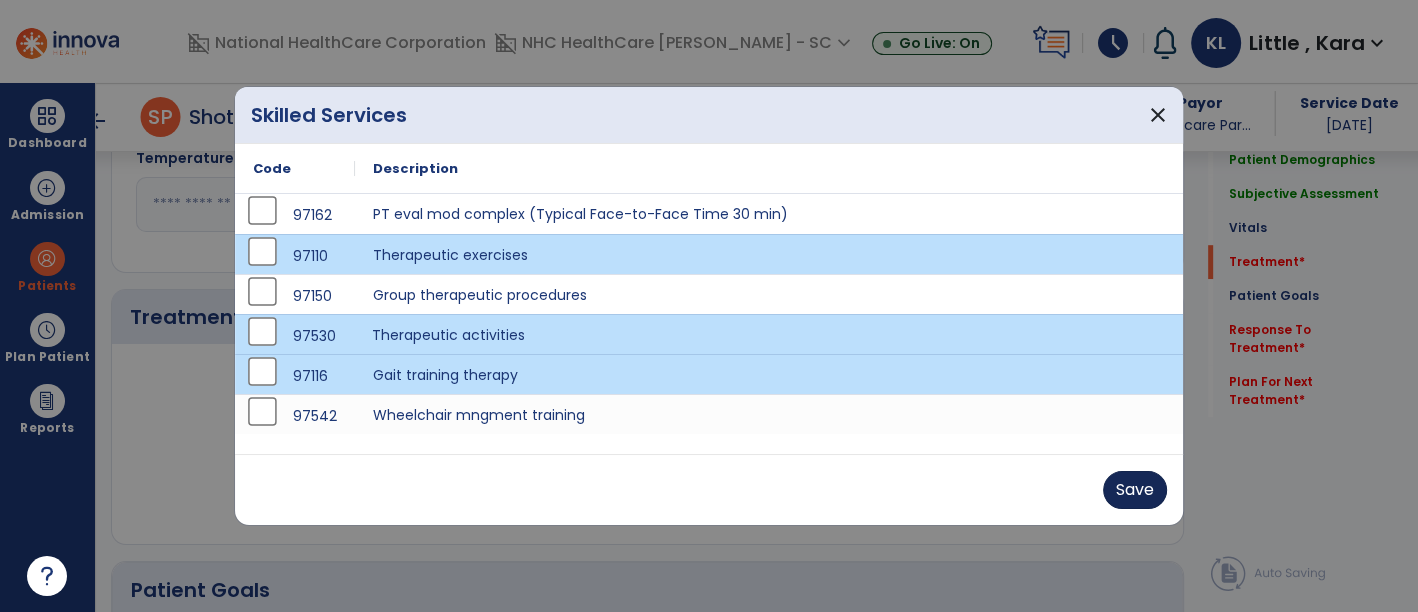 click on "Save" at bounding box center [709, 490] 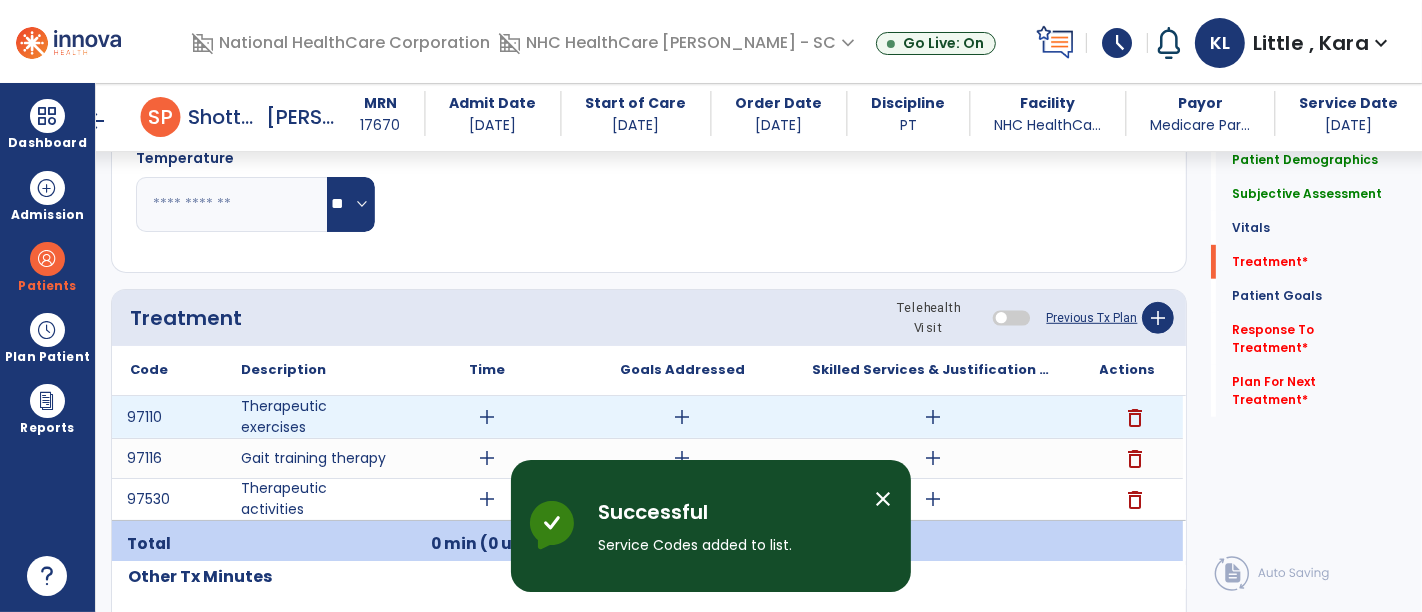 click on "add" at bounding box center (488, 417) 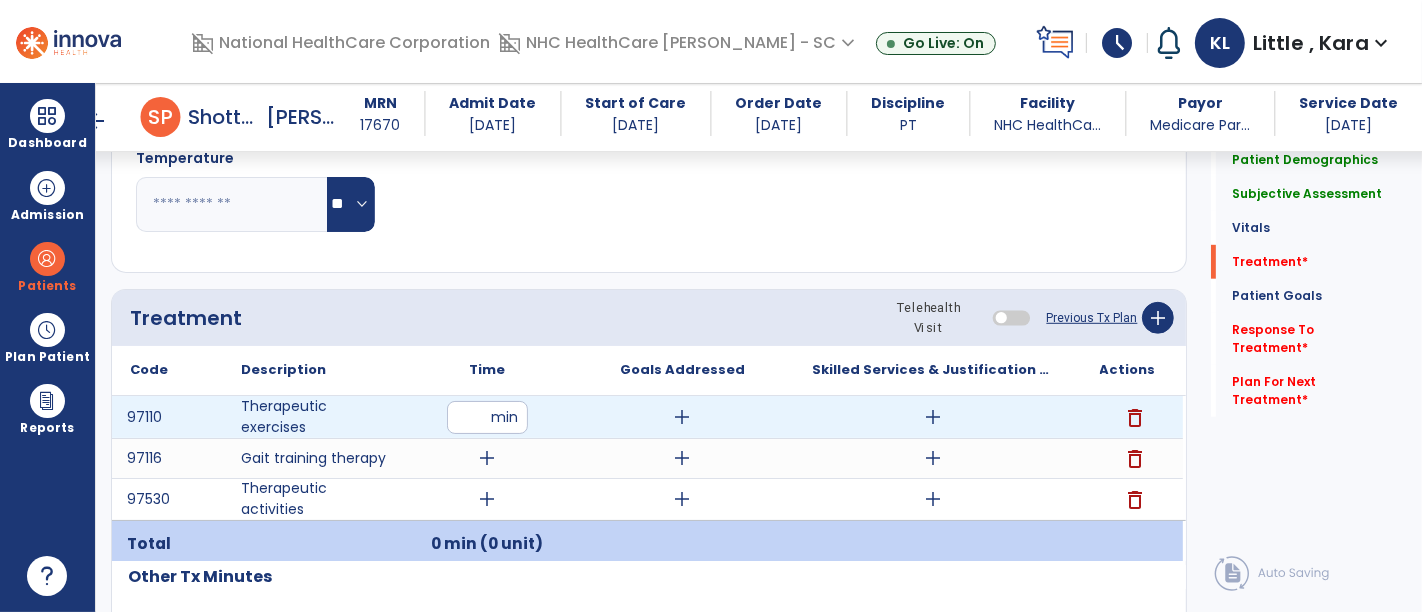 type on "**" 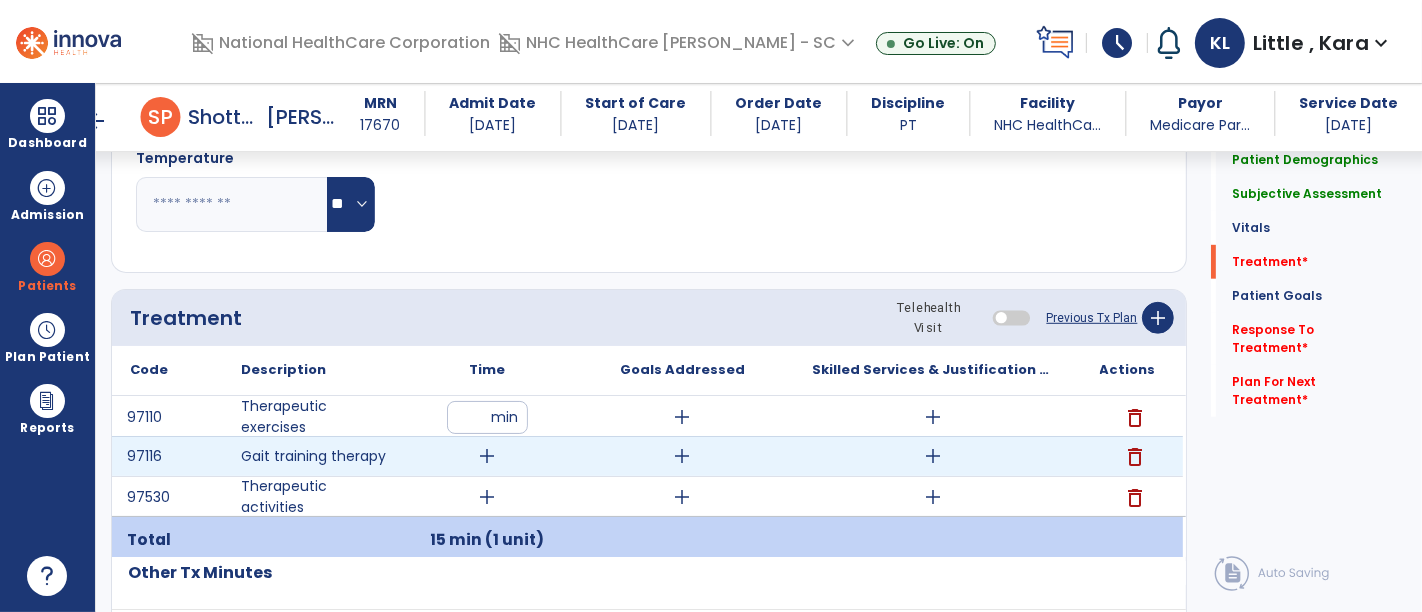 click on "add" at bounding box center (488, 456) 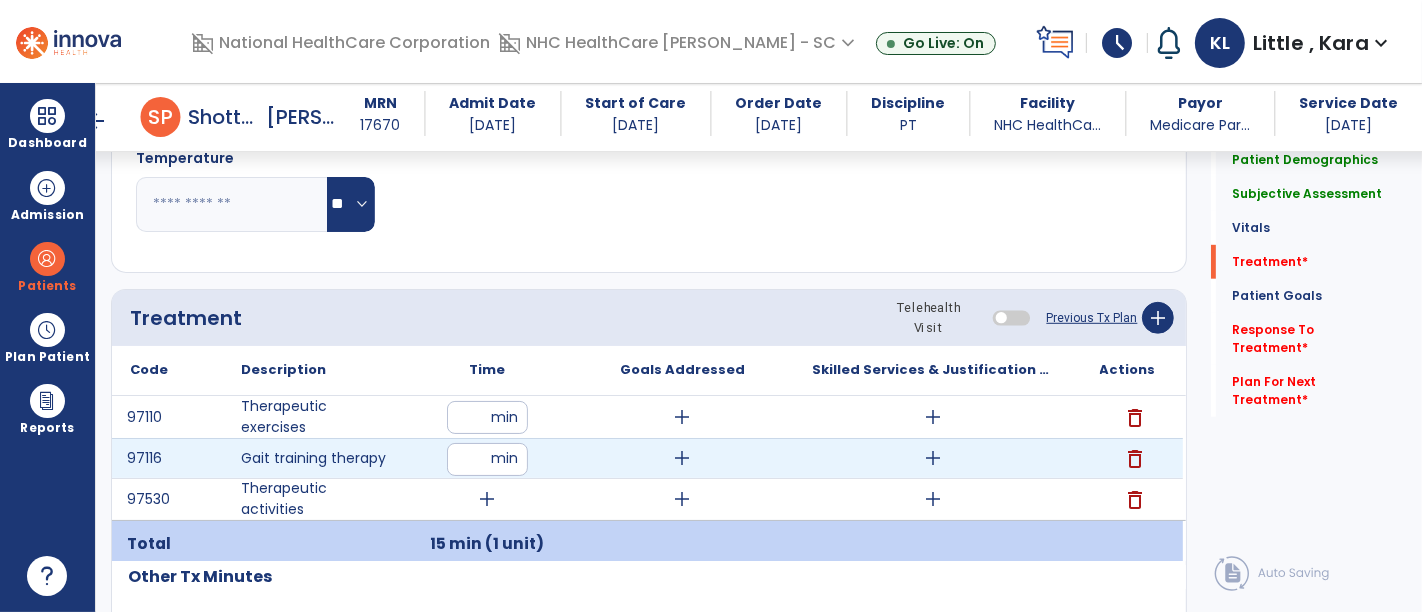 type on "**" 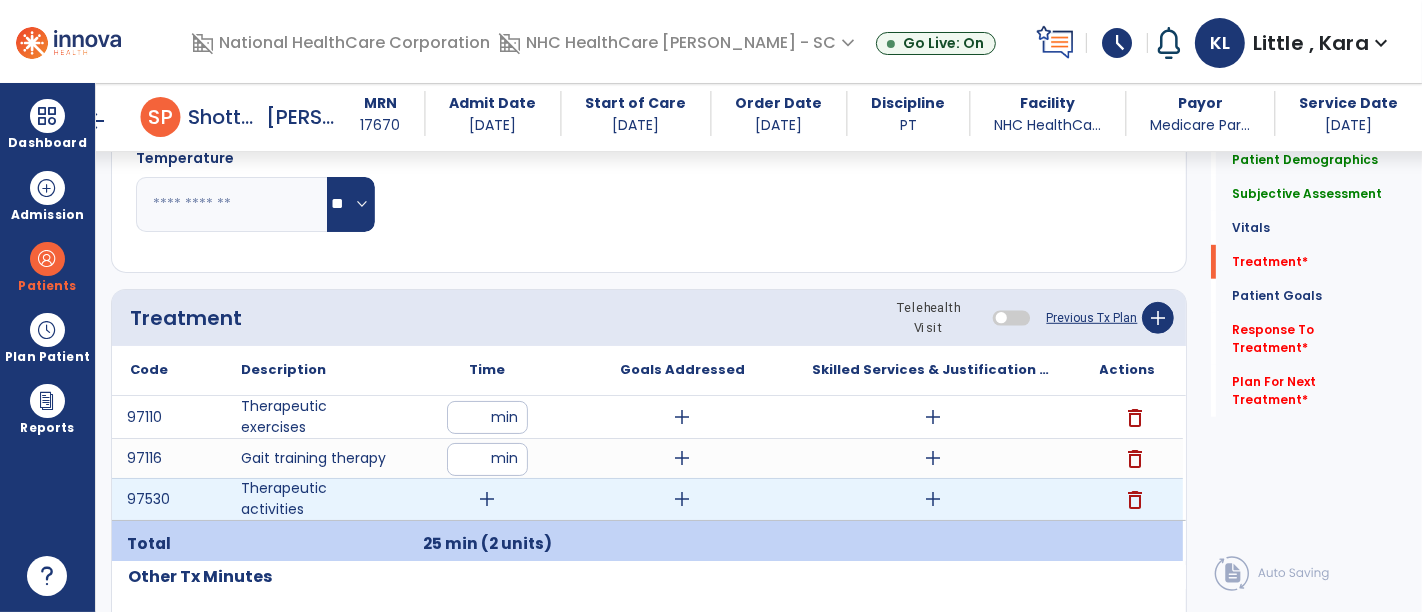 click on "add" at bounding box center [488, 499] 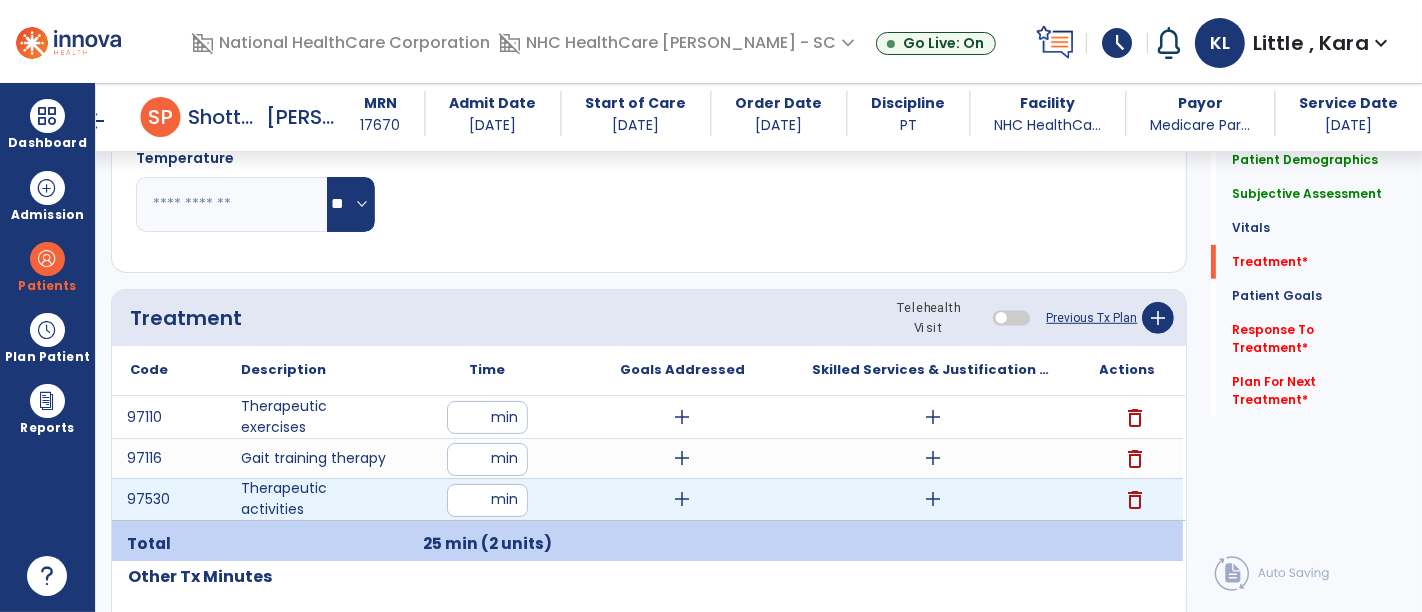type on "**" 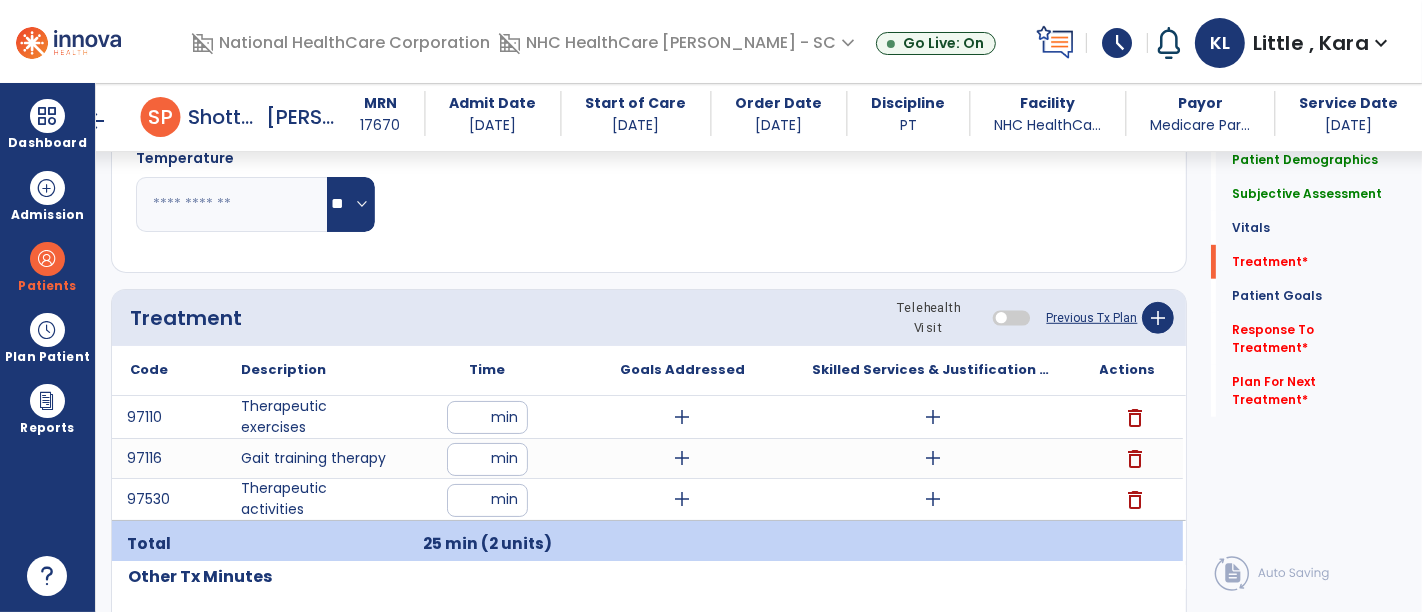 click on "Other Tx Minutes" 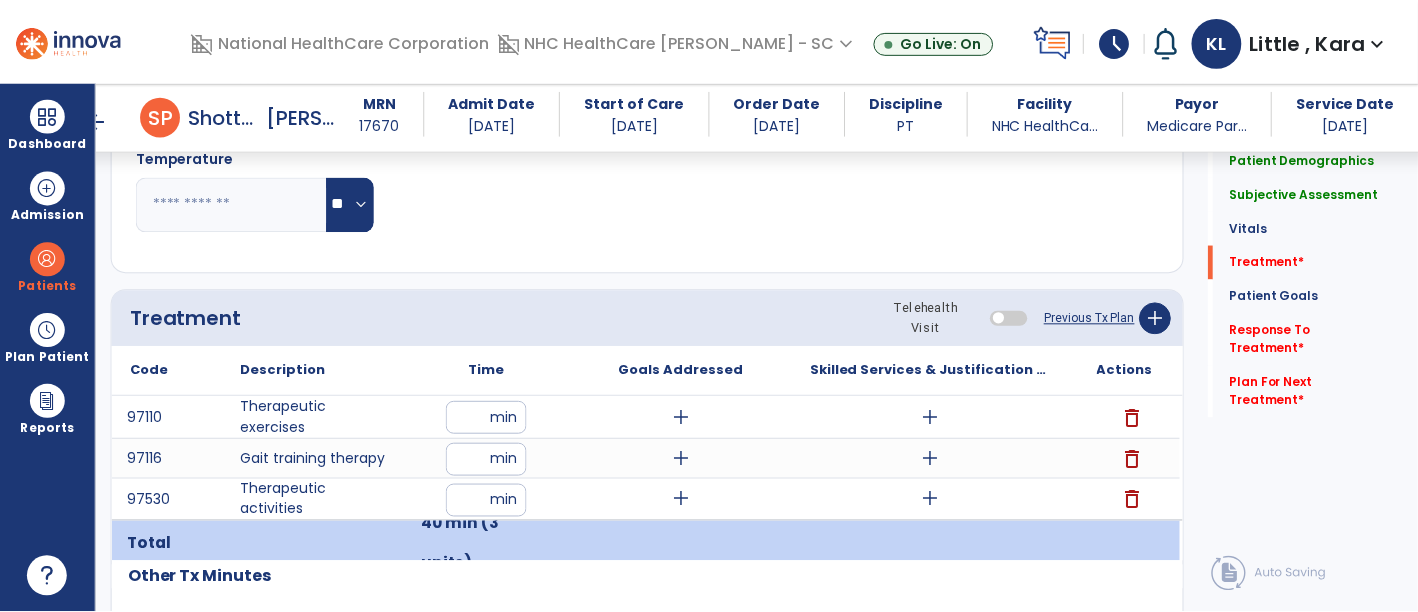 scroll, scrollTop: 1222, scrollLeft: 0, axis: vertical 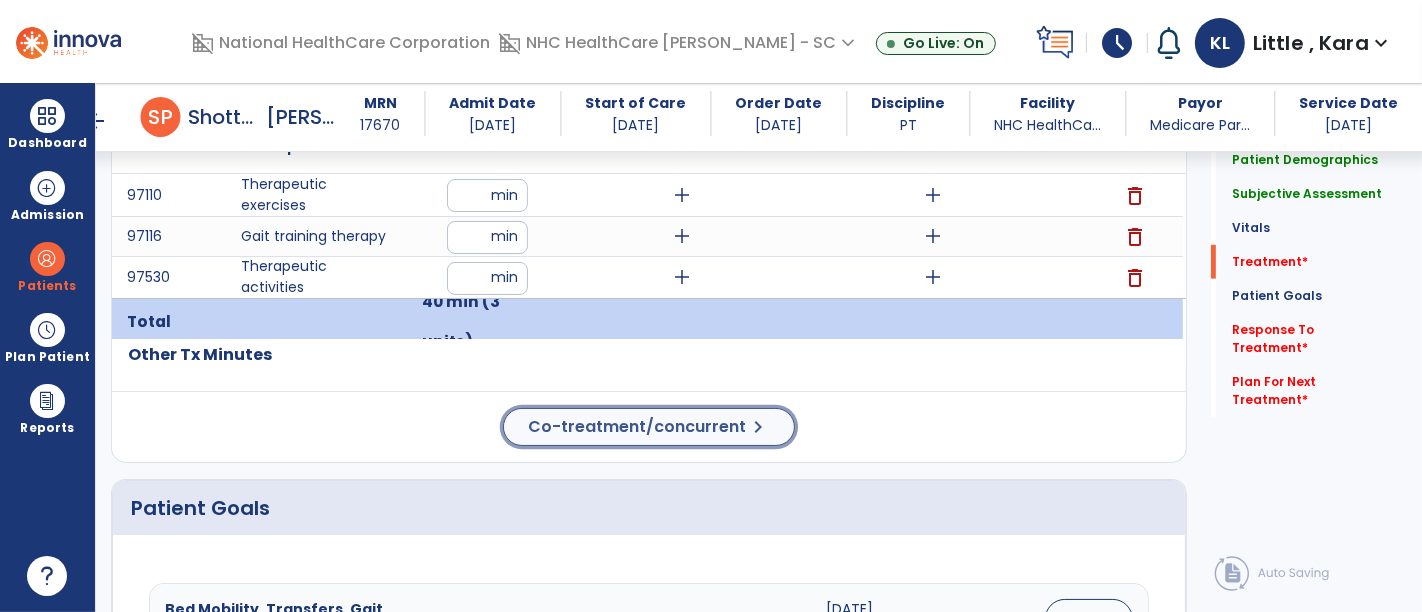click on "Co-treatment/concurrent" 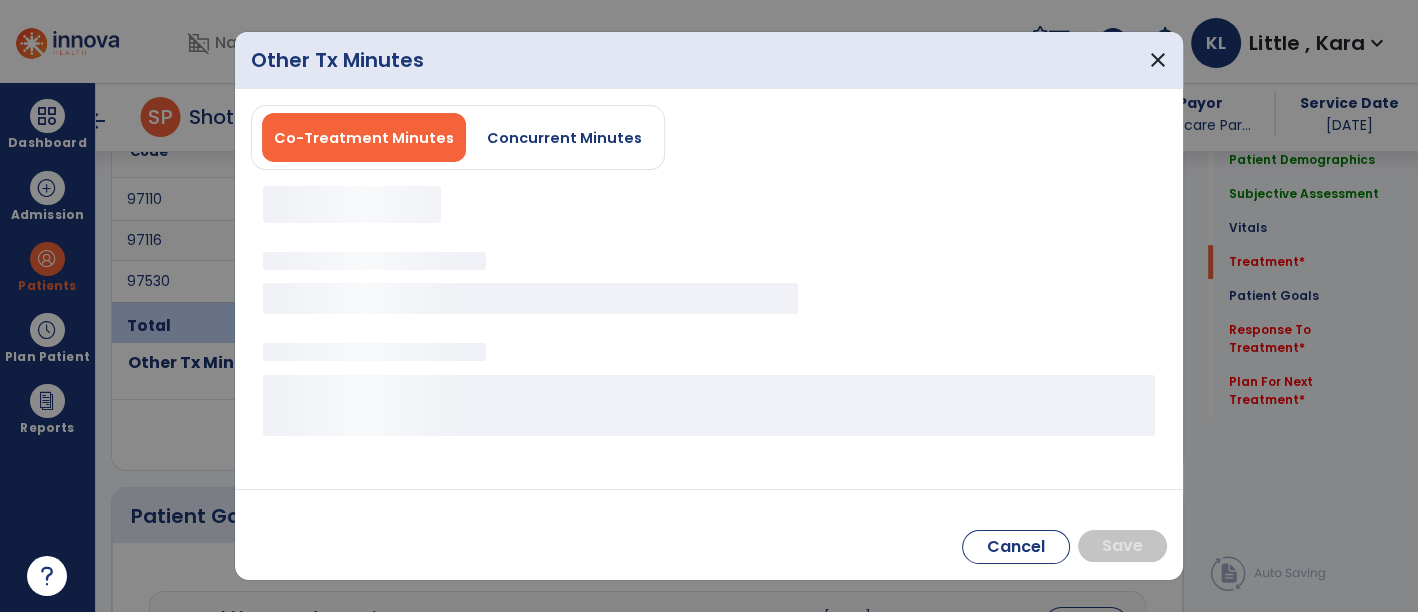 scroll, scrollTop: 1222, scrollLeft: 0, axis: vertical 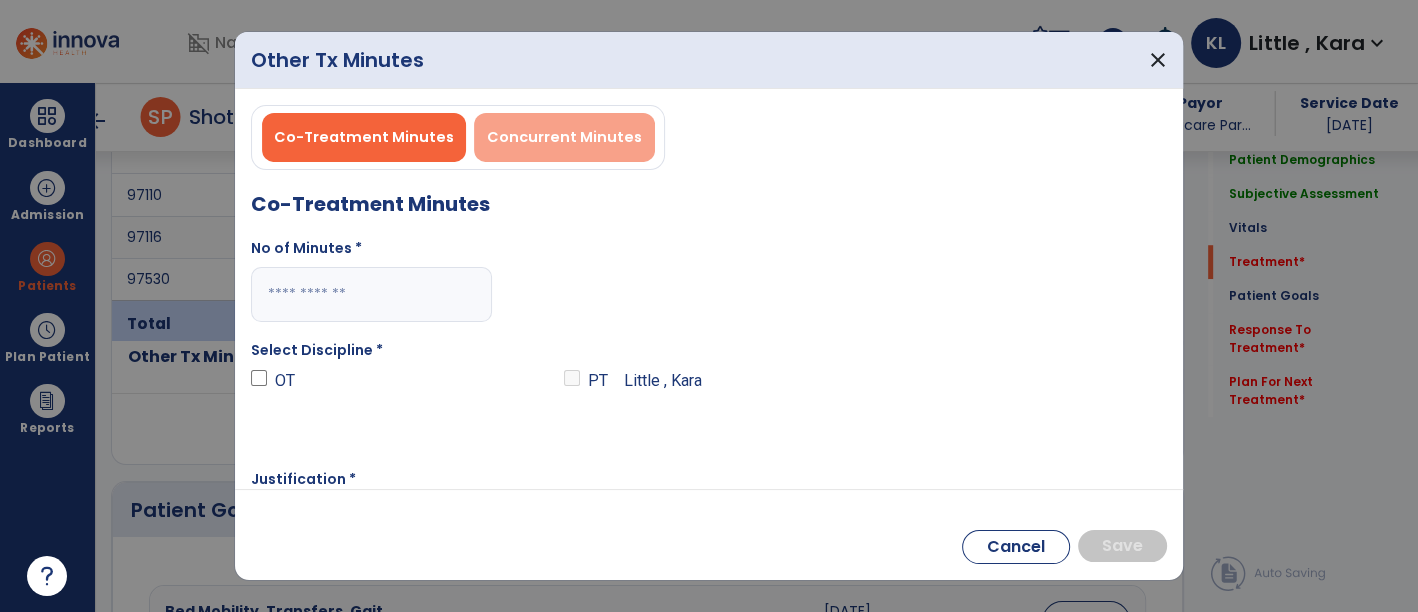click on "Concurrent Minutes" at bounding box center (564, 137) 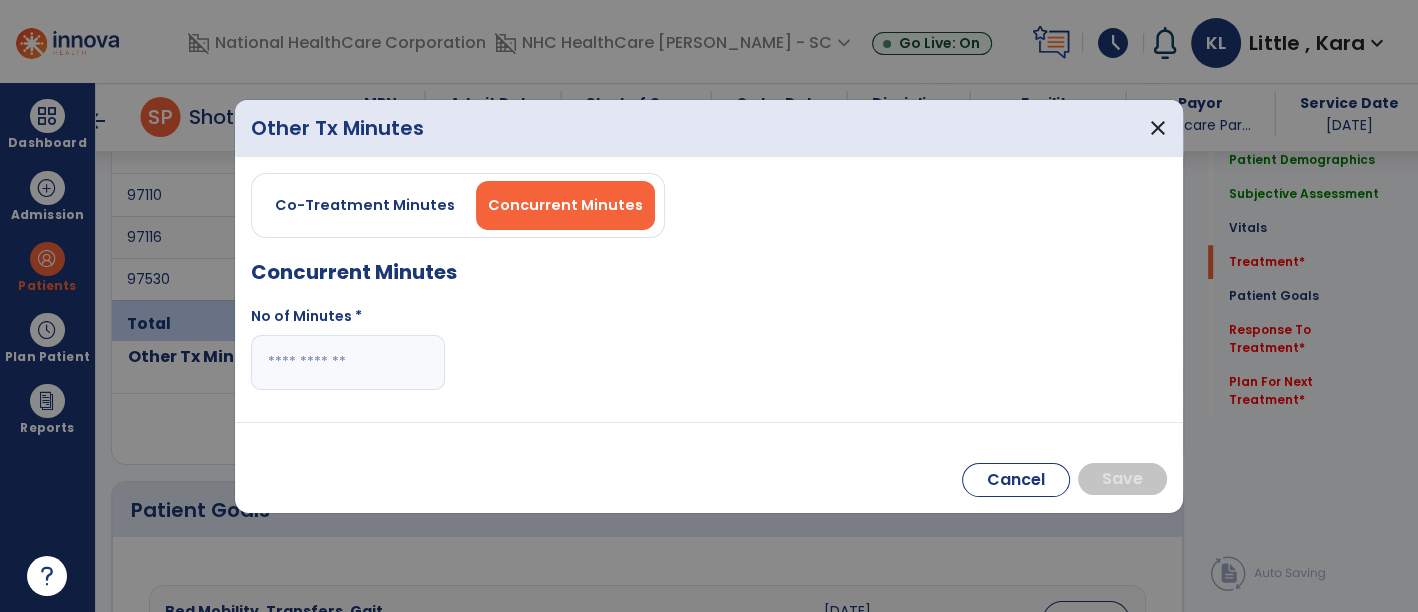 click at bounding box center (348, 362) 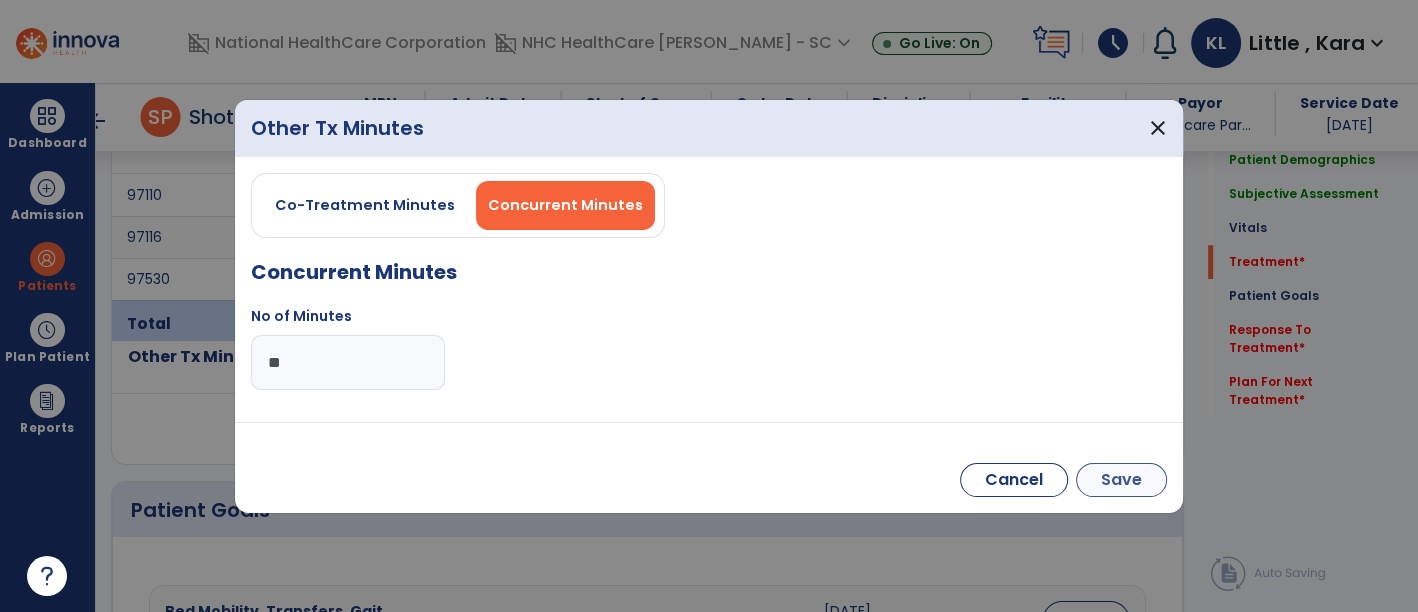 type on "**" 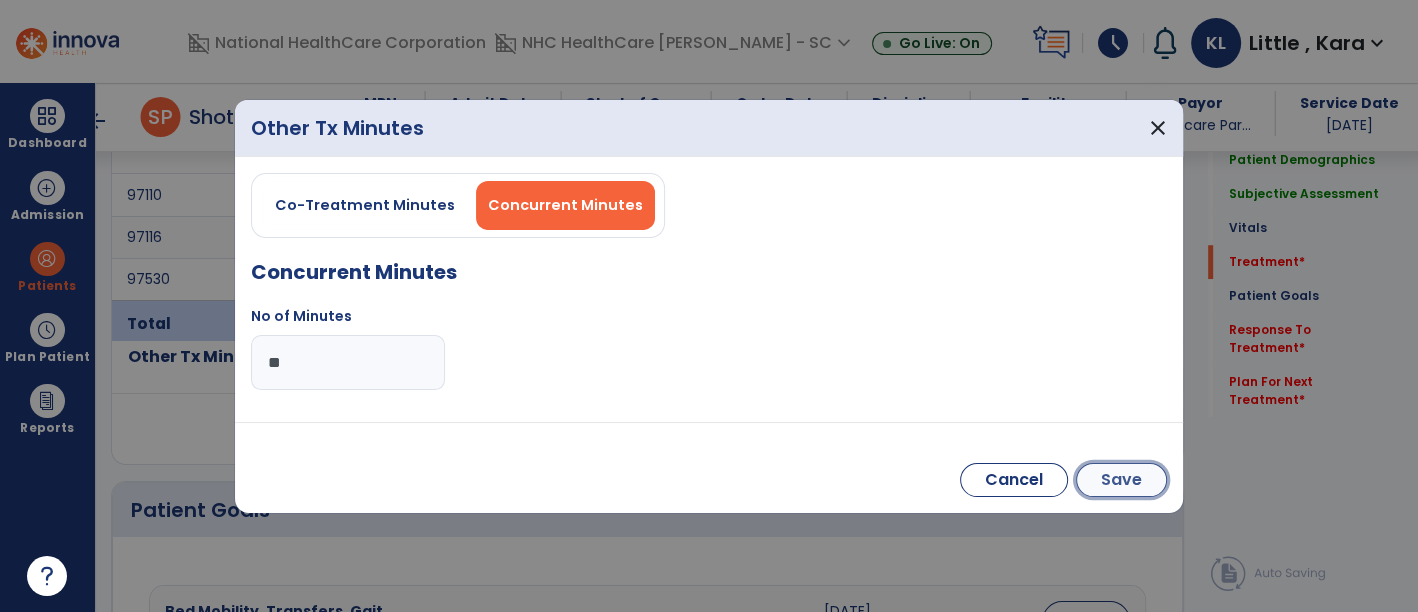 click on "Save" at bounding box center [1121, 480] 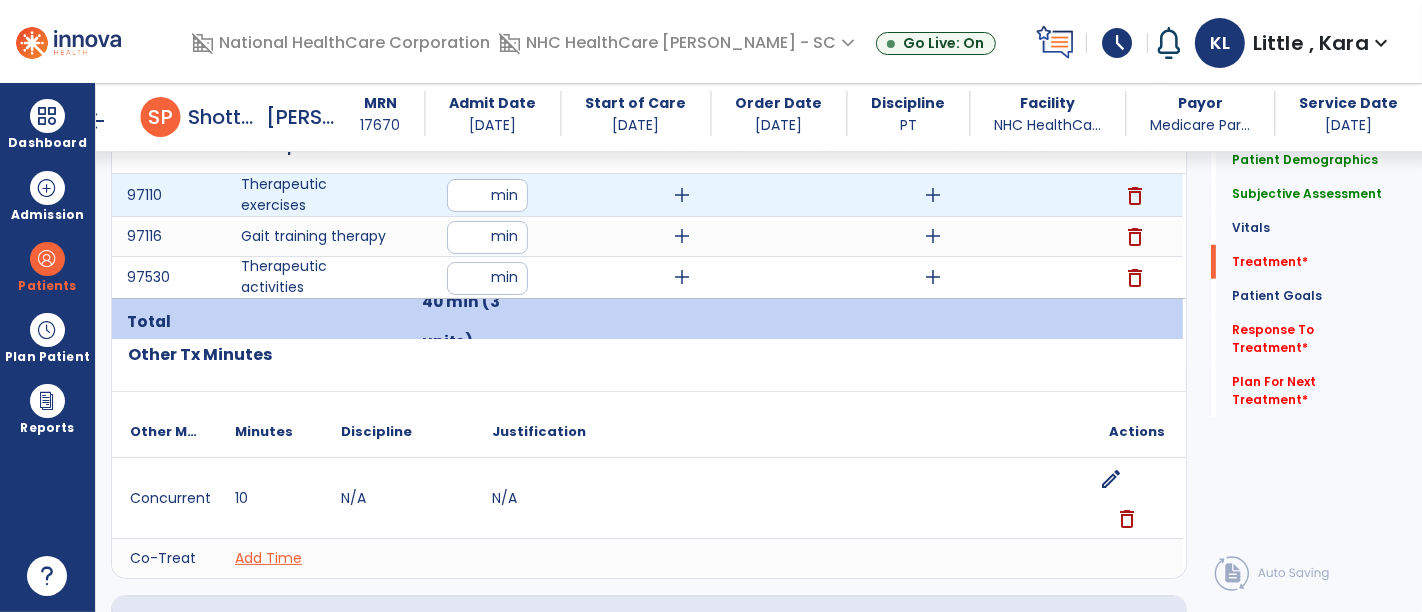 click on "add" at bounding box center (933, 195) 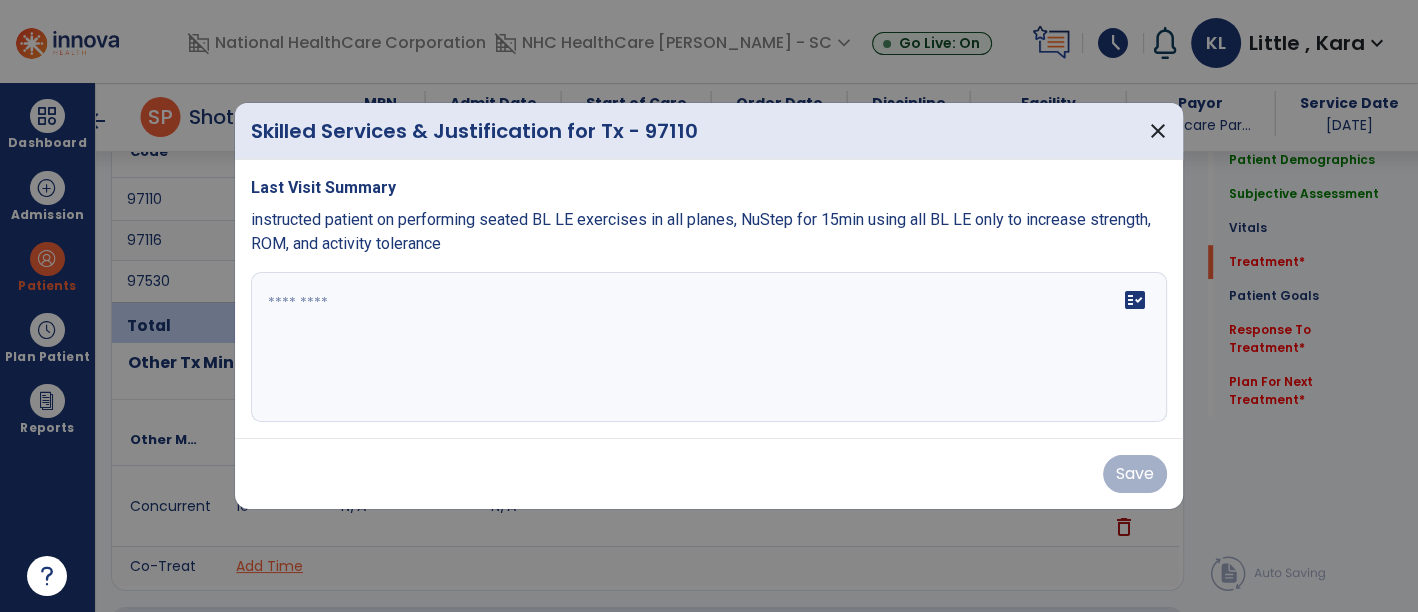 scroll, scrollTop: 1222, scrollLeft: 0, axis: vertical 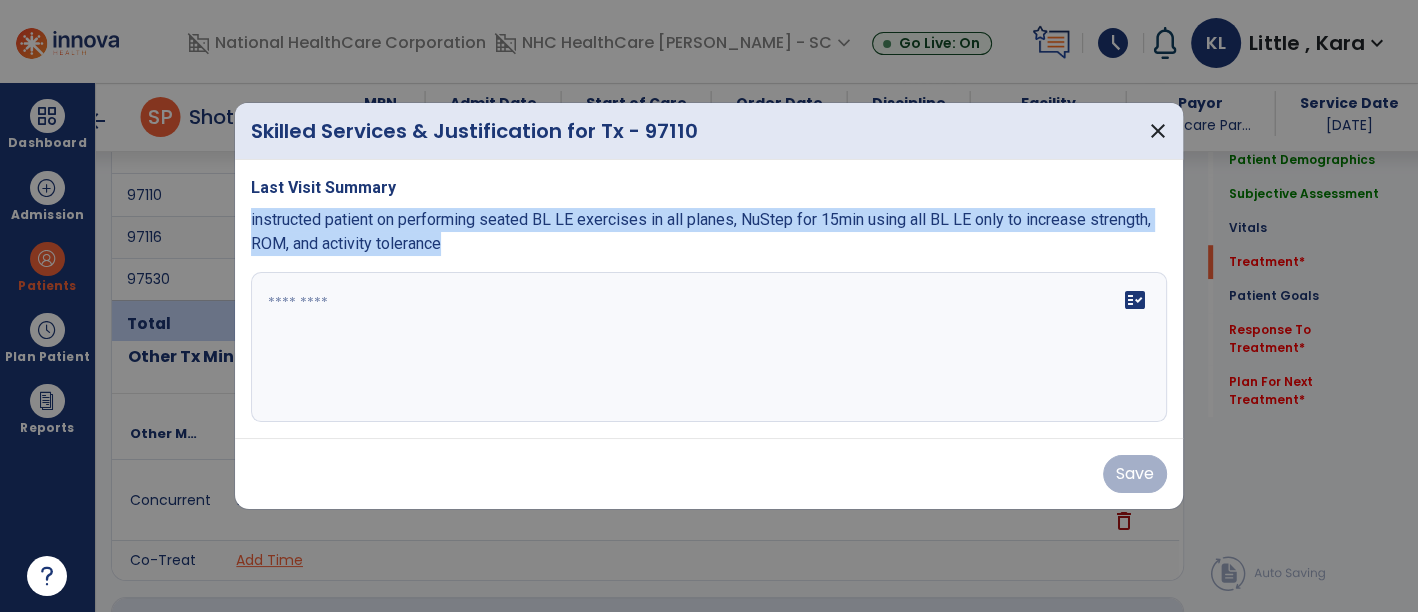 drag, startPoint x: 245, startPoint y: 221, endPoint x: 534, endPoint y: 301, distance: 299.86832 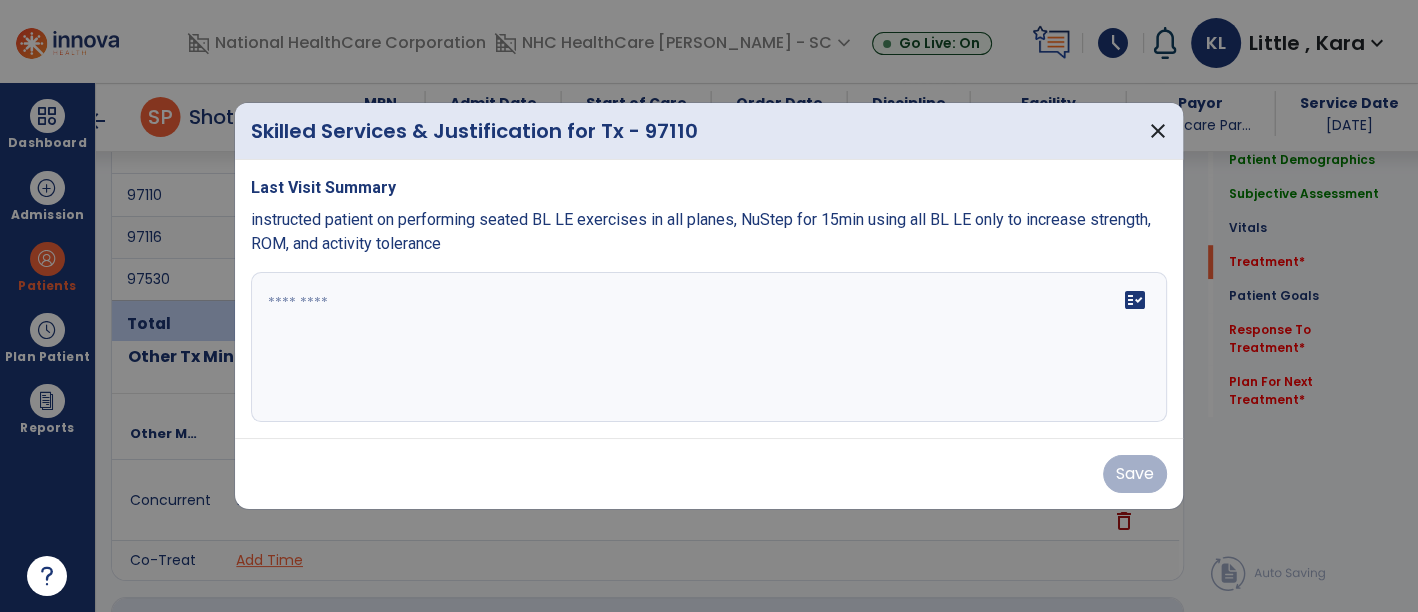 click at bounding box center (709, 347) 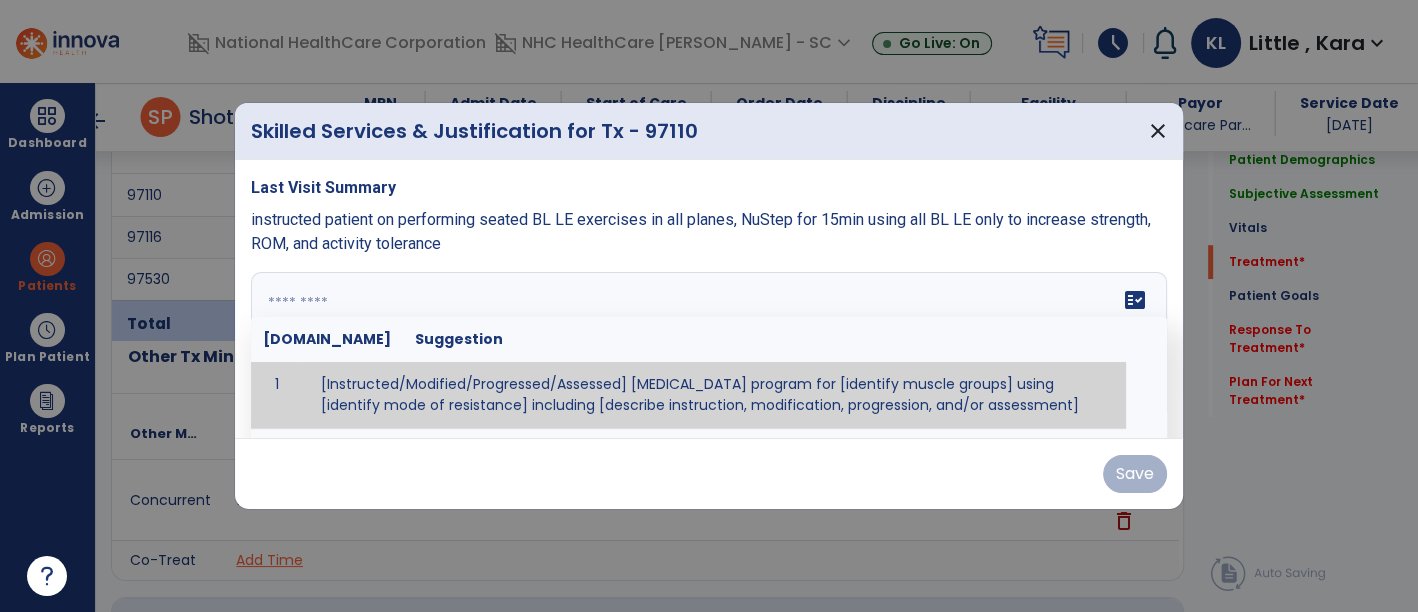 paste on "**********" 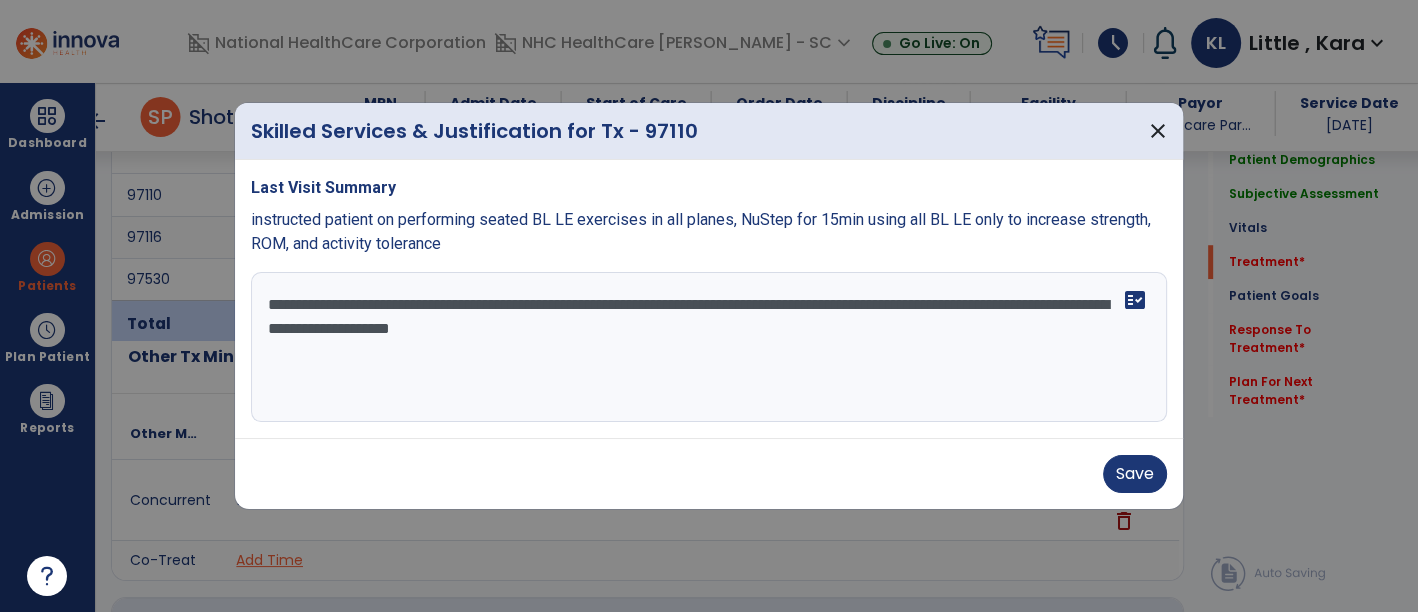 drag, startPoint x: 807, startPoint y: 304, endPoint x: 243, endPoint y: 253, distance: 566.30115 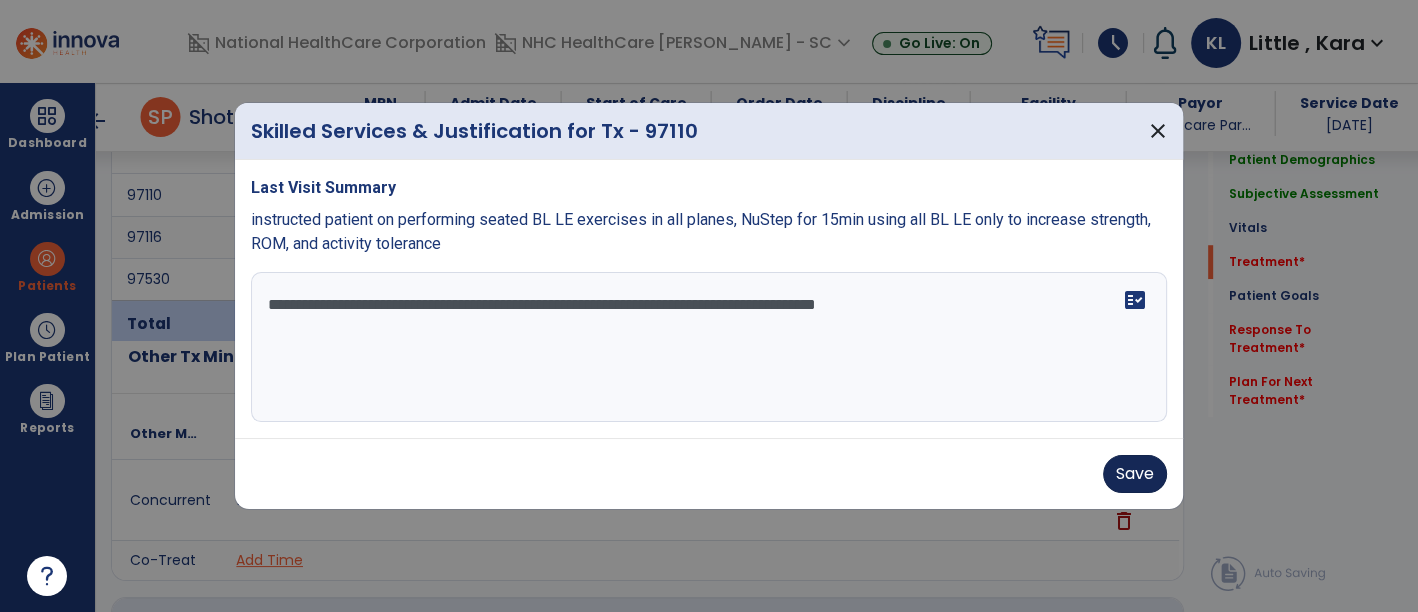 type on "**********" 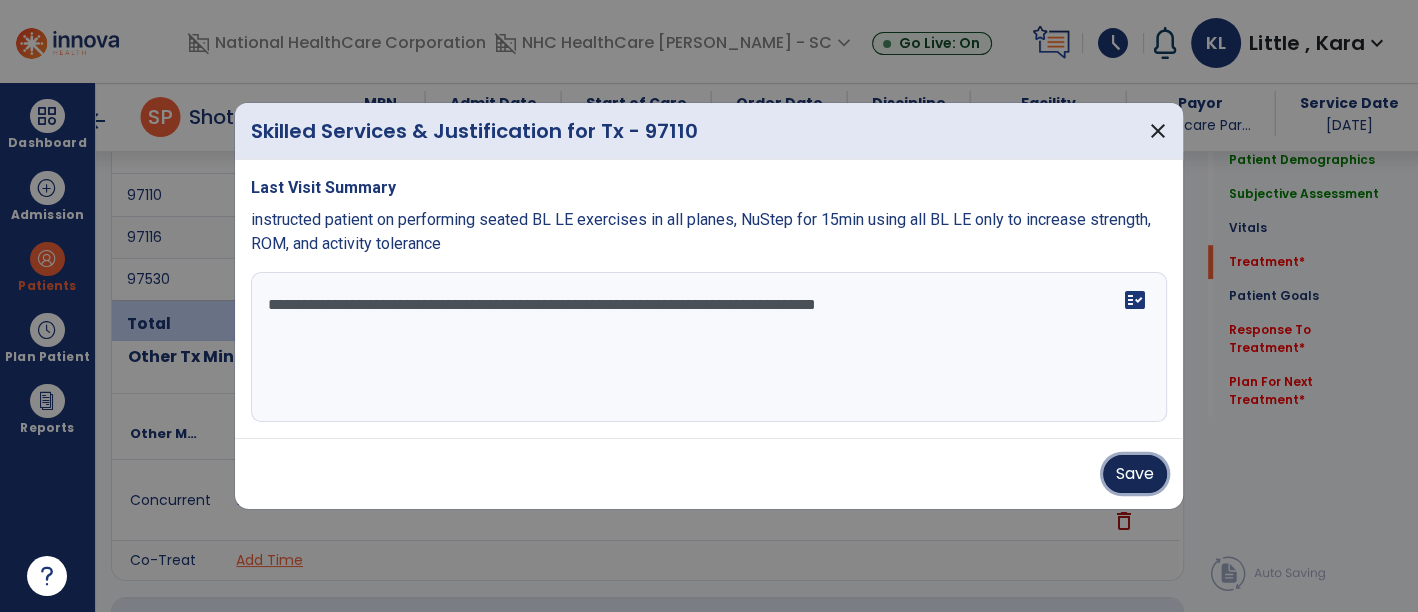click on "Save" at bounding box center (1135, 474) 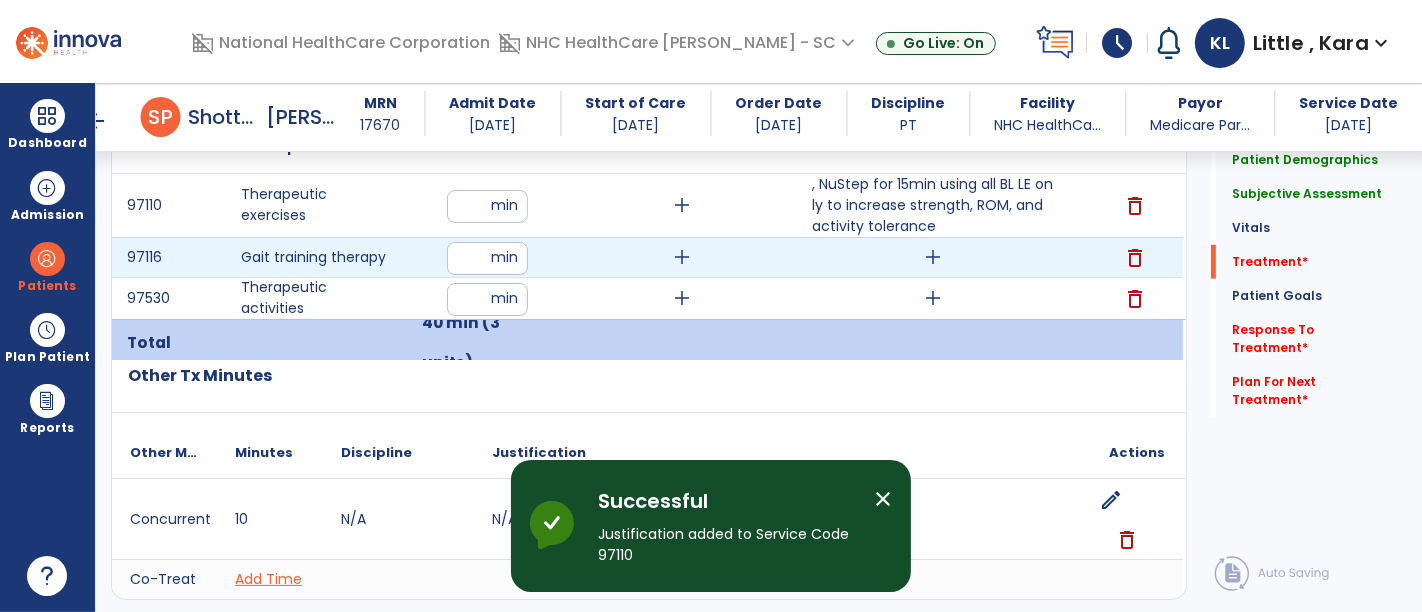 click on "add" at bounding box center (933, 257) 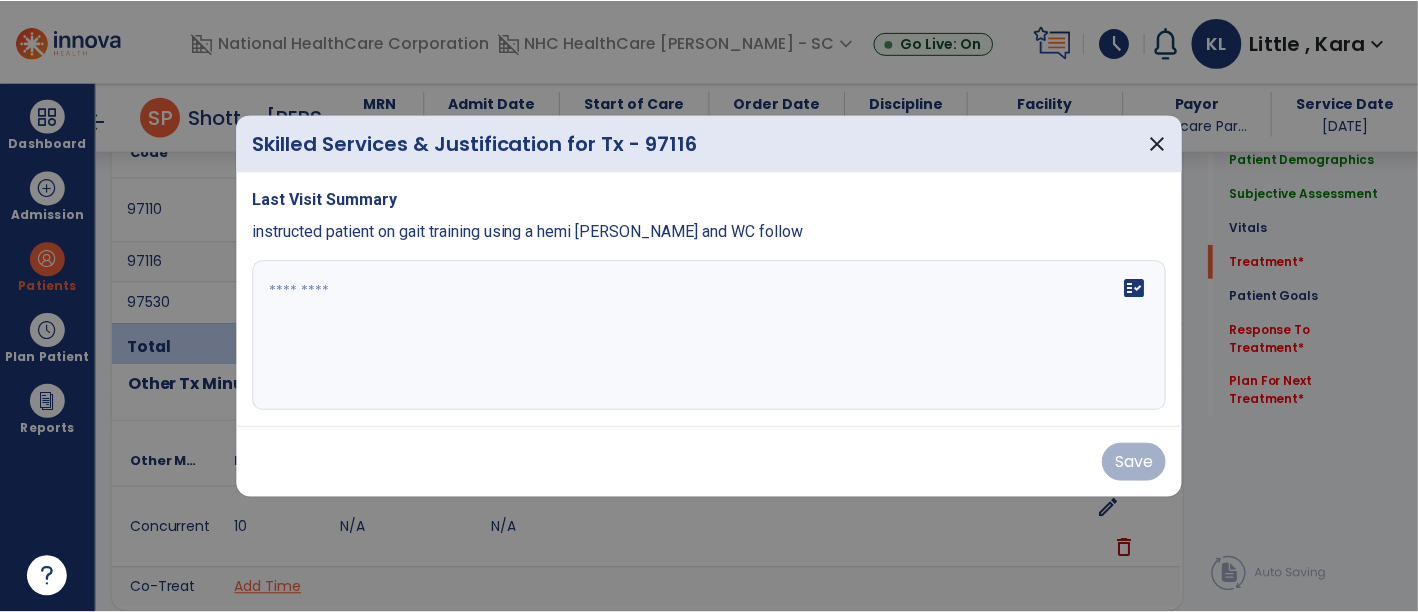 scroll, scrollTop: 1222, scrollLeft: 0, axis: vertical 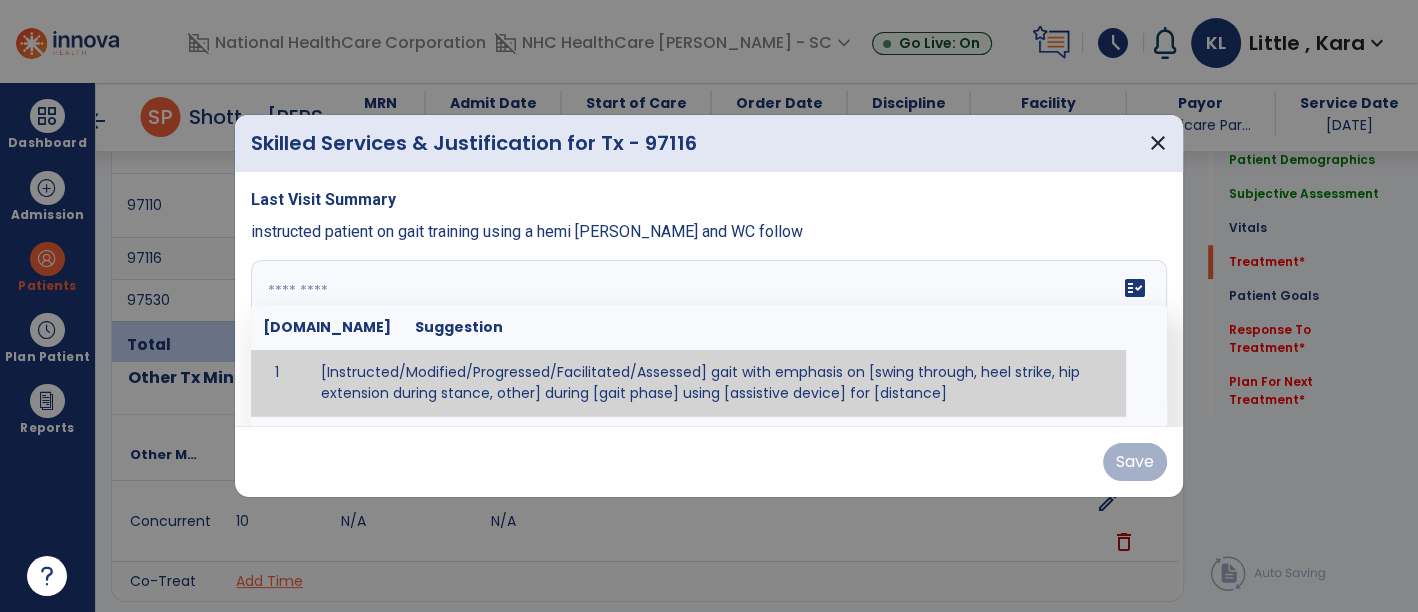 click on "fact_check  [DOMAIN_NAME] Suggestion 1 [Instructed/Modified/Progressed/Facilitated/Assessed] gait with emphasis on [swing through, heel strike, hip extension during stance, other] during [gait phase] using [assistive device] for [distance] 2 [Instructed/Modified/Progressed/Facilitated/Assessed] use of [assistive device] and [NWB, PWB, step-to gait pattern, step through gait pattern] 3 [Instructed/Modified/Progressed/Facilitated/Assessed] patient's ability to [ascend/descend # of steps, perform directional changes, walk on even/uneven surfaces, pick-up objects off floor, velocity changes, other] using [assistive device]. 4 [Instructed/Modified/Progressed/Facilitated/Assessed] pre-gait activities including [identify exercise] in order to prepare for gait training. 5" at bounding box center [709, 335] 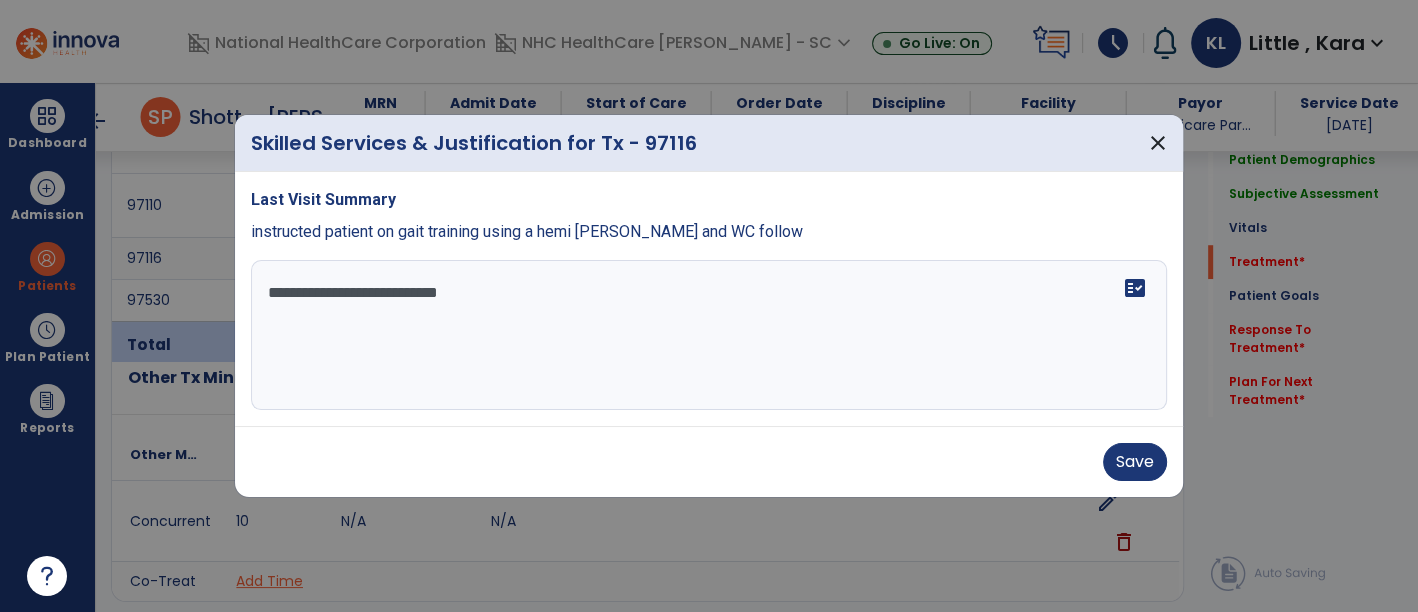 click on "**********" at bounding box center [709, 335] 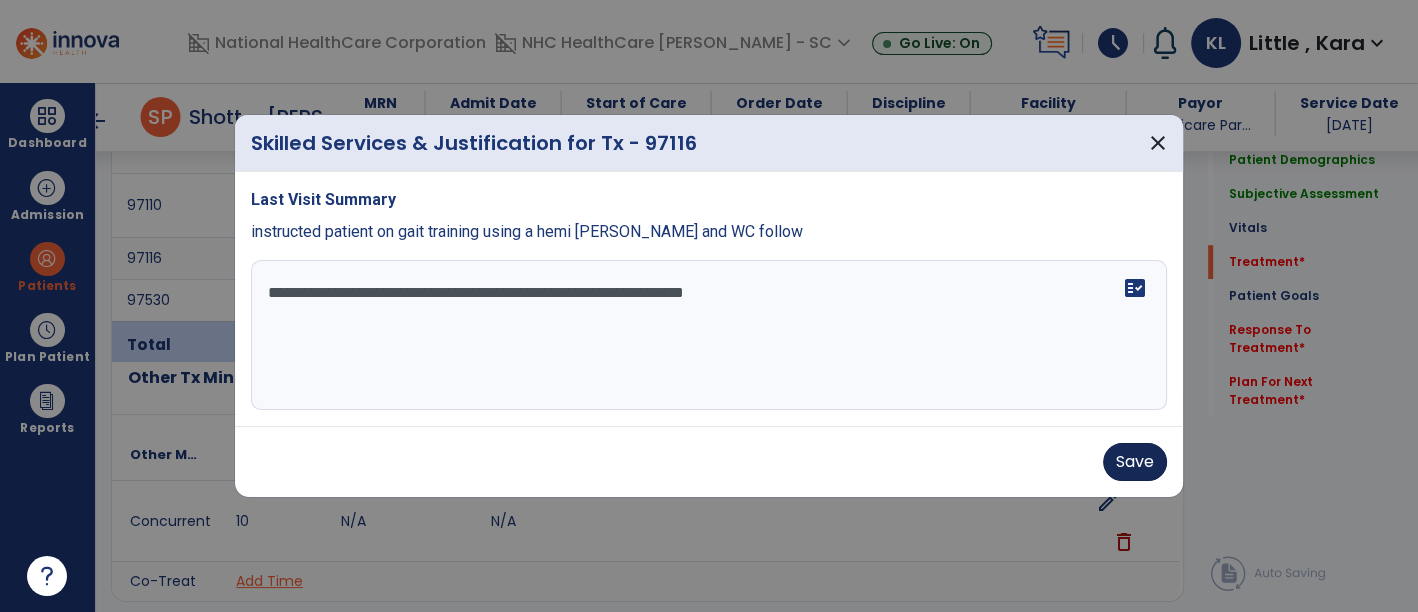 type on "**********" 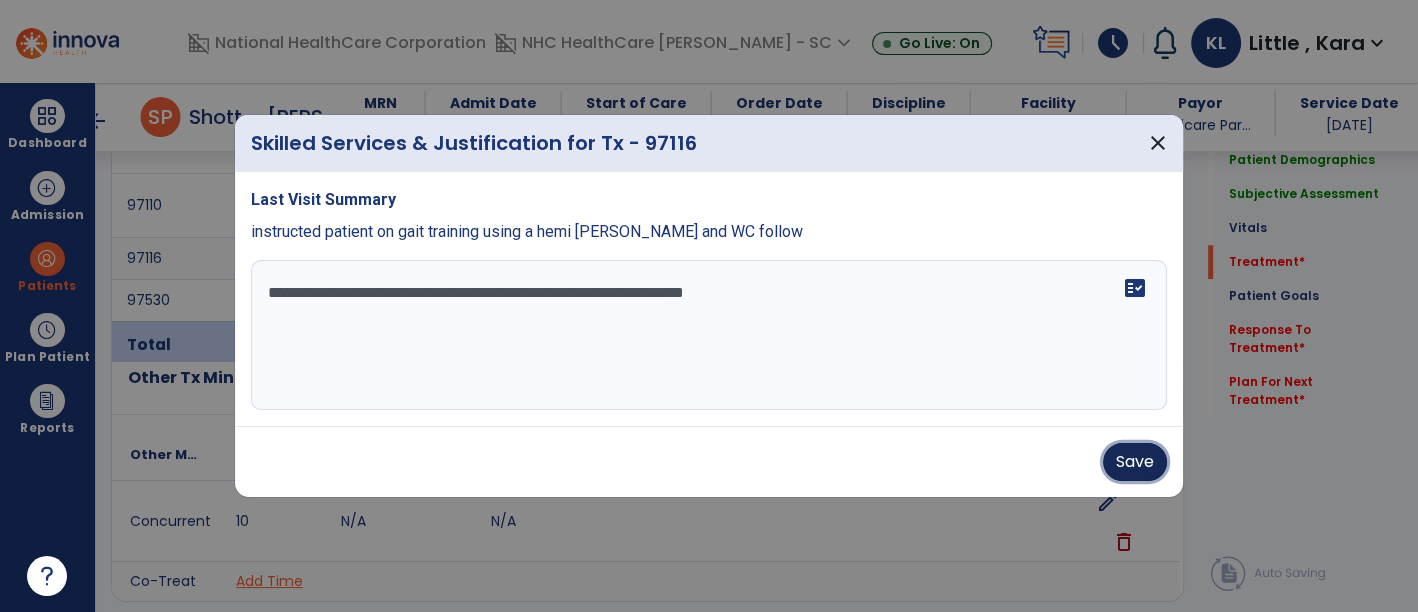 click on "Save" at bounding box center (1135, 462) 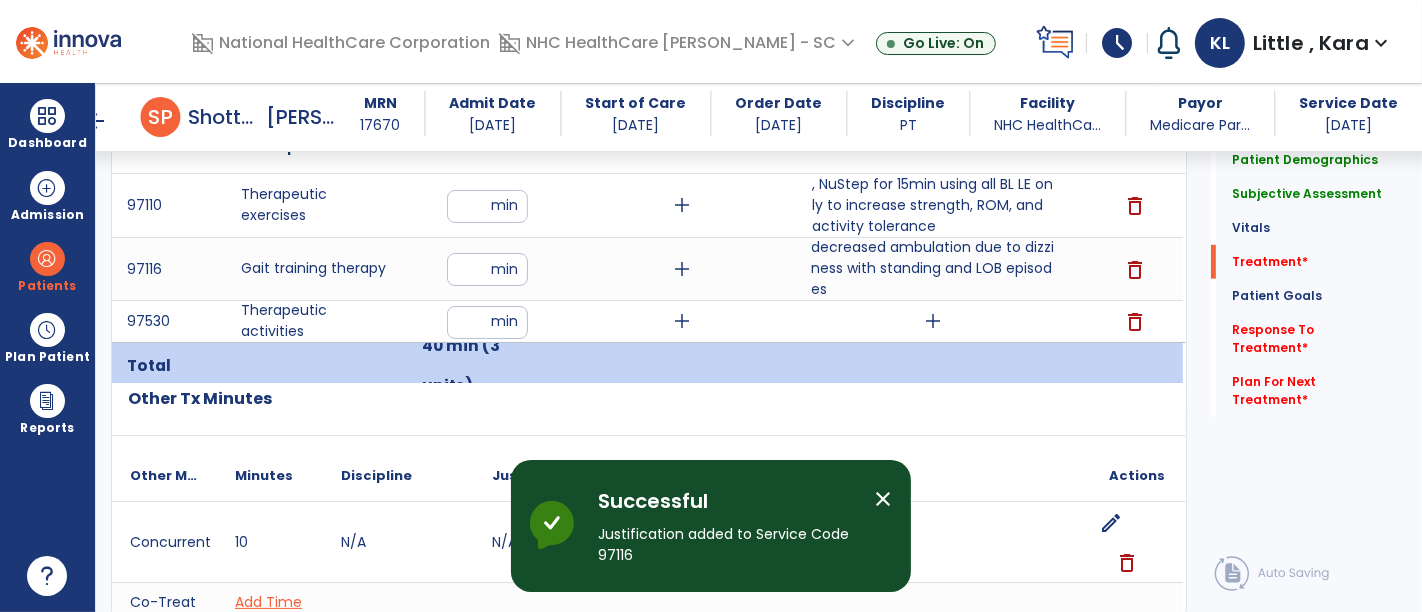 click on "close" at bounding box center (883, 499) 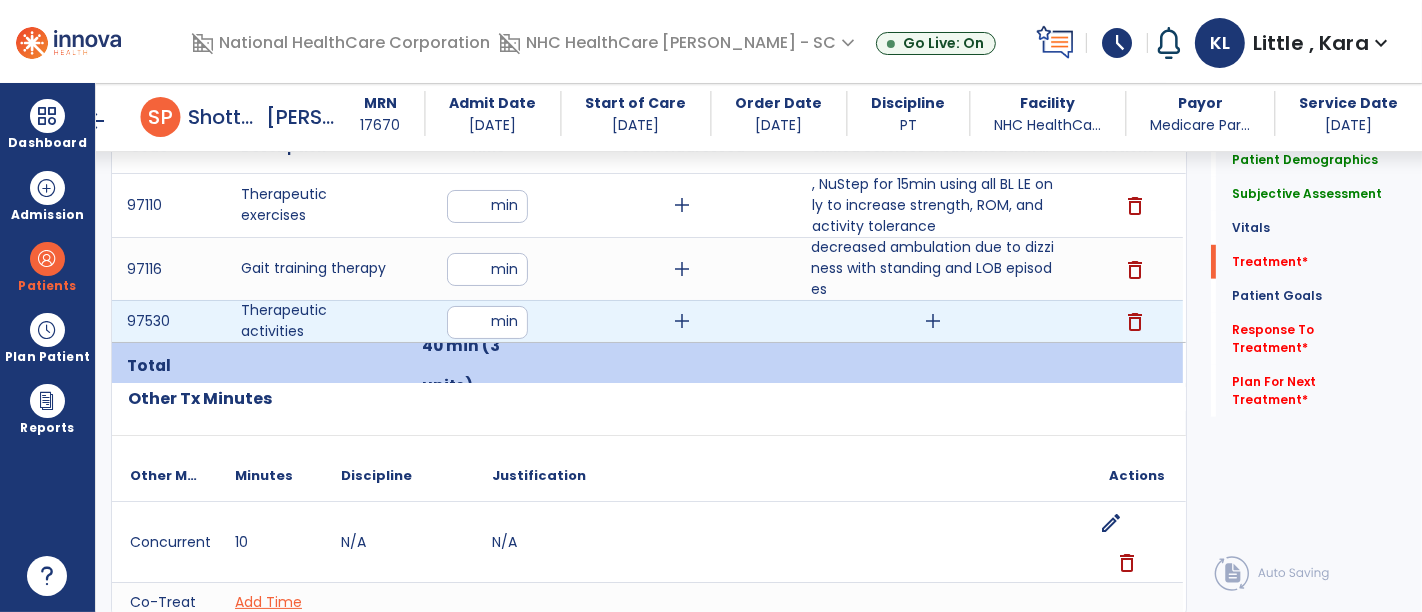 click on "add" at bounding box center [933, 321] 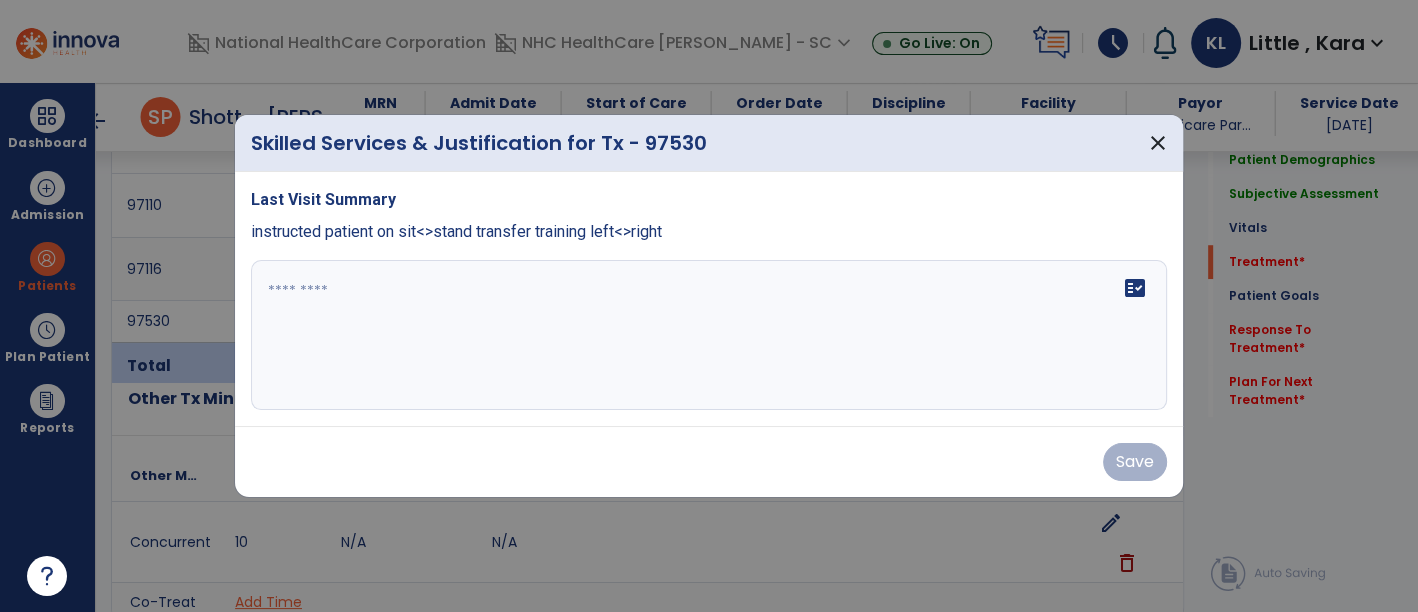 scroll, scrollTop: 1222, scrollLeft: 0, axis: vertical 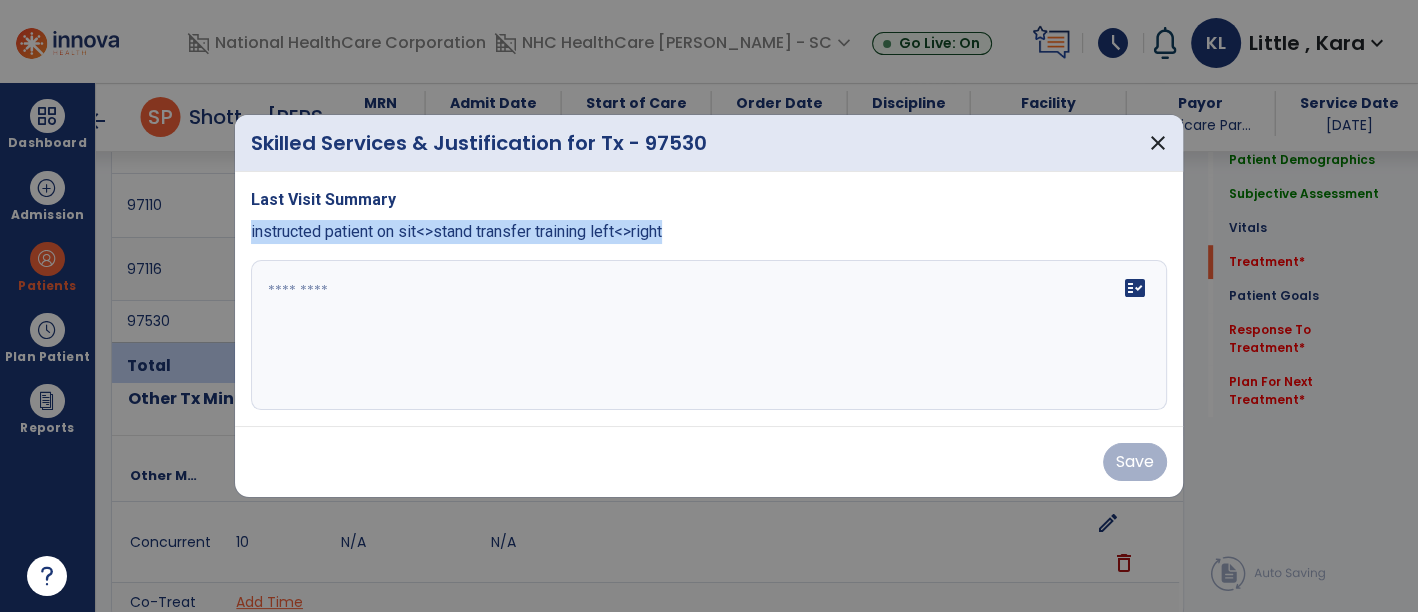 drag, startPoint x: 246, startPoint y: 229, endPoint x: 770, endPoint y: 290, distance: 527.53864 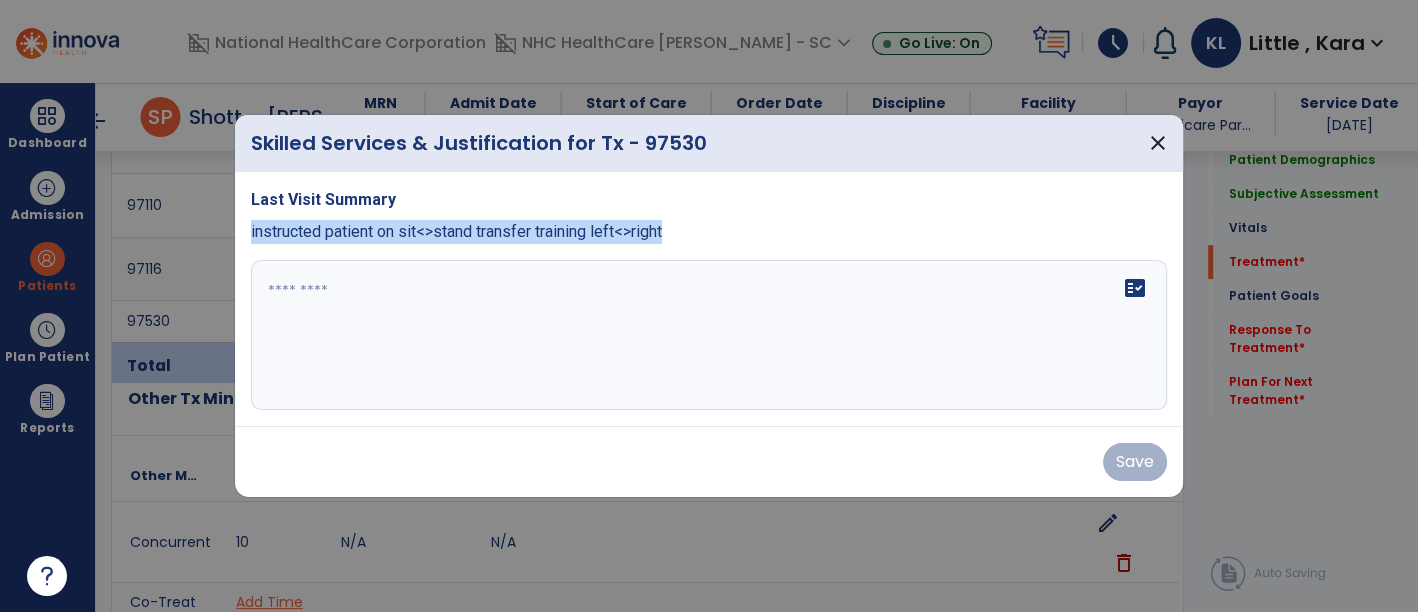 click on "Last Visit Summary instructed patient on sit<>stand transfer training left<>right    fact_check" at bounding box center [709, 299] 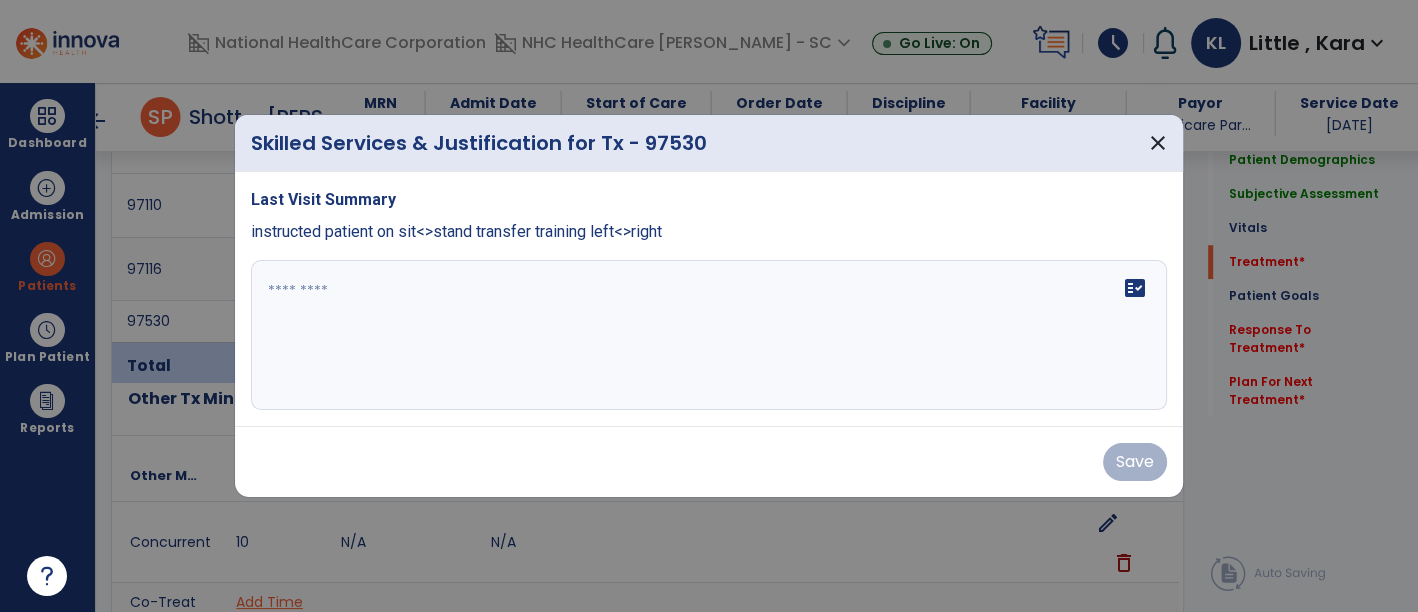 click at bounding box center [709, 335] 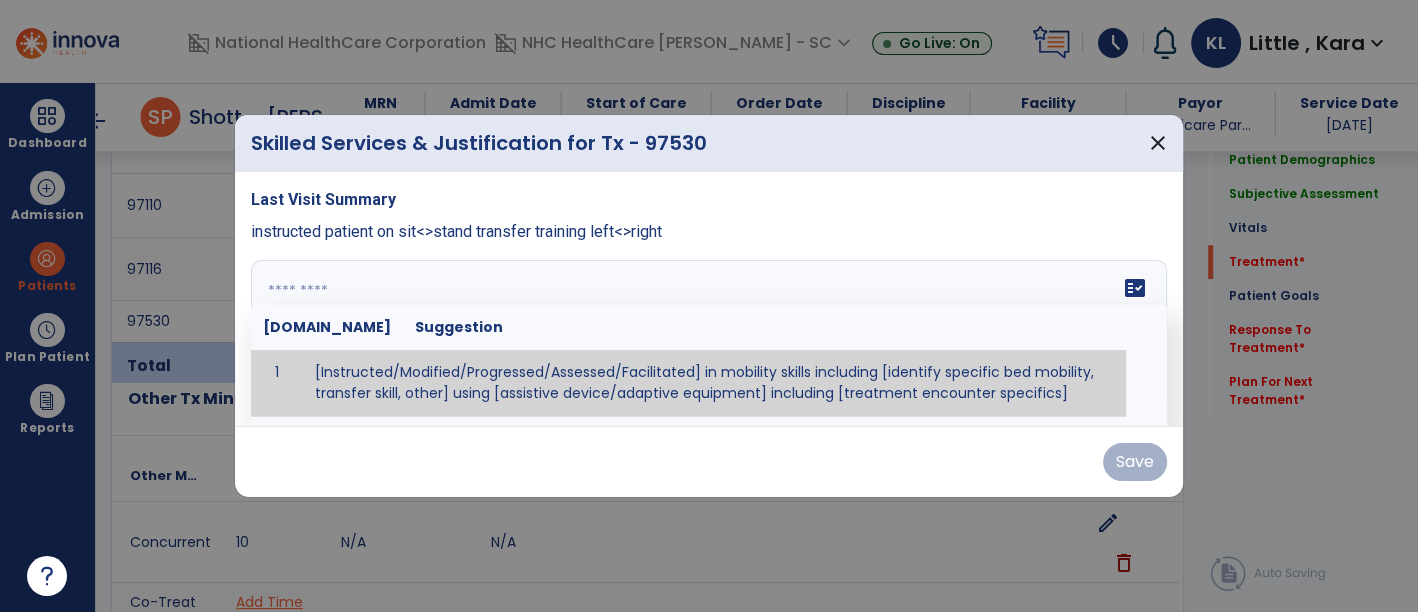 paste on "**********" 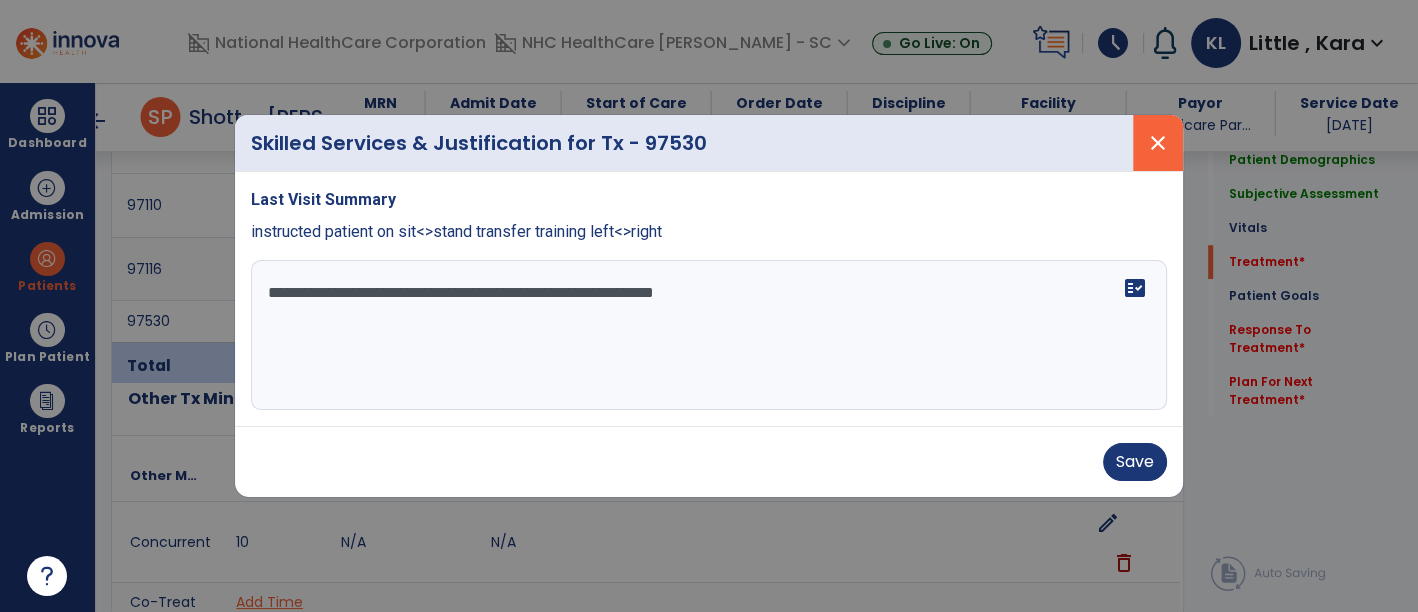 type on "**********" 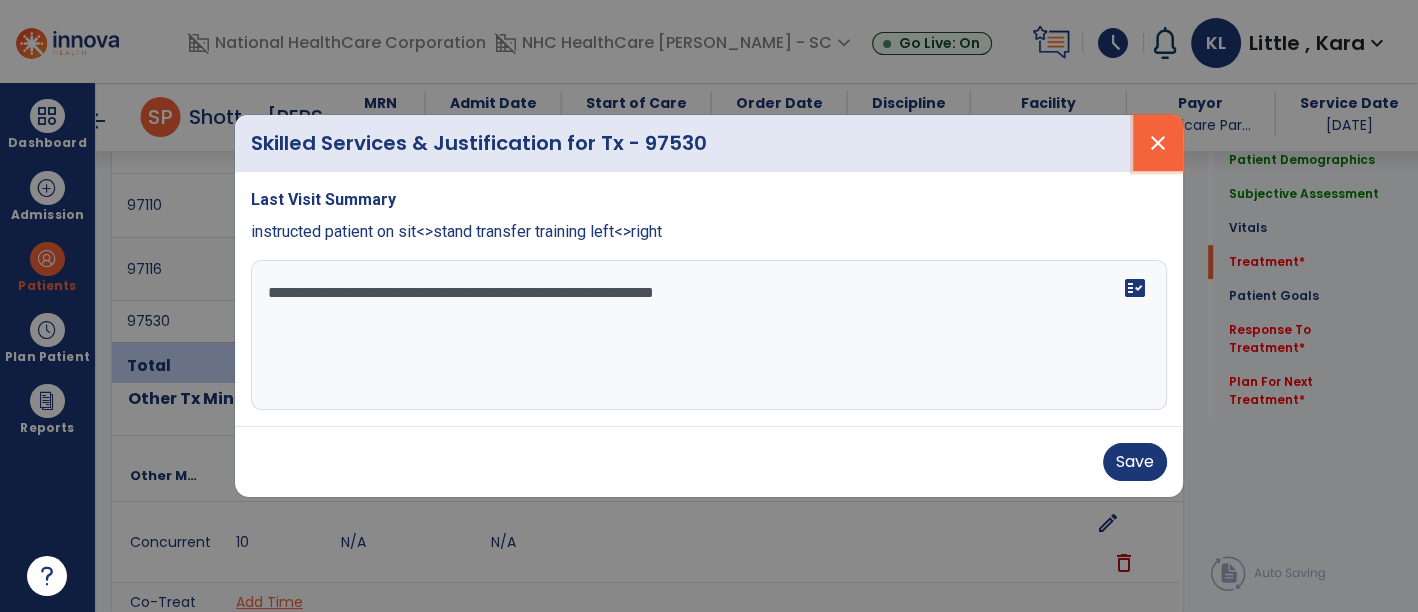click on "close" at bounding box center [1158, 143] 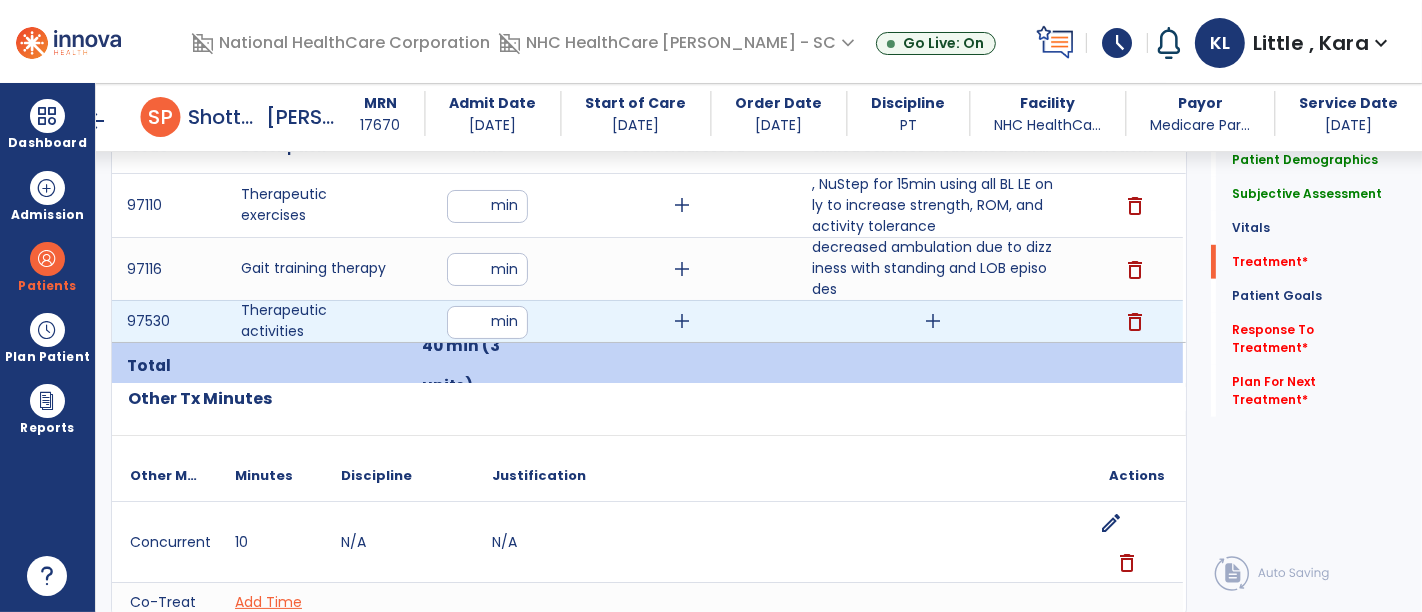 click on "add" at bounding box center (933, 321) 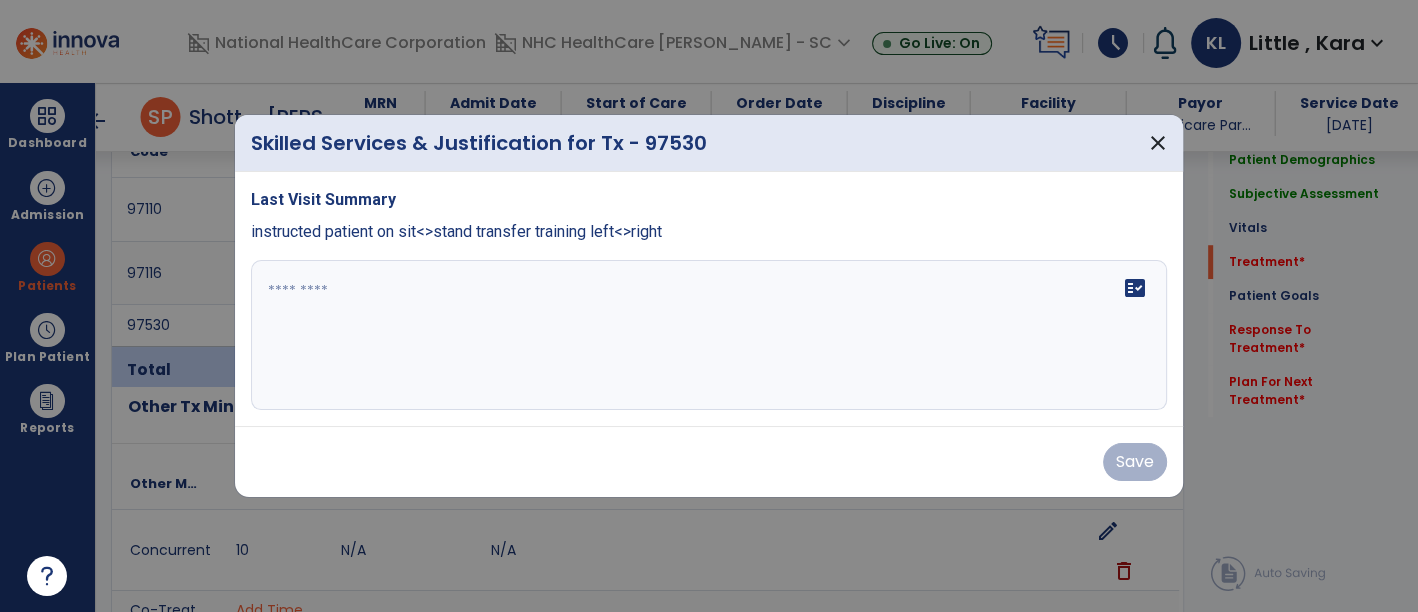 scroll, scrollTop: 1222, scrollLeft: 0, axis: vertical 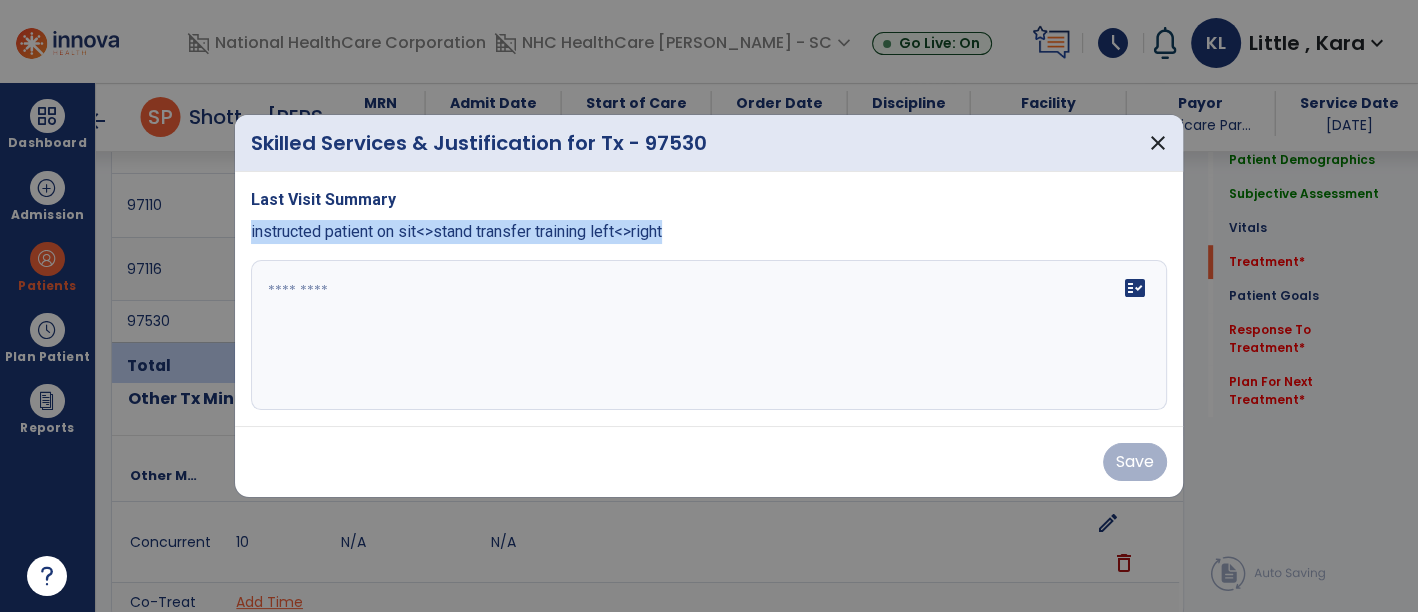 drag, startPoint x: 240, startPoint y: 229, endPoint x: 774, endPoint y: 292, distance: 537.7034 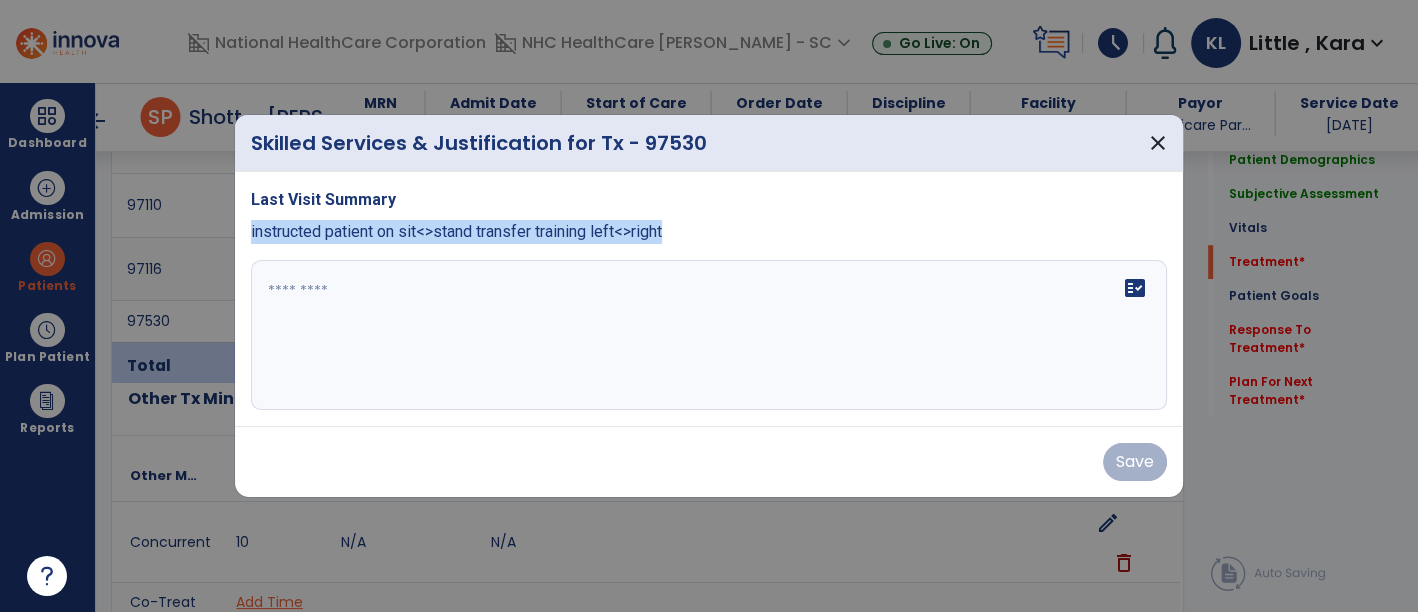 copy on "instructed patient on sit<>stand transfer training left<>right" 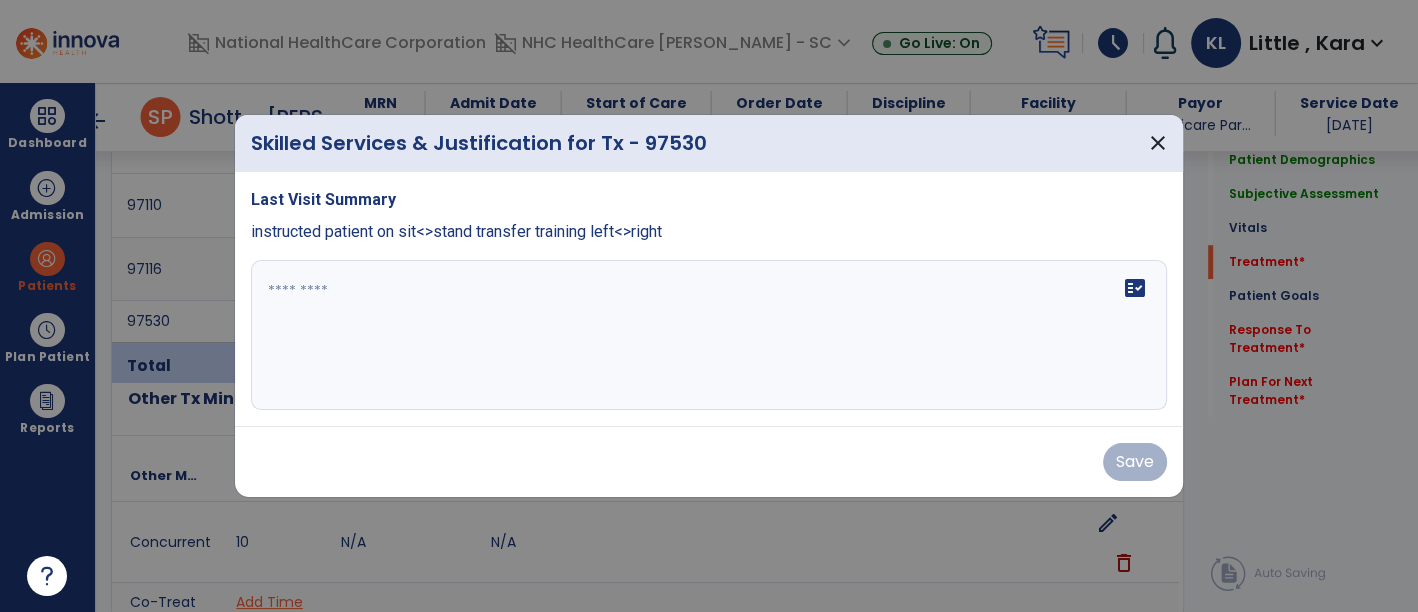 click at bounding box center [709, 335] 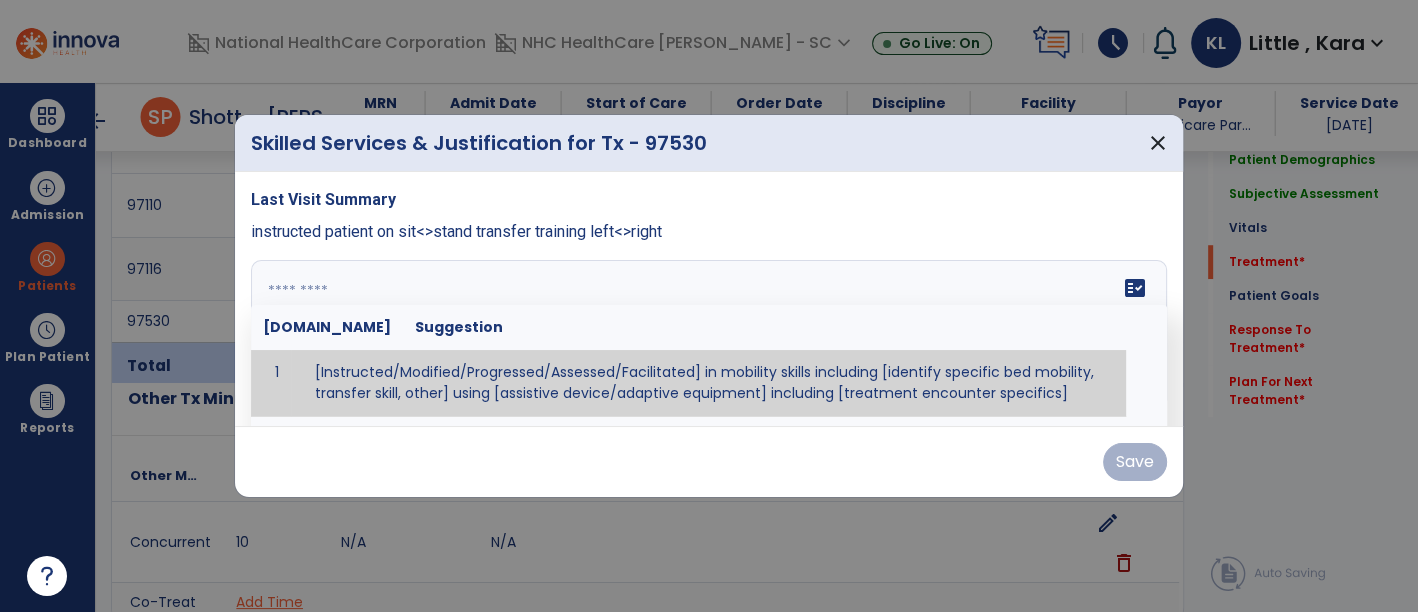 paste on "**********" 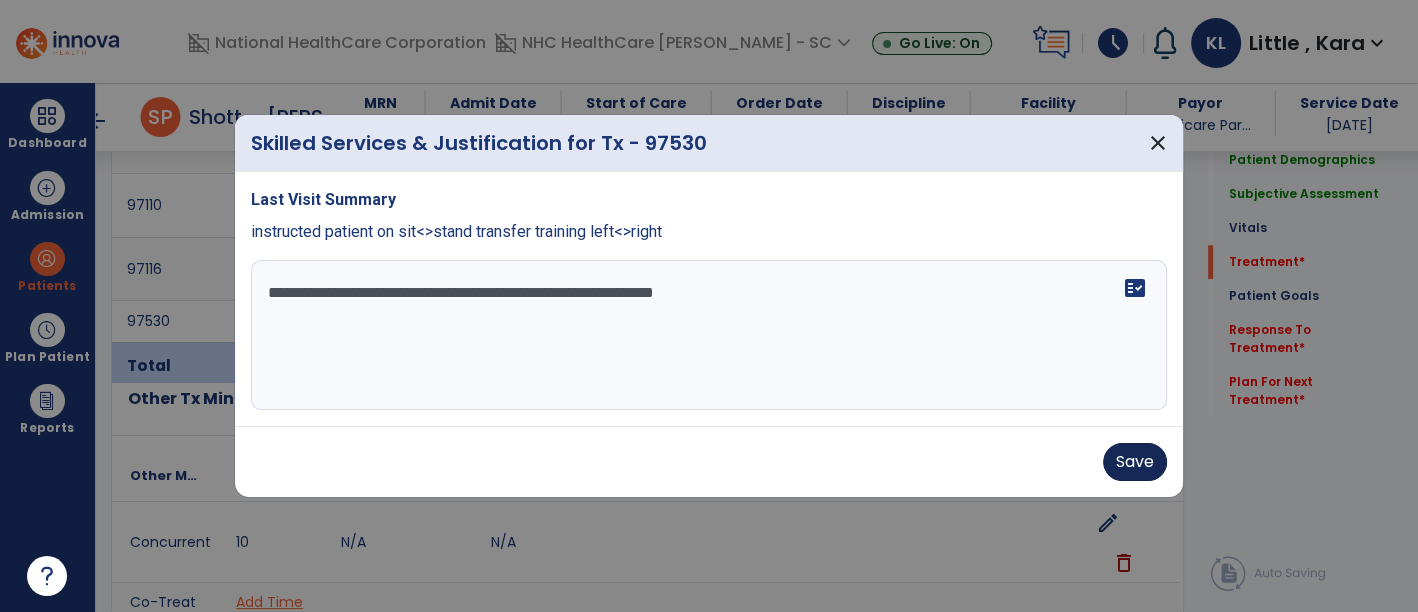 type on "**********" 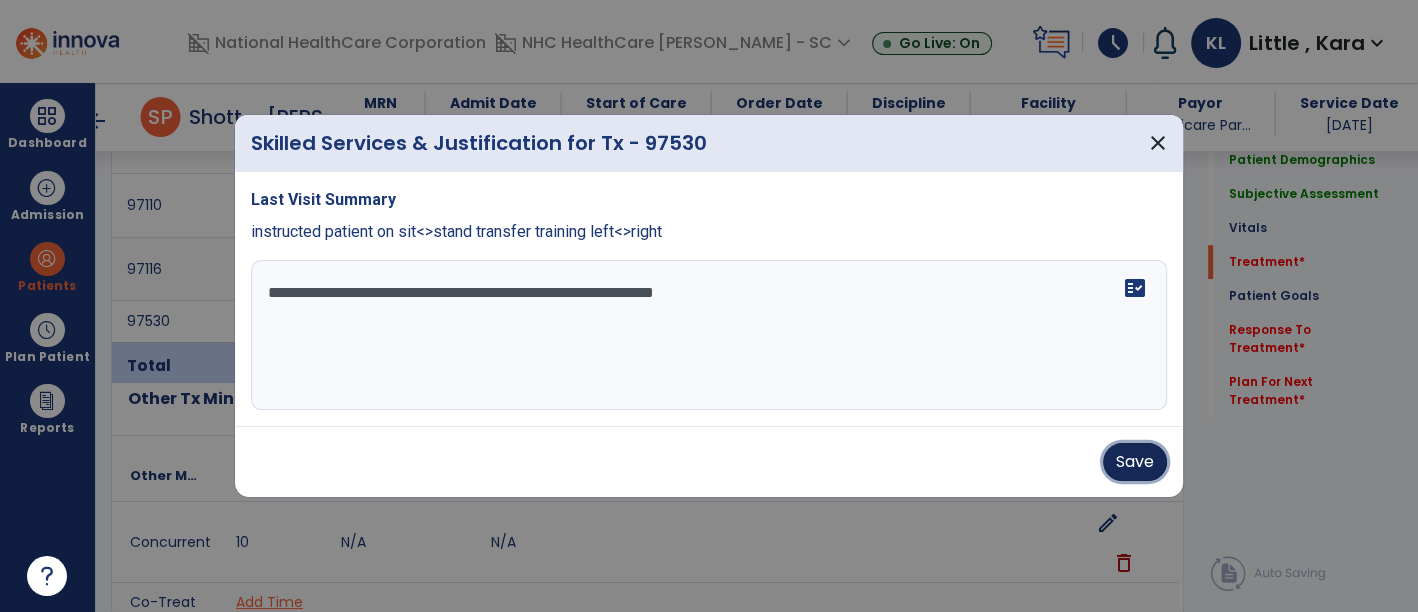 click on "Save" at bounding box center [1135, 462] 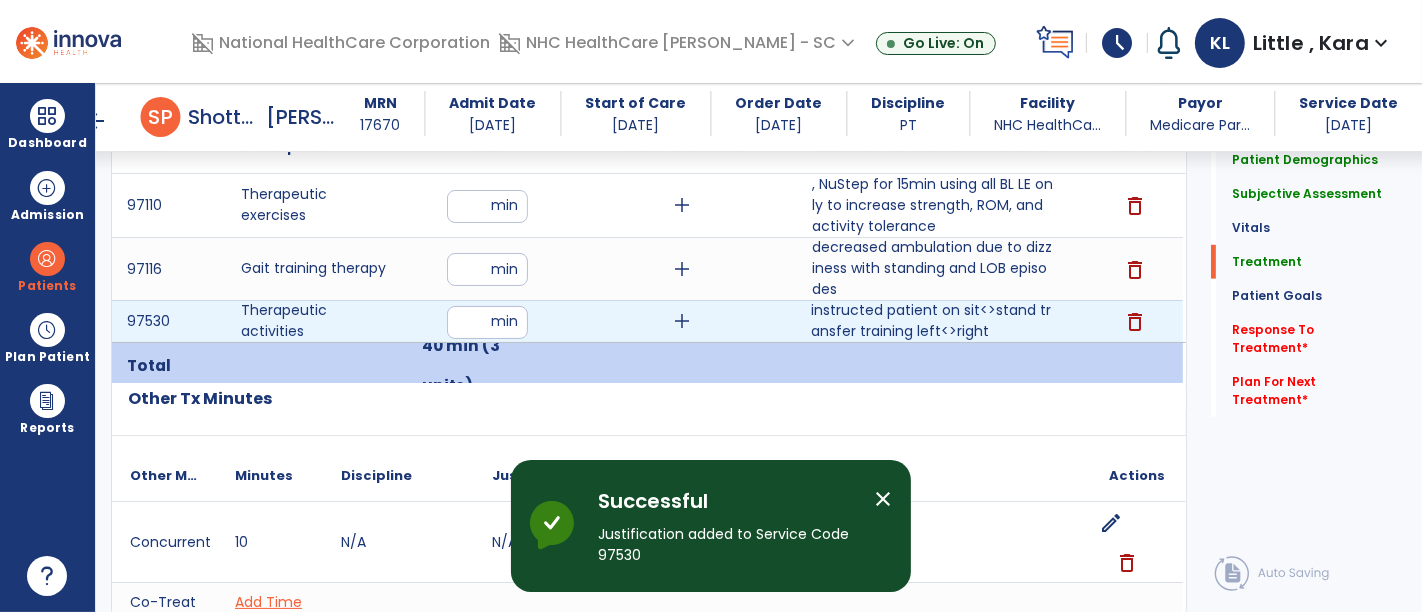click on "instructed patient on sit<>stand transfer training left<>right" at bounding box center [933, 321] 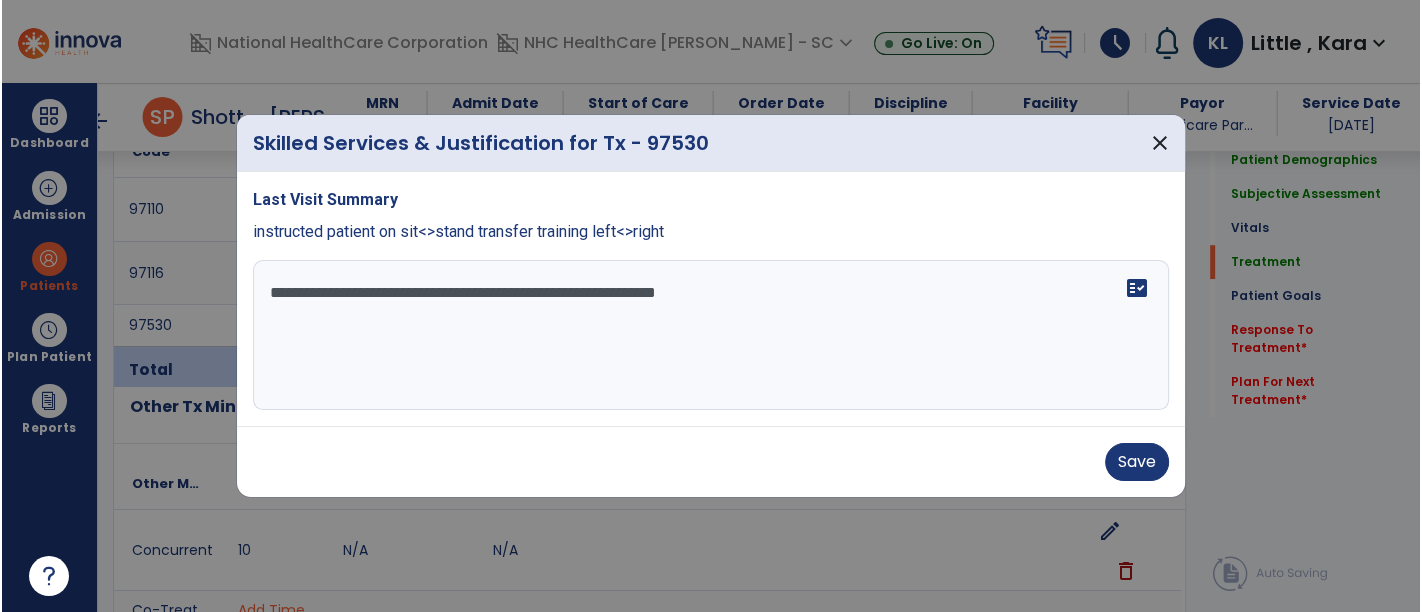 scroll, scrollTop: 1222, scrollLeft: 0, axis: vertical 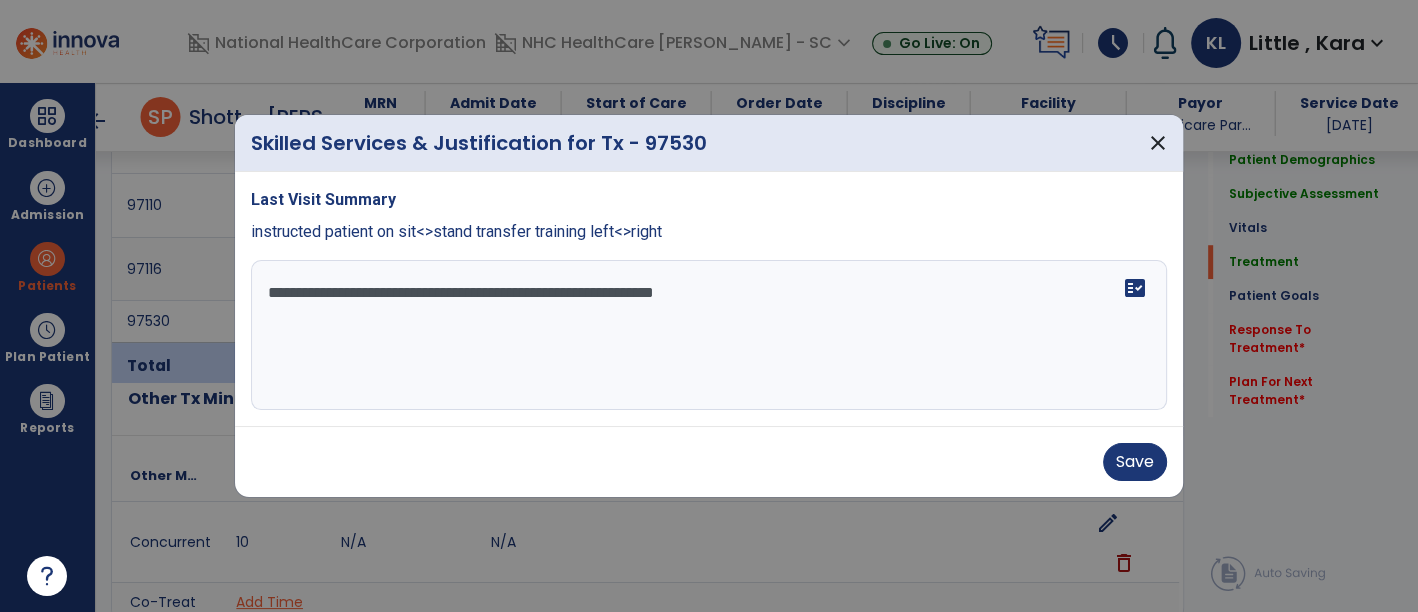 click on "**********" at bounding box center (709, 335) 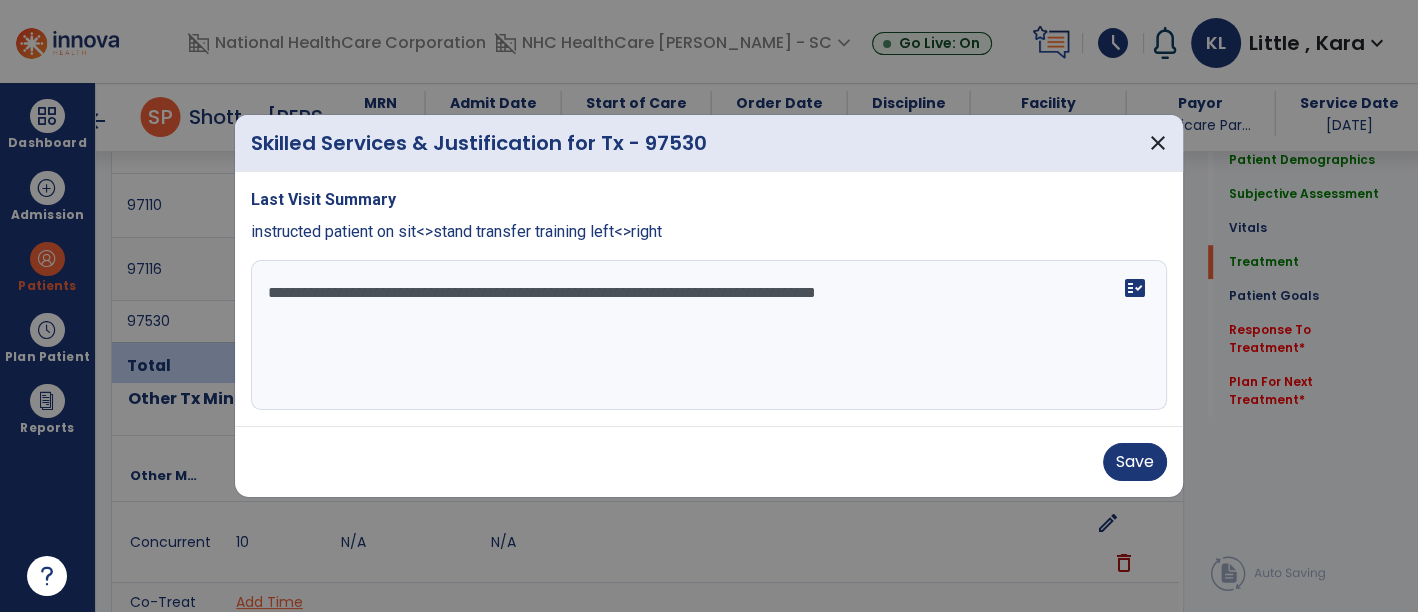 click on "**********" at bounding box center [709, 335] 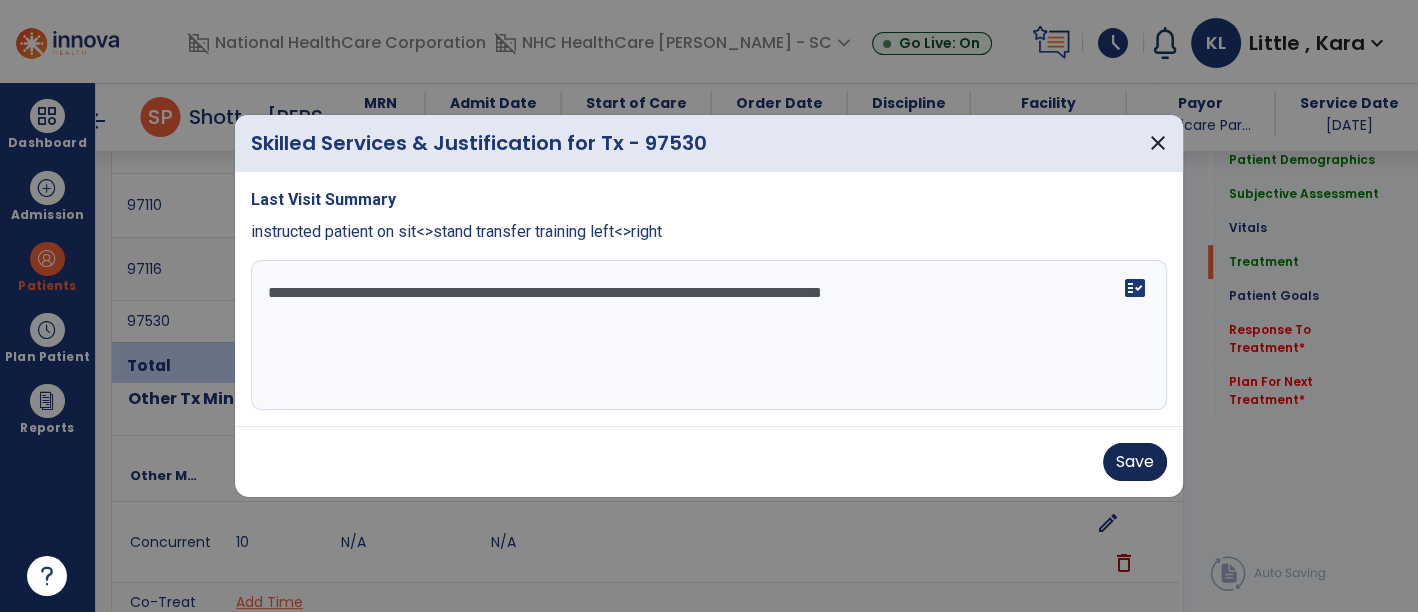 type on "**********" 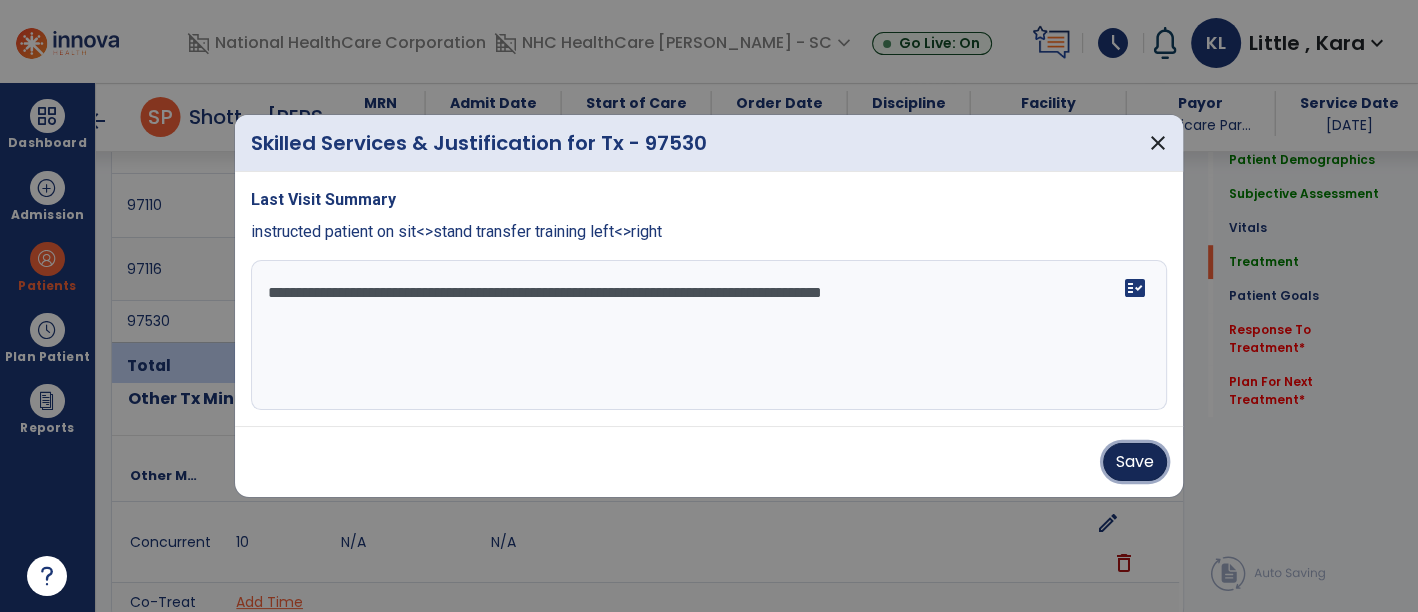 click on "Save" at bounding box center (1135, 462) 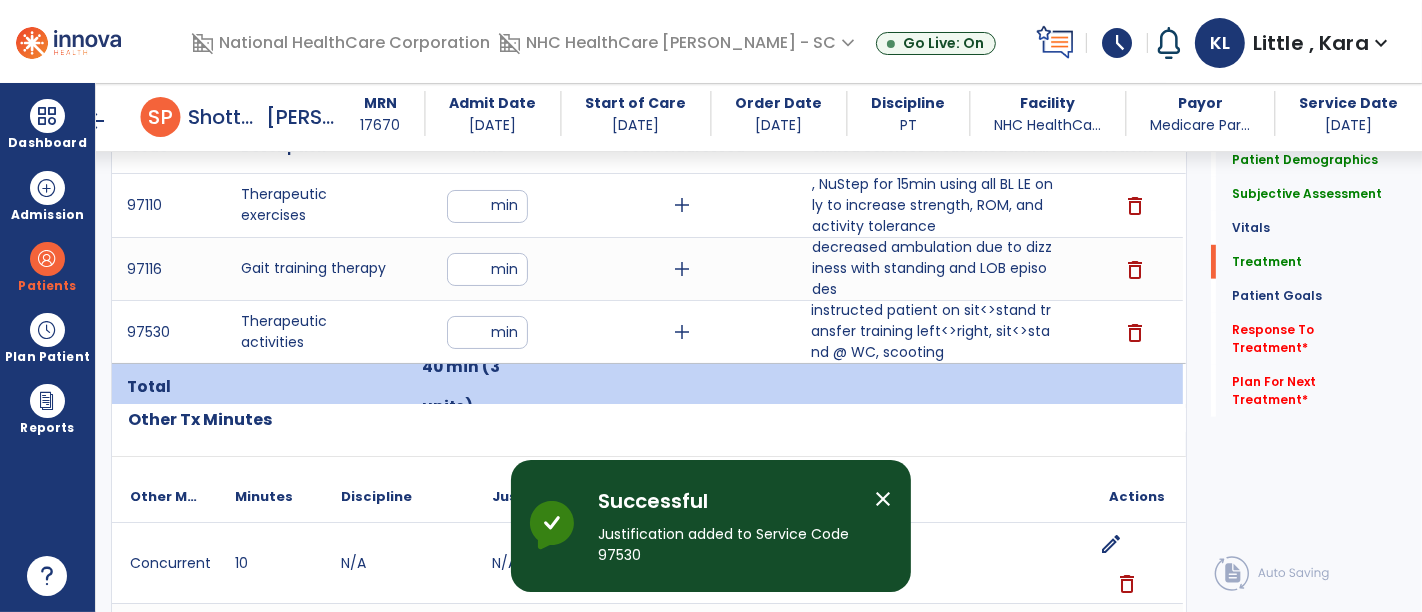 click on "close" at bounding box center [883, 499] 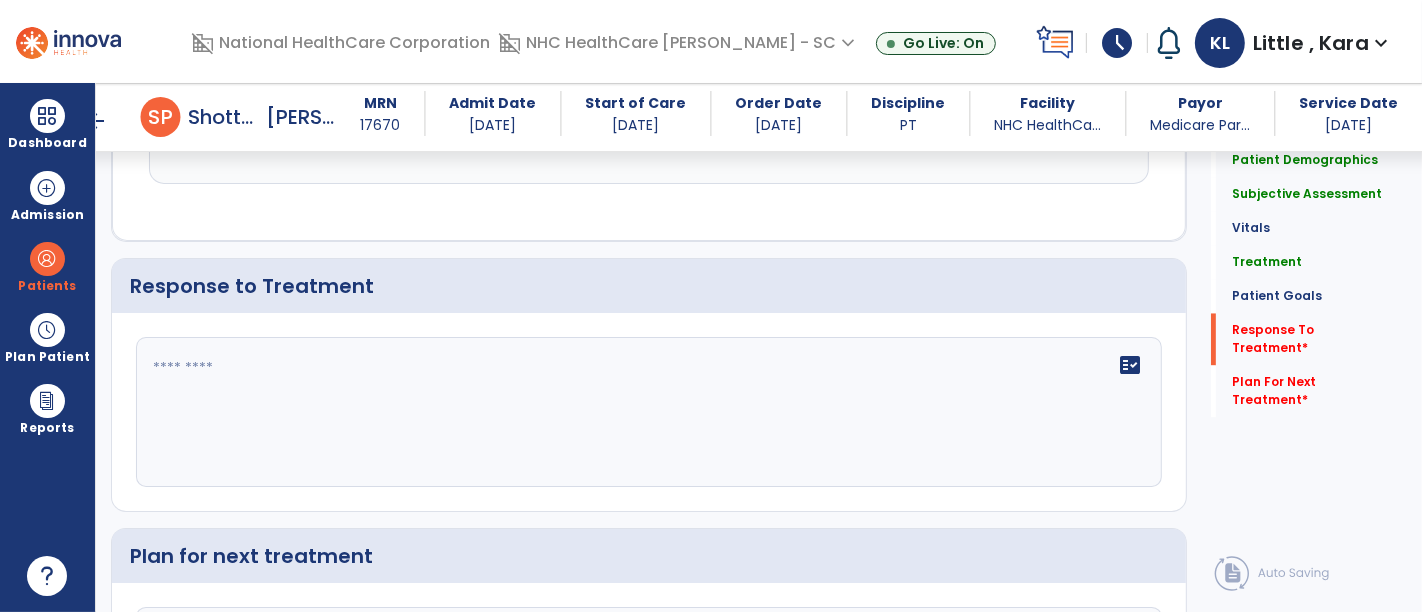 scroll, scrollTop: 3333, scrollLeft: 0, axis: vertical 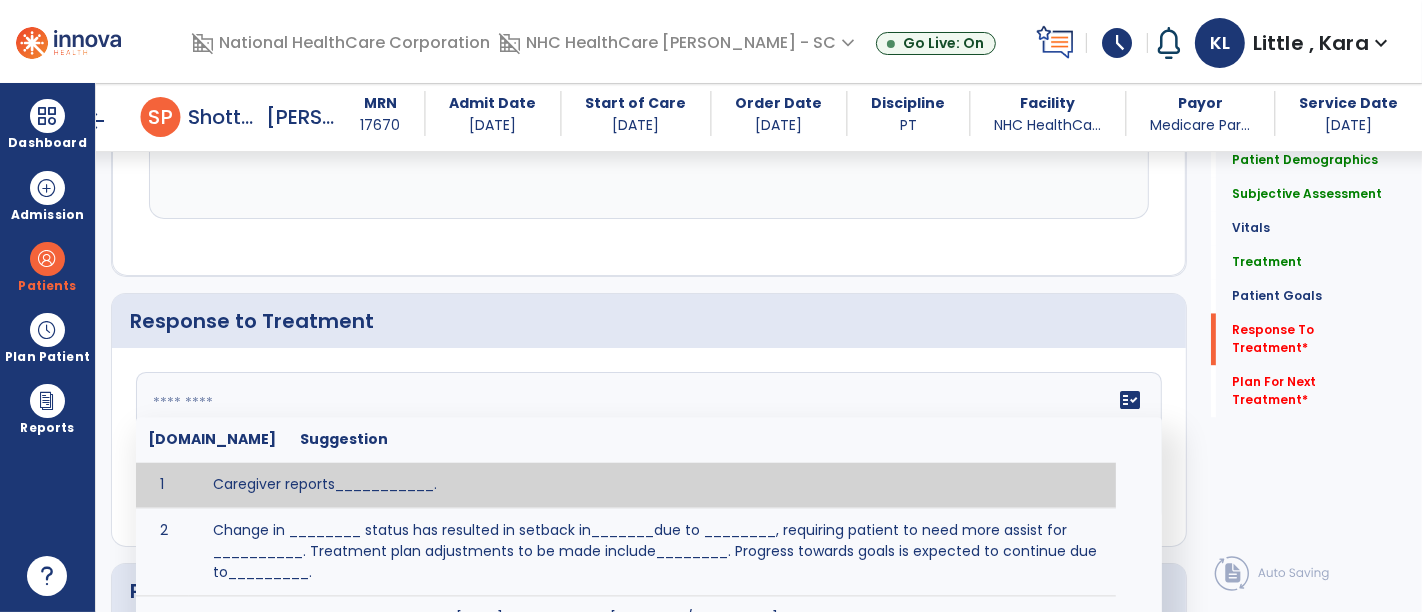 click 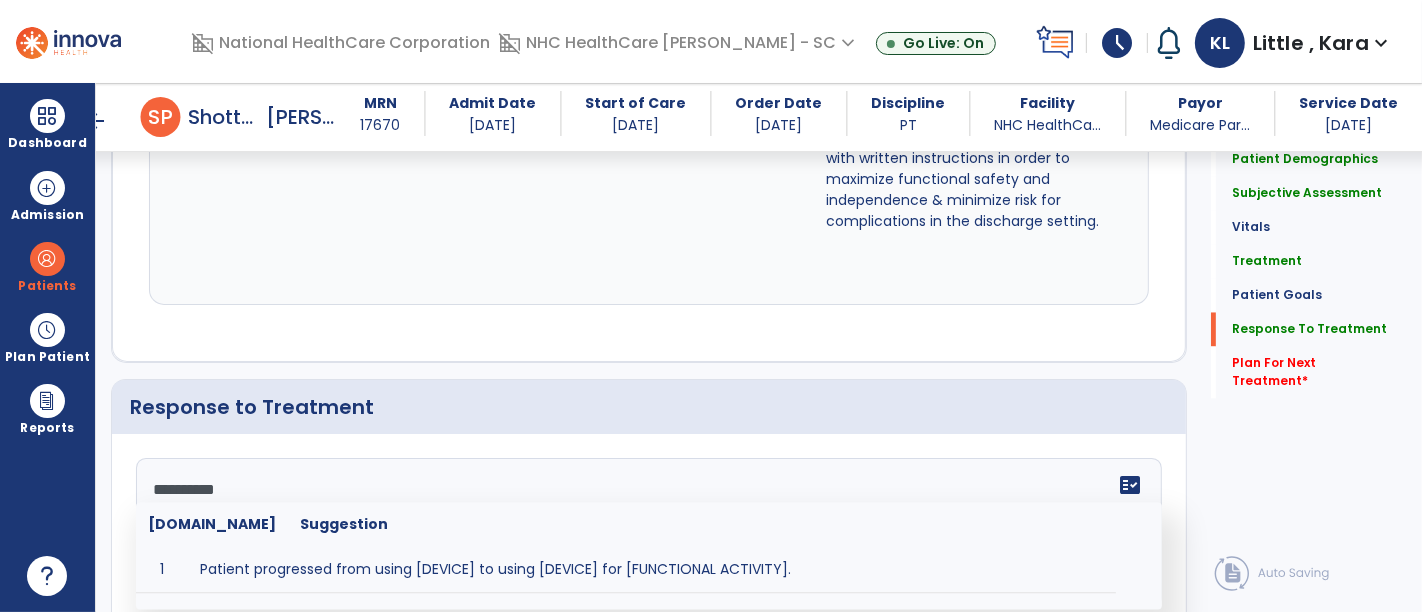 scroll, scrollTop: 3333, scrollLeft: 0, axis: vertical 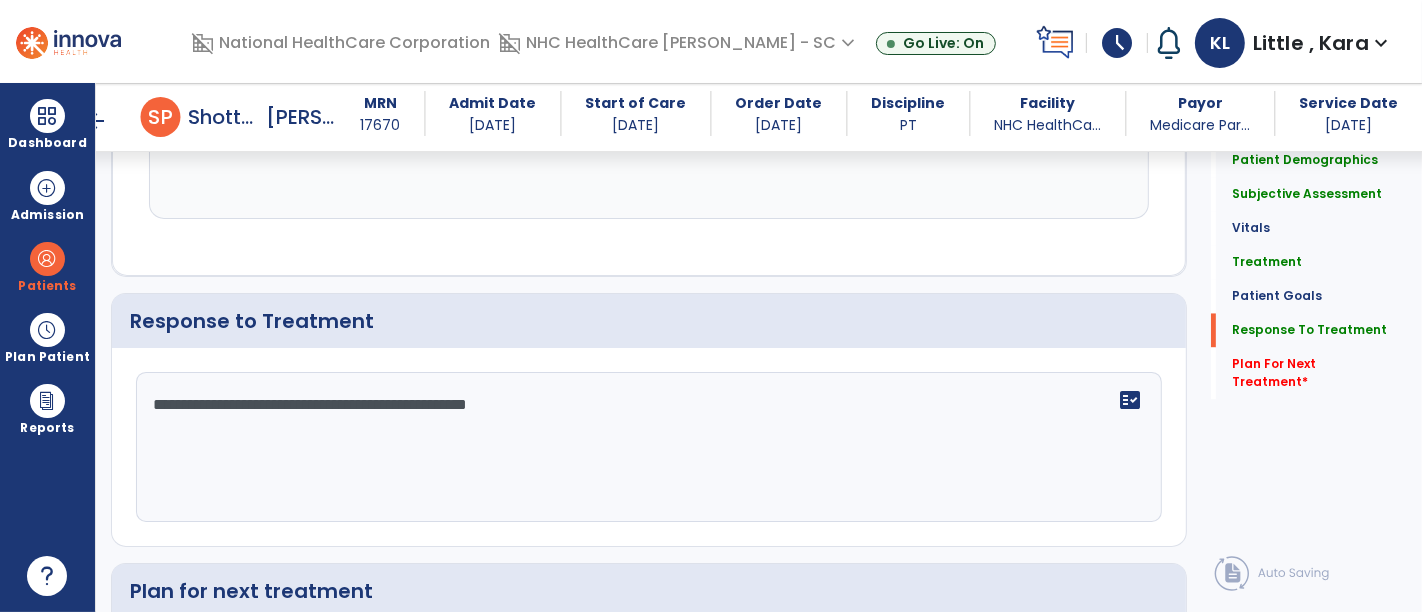 click on "**********" 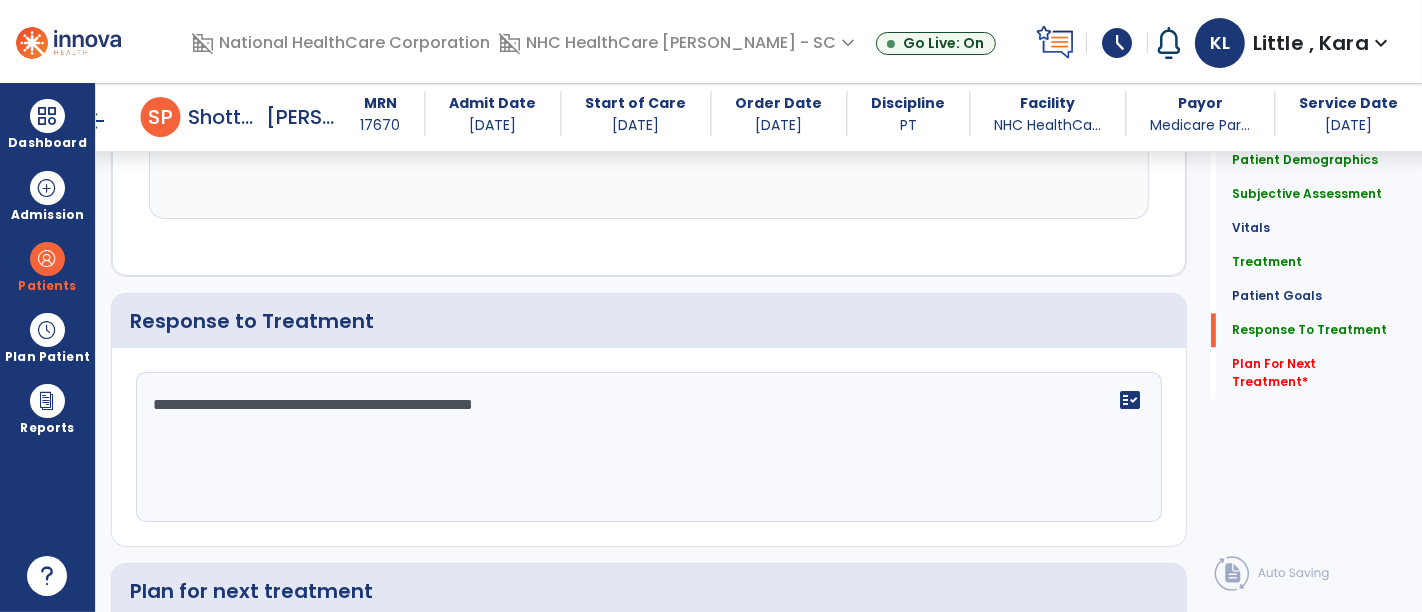 drag, startPoint x: 849, startPoint y: 453, endPoint x: 797, endPoint y: 459, distance: 52.34501 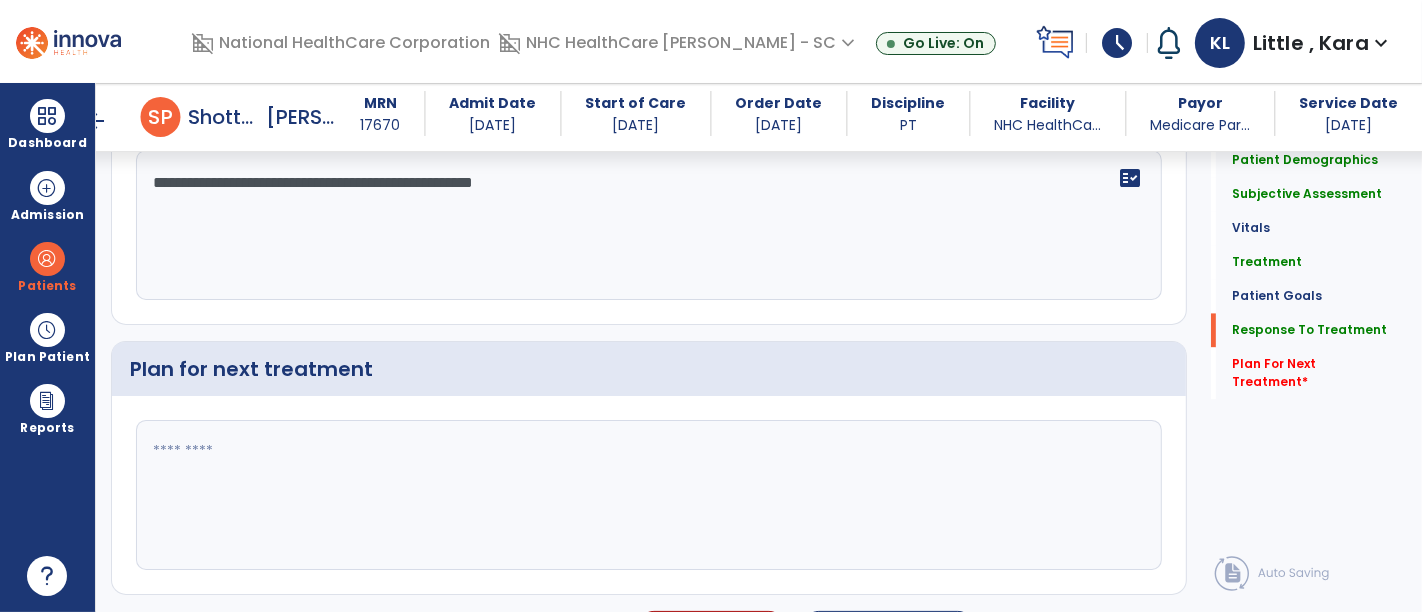 type on "**********" 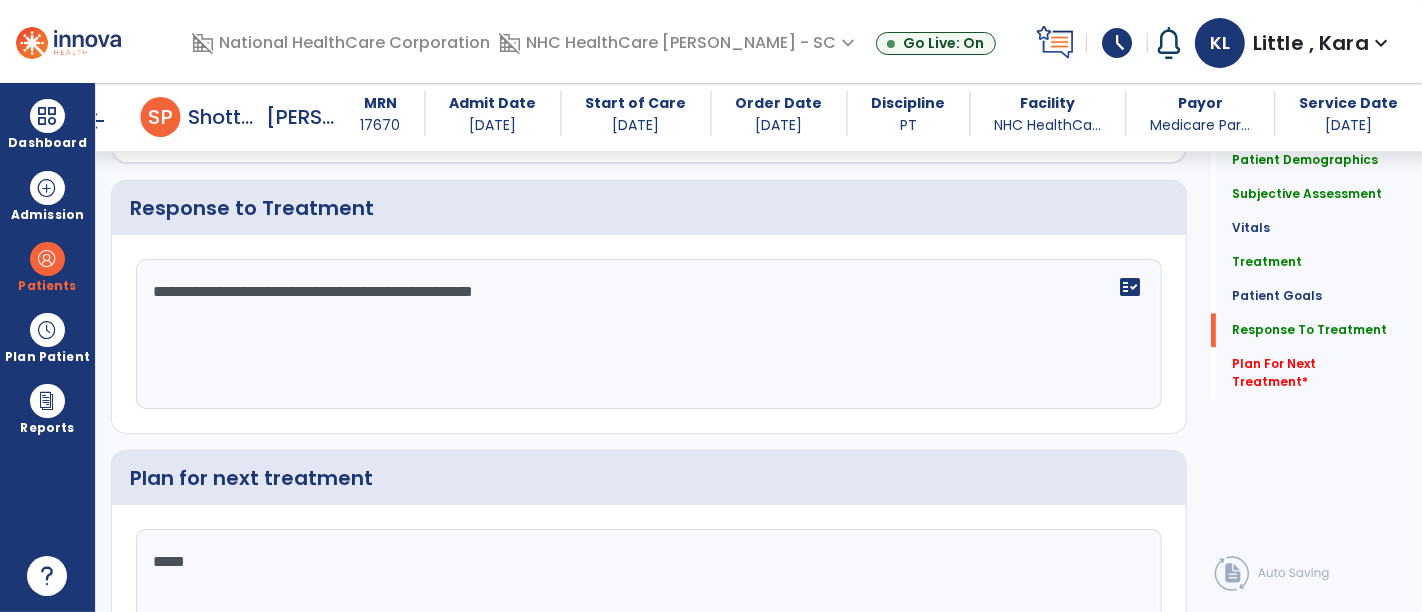 scroll, scrollTop: 3555, scrollLeft: 0, axis: vertical 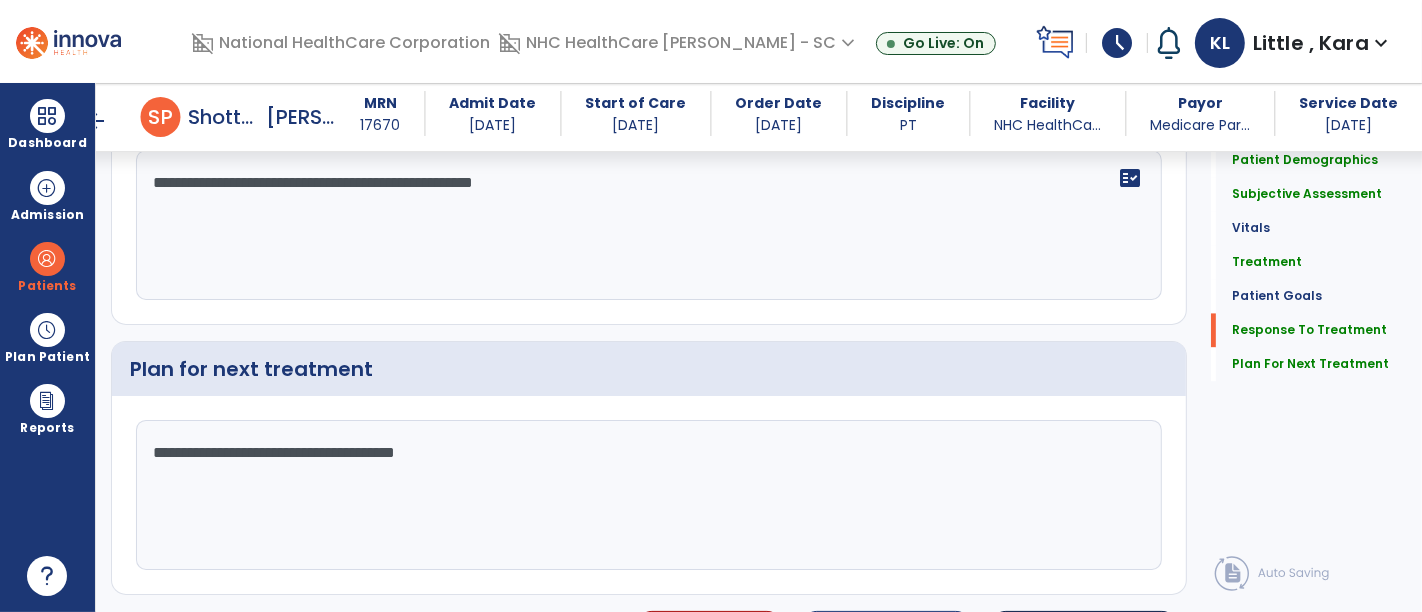 type on "**********" 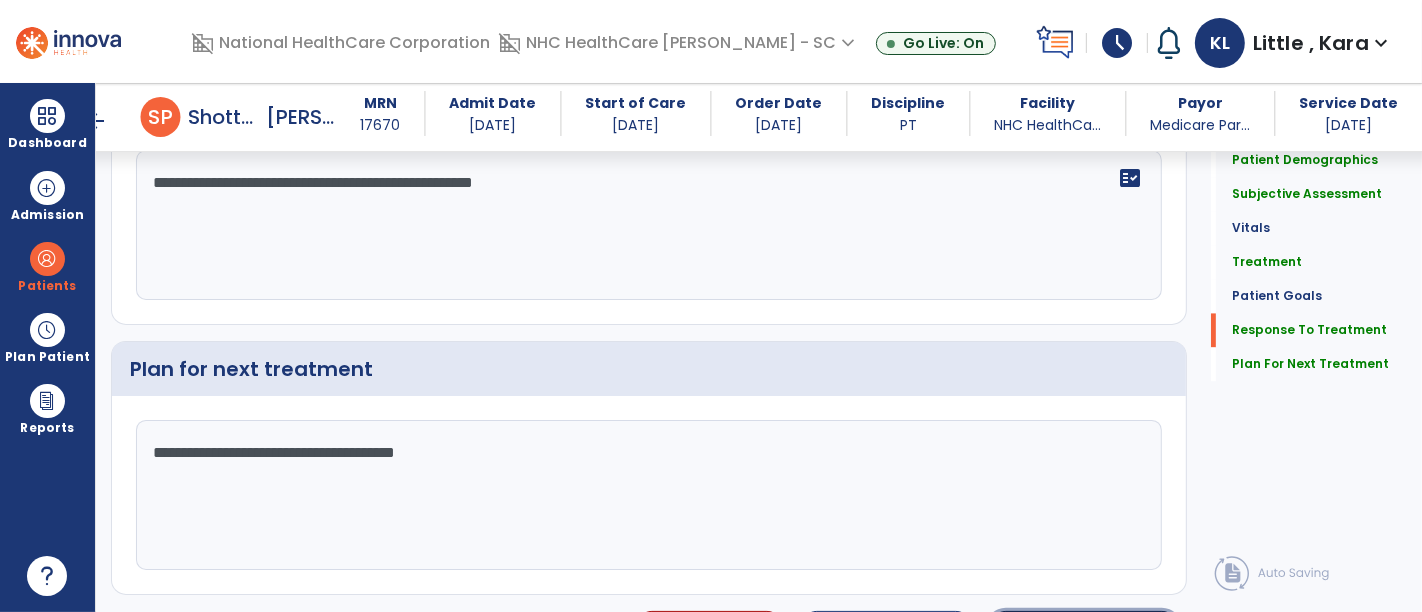 click on "Sign Doc" 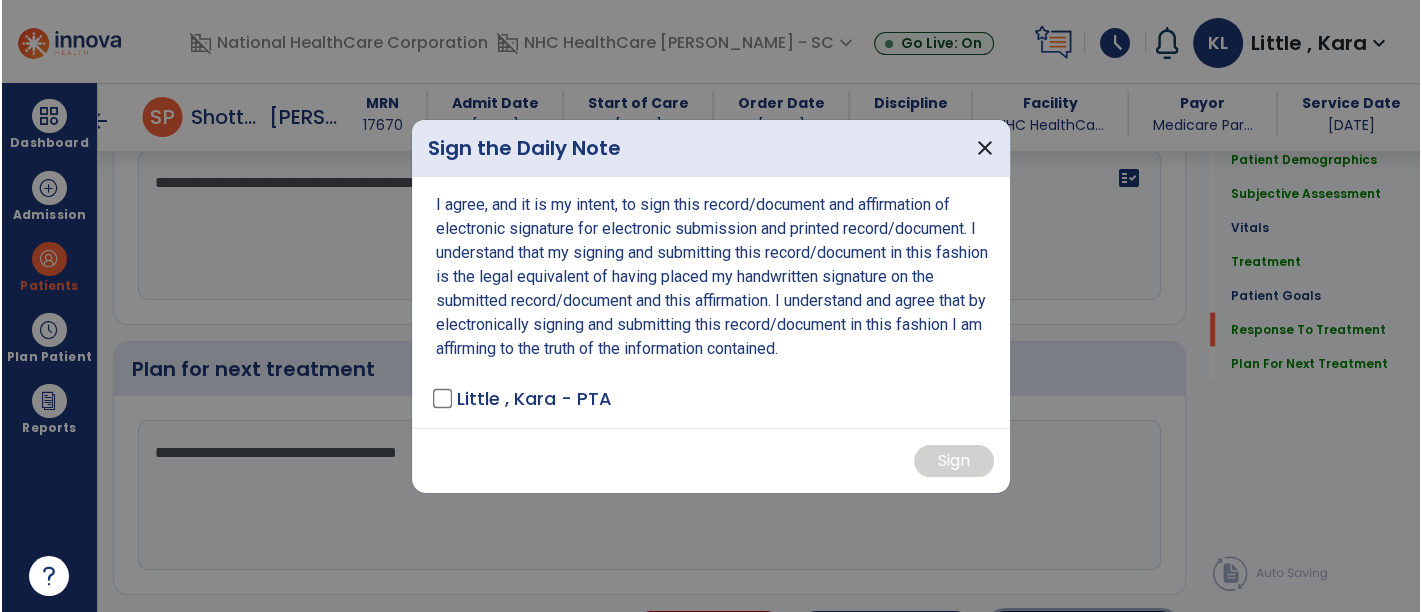 scroll, scrollTop: 3555, scrollLeft: 0, axis: vertical 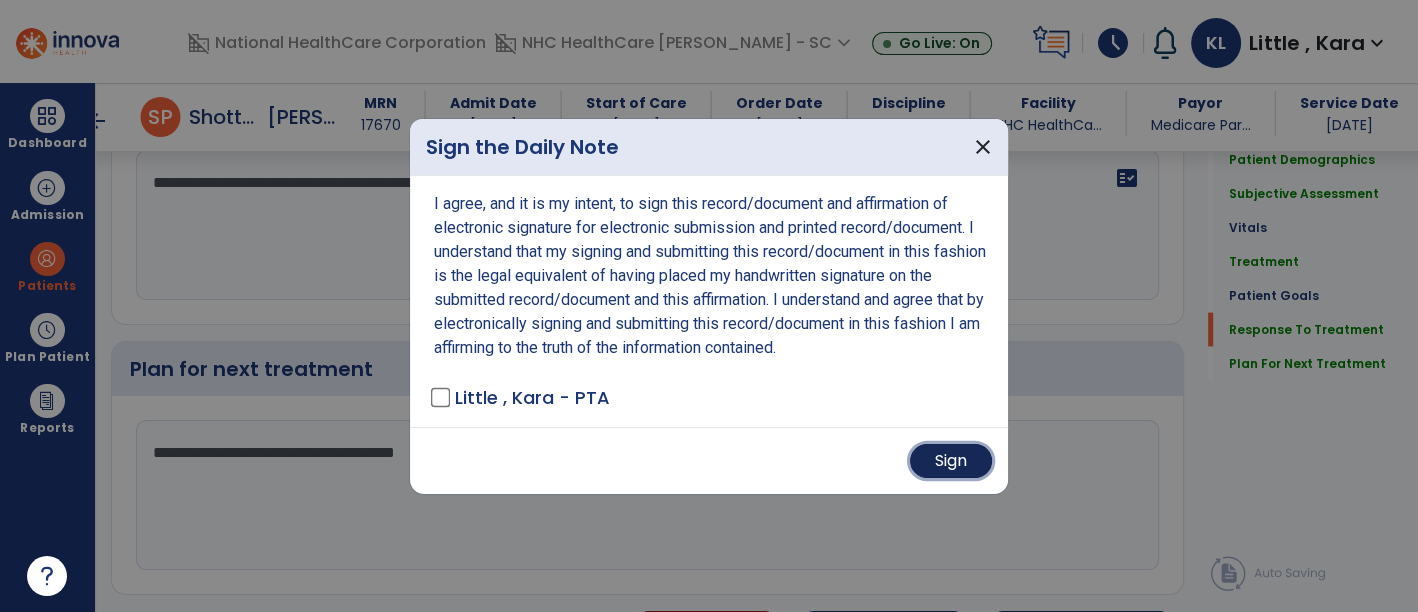 click on "Sign" at bounding box center (951, 461) 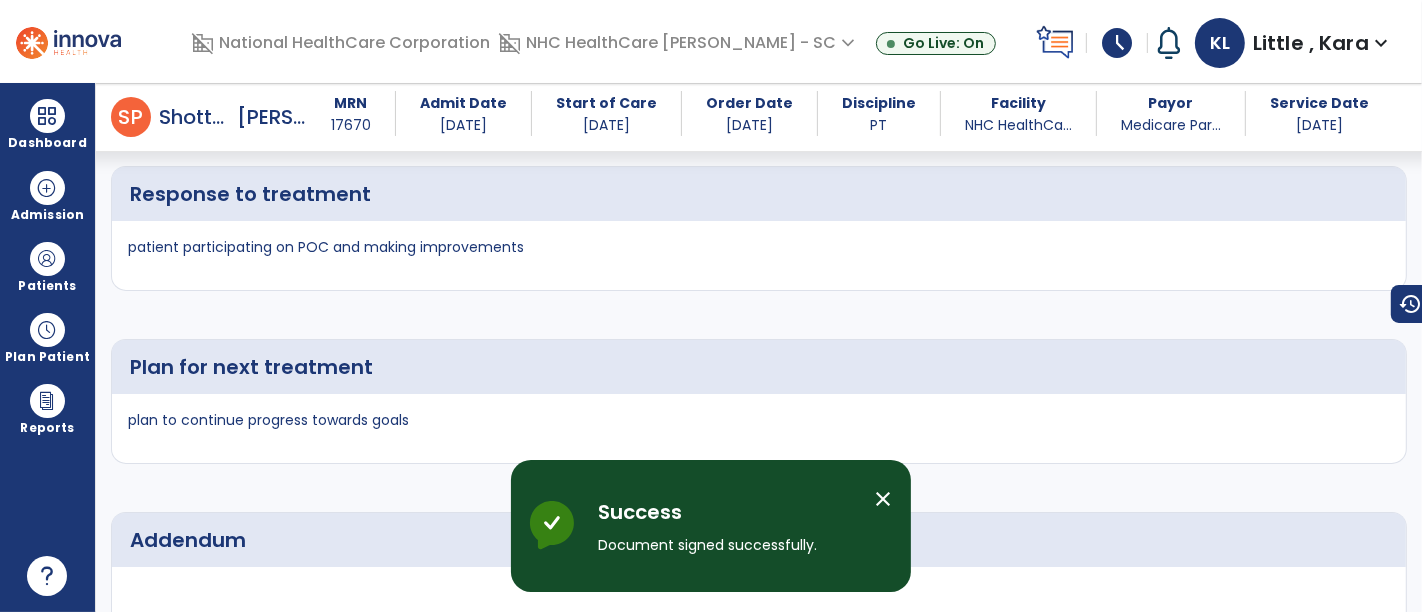 scroll, scrollTop: 4791, scrollLeft: 0, axis: vertical 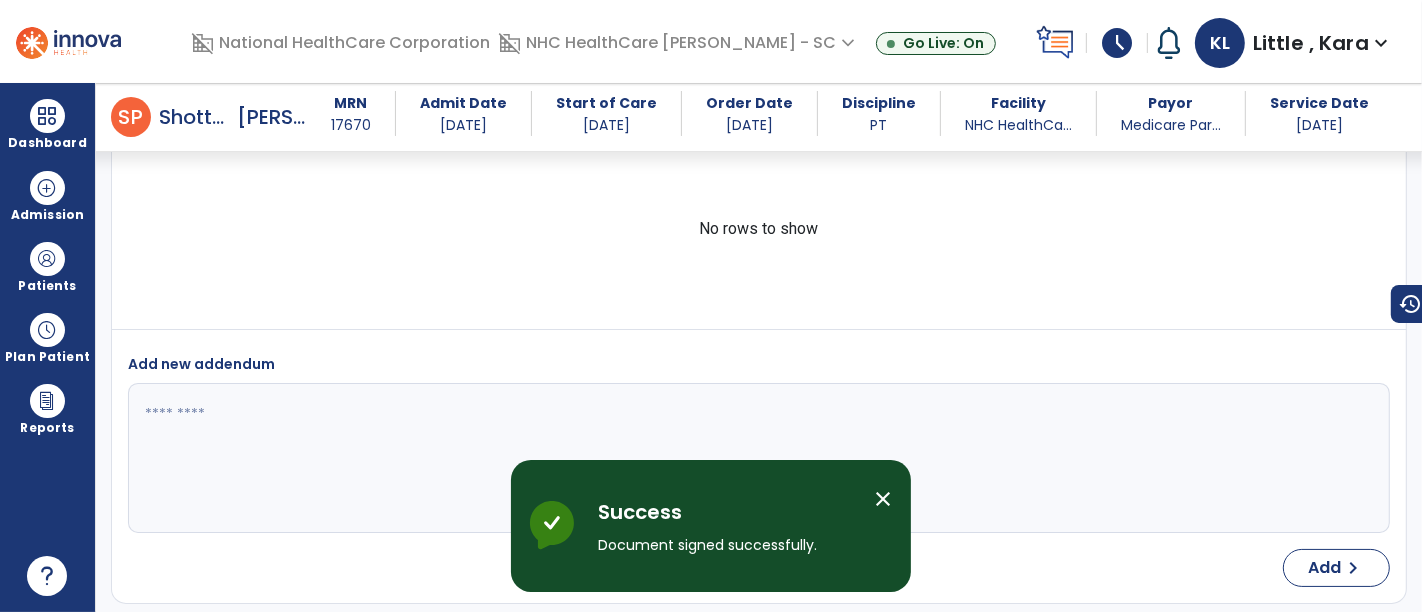 click on "close" at bounding box center (883, 499) 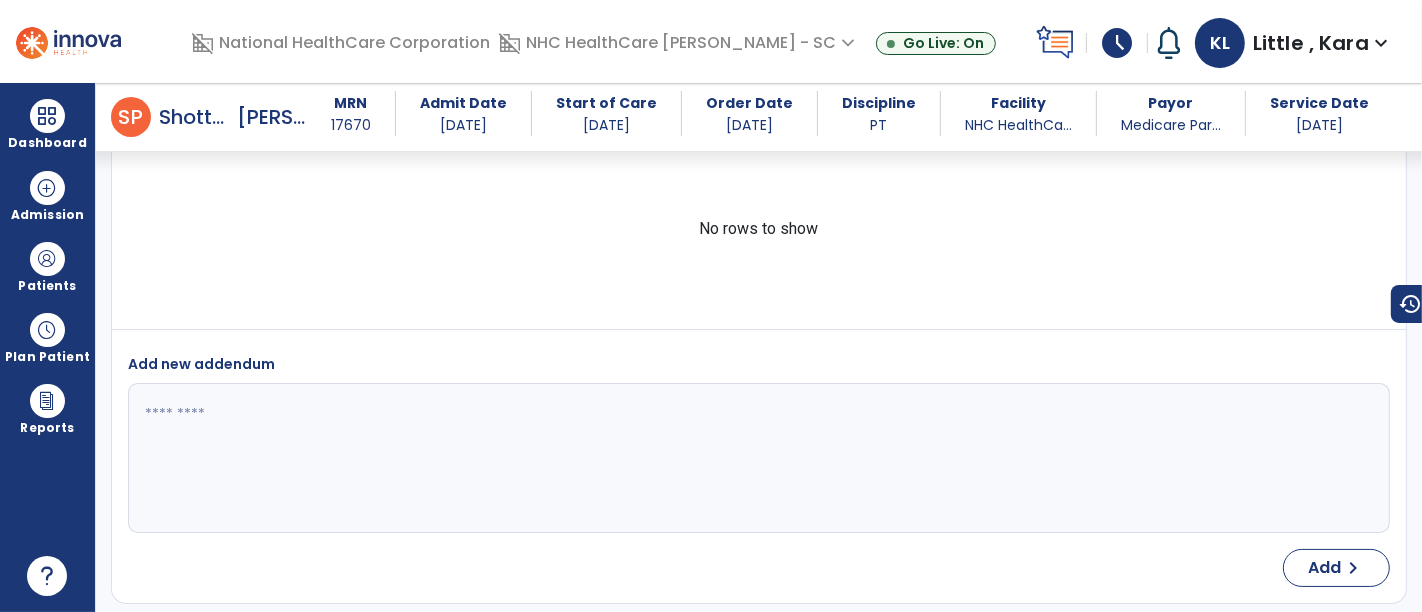 select on "*" 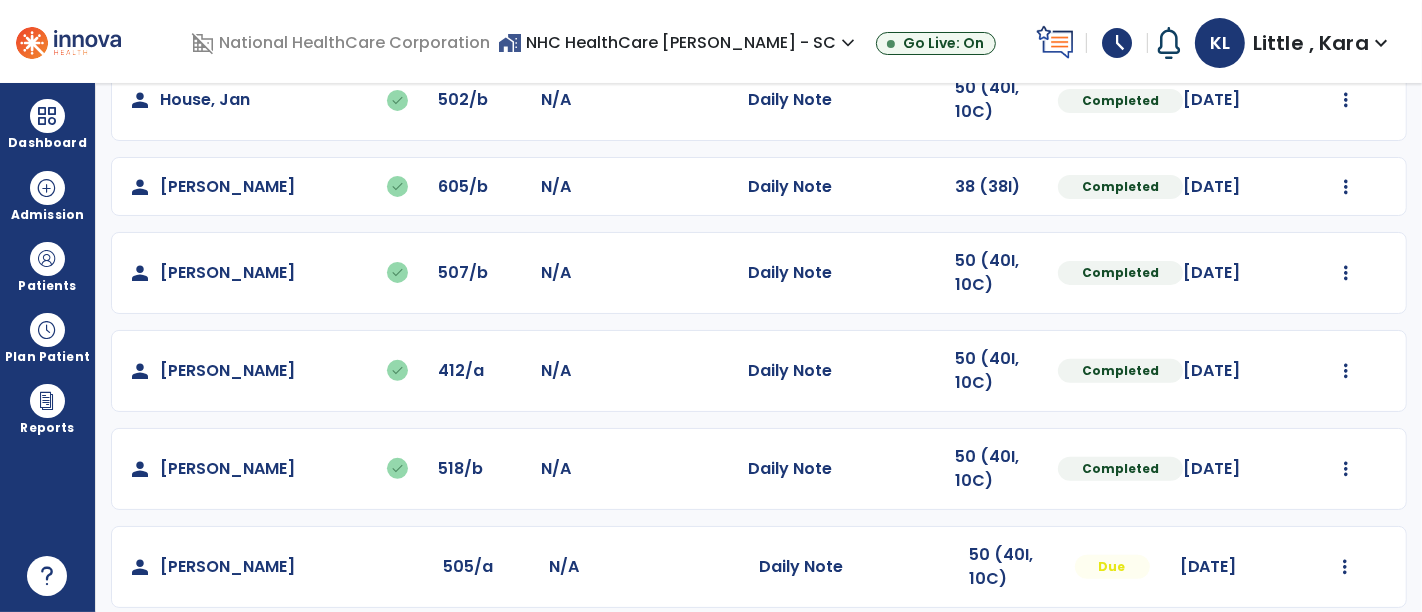 scroll, scrollTop: 617, scrollLeft: 0, axis: vertical 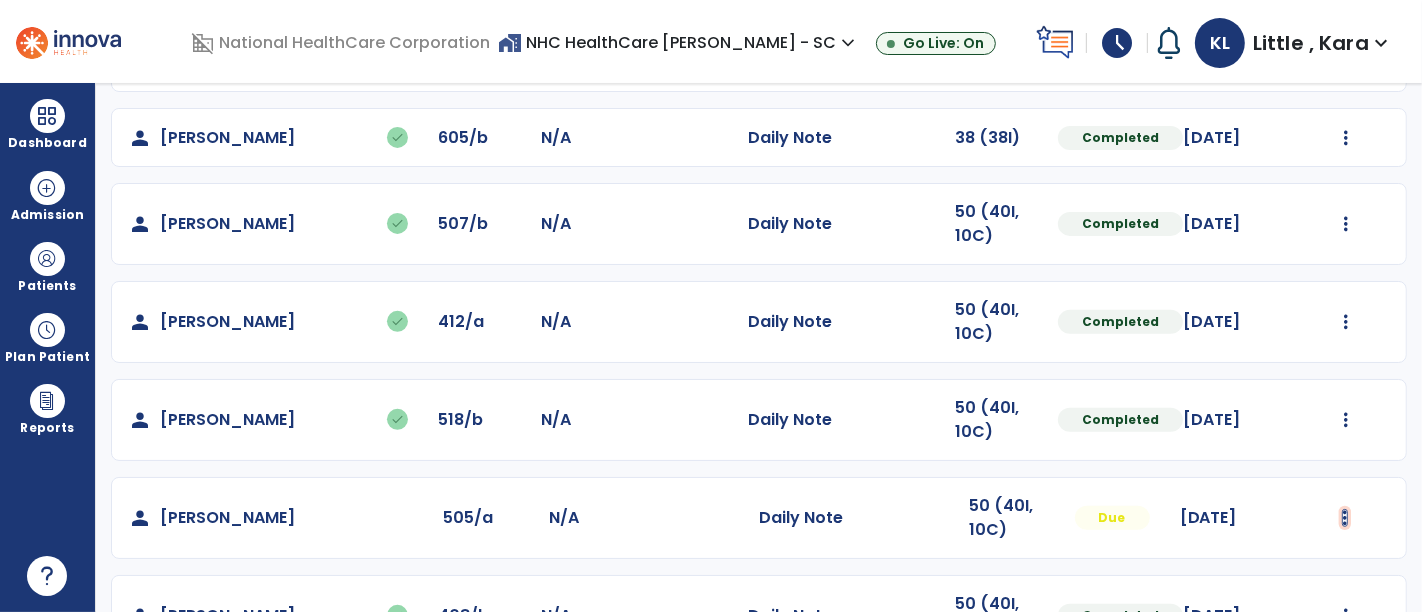 click at bounding box center (1346, -317) 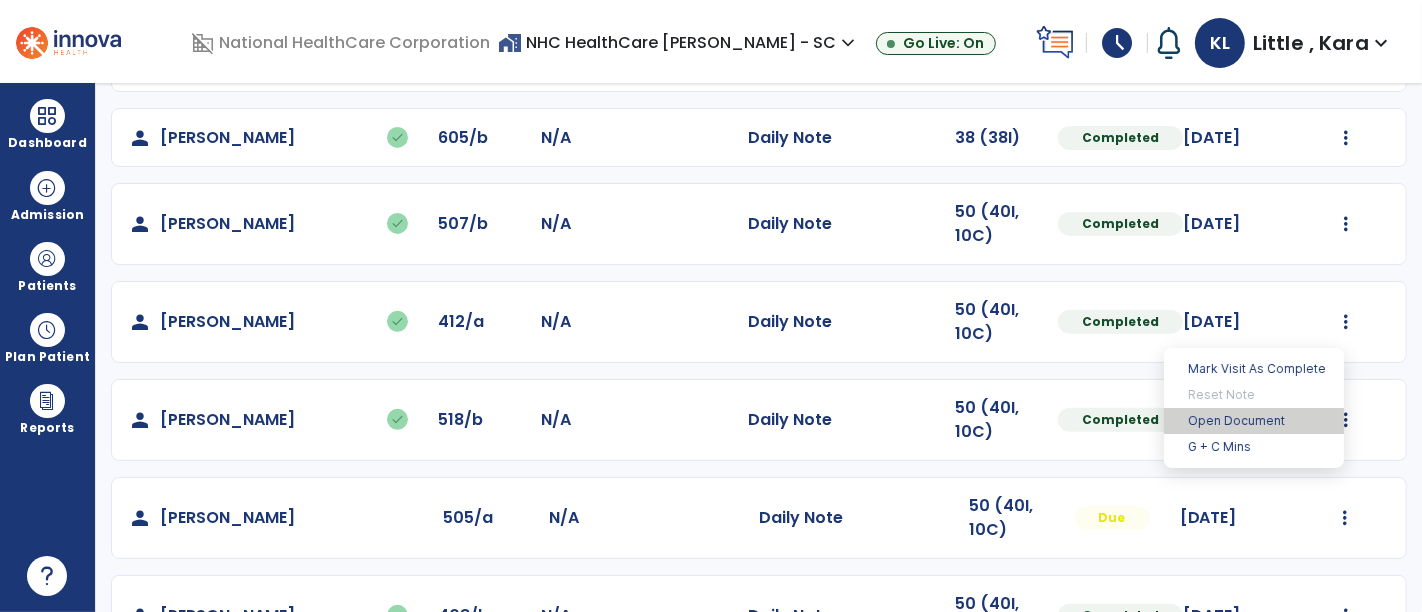click on "Open Document" at bounding box center [1254, 421] 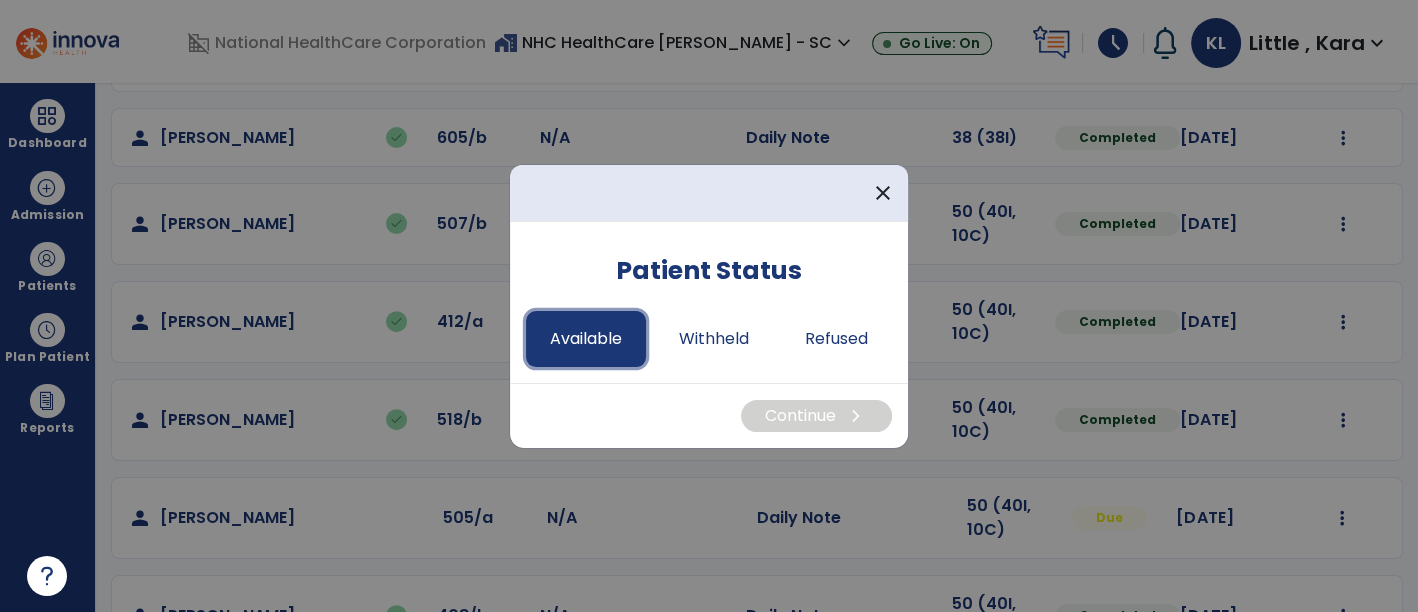 click on "Available" at bounding box center [586, 339] 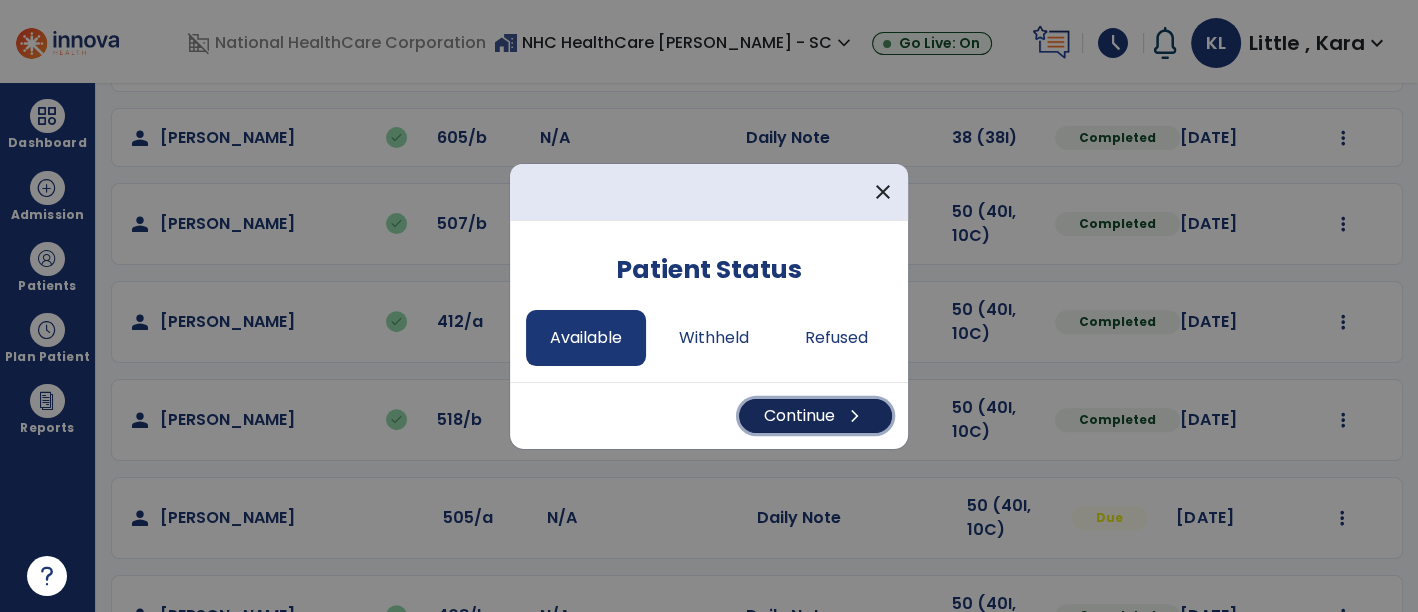 click on "Continue   chevron_right" at bounding box center (815, 416) 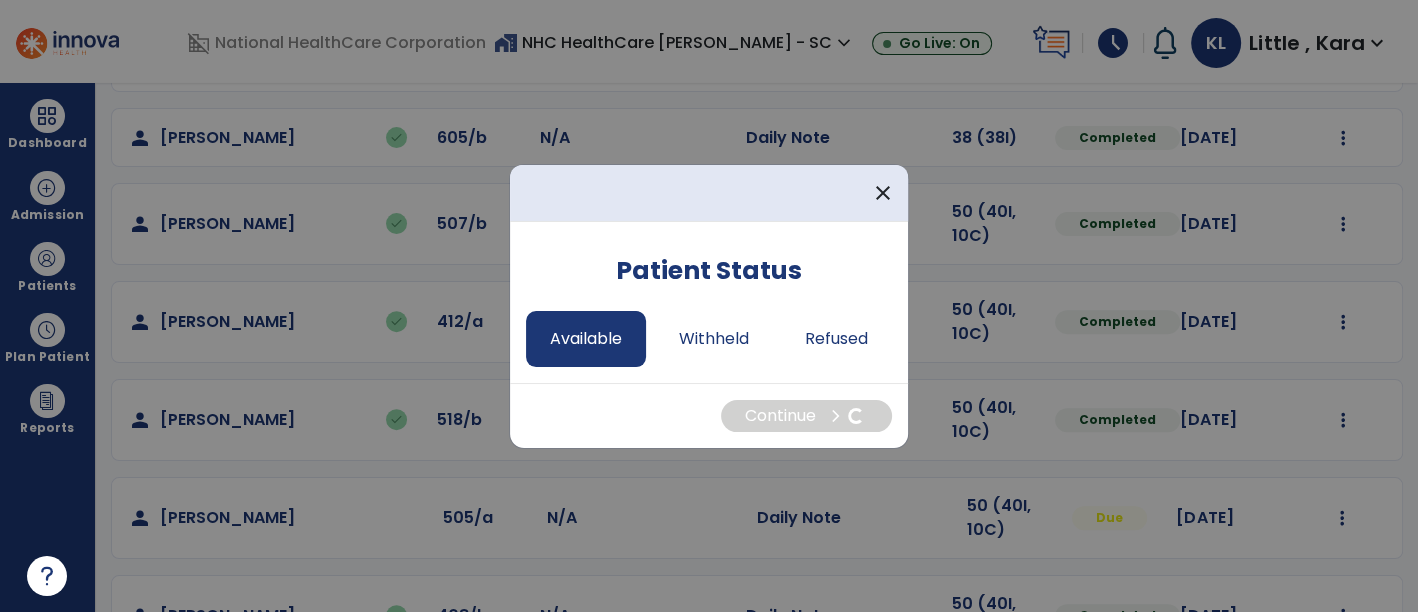 select on "*" 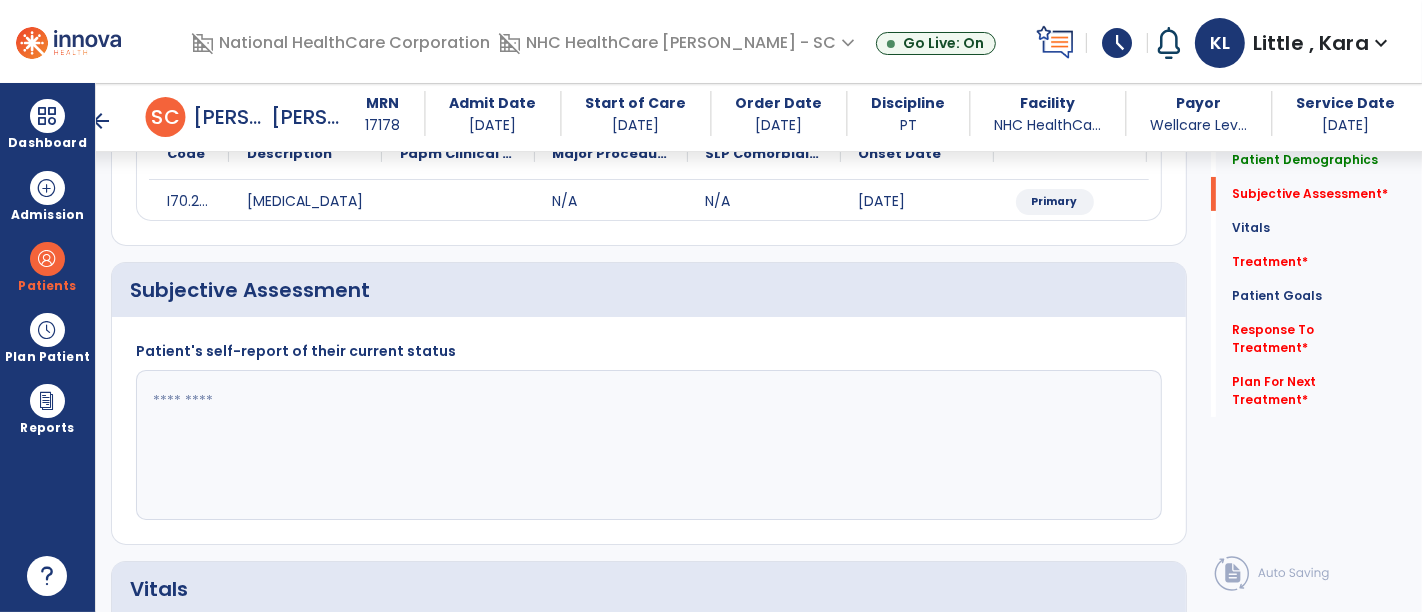 scroll, scrollTop: 333, scrollLeft: 0, axis: vertical 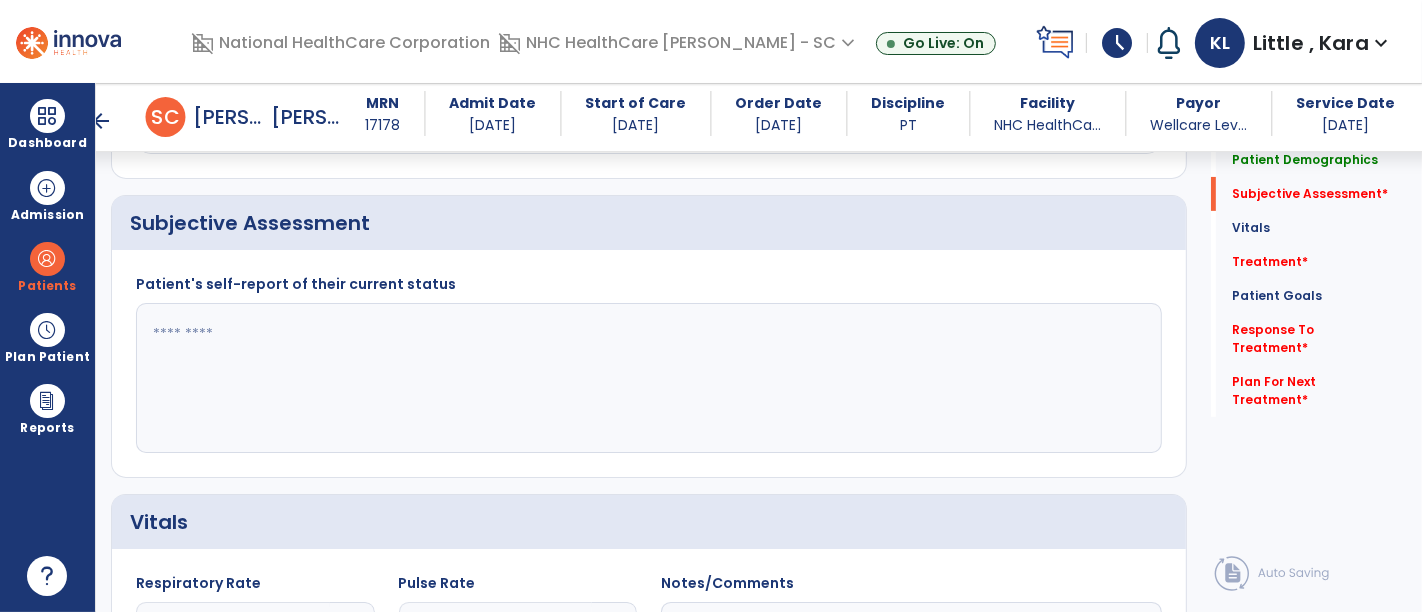 click 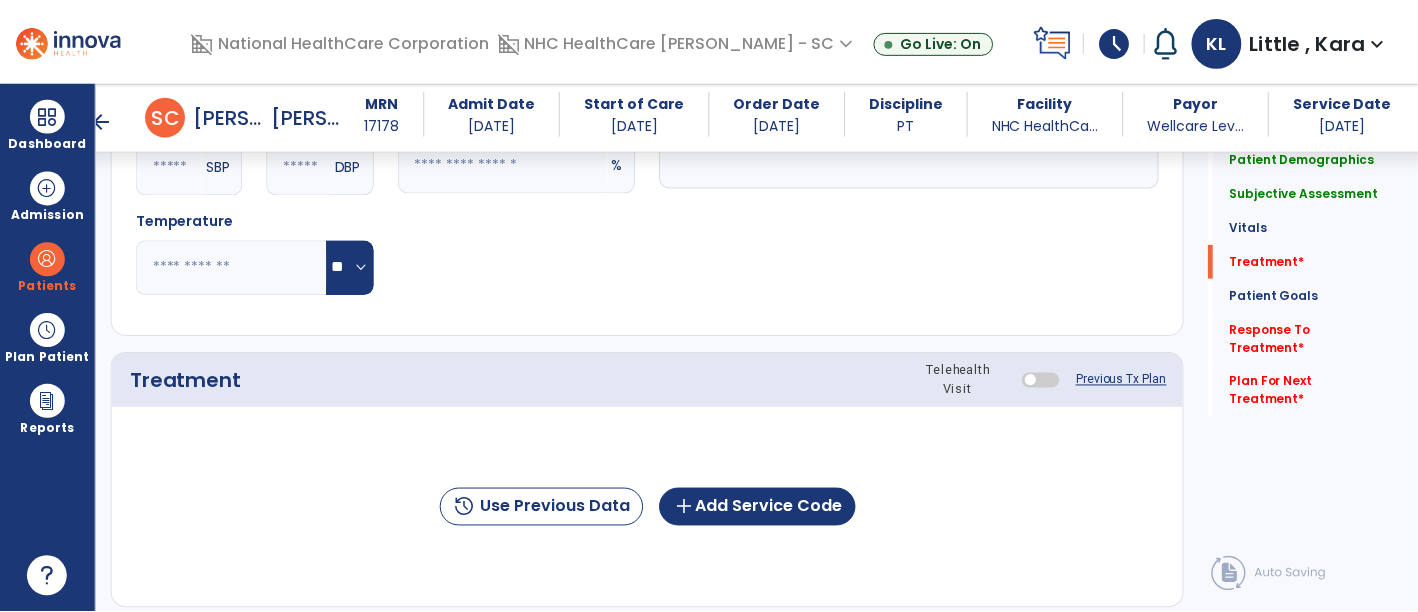 scroll, scrollTop: 994, scrollLeft: 0, axis: vertical 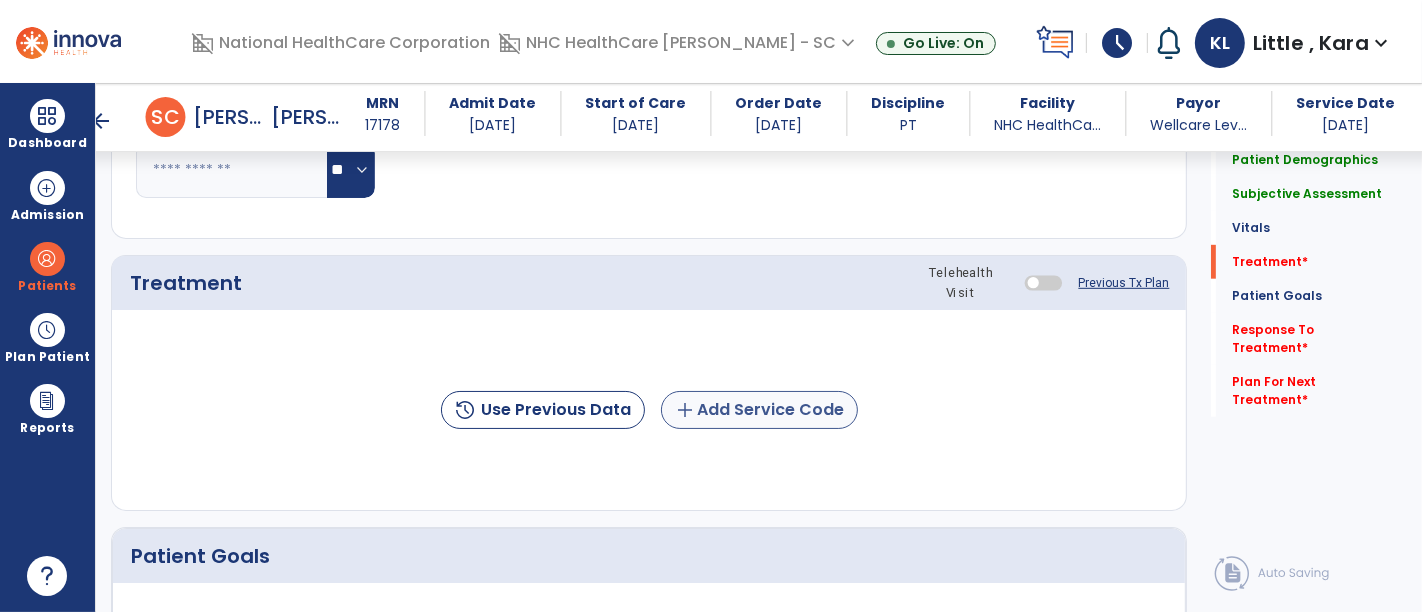 type on "**********" 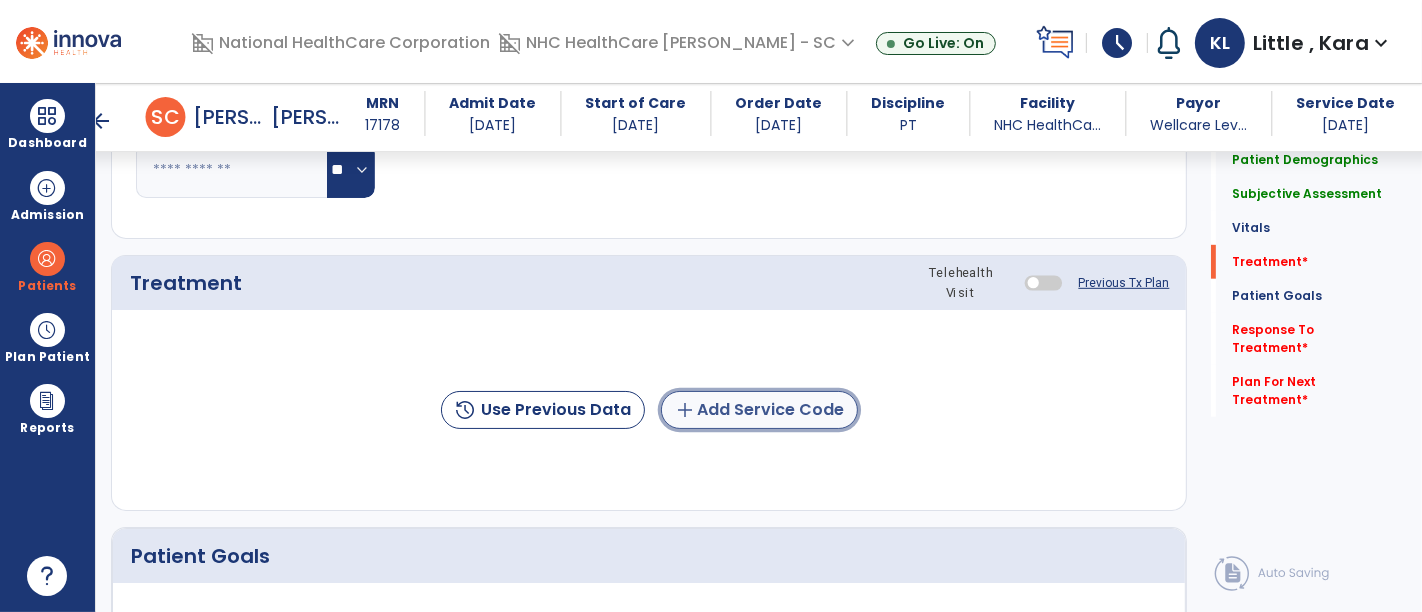 click on "add  Add Service Code" 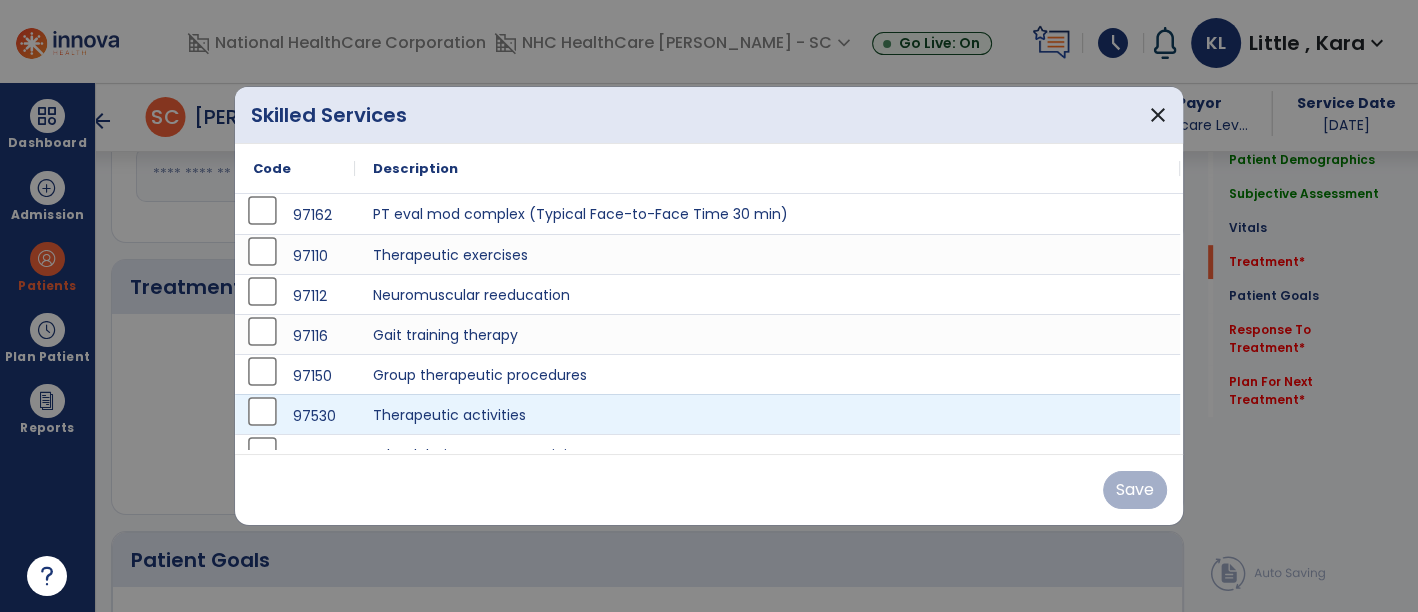 scroll, scrollTop: 994, scrollLeft: 0, axis: vertical 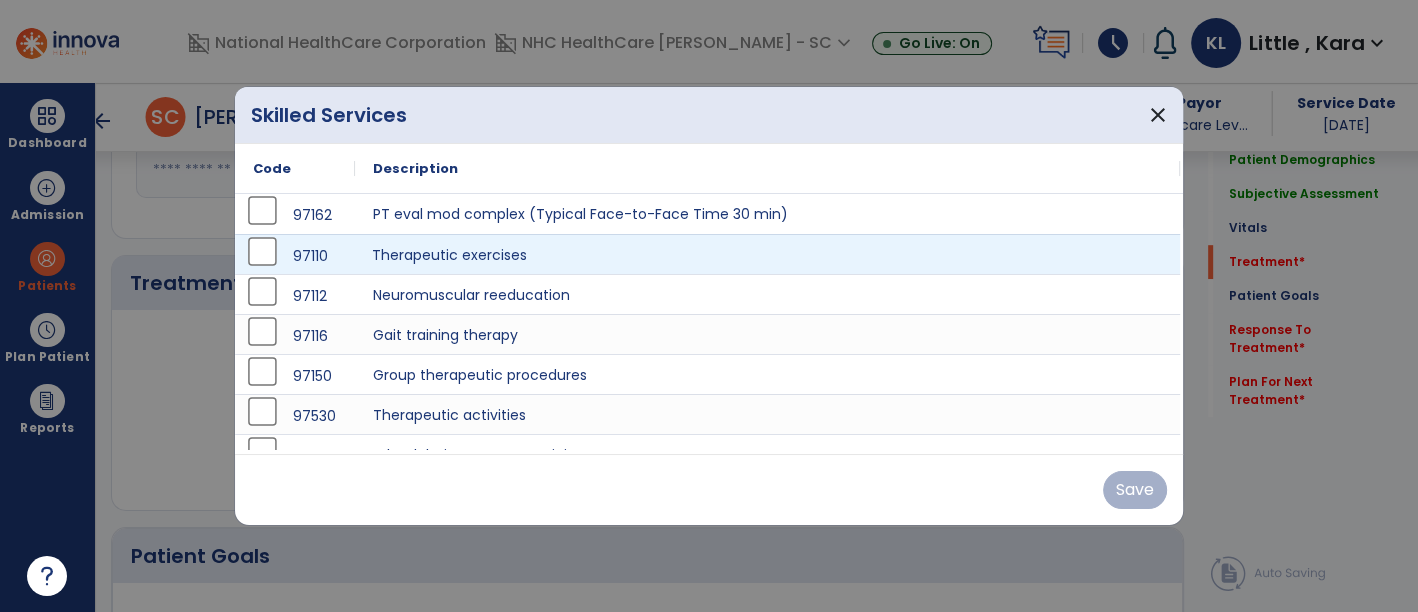 click on "Therapeutic exercises" at bounding box center [767, 254] 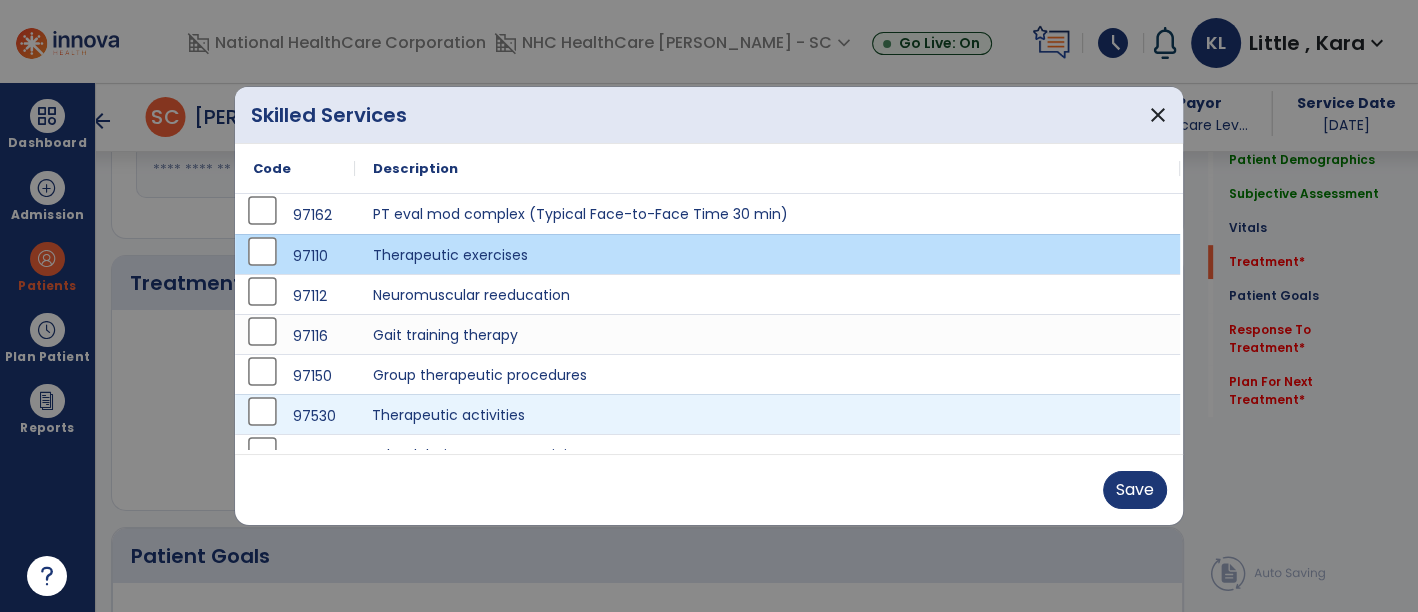 click on "Therapeutic activities" at bounding box center (767, 414) 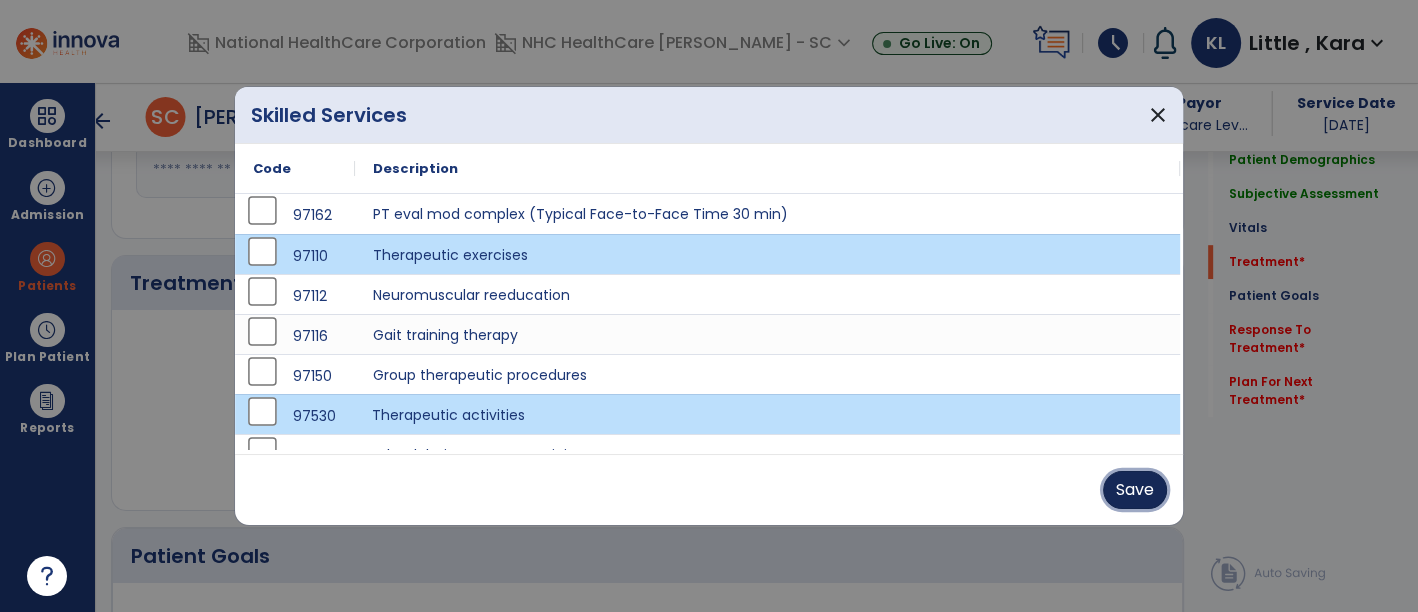 click on "Save" at bounding box center (1135, 490) 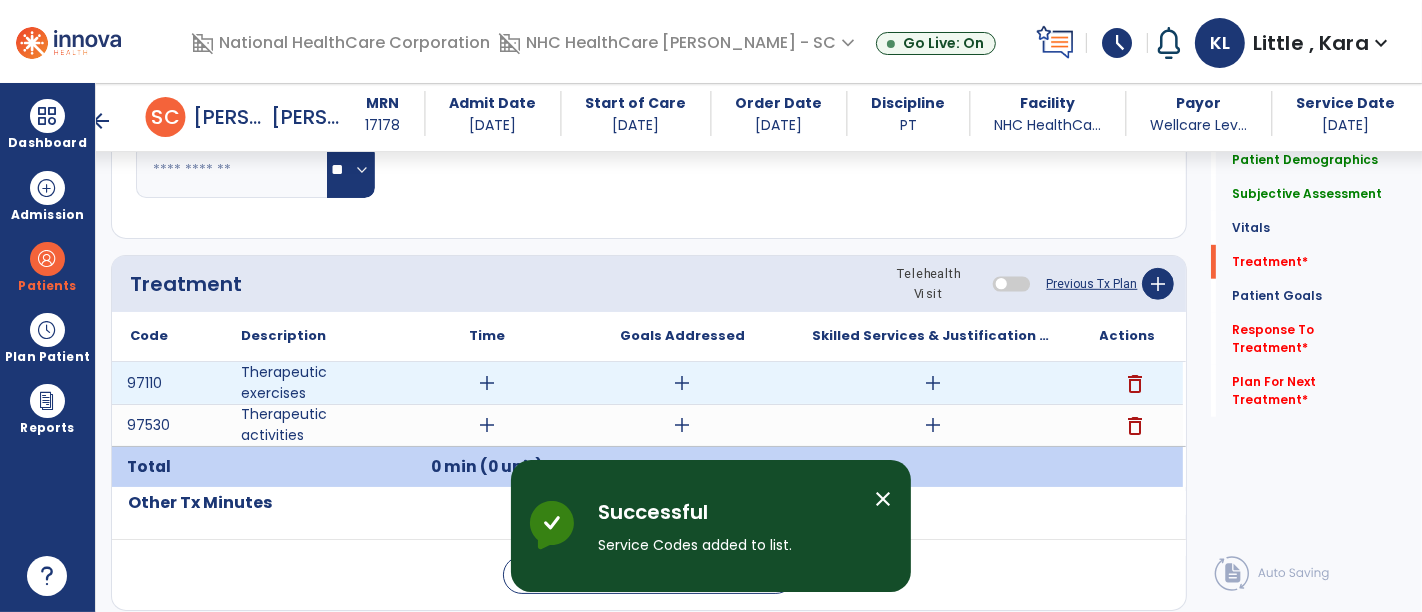 click on "add" at bounding box center [488, 383] 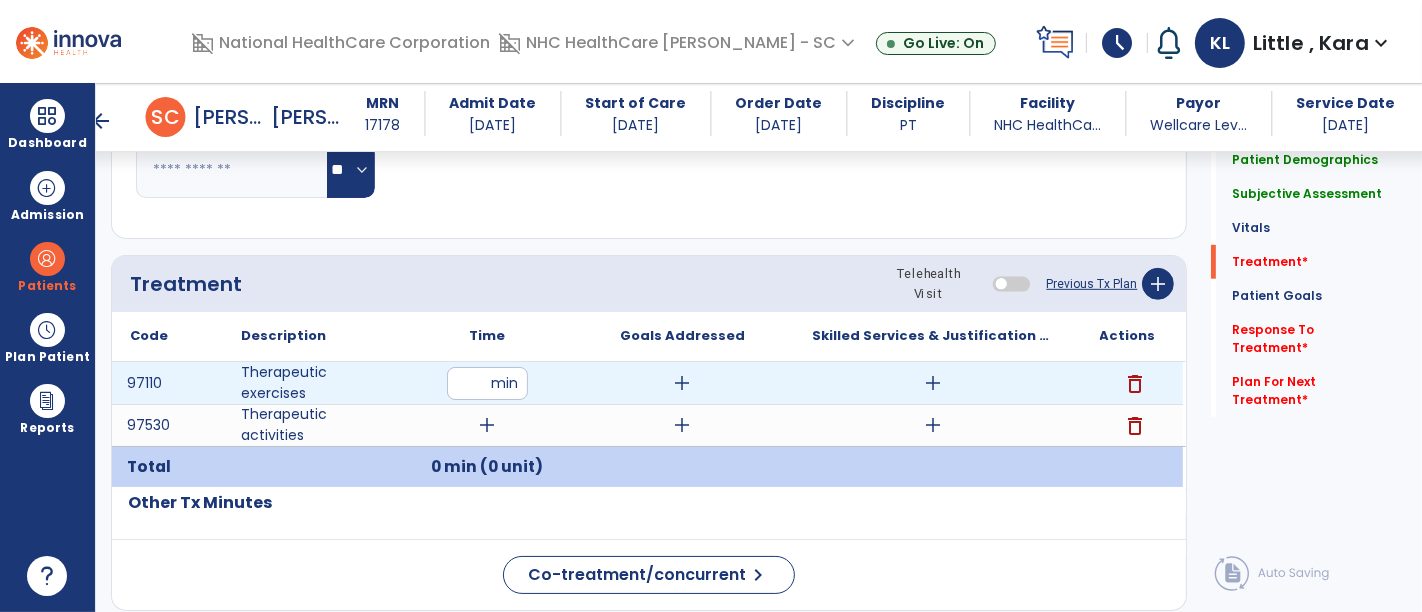 type on "**" 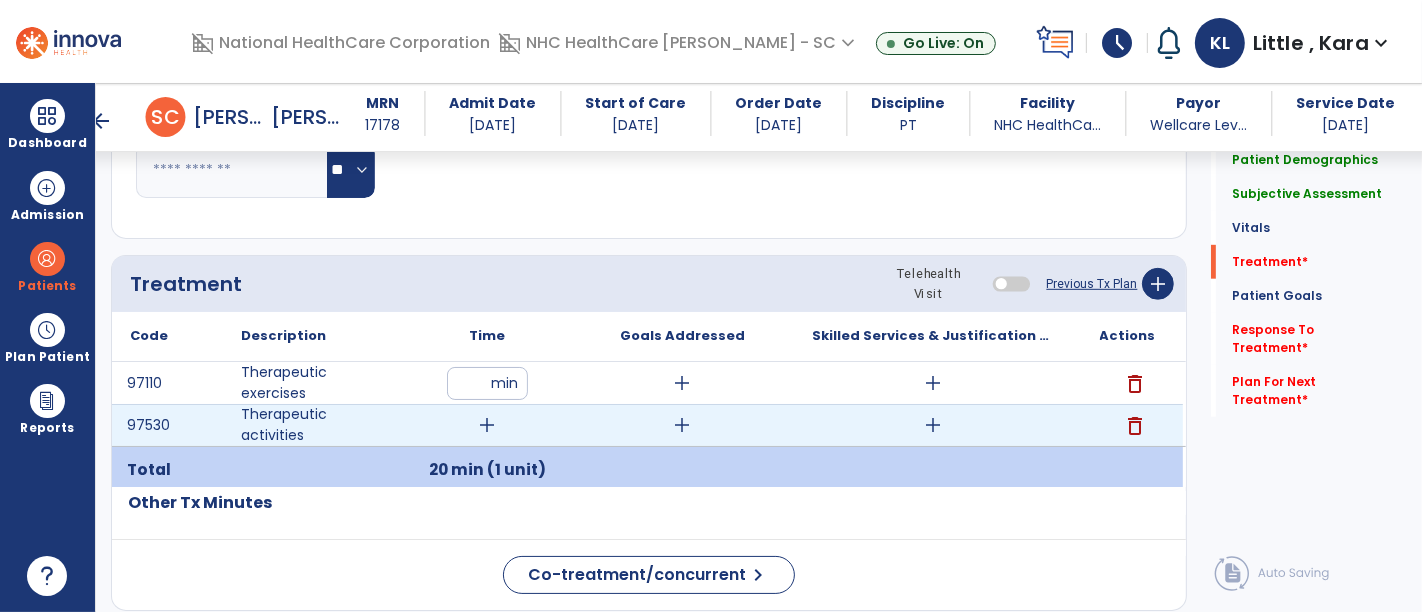 click on "add" at bounding box center (488, 425) 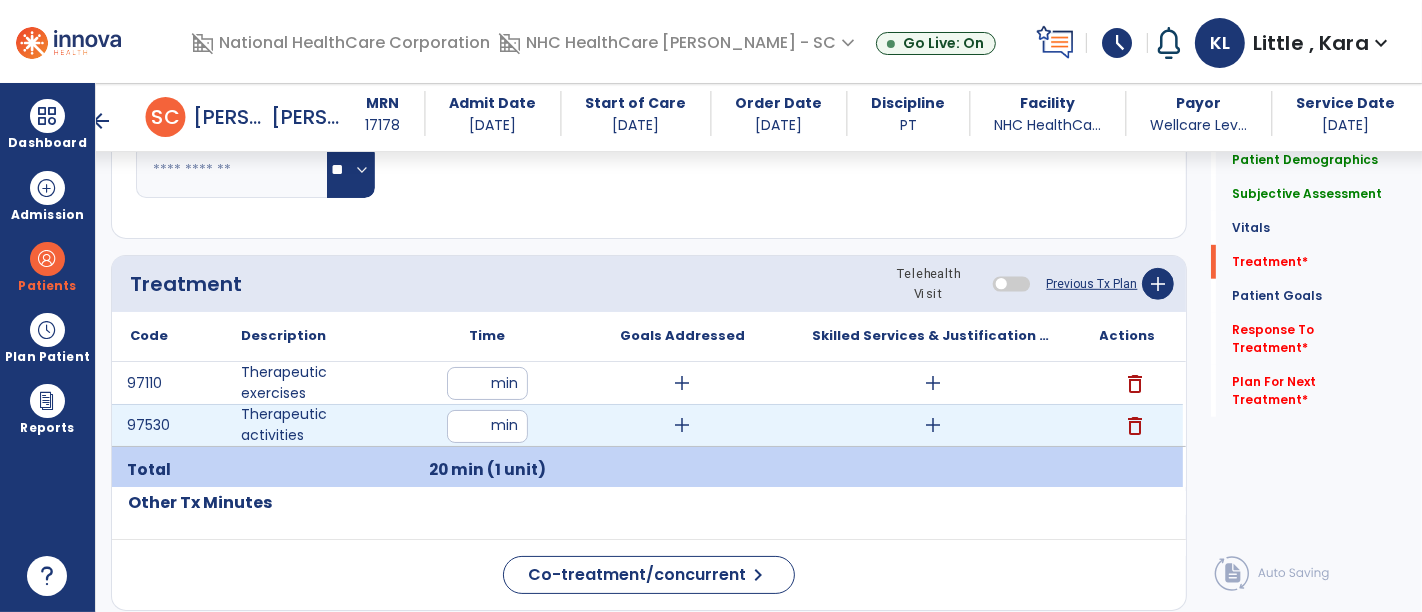 type on "**" 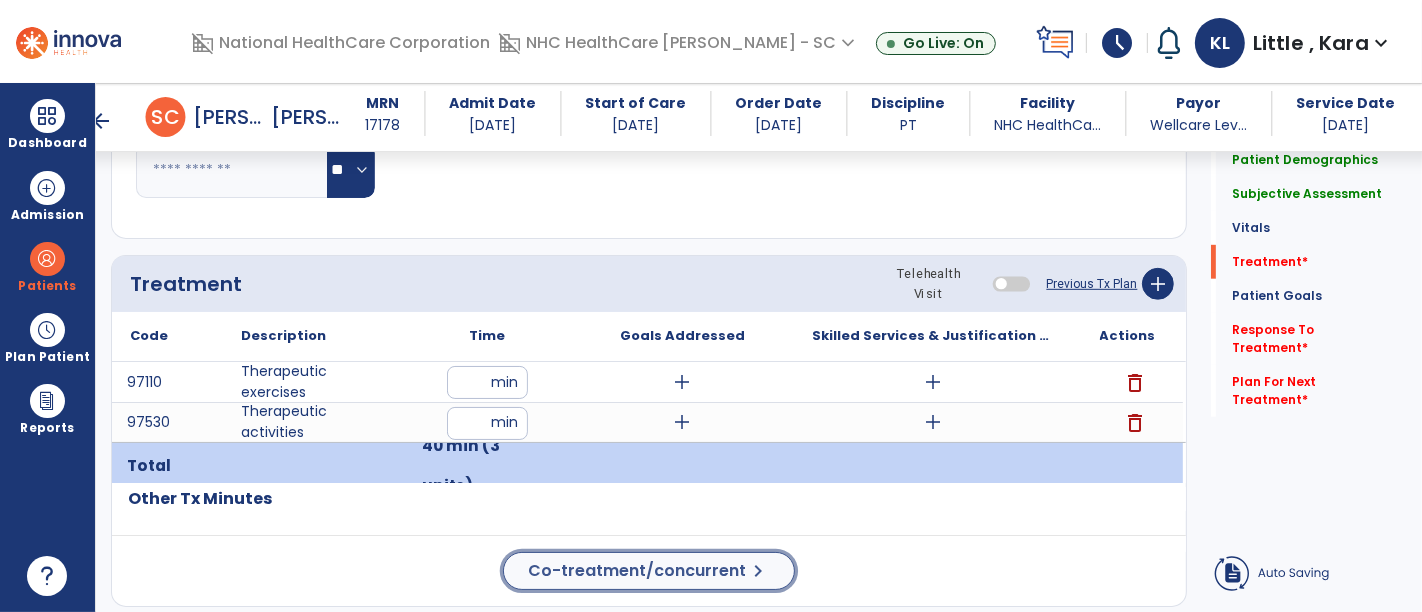 click on "Co-treatment/concurrent" 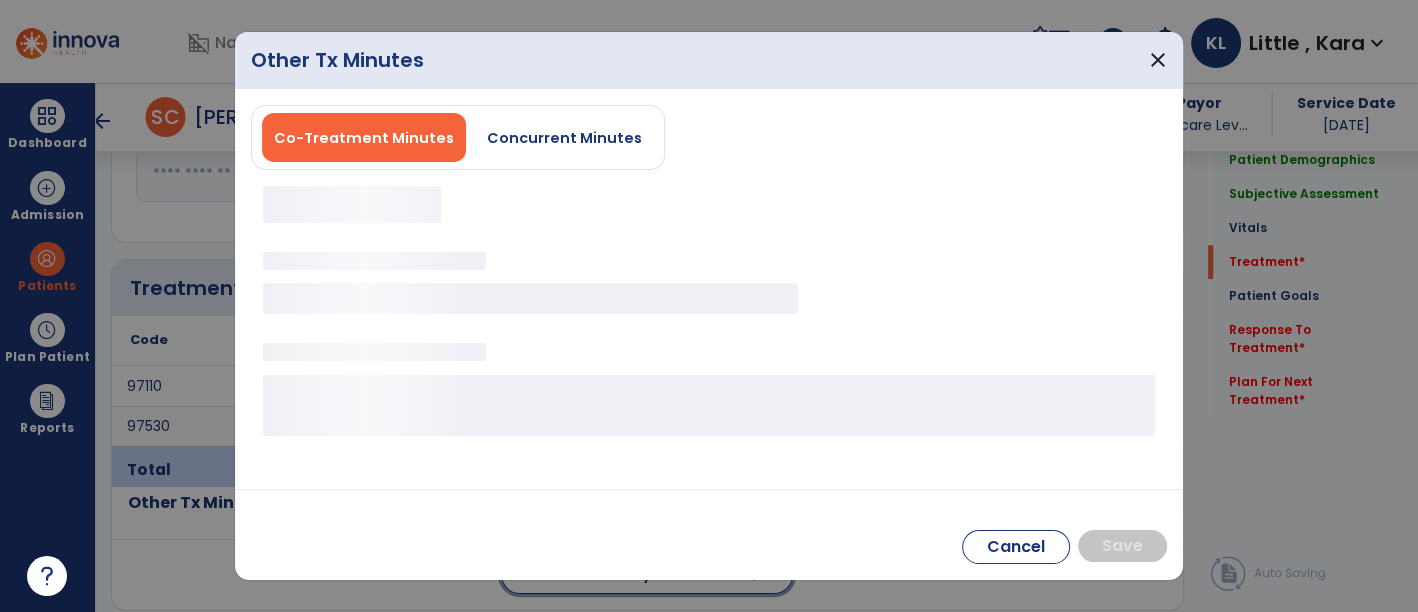 scroll, scrollTop: 994, scrollLeft: 0, axis: vertical 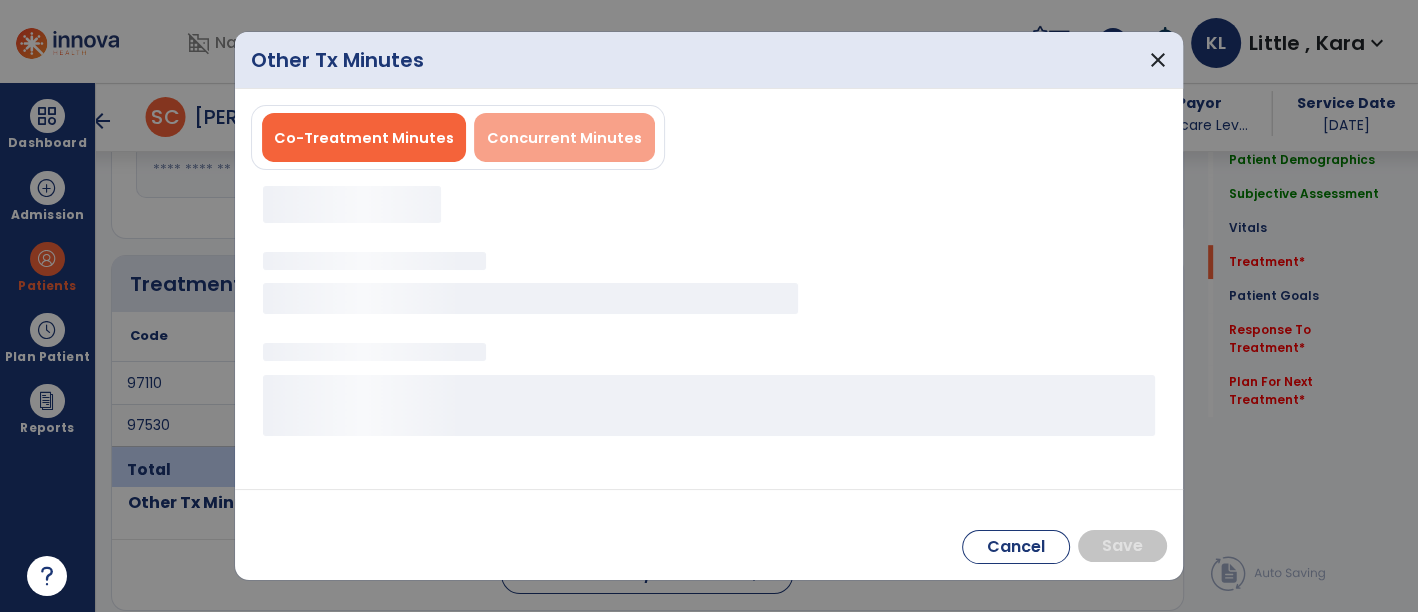 click on "Concurrent Minutes" at bounding box center [564, 137] 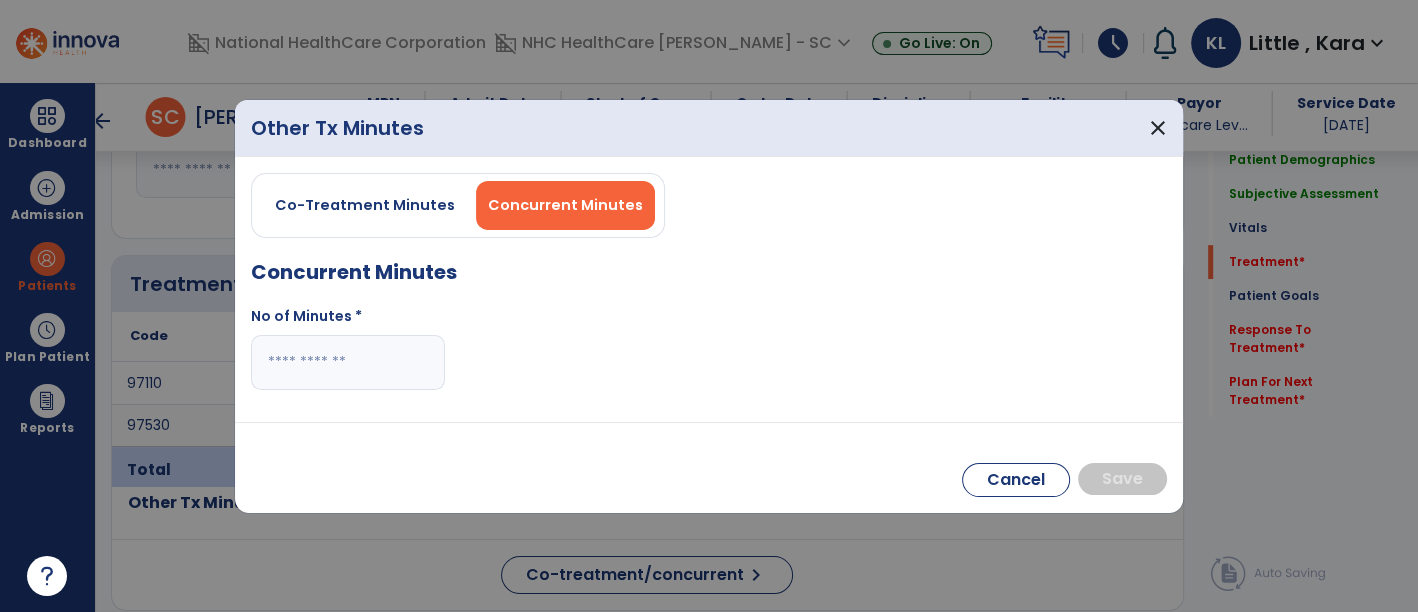 click at bounding box center [348, 362] 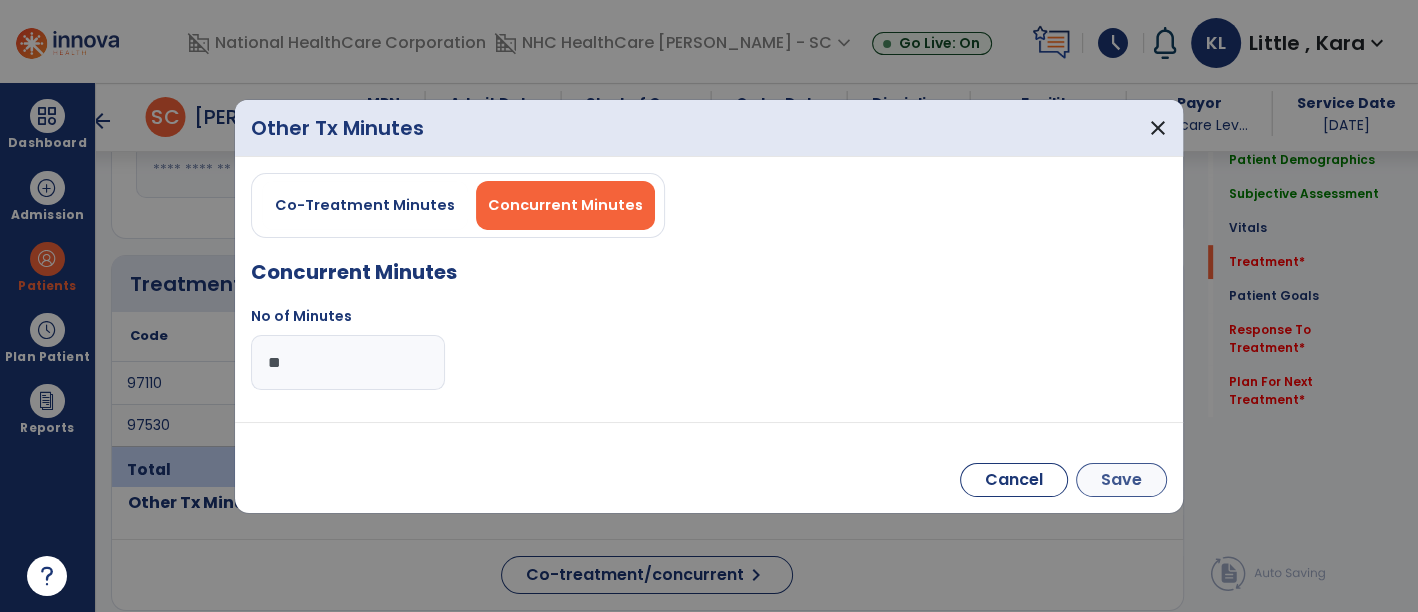 type on "**" 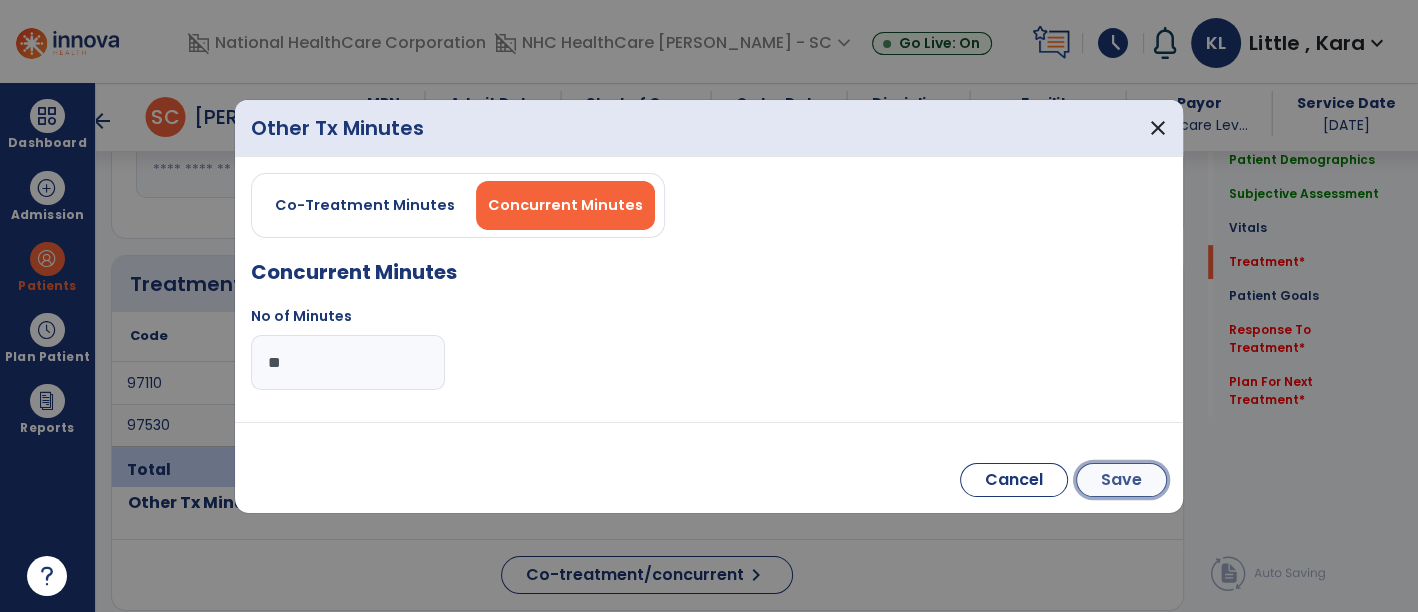 click on "Save" at bounding box center (1121, 480) 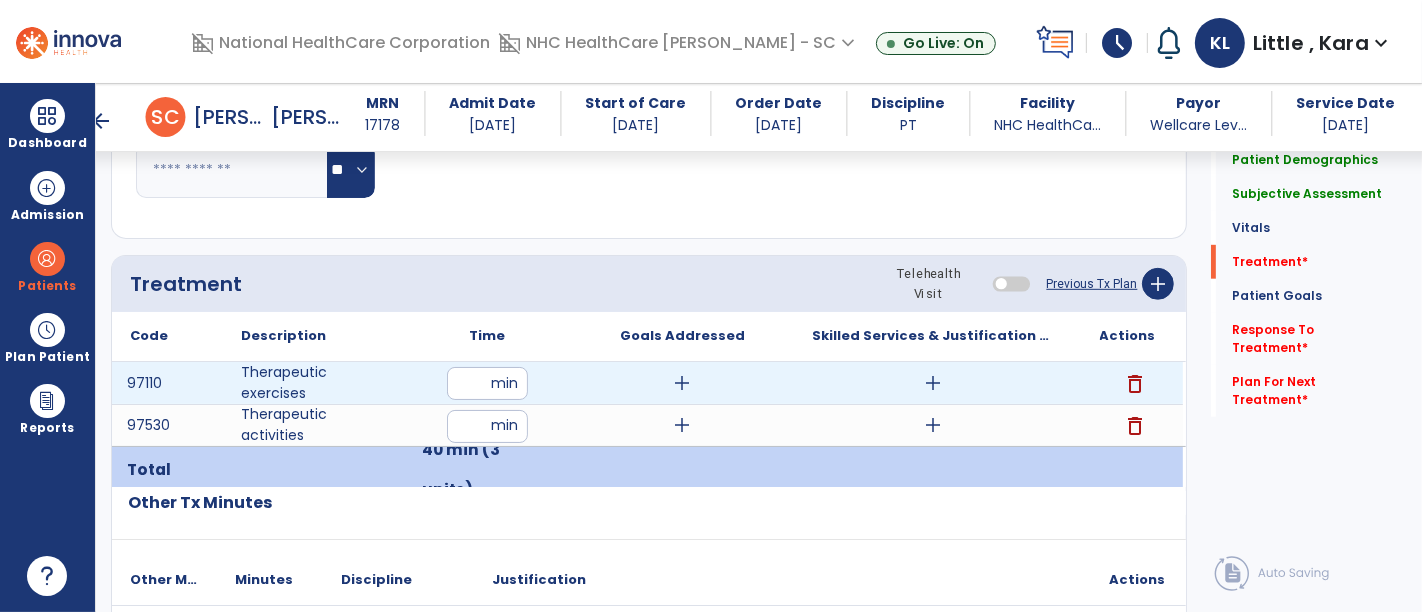 click on "add" at bounding box center [933, 383] 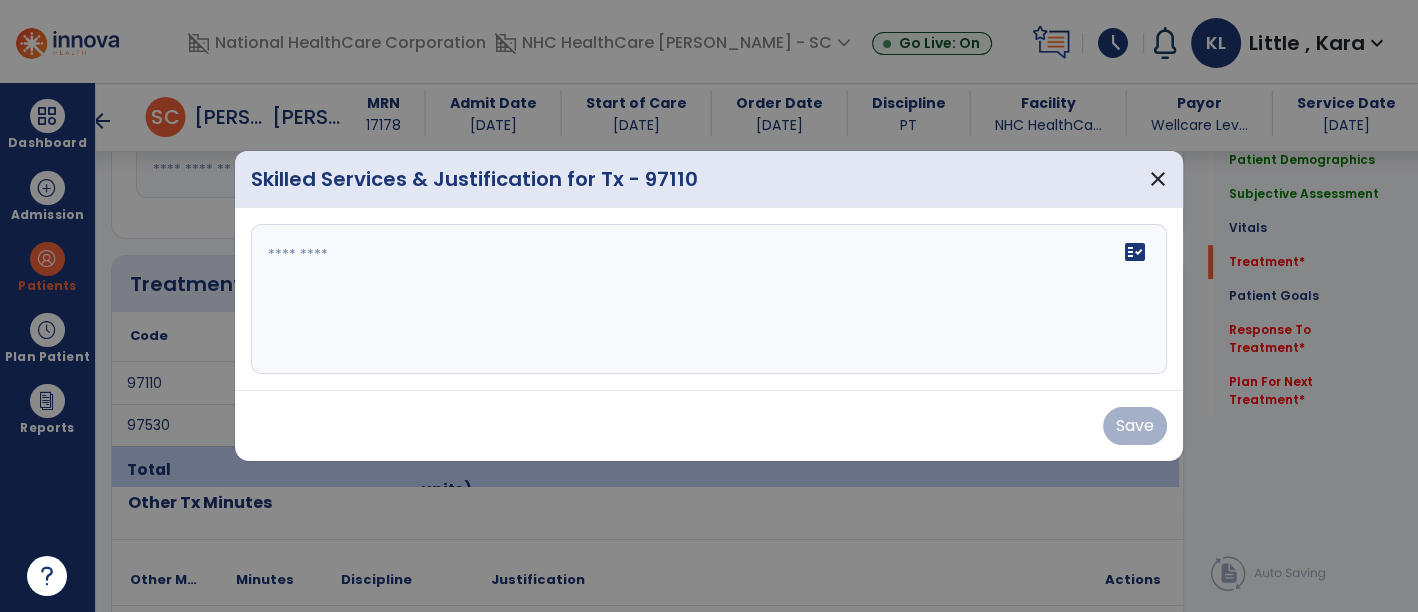 scroll, scrollTop: 994, scrollLeft: 0, axis: vertical 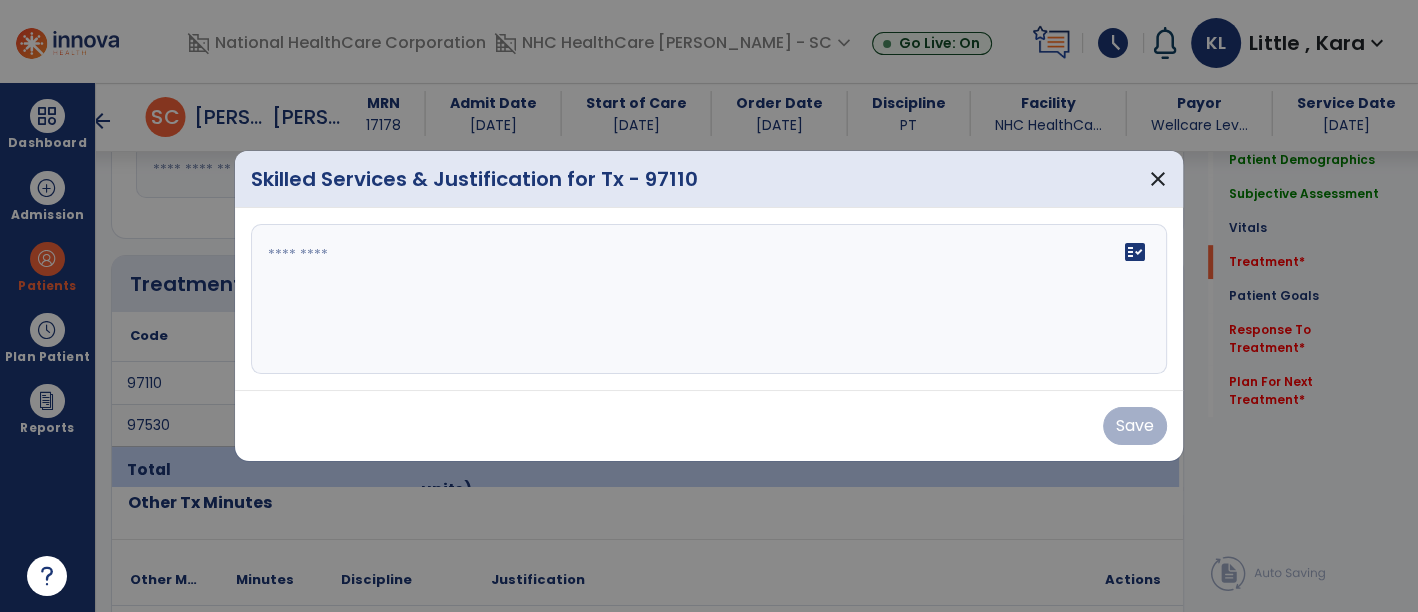 click at bounding box center (709, 299) 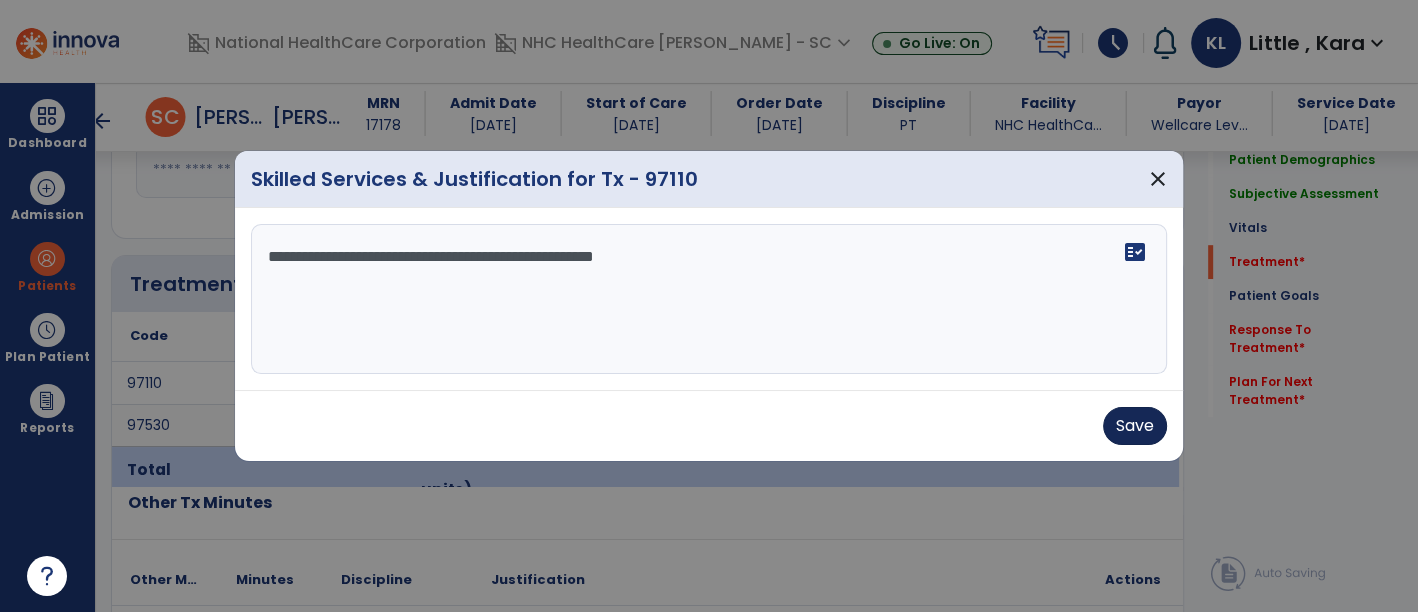 type on "**********" 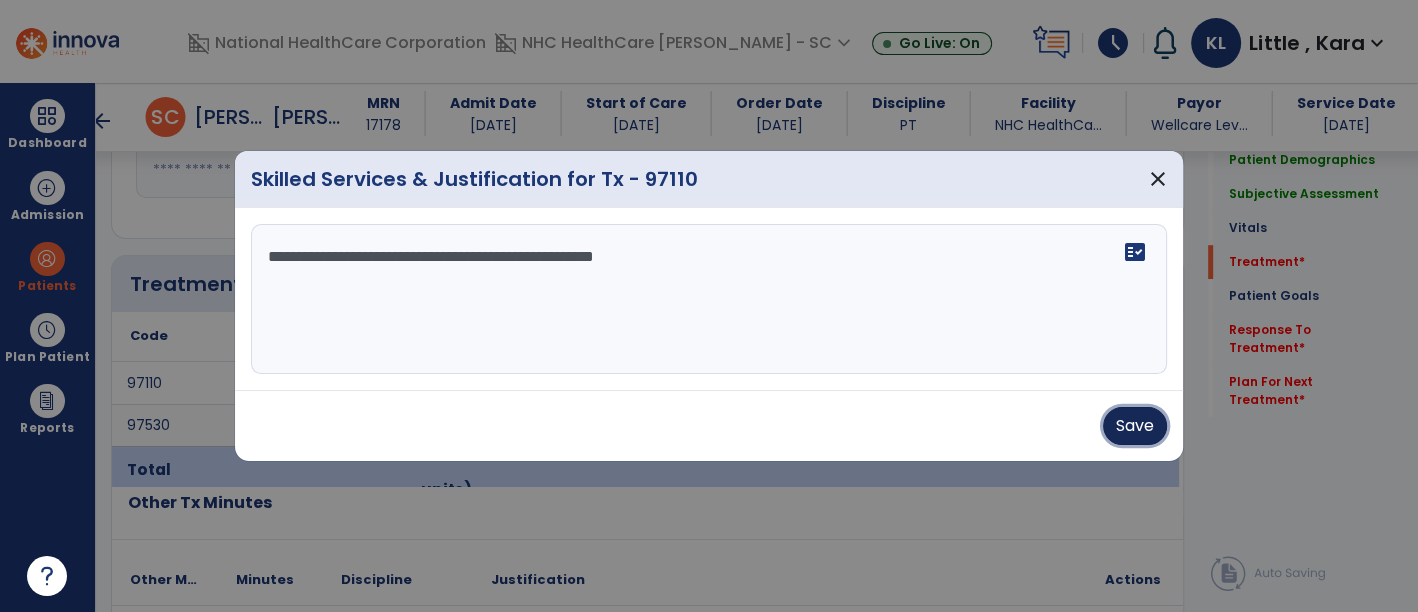 click on "Save" at bounding box center [1135, 426] 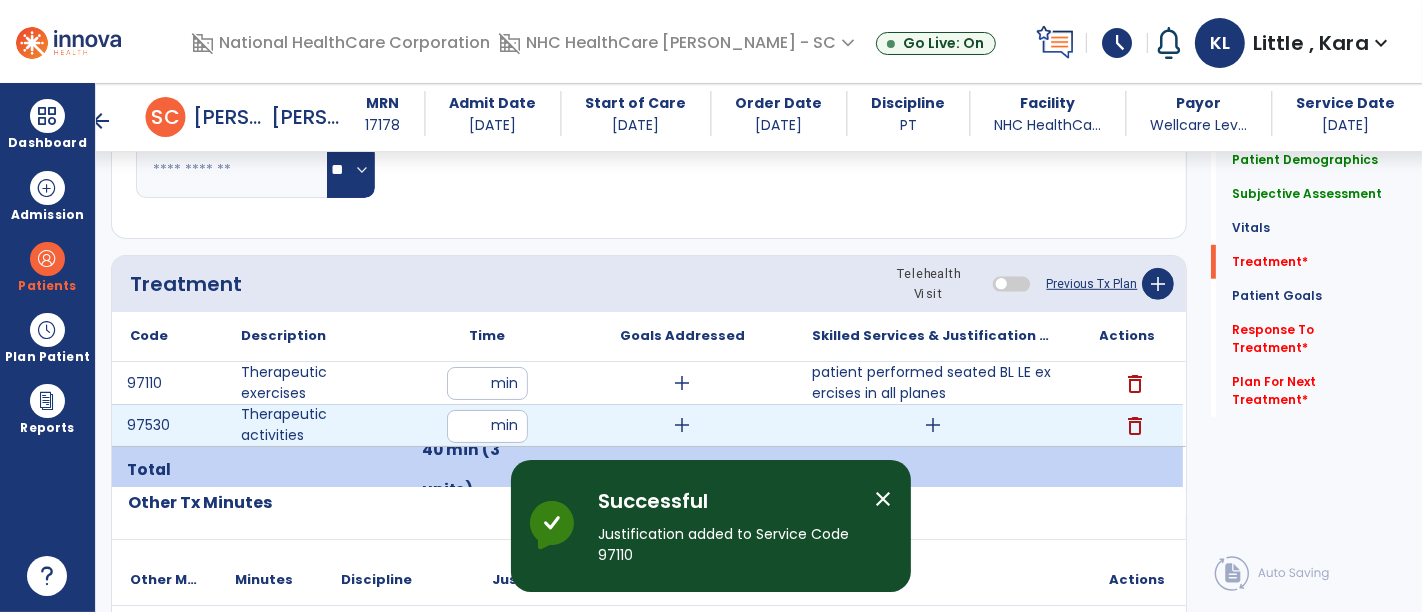 click on "add" at bounding box center [933, 425] 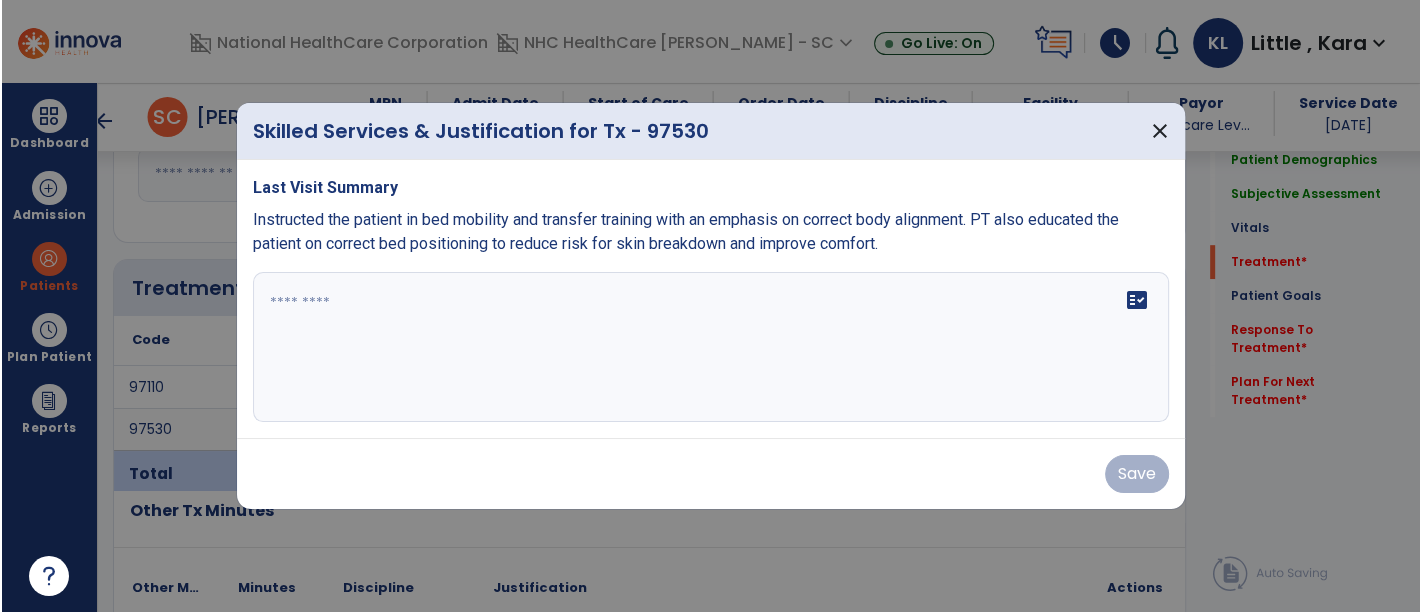 scroll, scrollTop: 994, scrollLeft: 0, axis: vertical 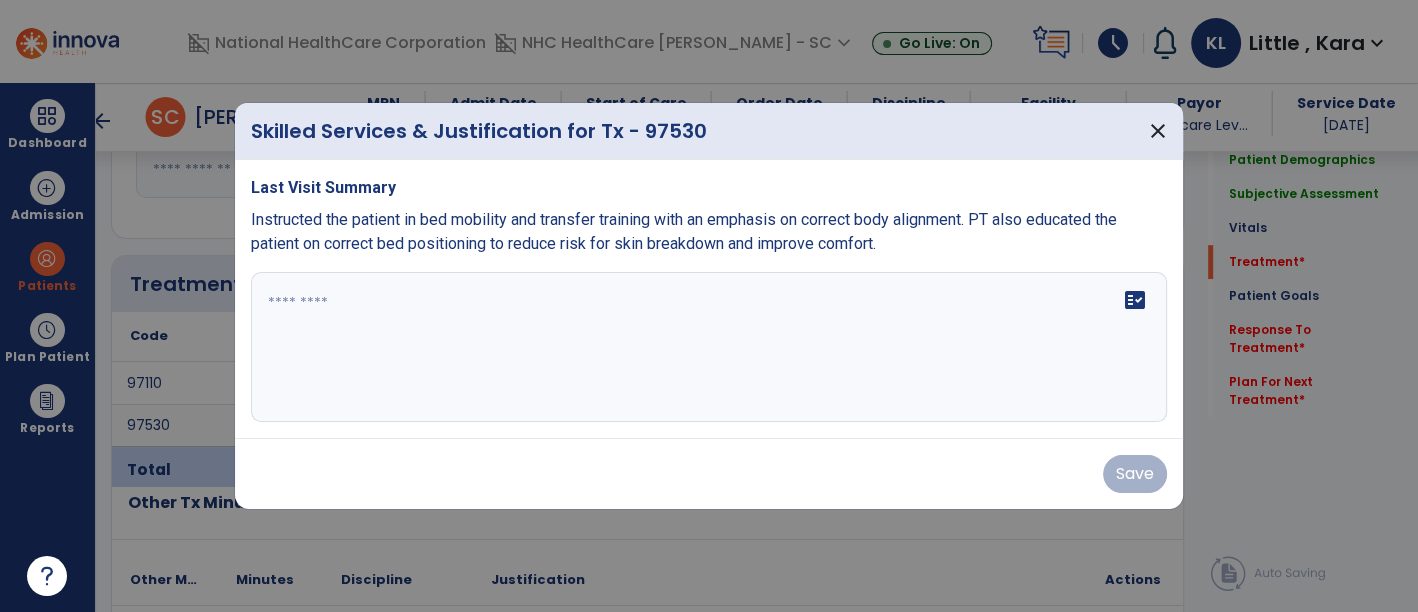 click at bounding box center [709, 347] 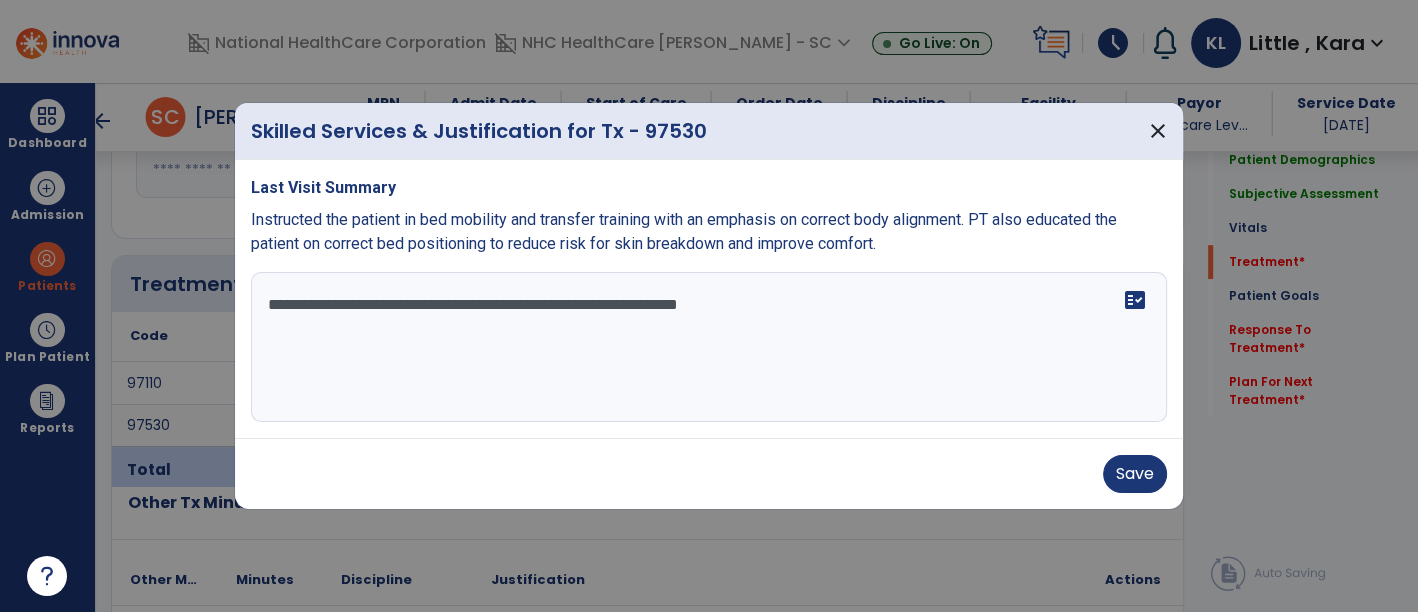 click on "**********" at bounding box center [709, 347] 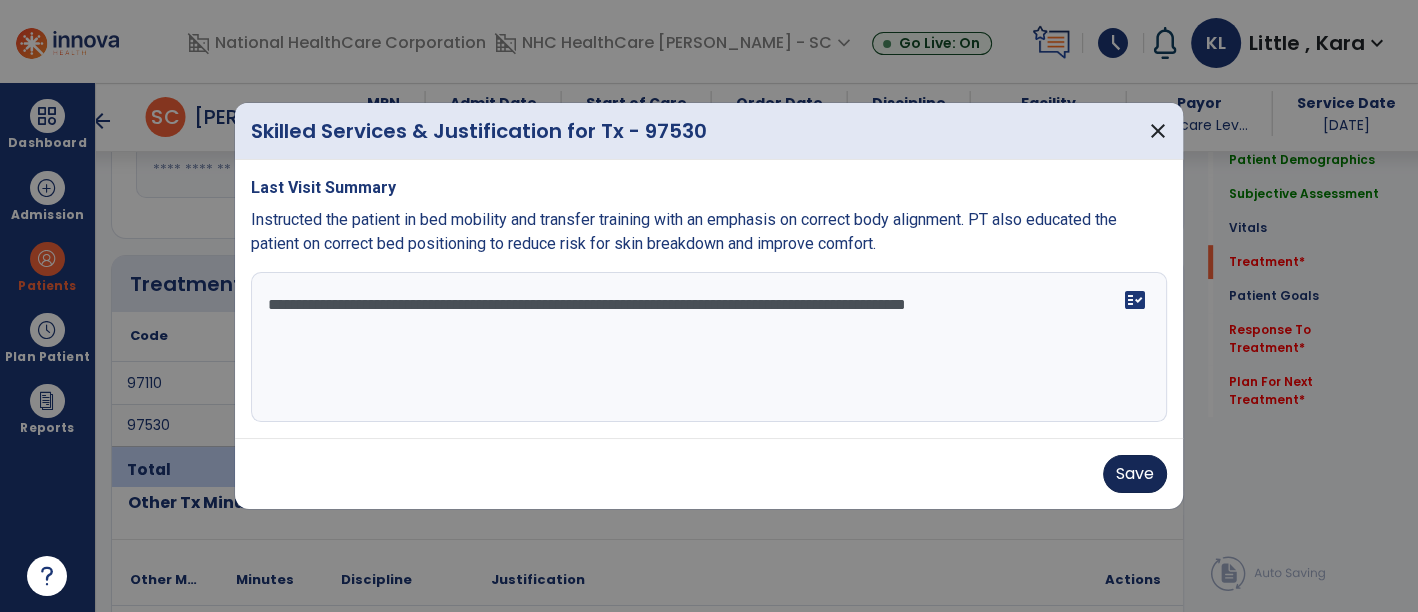type on "**********" 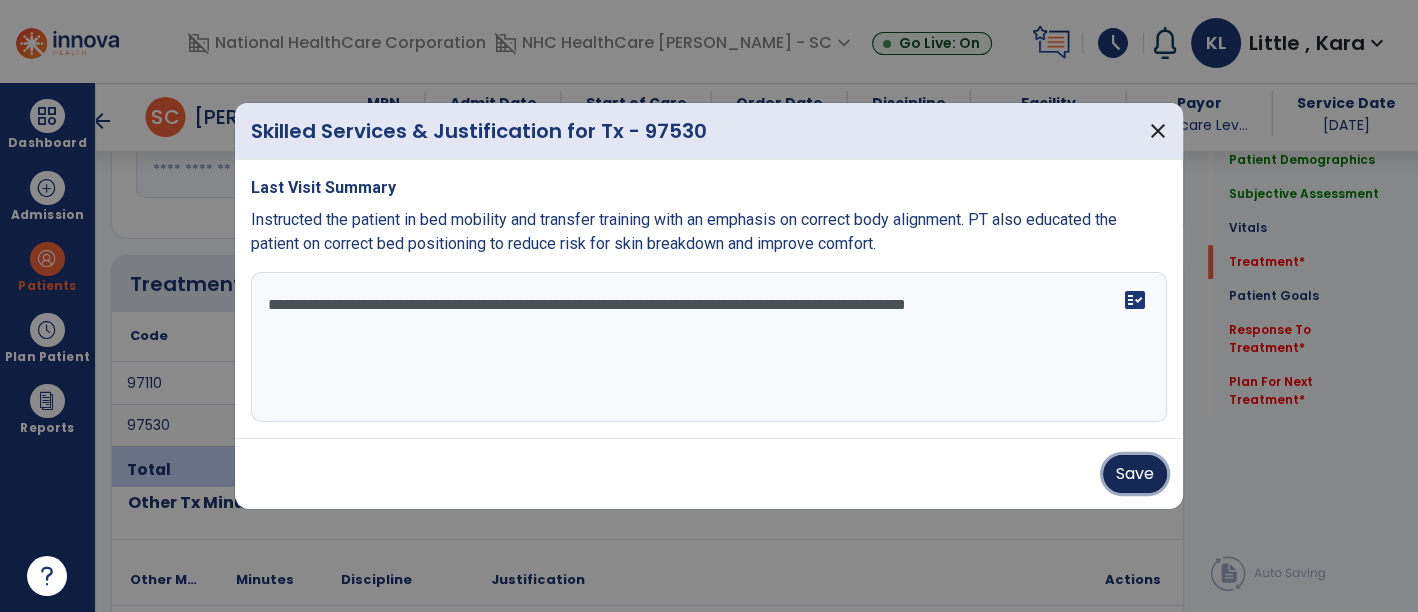 click on "Save" at bounding box center (1135, 474) 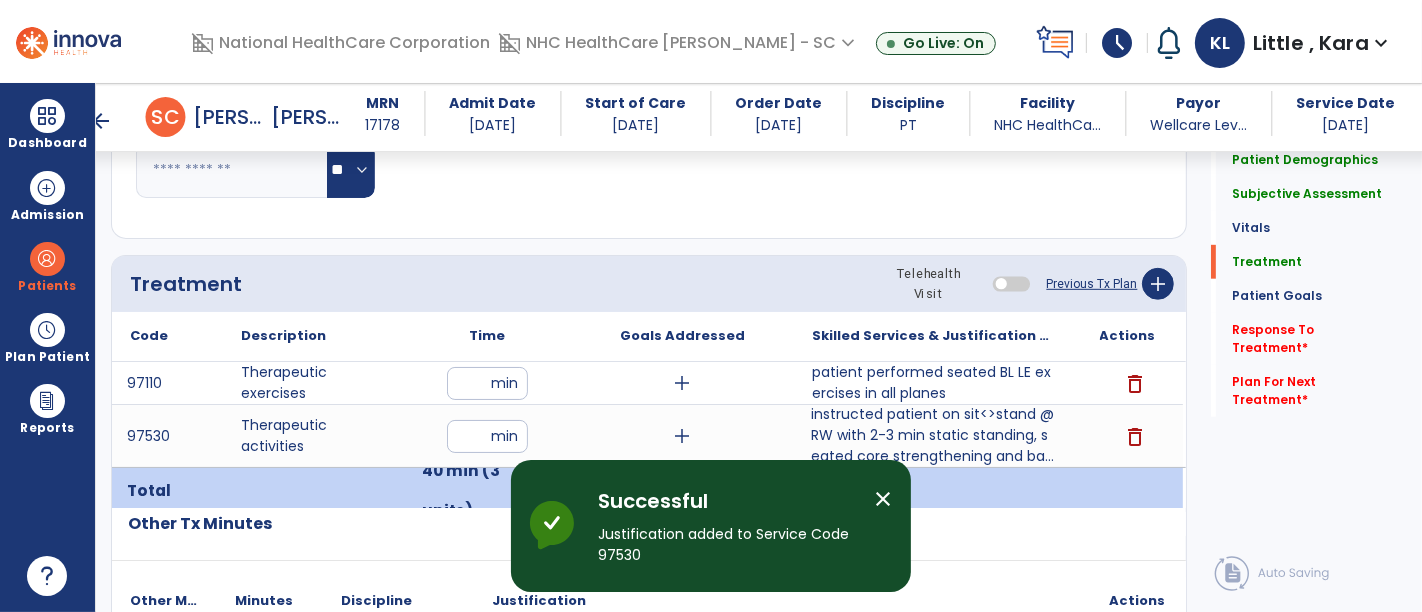 click on "close" at bounding box center [883, 499] 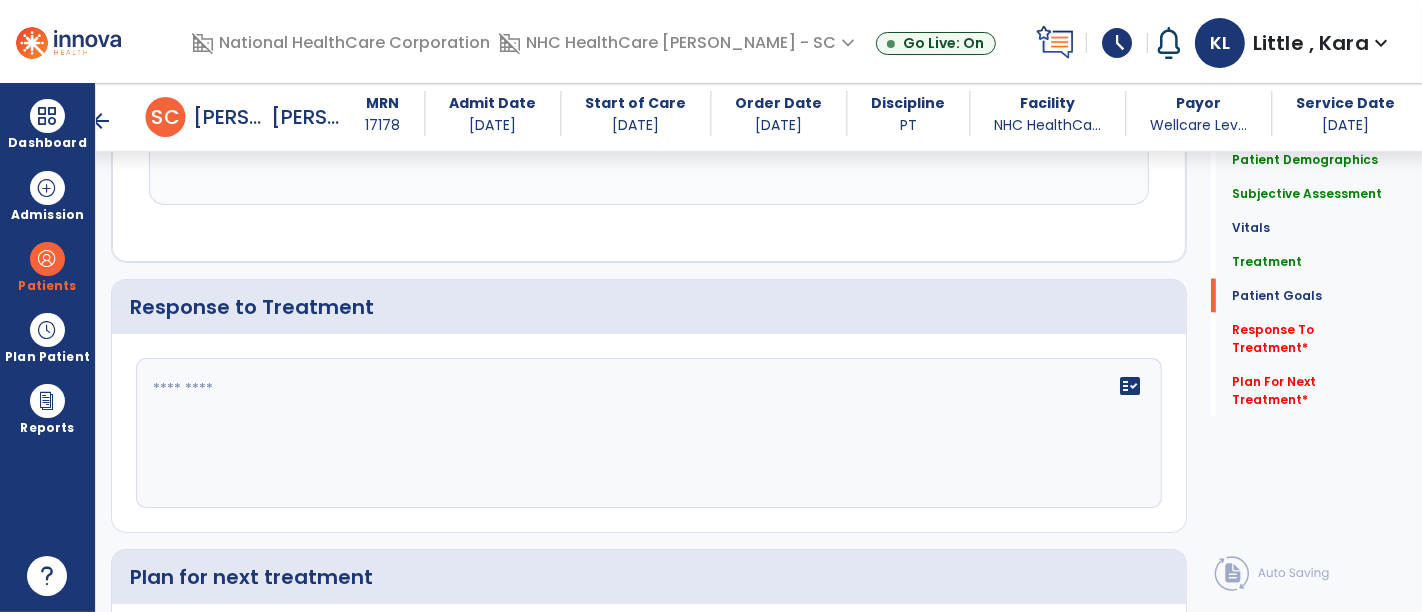 scroll, scrollTop: 2883, scrollLeft: 0, axis: vertical 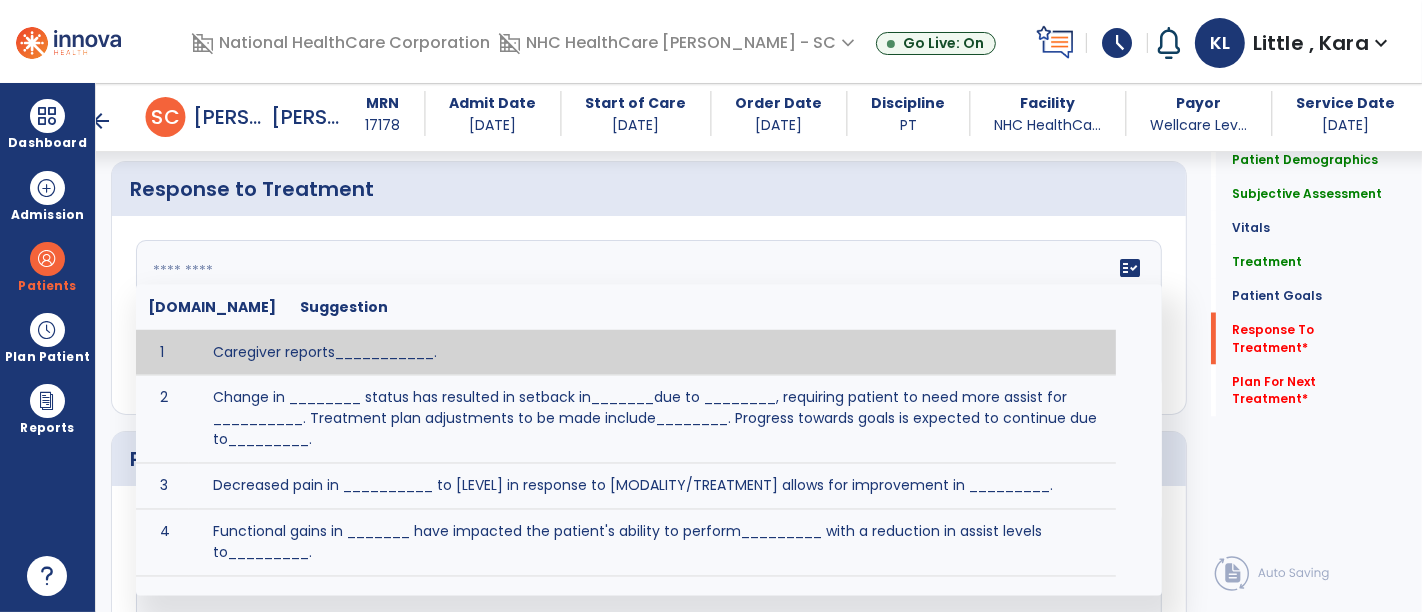 click 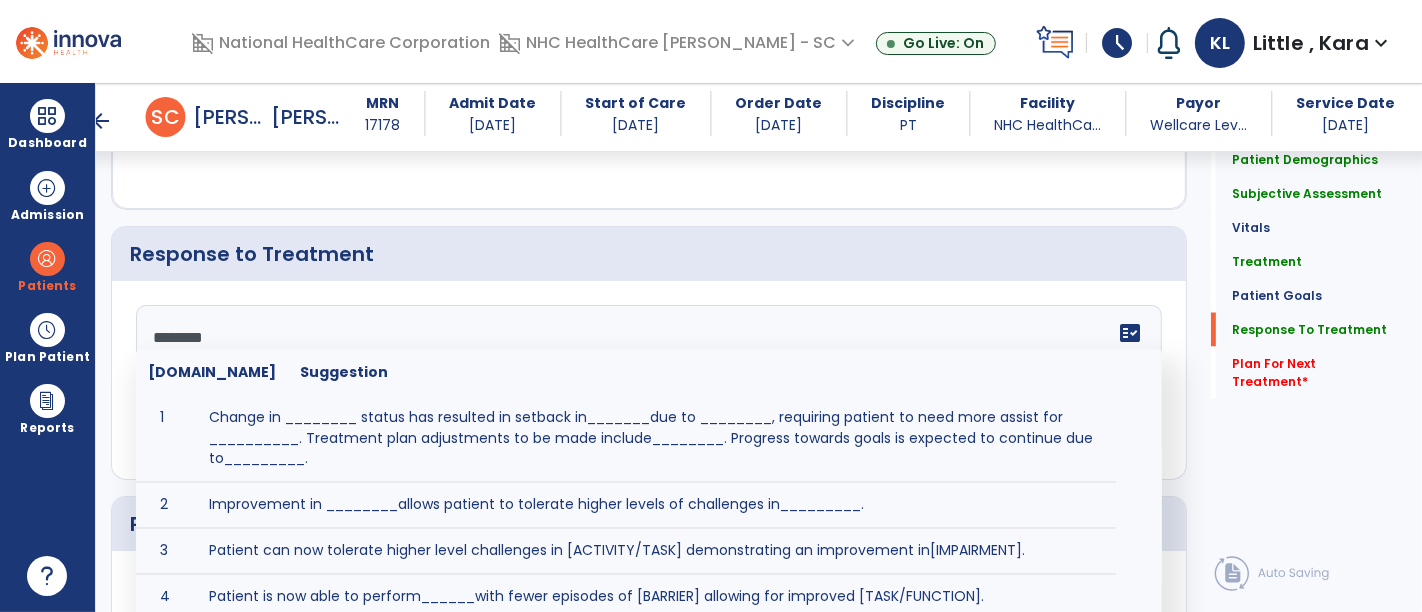 scroll, scrollTop: 2883, scrollLeft: 0, axis: vertical 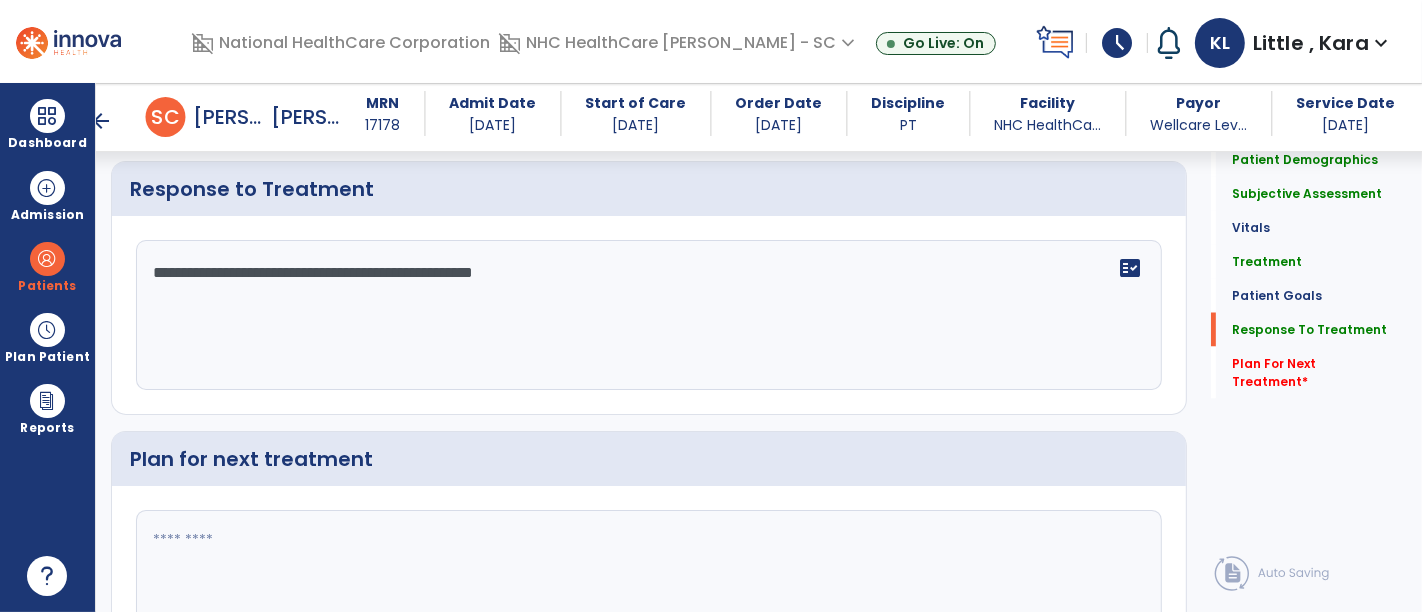 type on "**********" 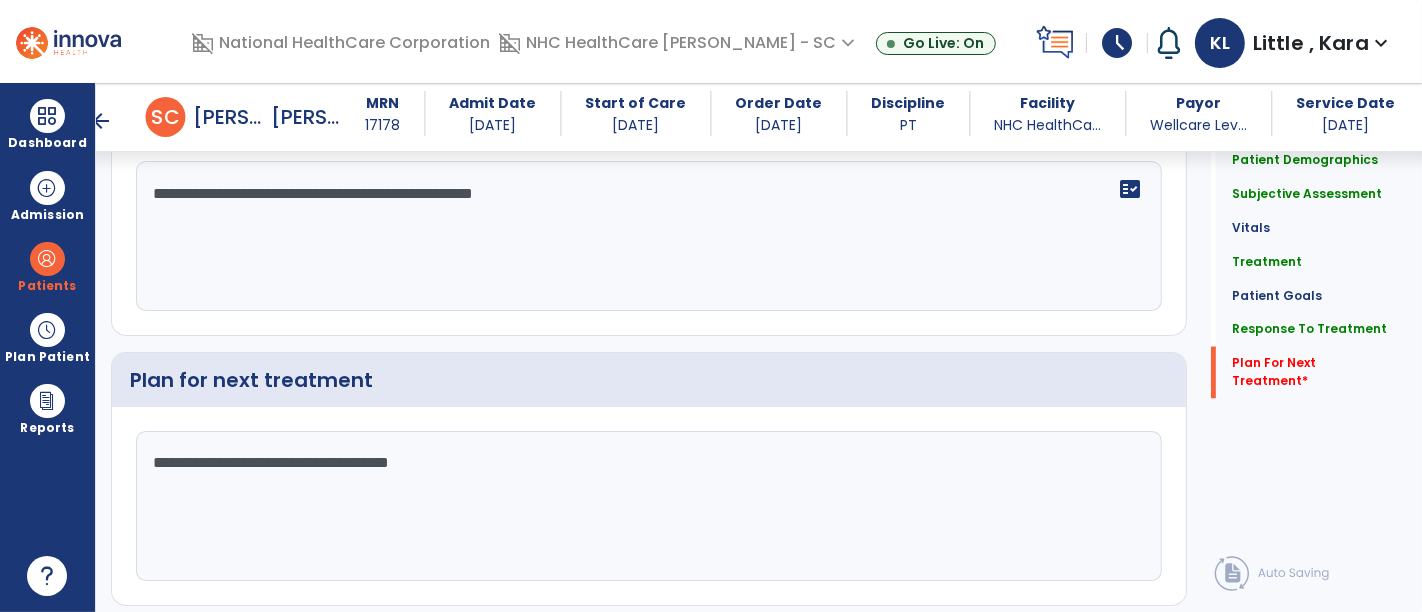 scroll, scrollTop: 3012, scrollLeft: 0, axis: vertical 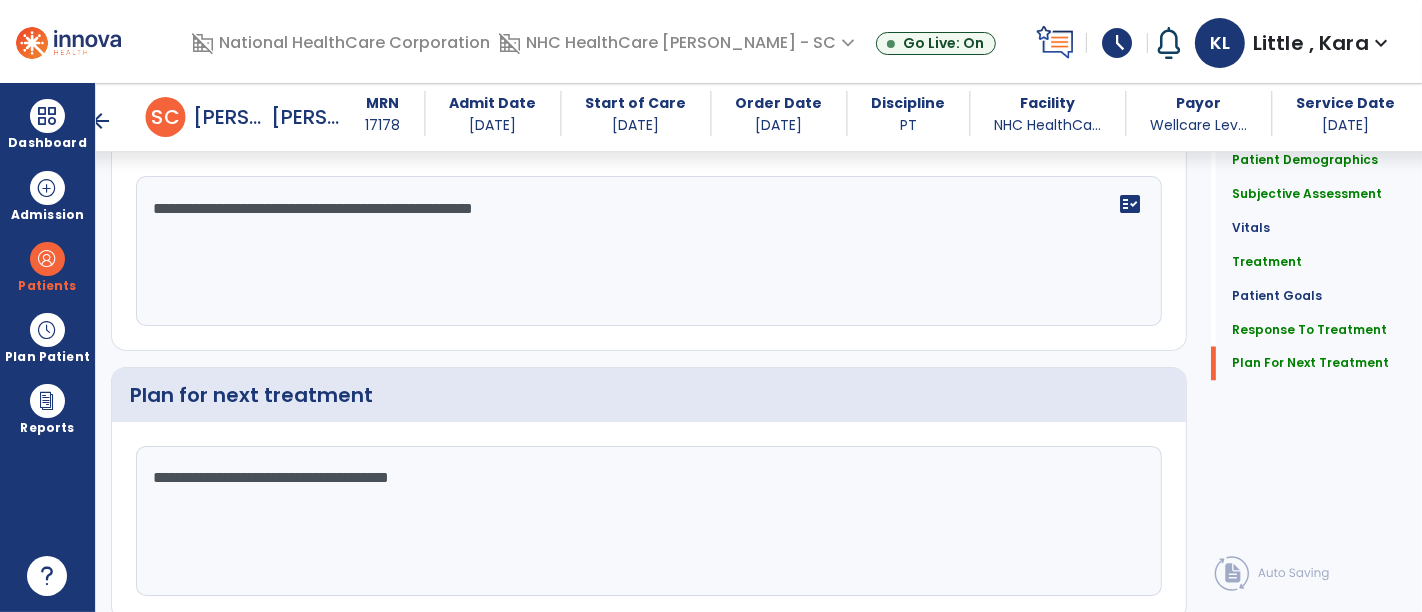 type on "**********" 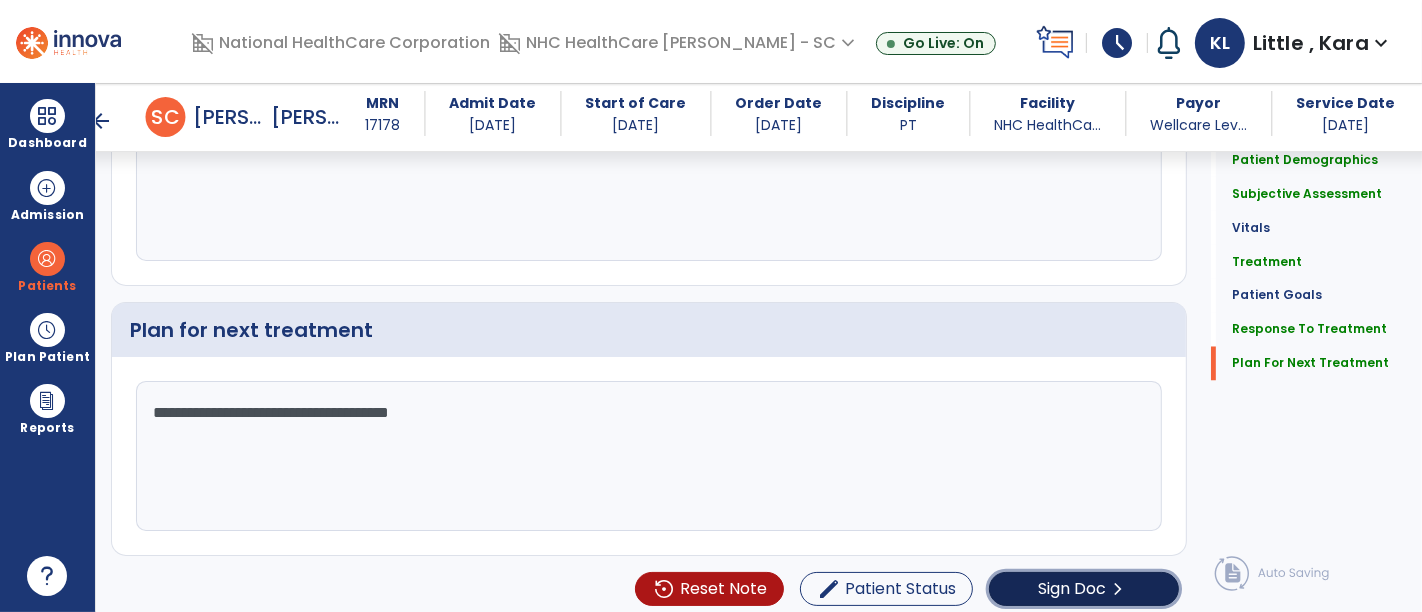 click on "Sign Doc" 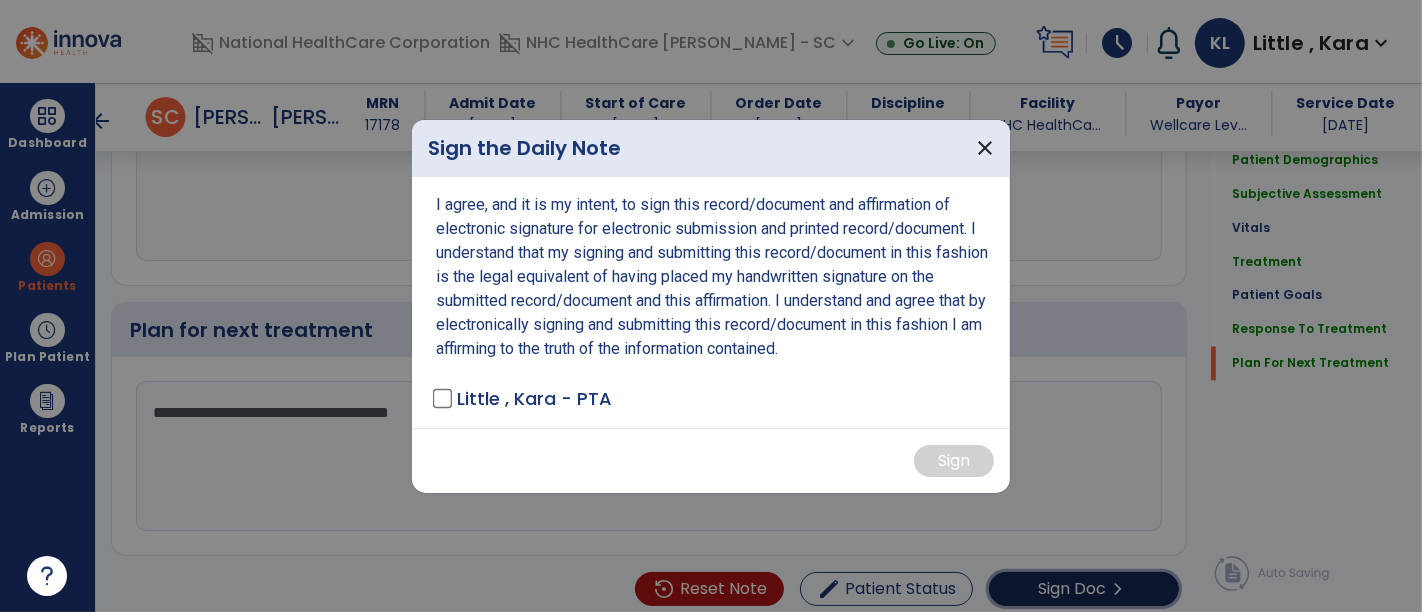 scroll, scrollTop: 3012, scrollLeft: 0, axis: vertical 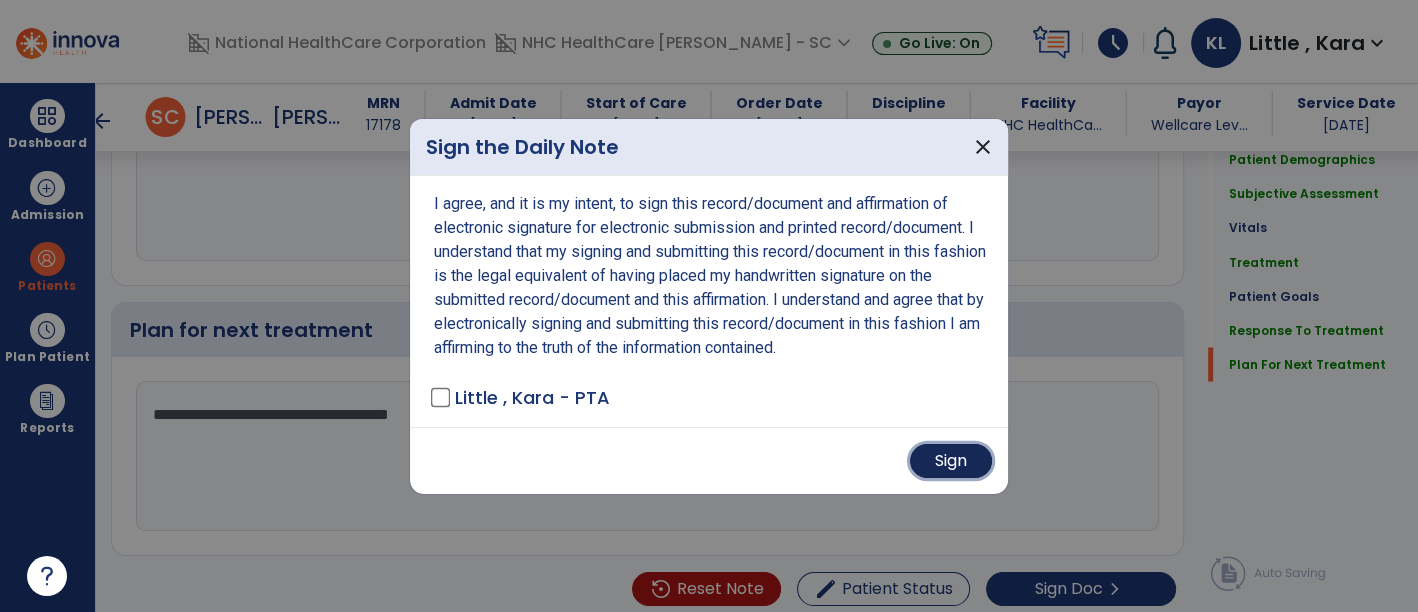 click on "Sign" at bounding box center [951, 461] 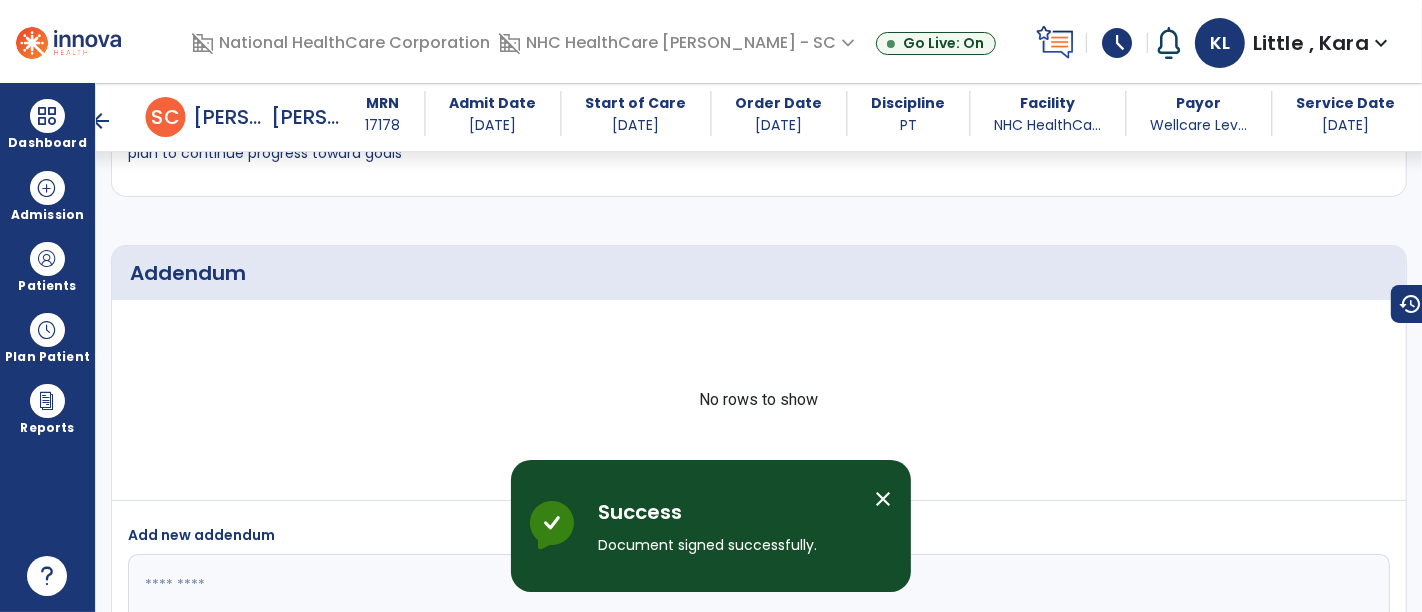 scroll, scrollTop: 3847, scrollLeft: 0, axis: vertical 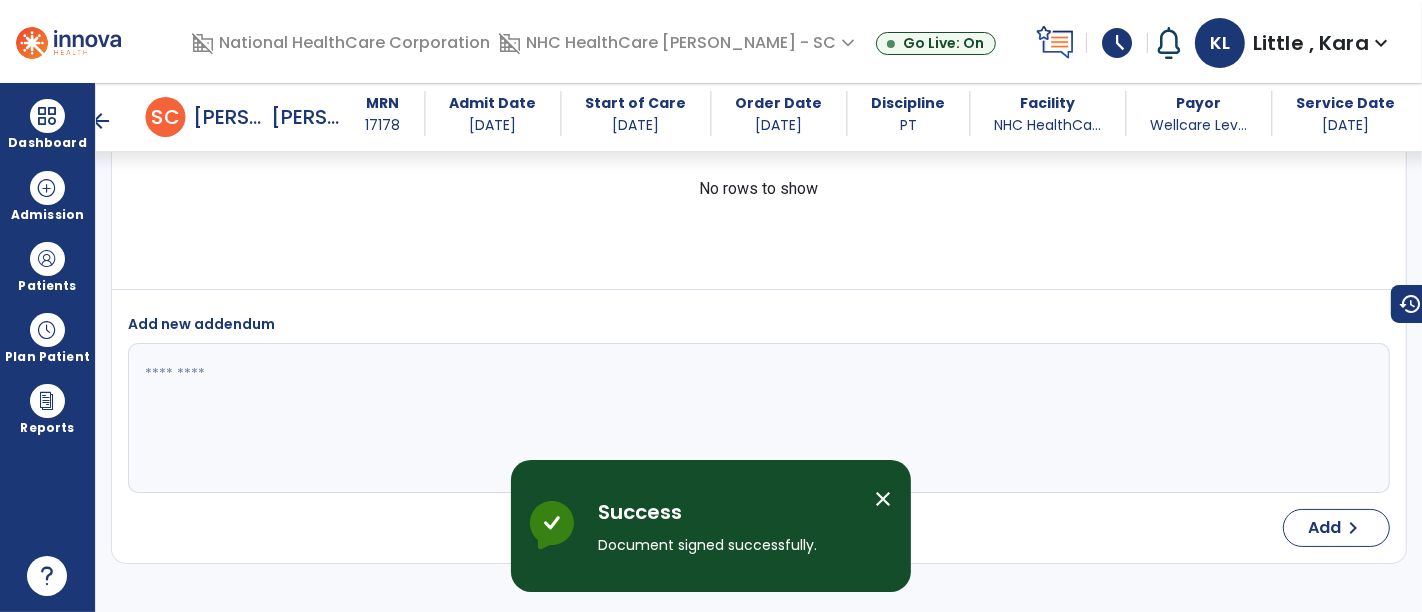 click on "close" at bounding box center [883, 499] 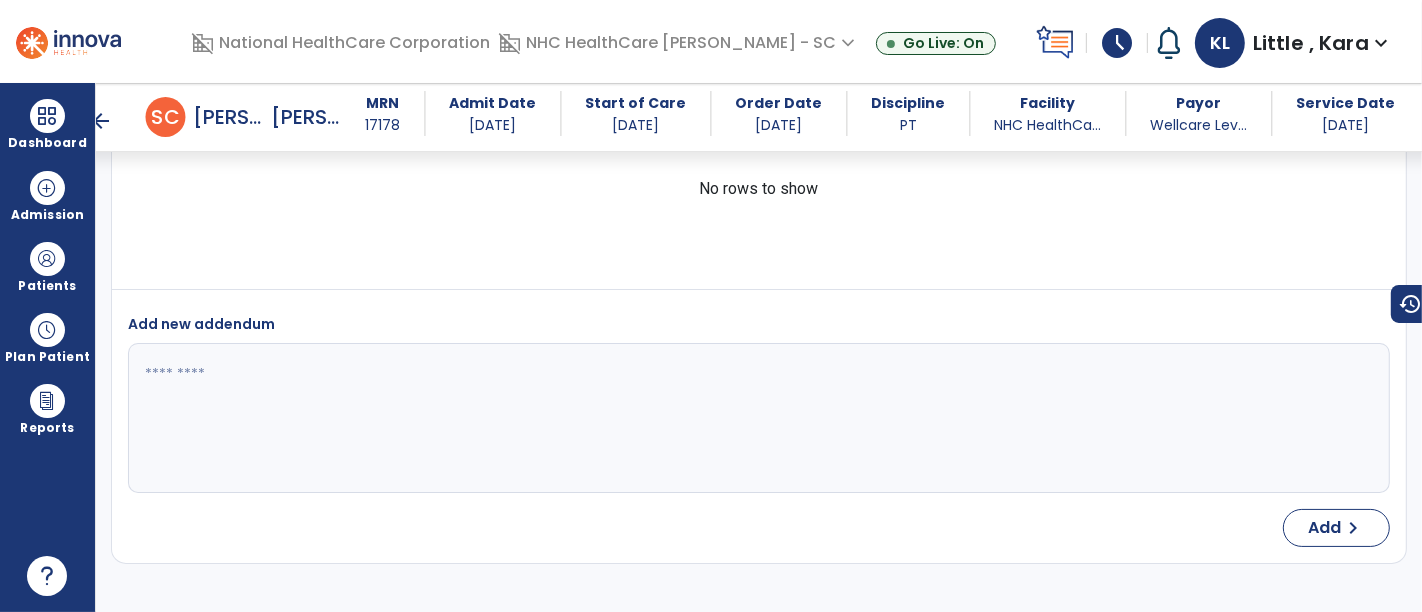 select on "*" 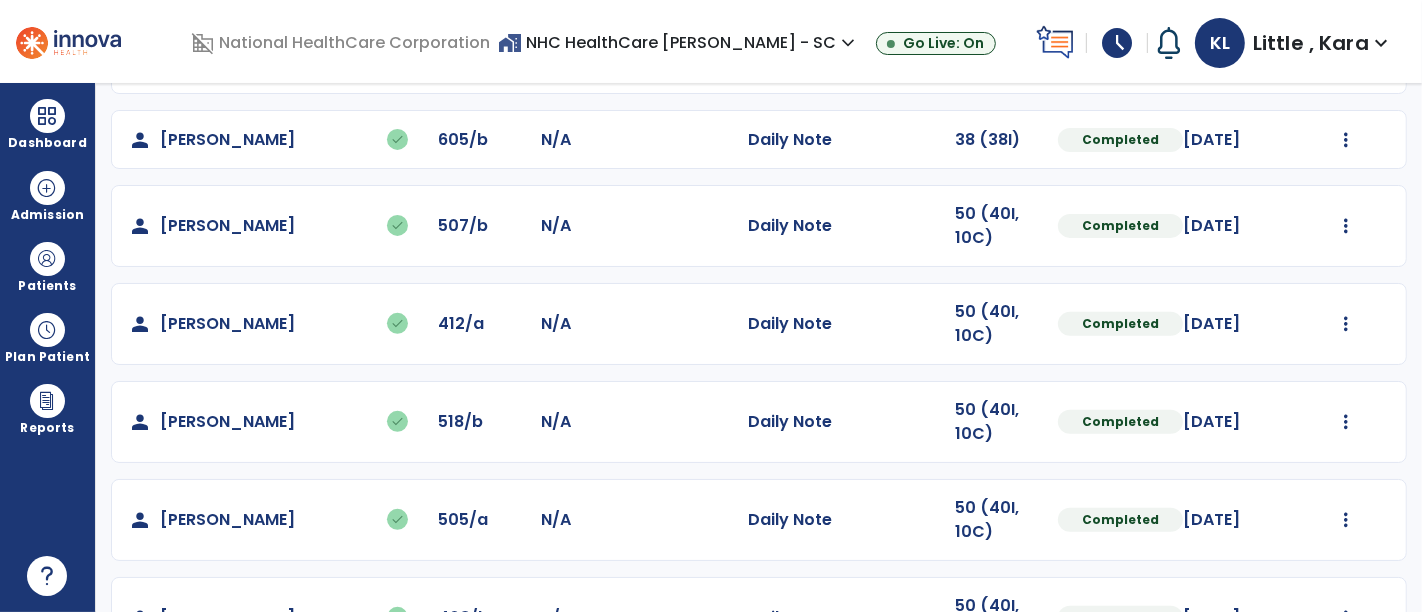 scroll, scrollTop: 617, scrollLeft: 0, axis: vertical 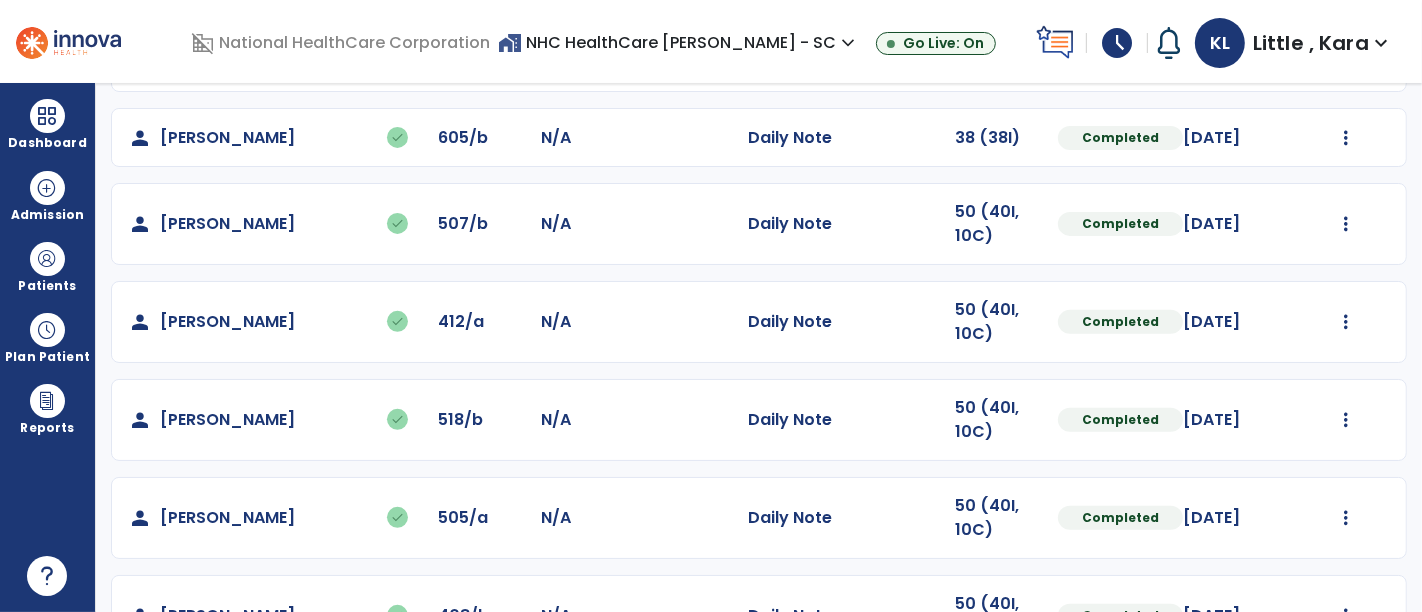 click on "person   [PERSON_NAME]  506/a N/A  Daily Note   50 (40I, 10C)  Due [DATE]  Mark Visit As Complete   Reset Note   Open Document   G + C Mins" 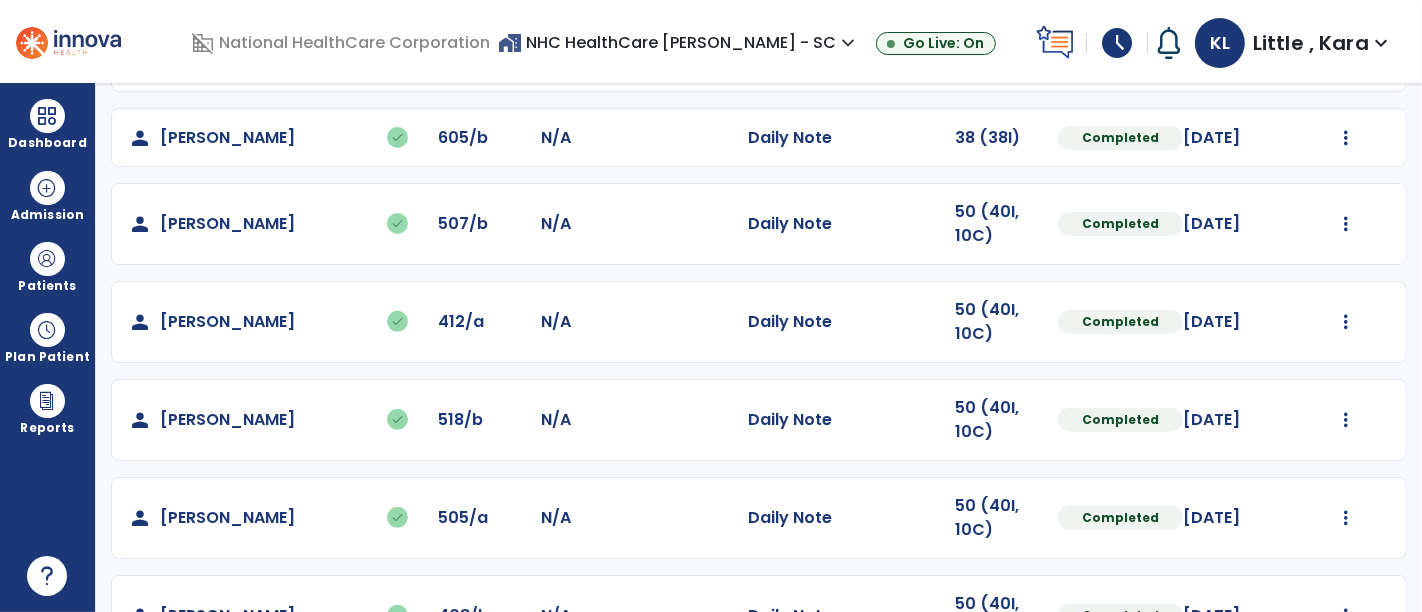 click at bounding box center (1346, -317) 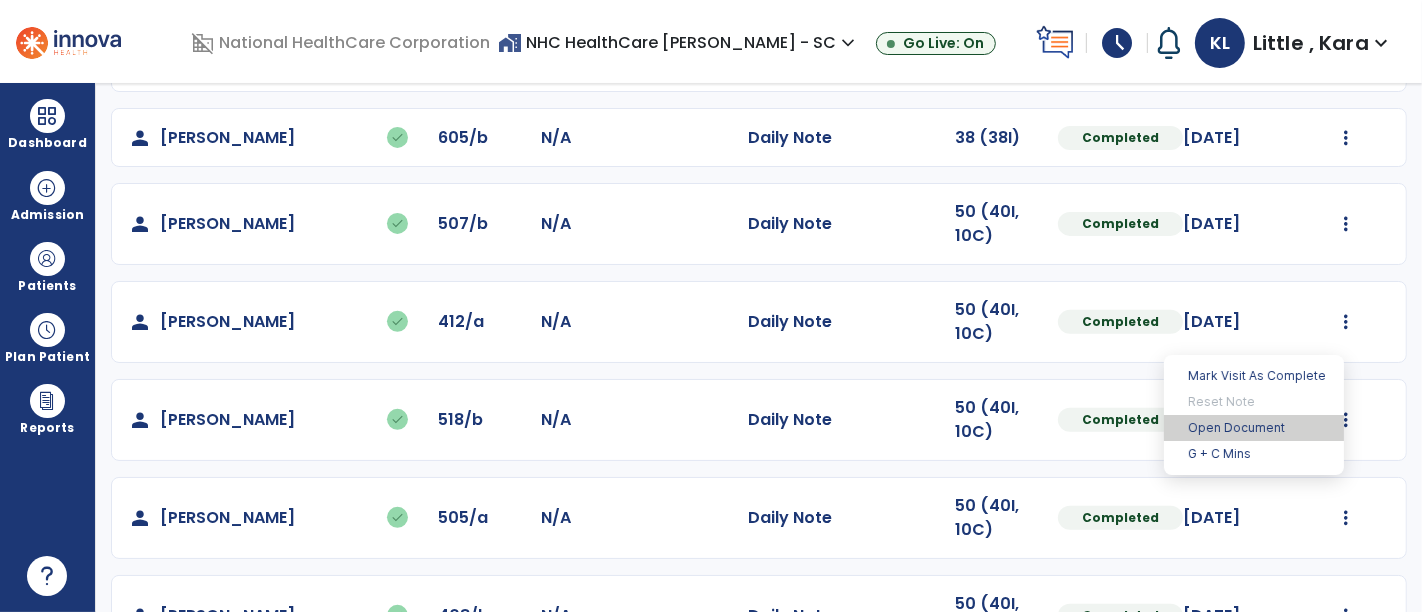 click on "Open Document" at bounding box center (1254, 428) 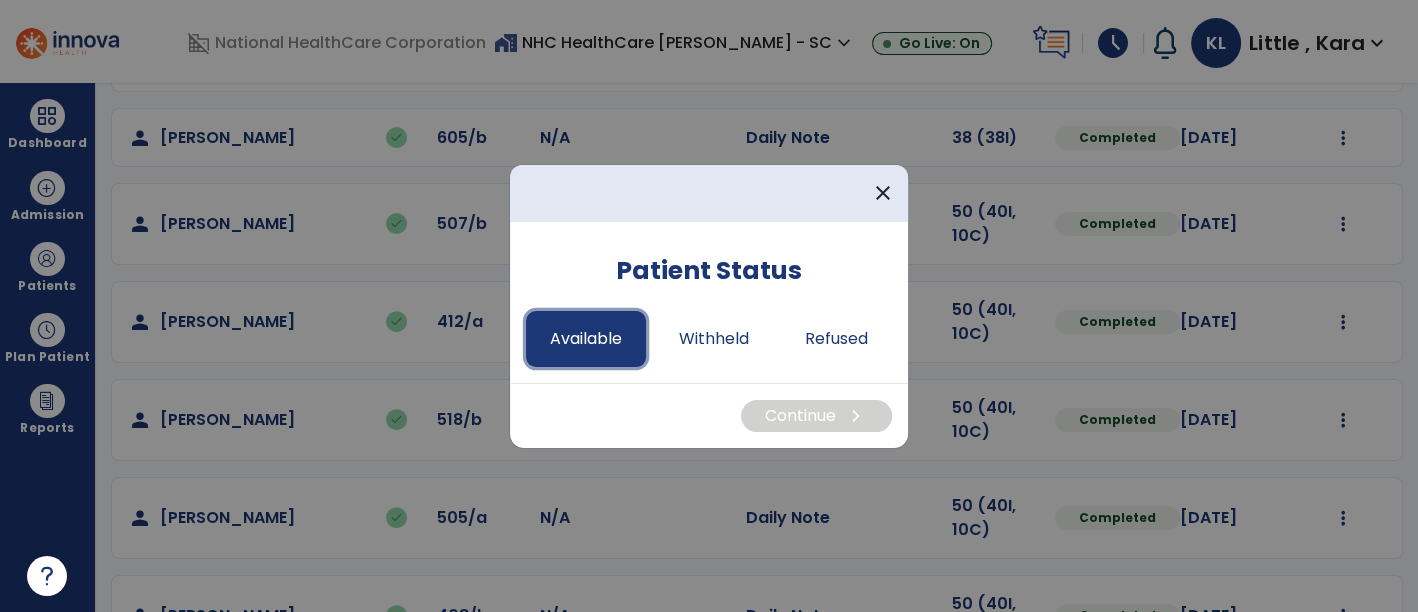 click on "Available" at bounding box center [586, 339] 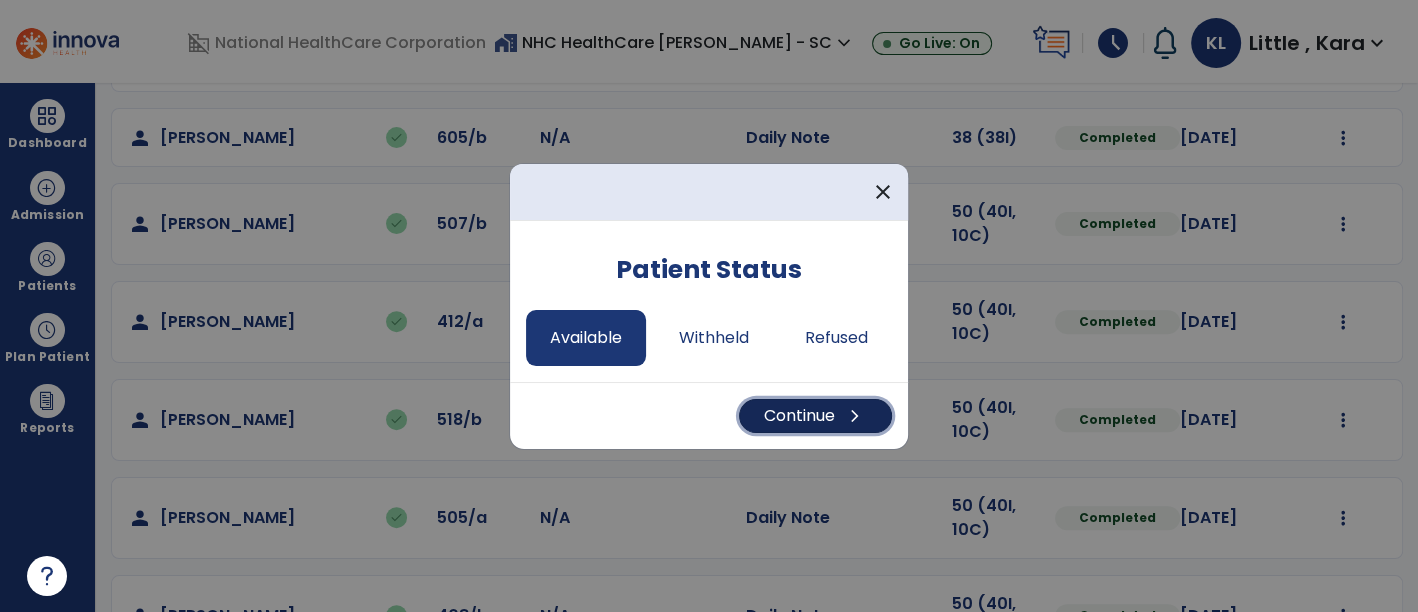 click on "Continue   chevron_right" at bounding box center (815, 416) 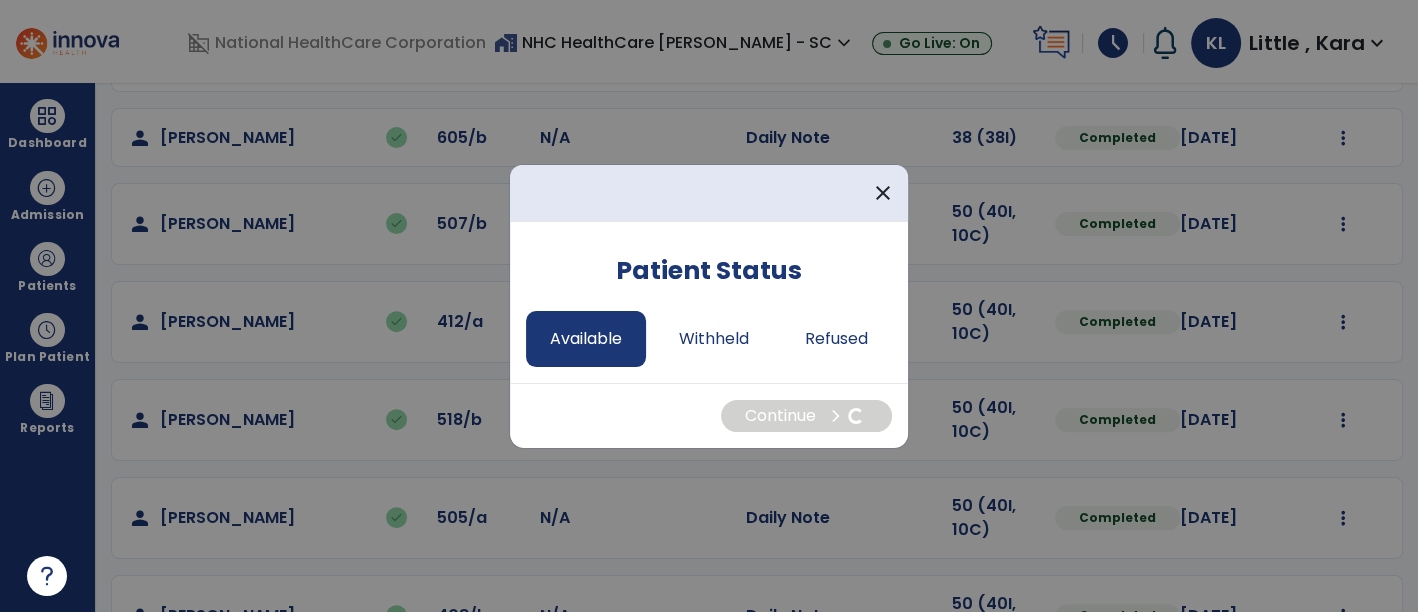 select on "*" 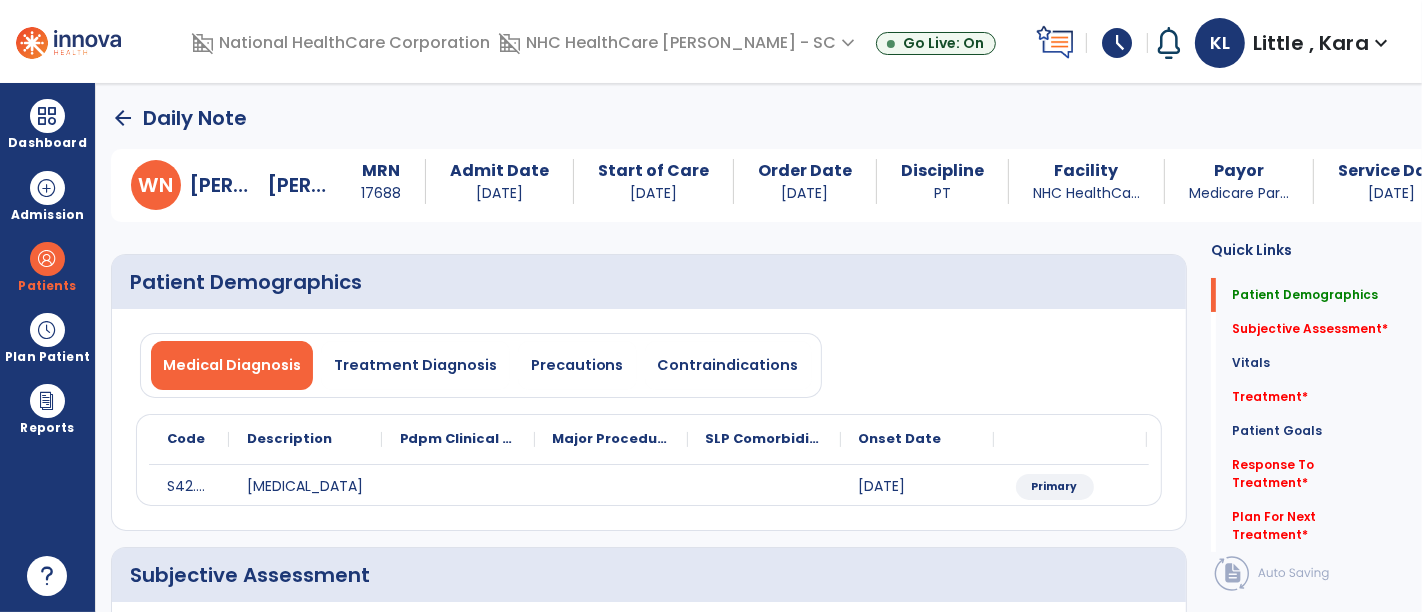 scroll, scrollTop: 333, scrollLeft: 0, axis: vertical 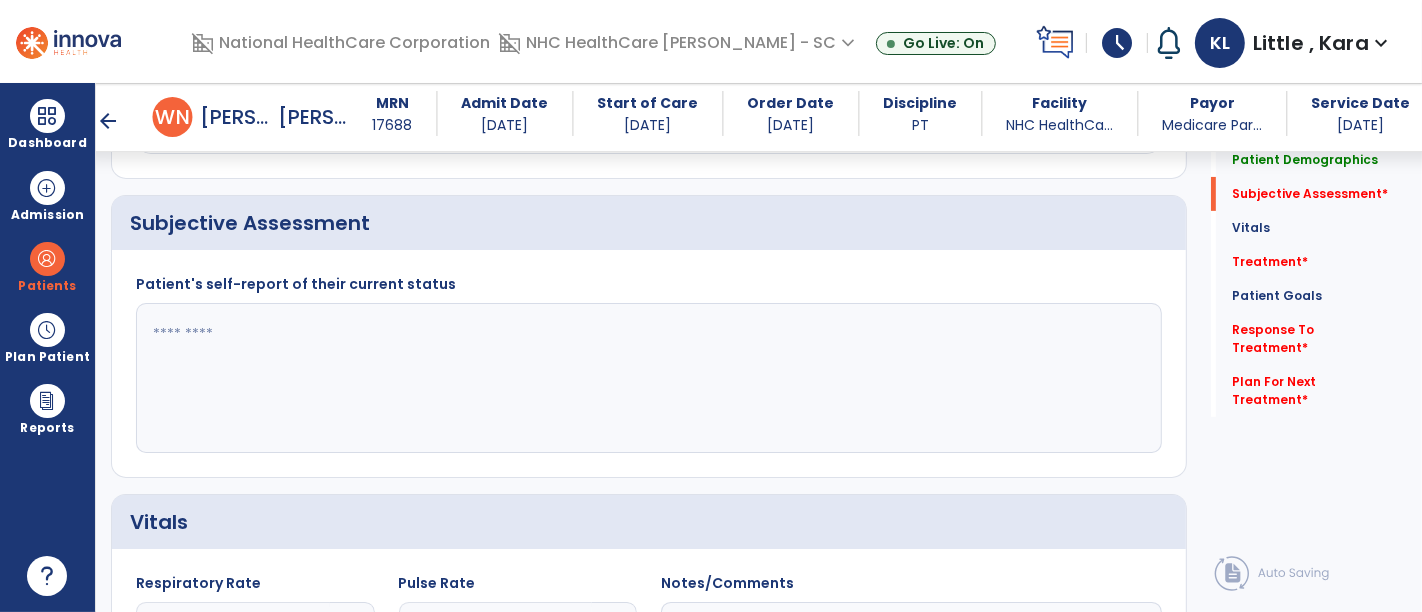 click 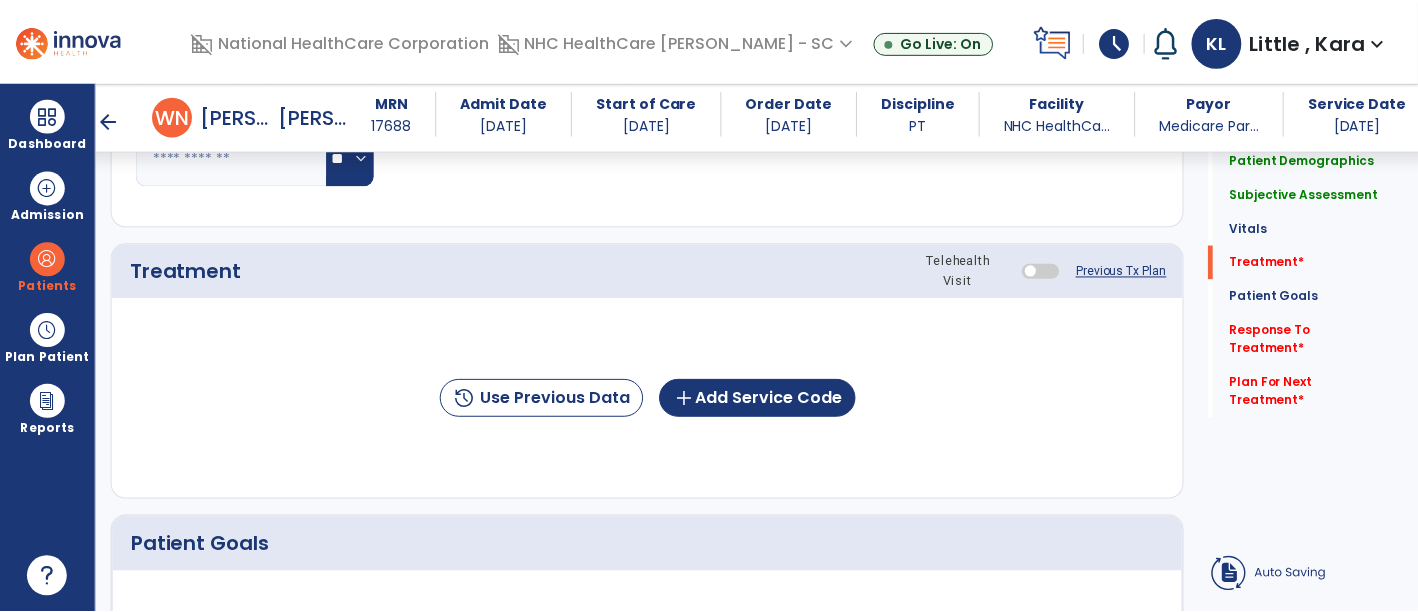 scroll, scrollTop: 1111, scrollLeft: 0, axis: vertical 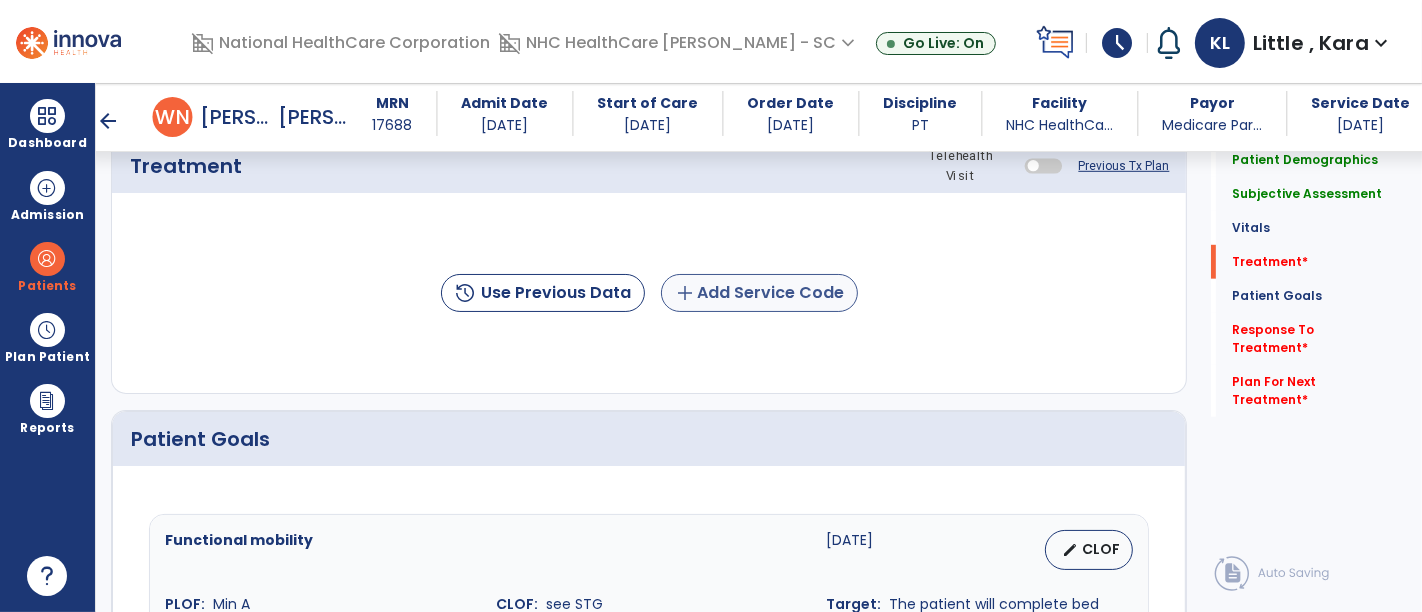 type on "**********" 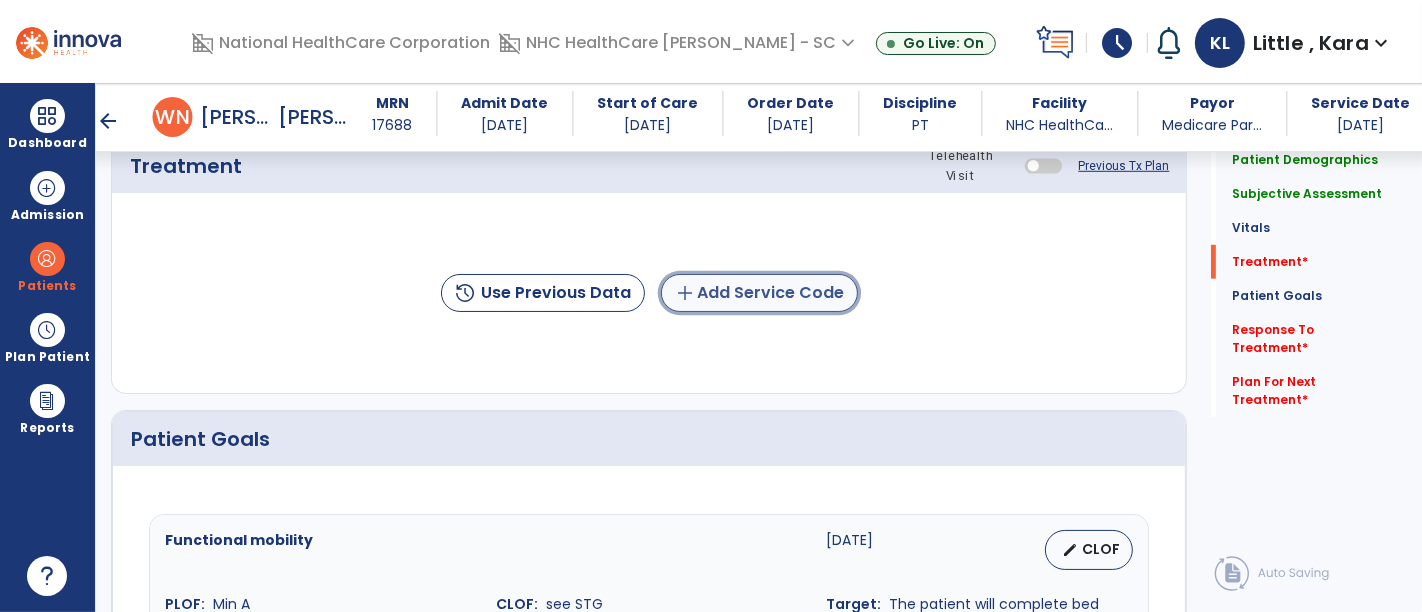 click on "add  Add Service Code" 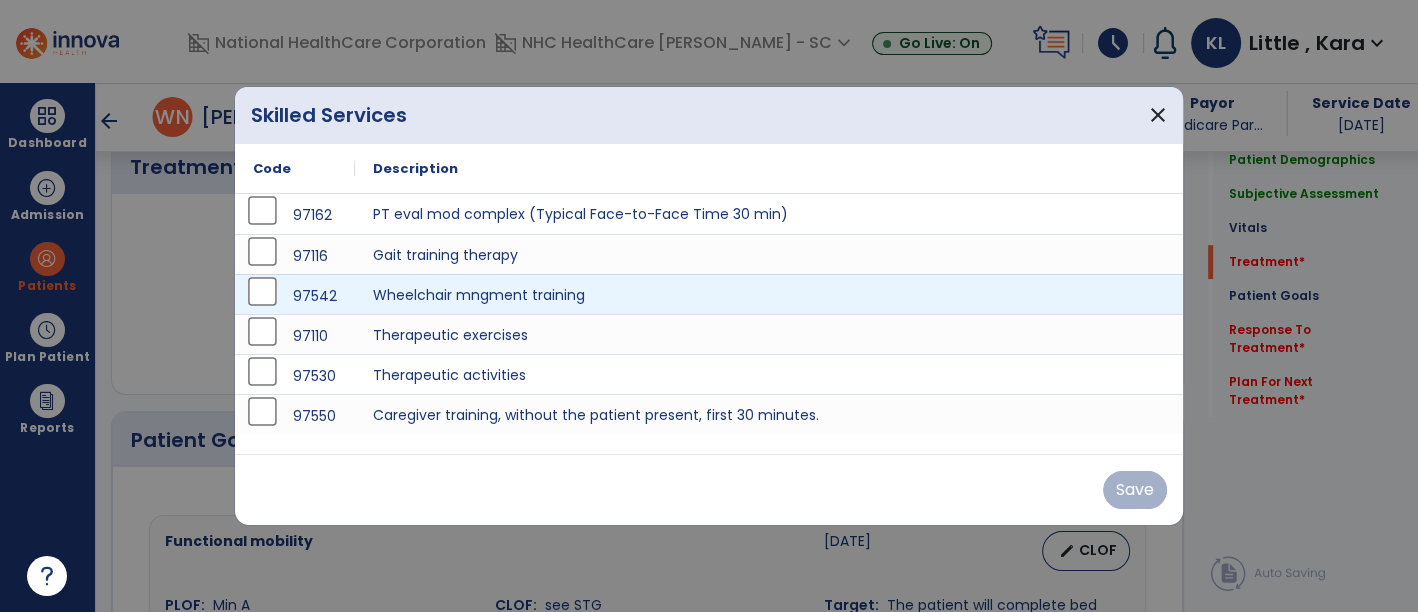 scroll, scrollTop: 1111, scrollLeft: 0, axis: vertical 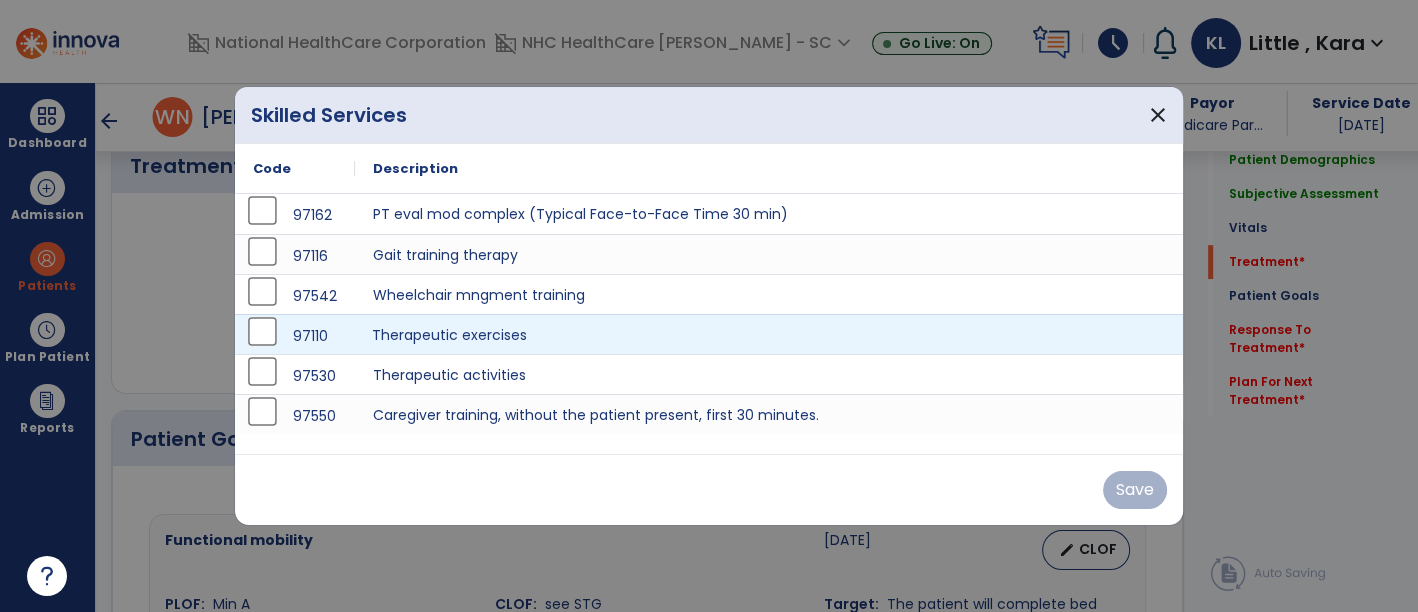 click on "Therapeutic exercises" at bounding box center [769, 334] 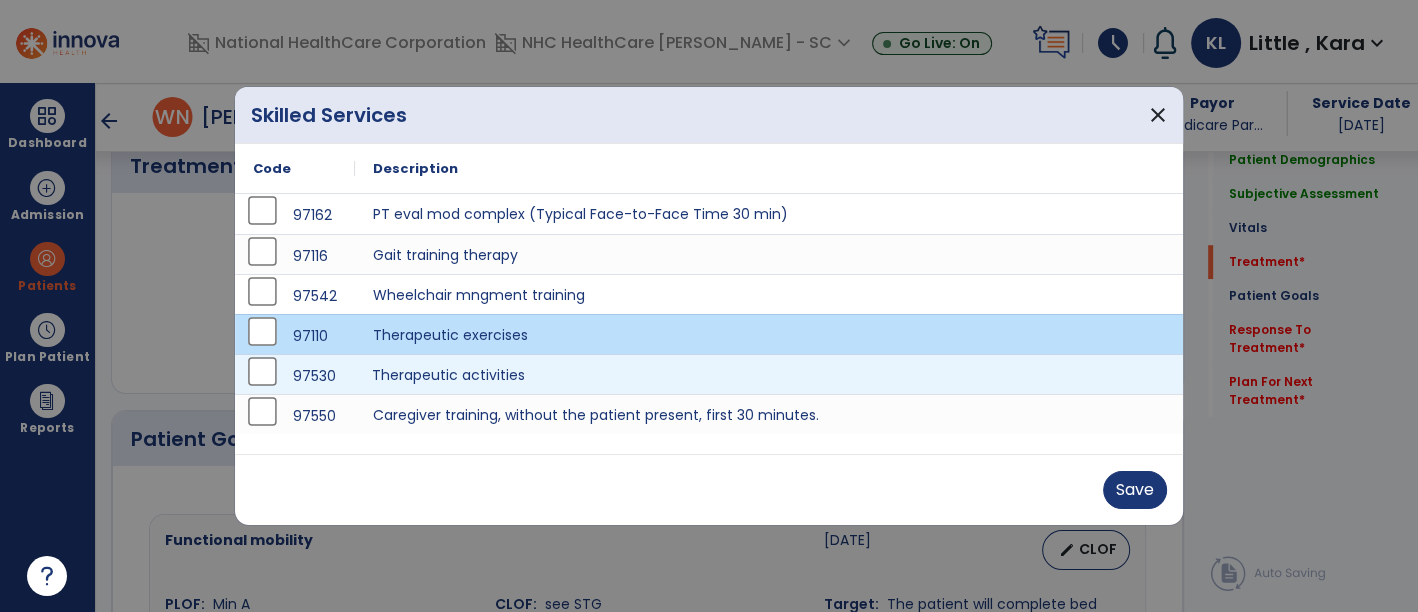 click on "Therapeutic activities" at bounding box center [769, 374] 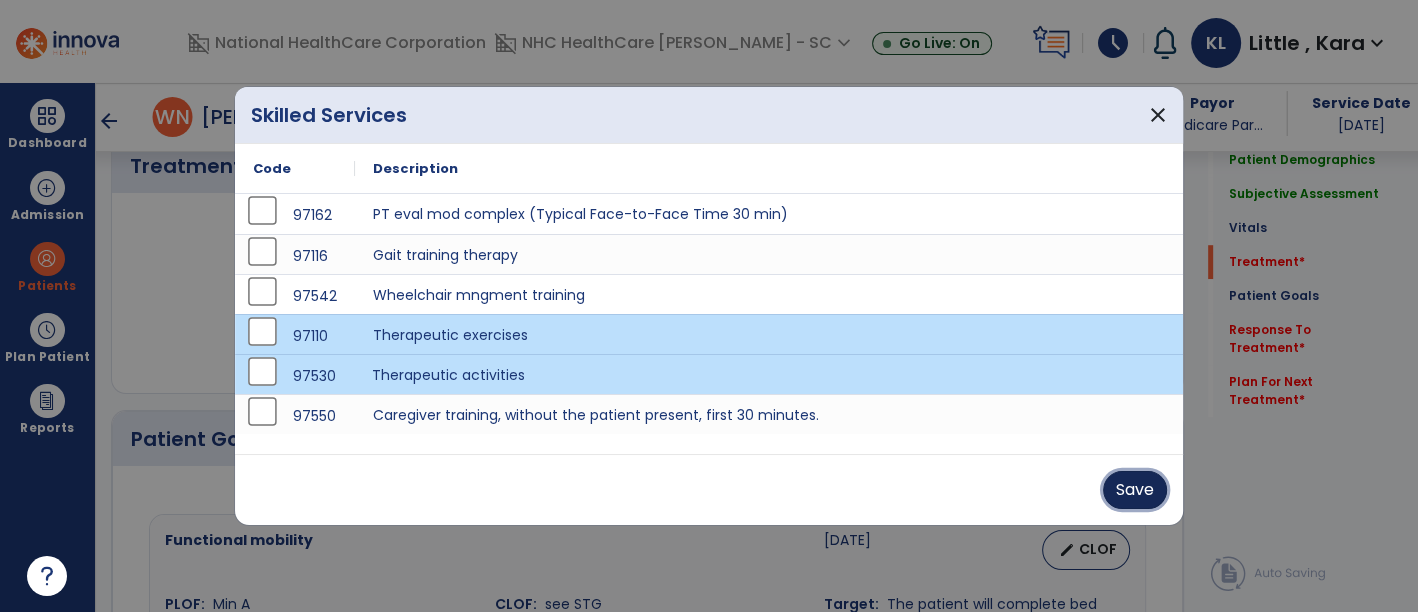 click on "Save" at bounding box center [1135, 490] 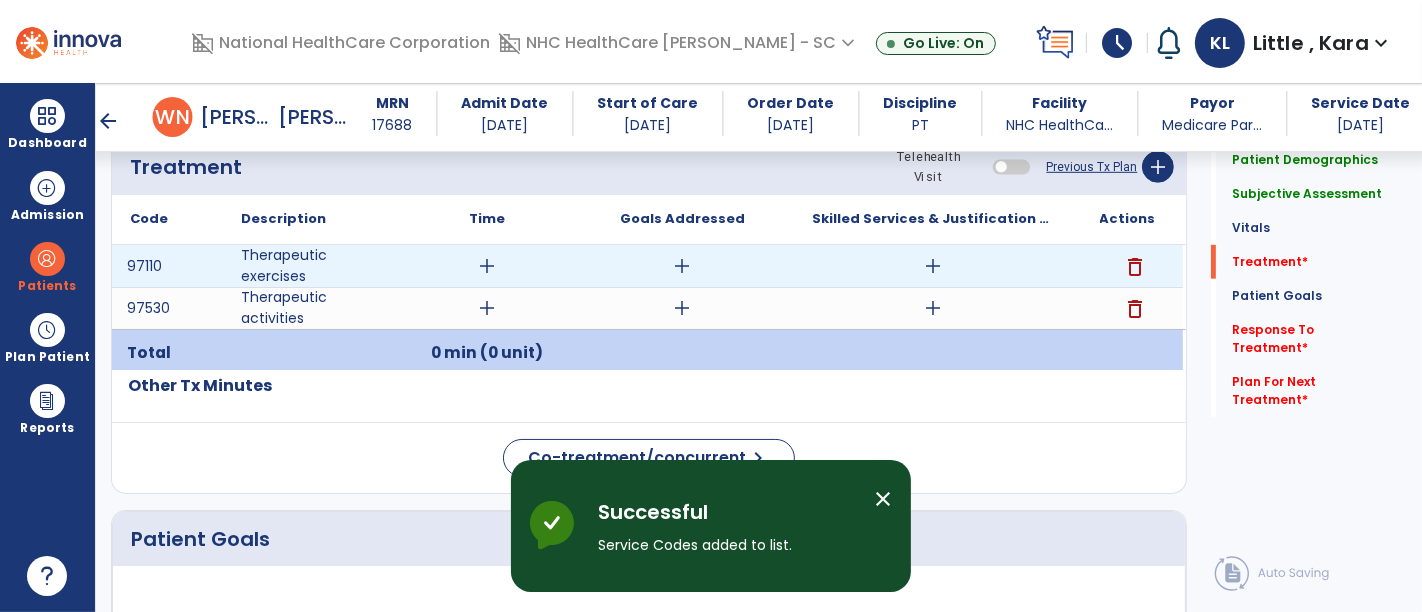 click on "add" at bounding box center [488, 266] 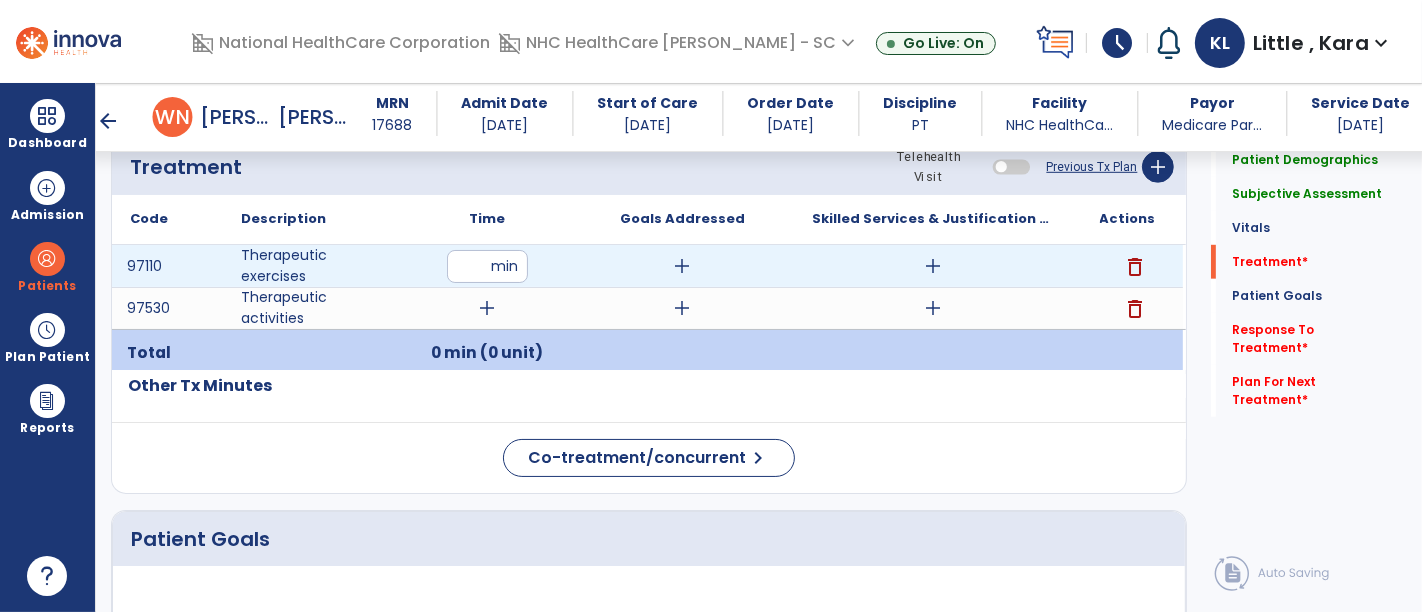 type on "**" 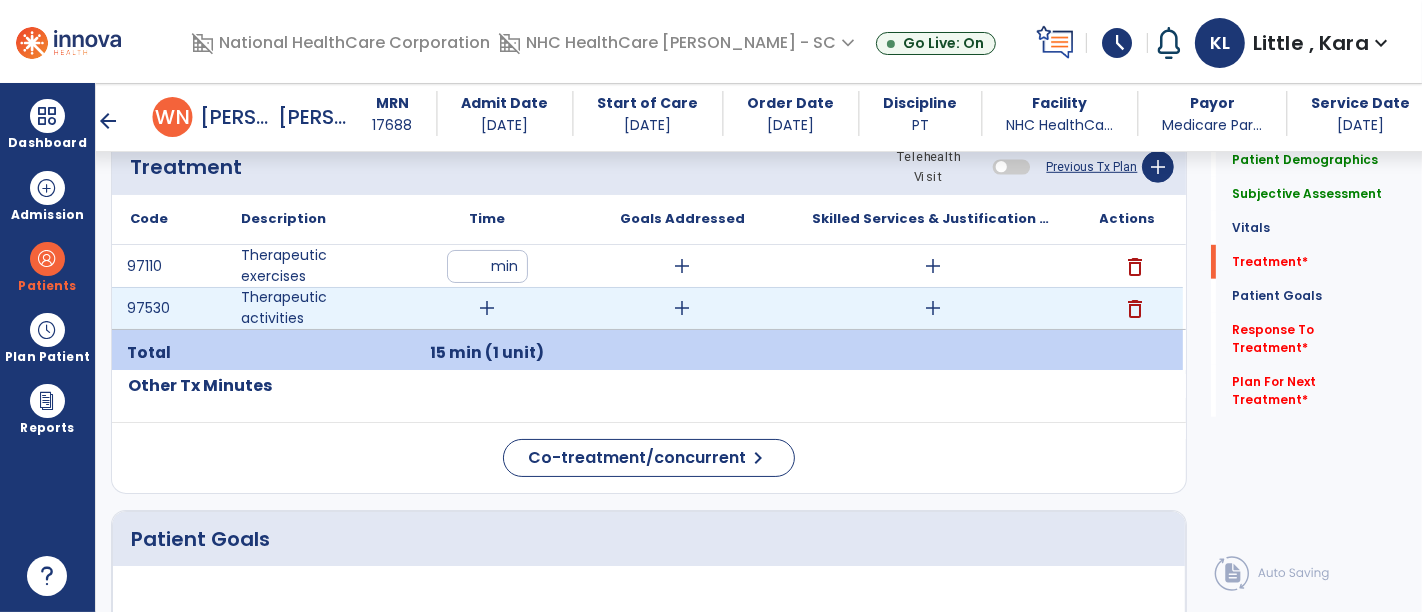 click on "add" at bounding box center [488, 308] 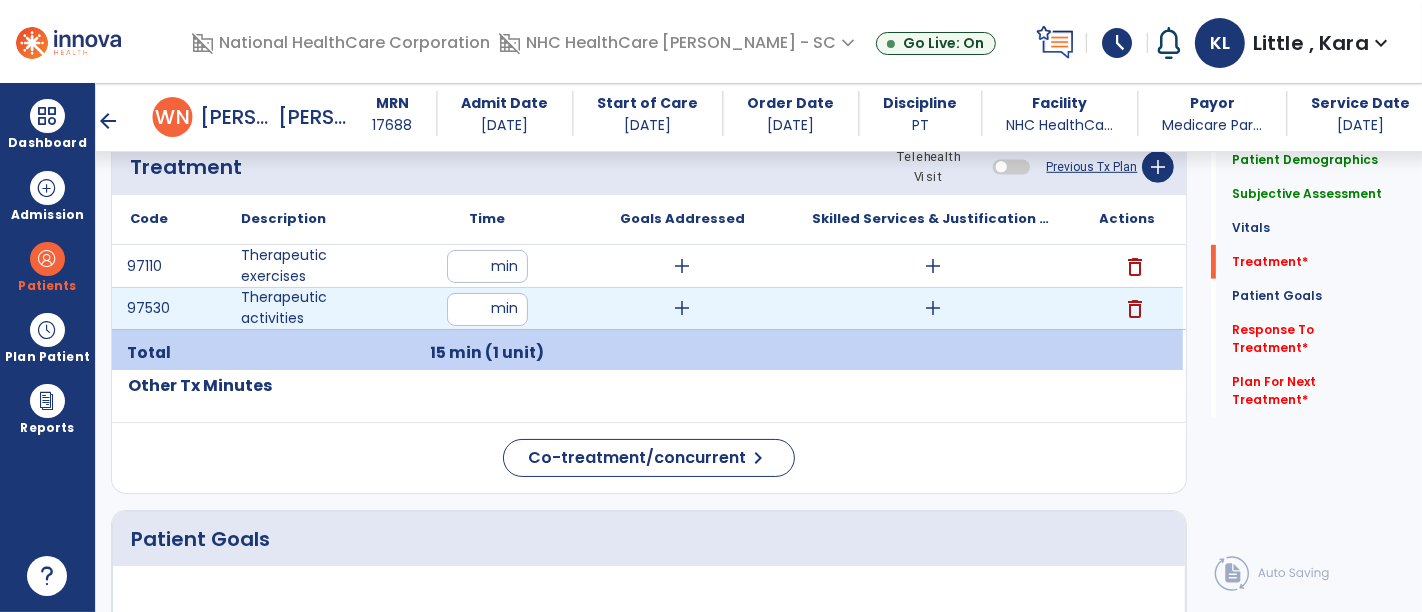 type on "**" 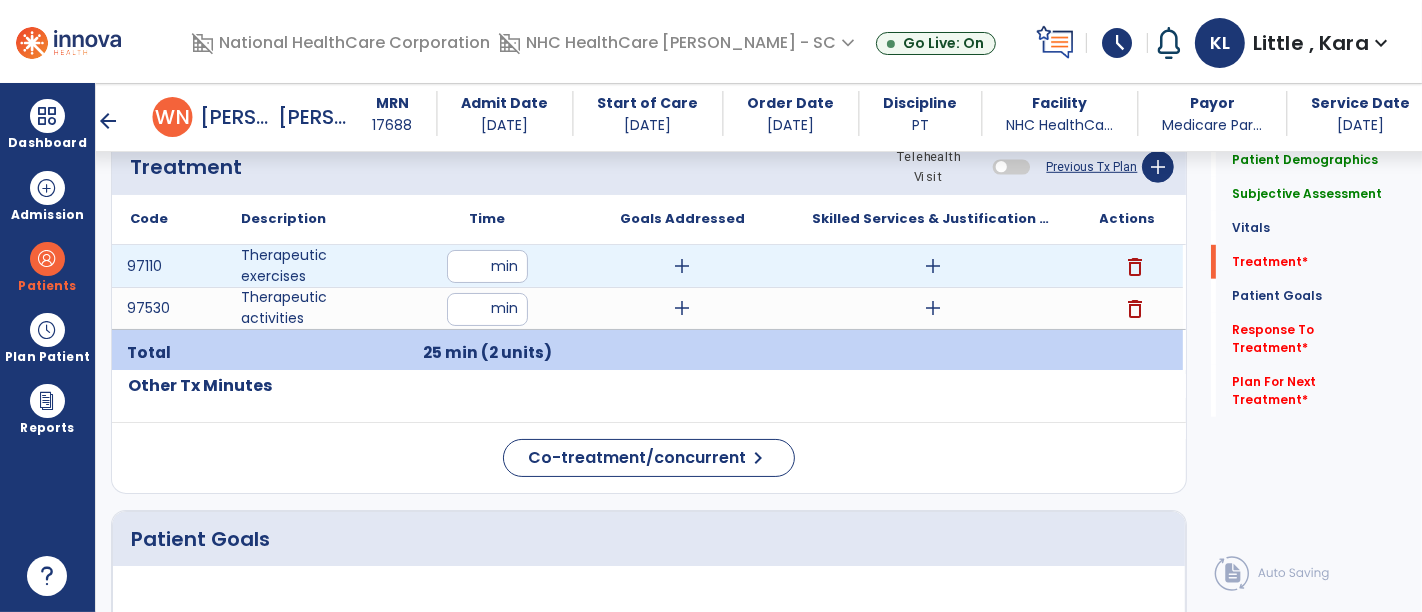 click on "add" at bounding box center (933, 266) 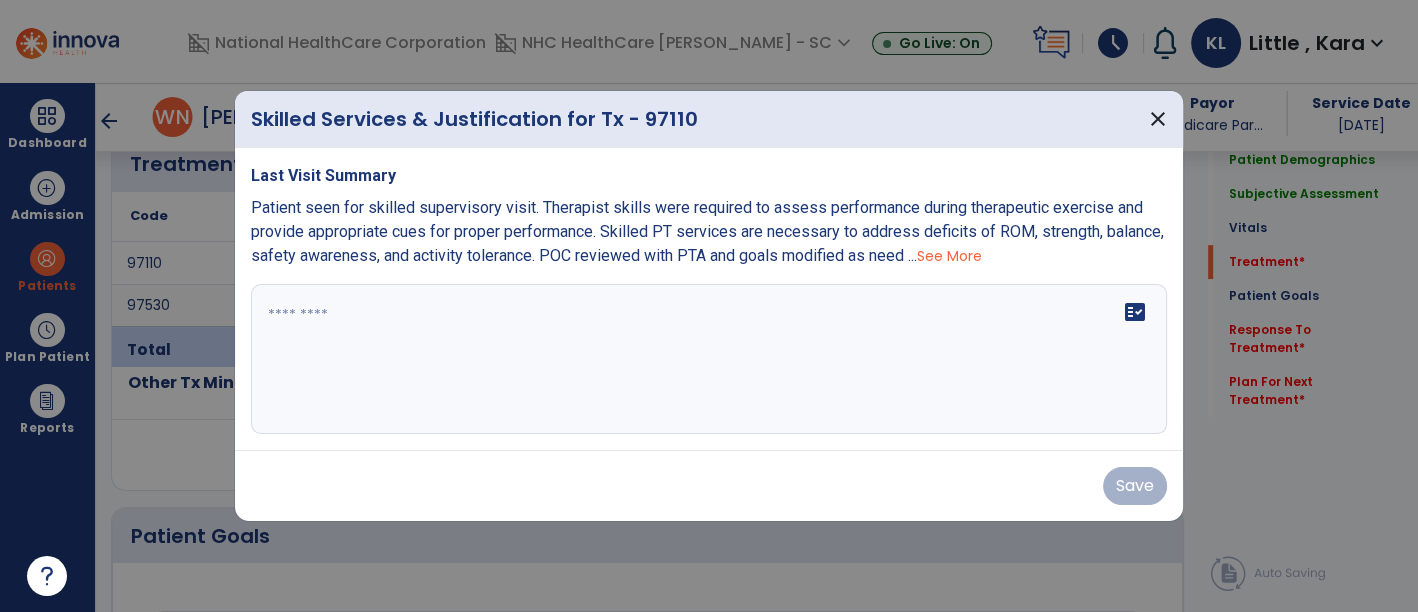 scroll, scrollTop: 1111, scrollLeft: 0, axis: vertical 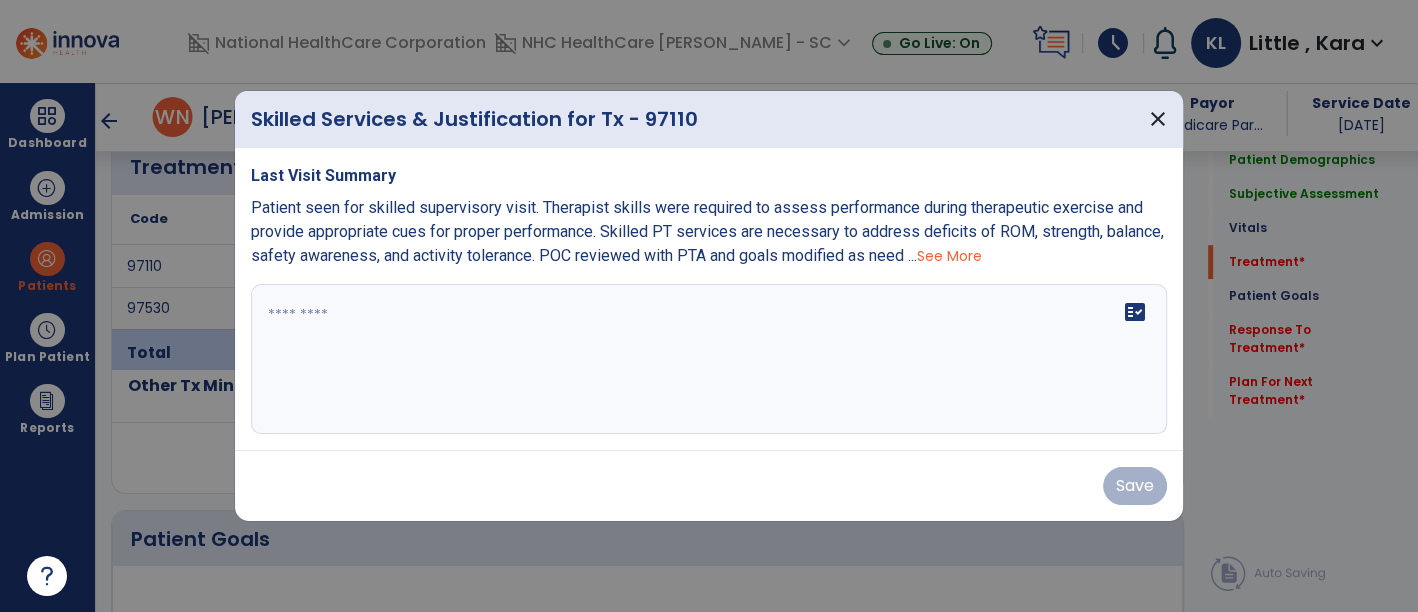 click on "Last Visit Summary  Patient seen for skilled supervisory visit. Therapist skills were required to assess performance during therapeutic exercise and provide appropriate cues for proper performance. Skilled PT services are necessary to address deficits of ROM, strength, balance, safety awareness, and activity tolerance. POC reviewed with PTA and goals modified as need ...  See More   fact_check" at bounding box center [709, 299] 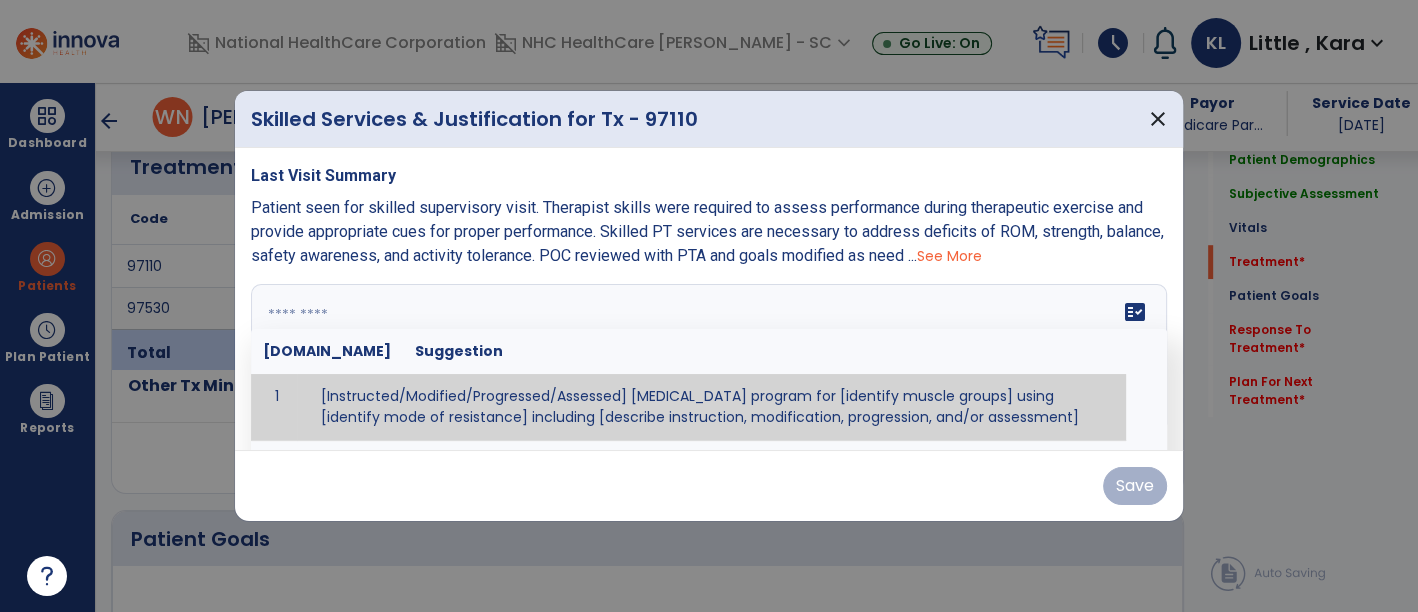 click at bounding box center (707, 359) 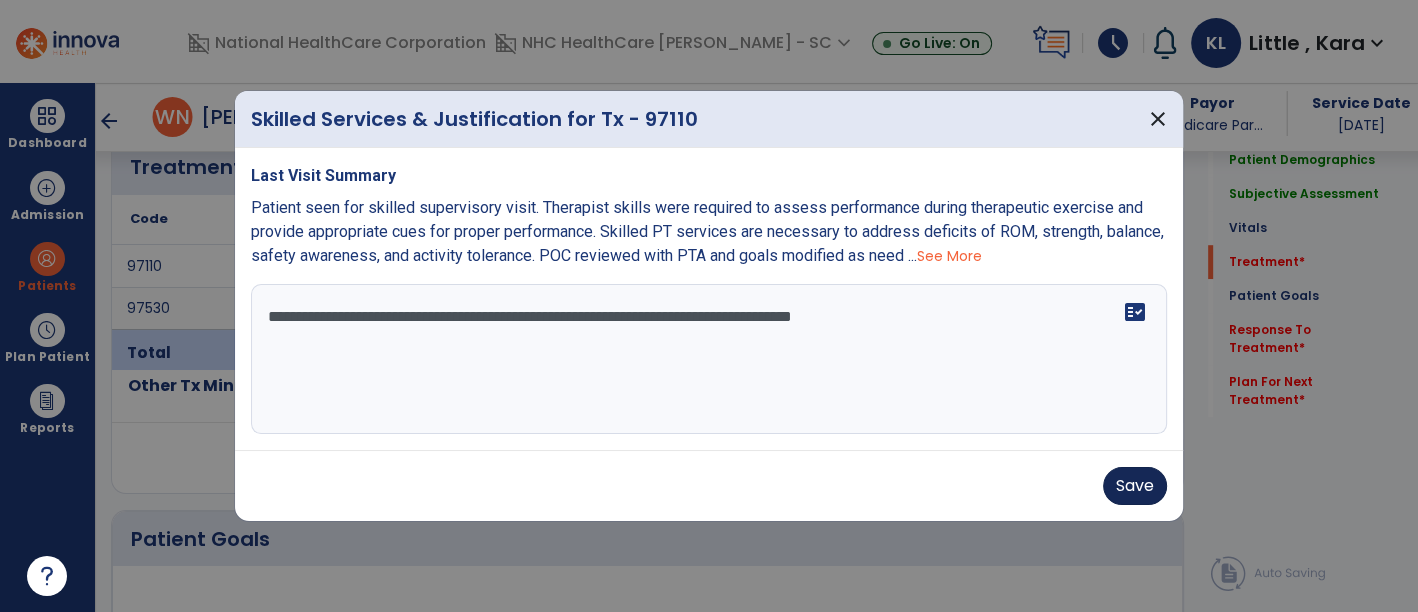 type on "**********" 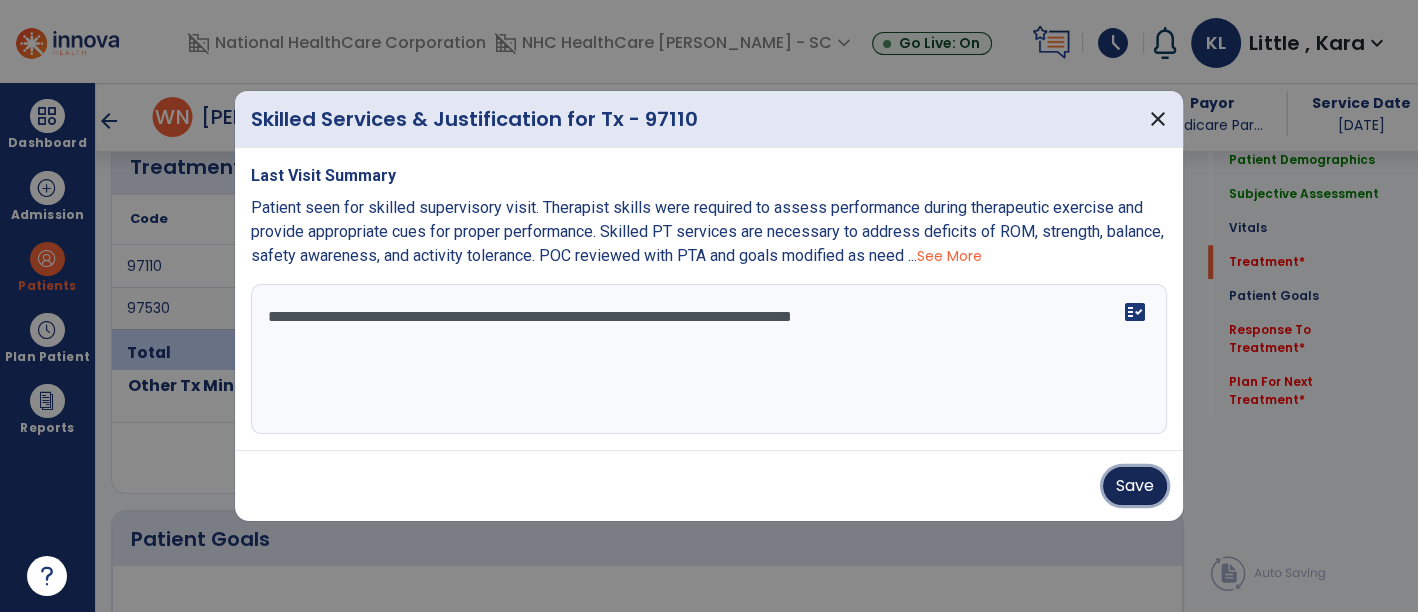 click on "Save" at bounding box center (1135, 486) 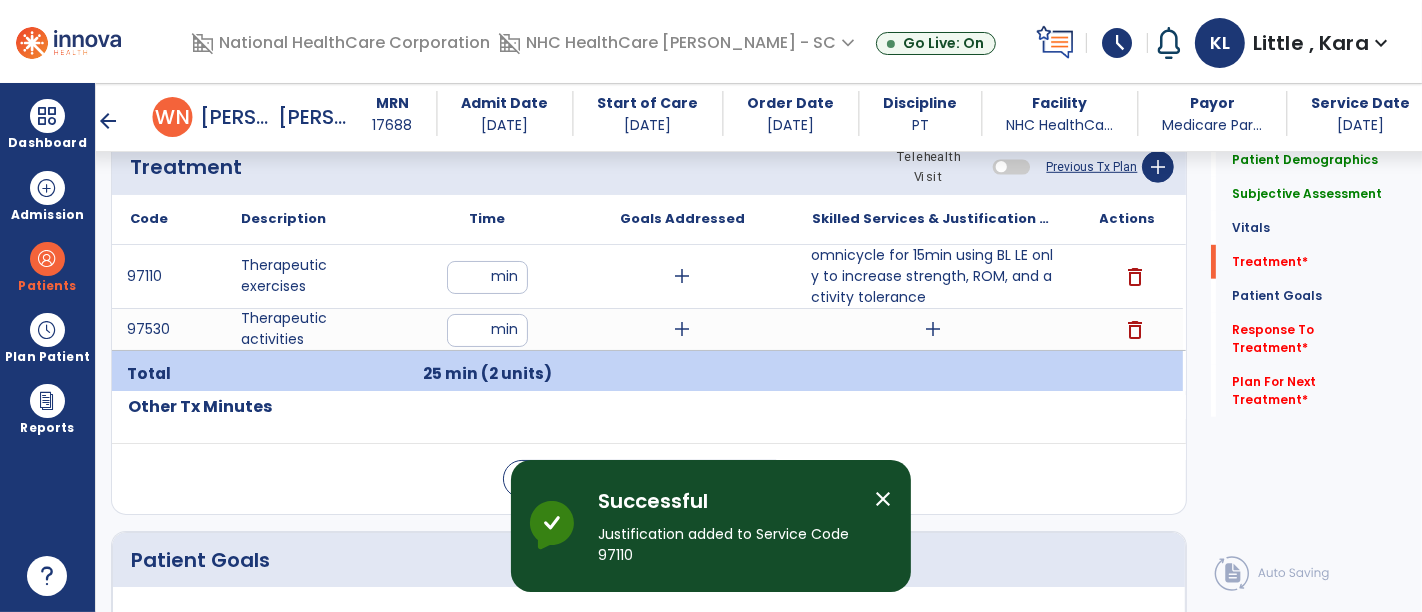 click on "close" at bounding box center (883, 499) 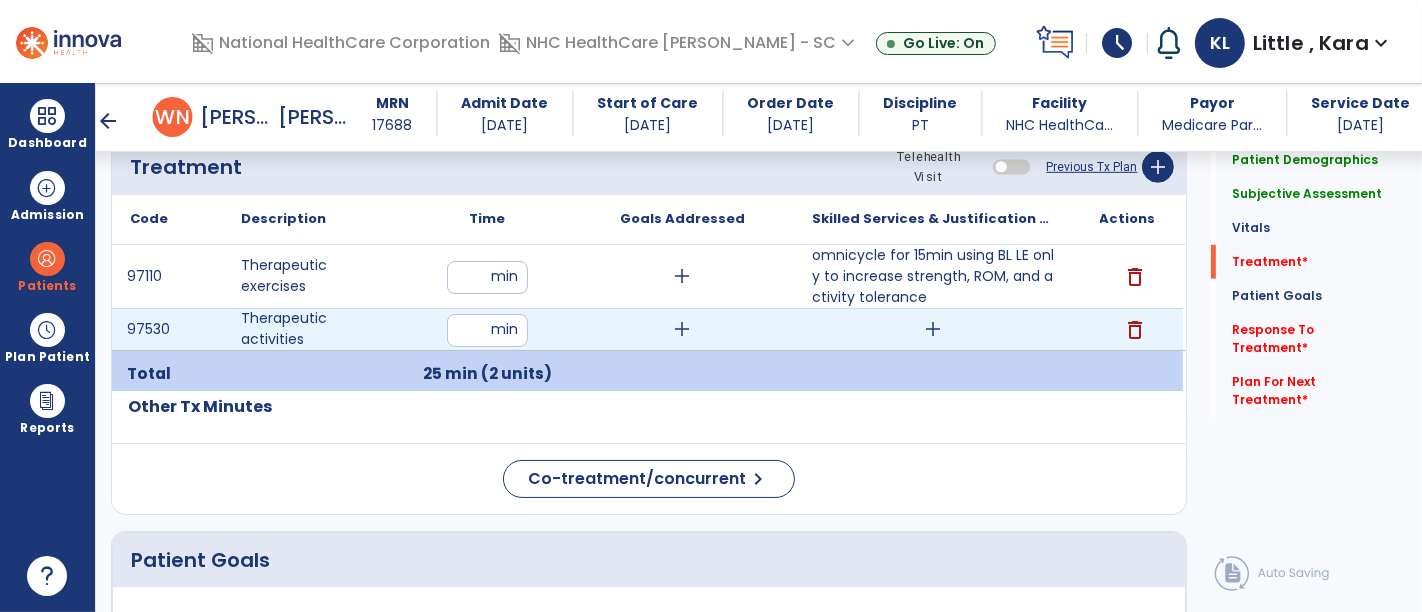 click on "add" at bounding box center (933, 329) 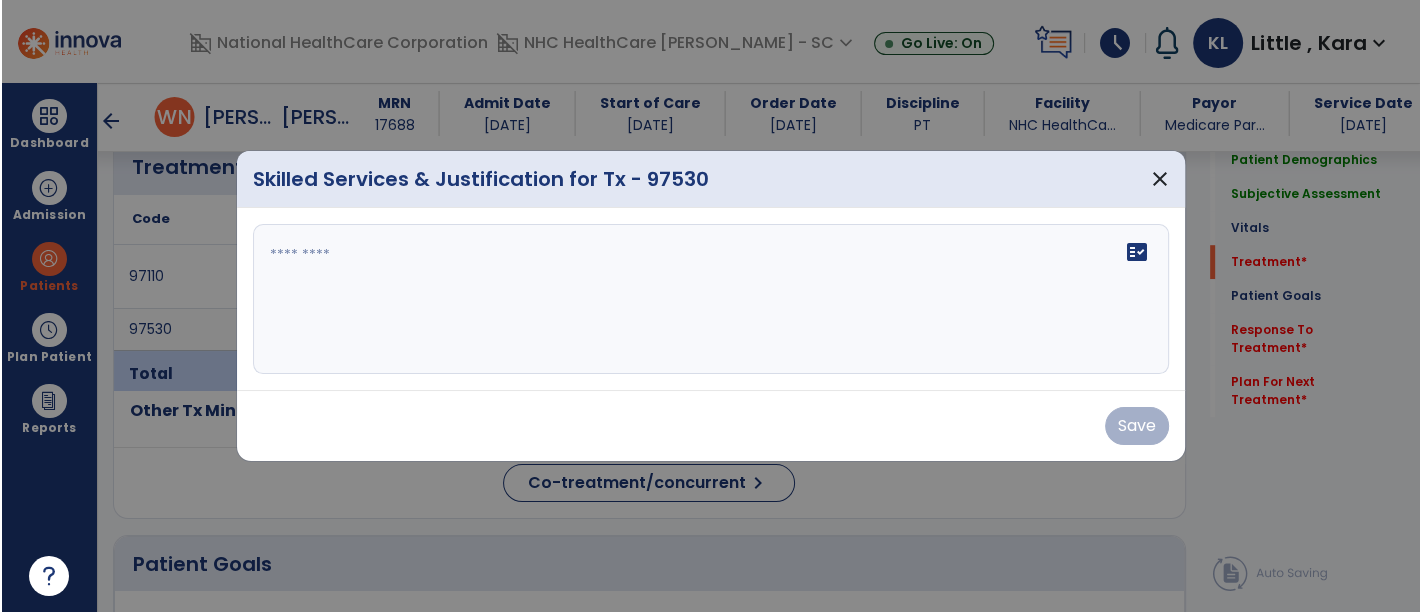 scroll, scrollTop: 1111, scrollLeft: 0, axis: vertical 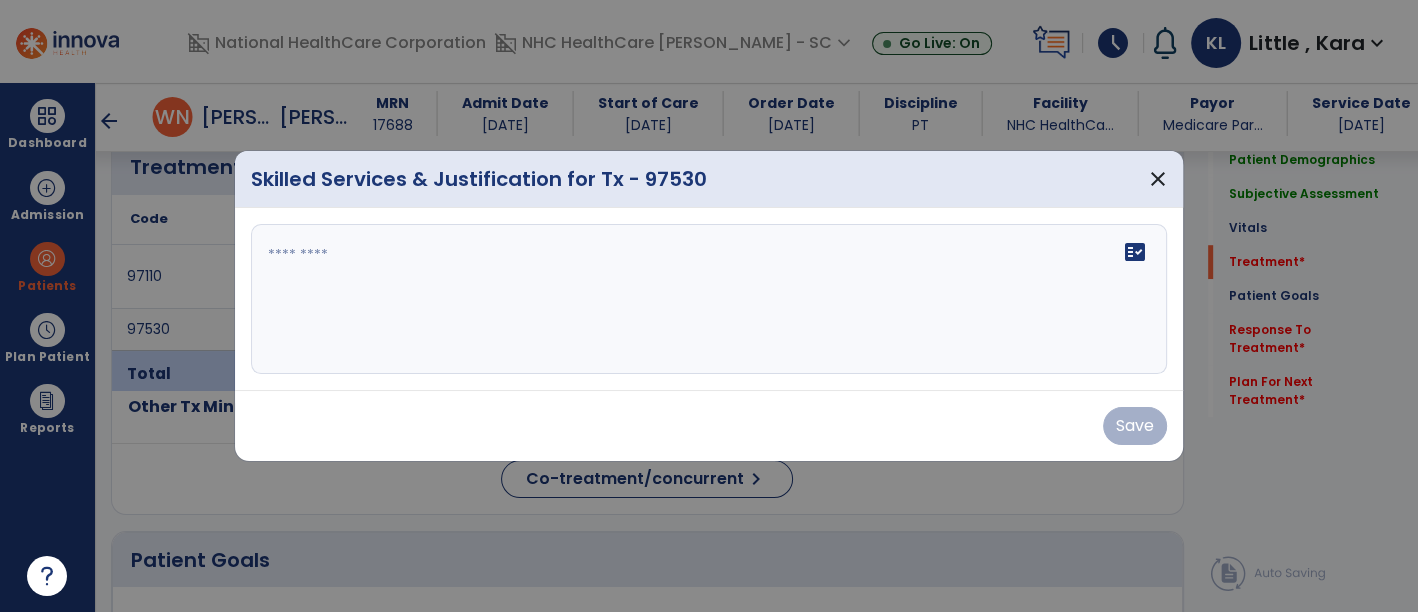 click on "fact_check" at bounding box center [709, 299] 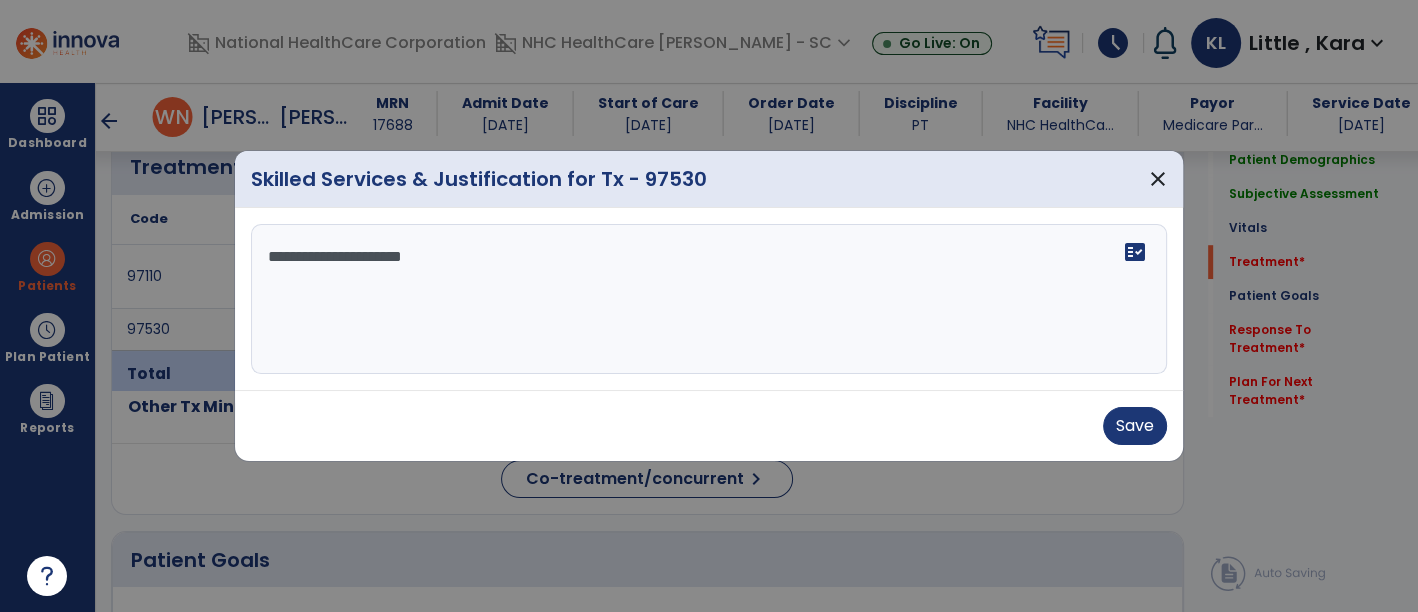 click on "**********" at bounding box center [709, 299] 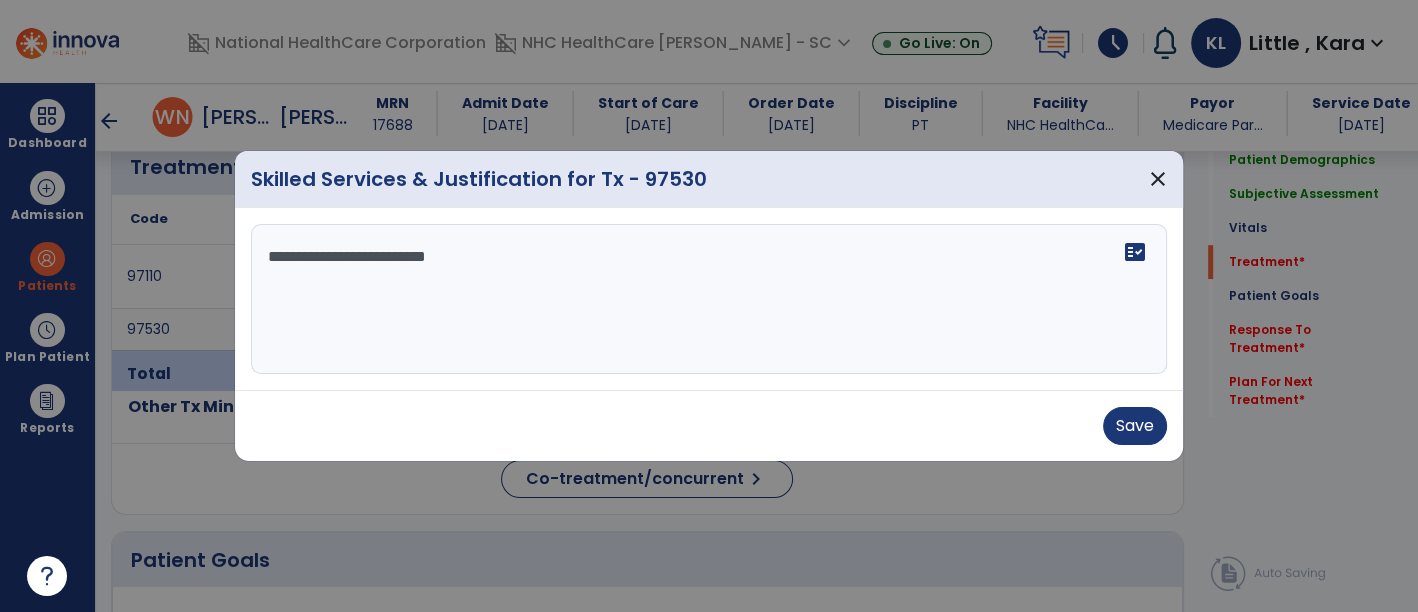 click on "**********" at bounding box center (709, 299) 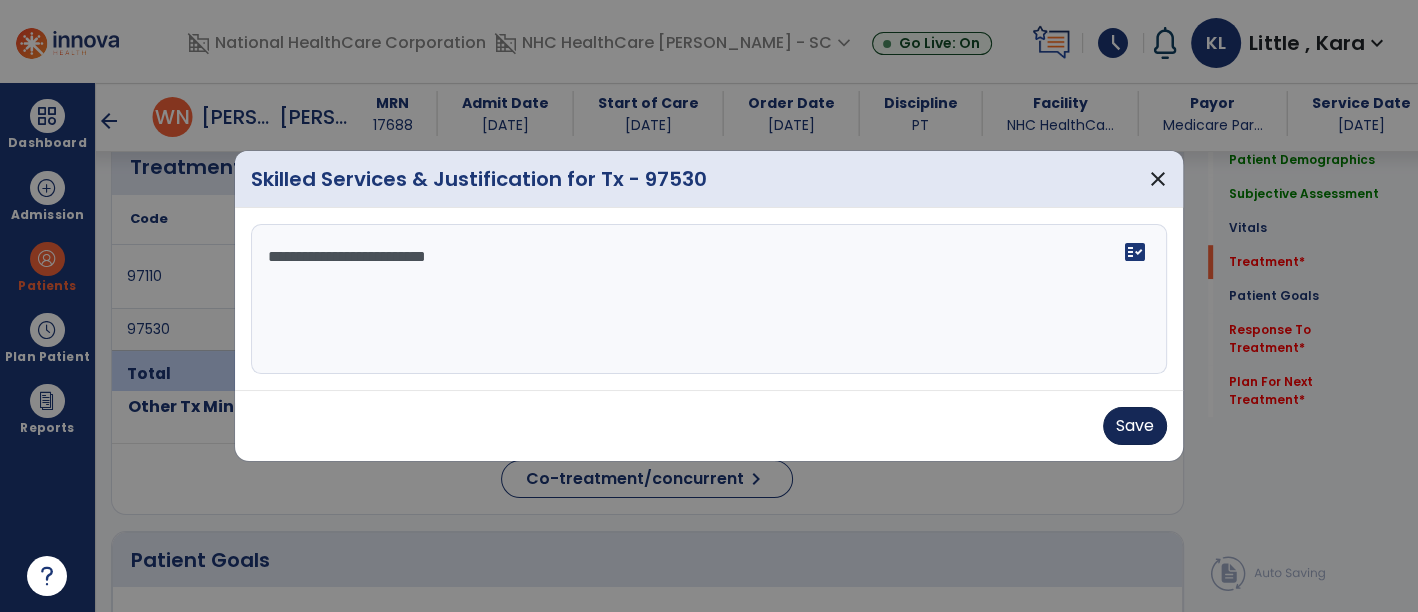 type on "**********" 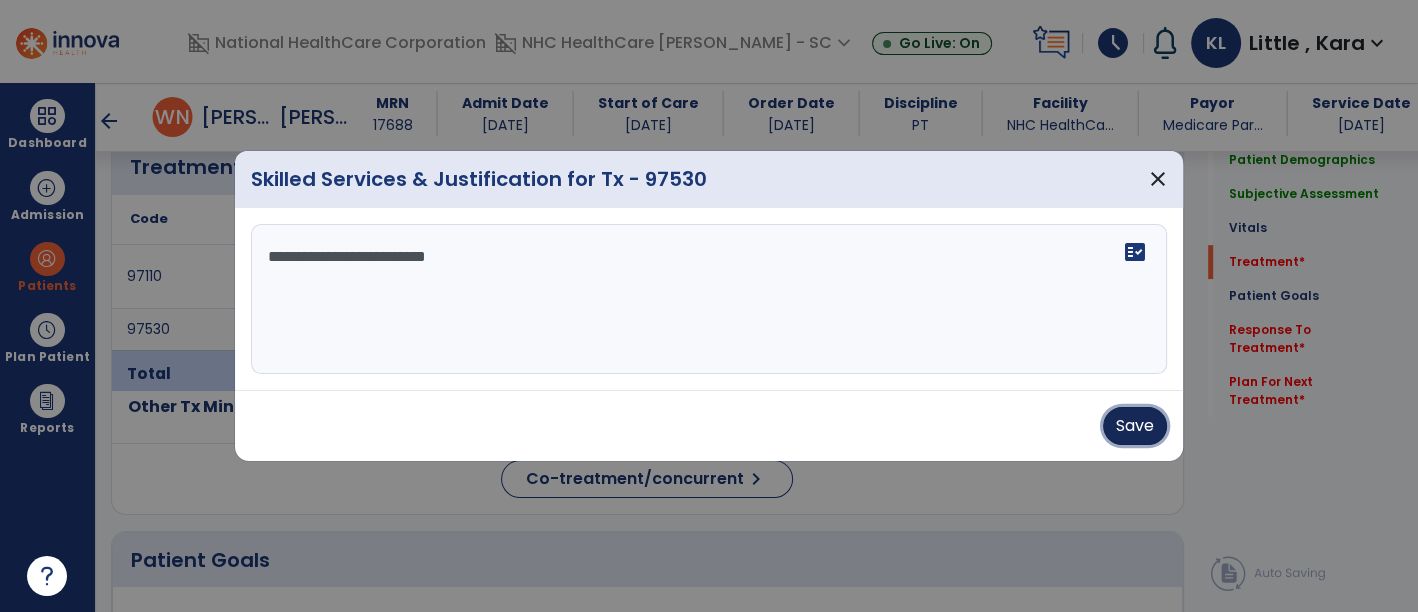 click on "Save" at bounding box center [1135, 426] 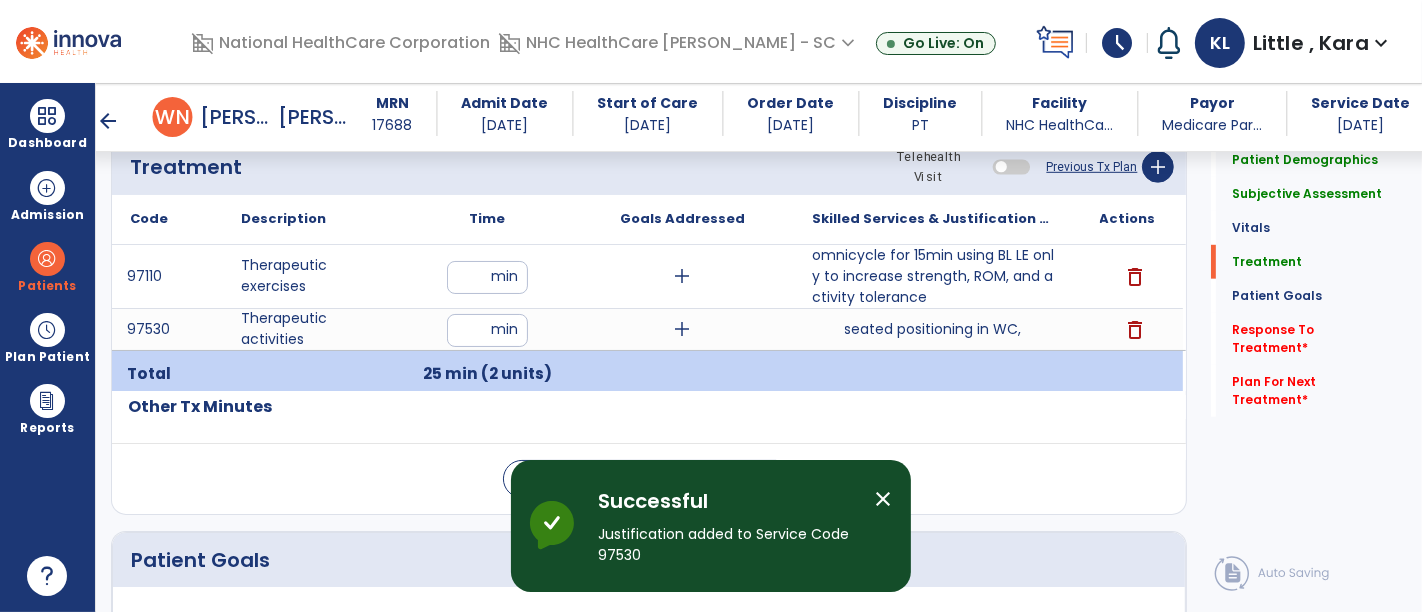 click on "close" at bounding box center (883, 499) 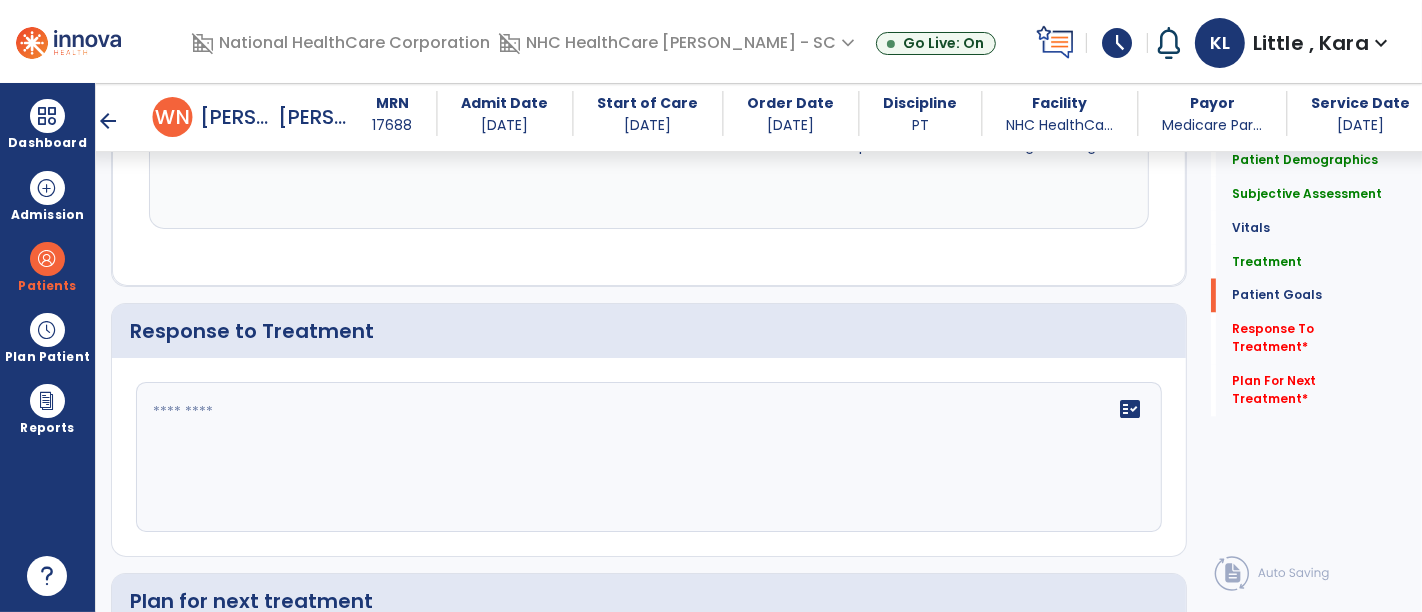 scroll, scrollTop: 3000, scrollLeft: 0, axis: vertical 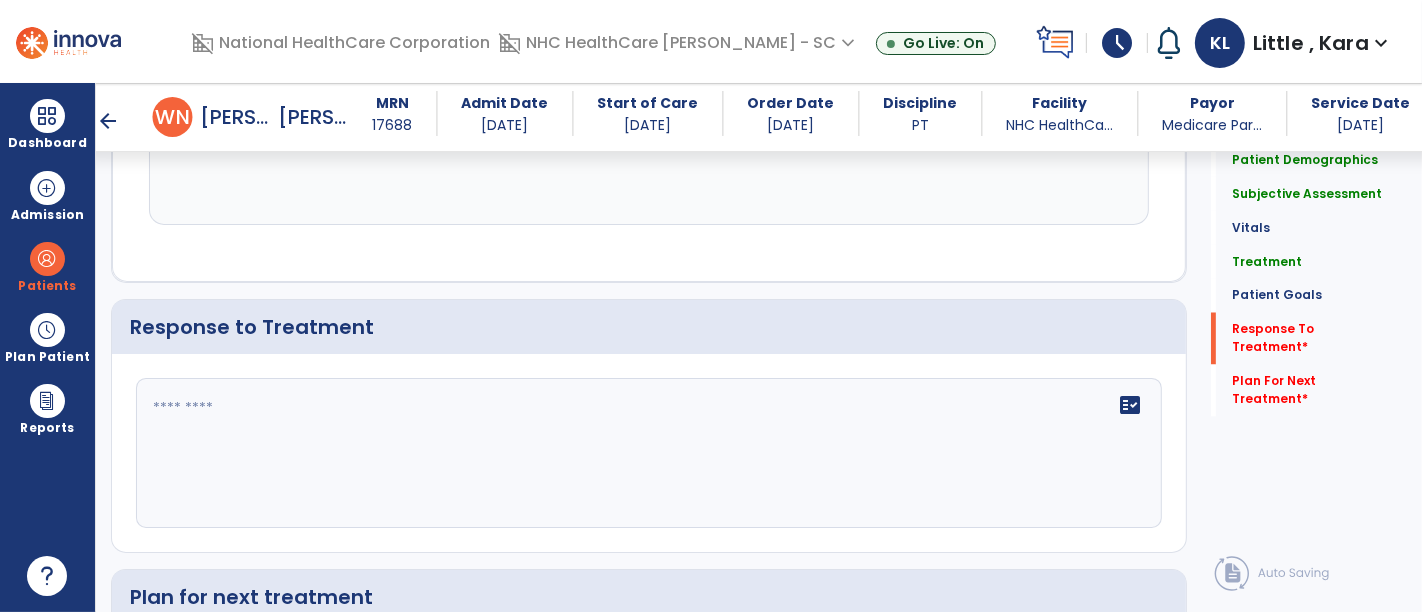 click 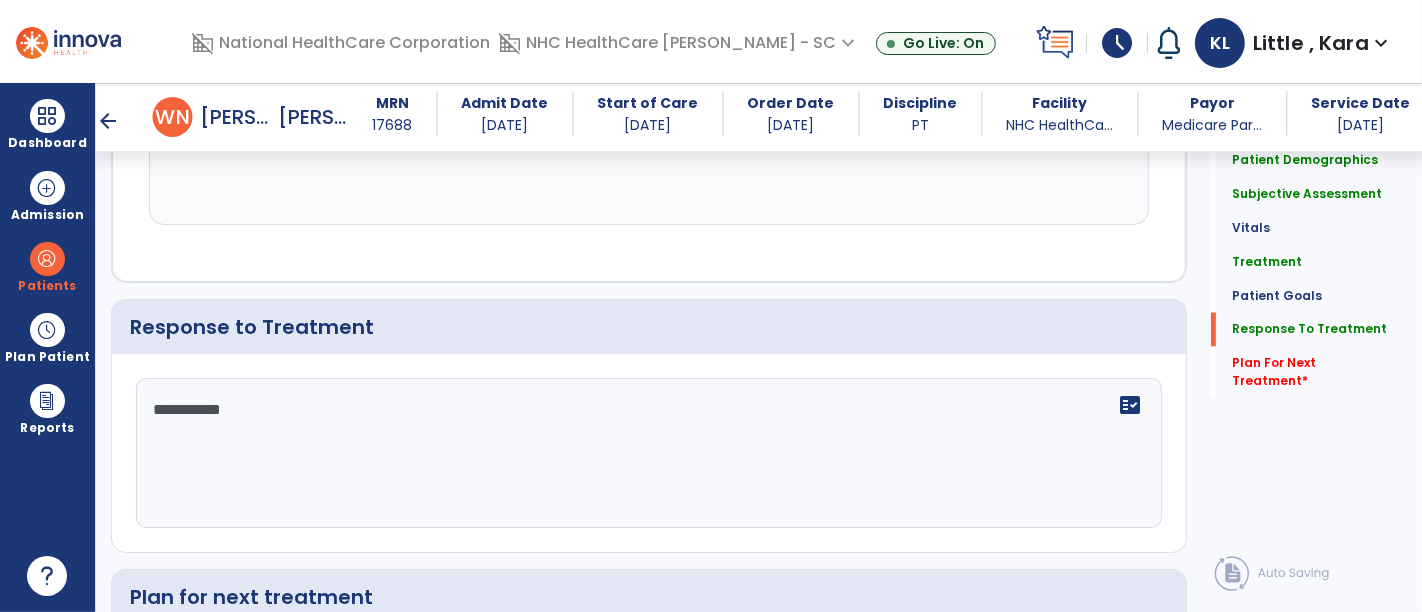 scroll, scrollTop: 3000, scrollLeft: 0, axis: vertical 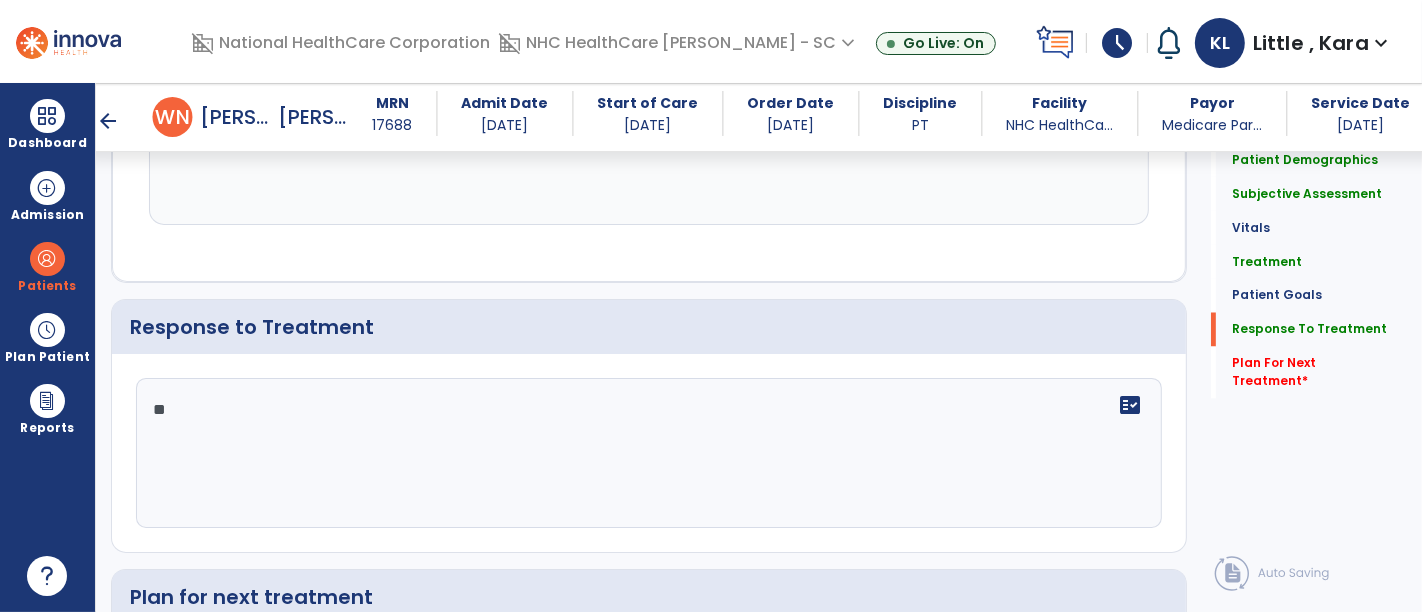 type on "*" 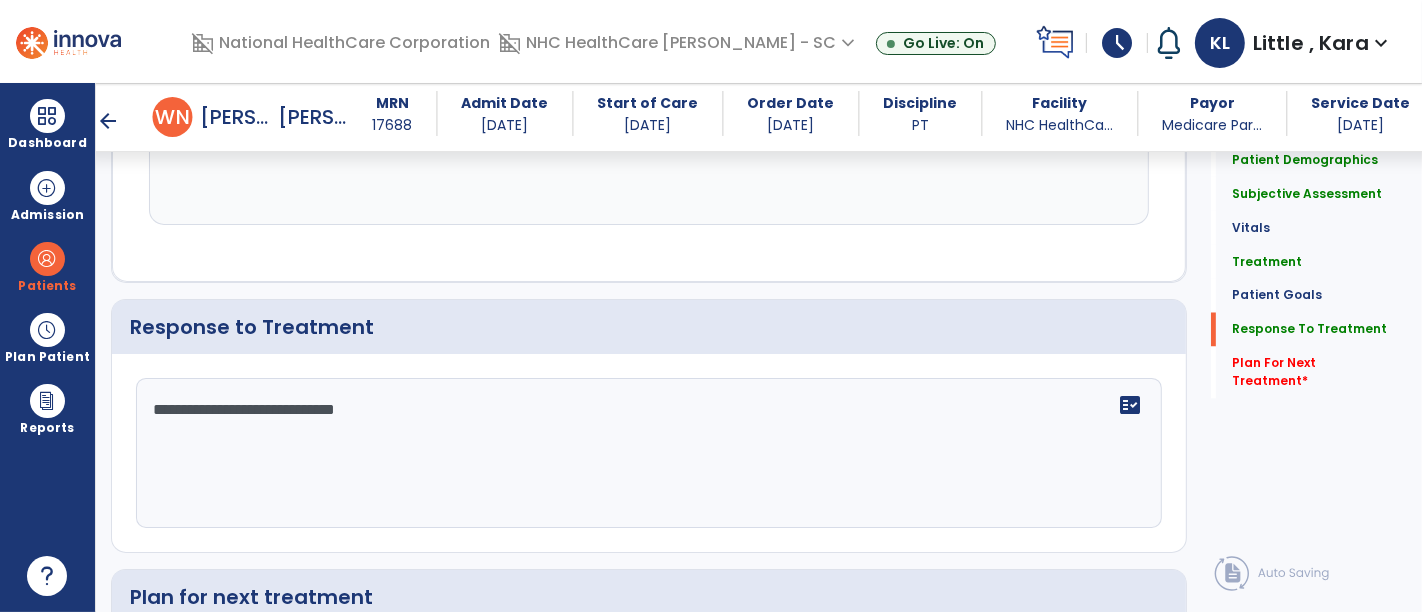 scroll, scrollTop: 3222, scrollLeft: 0, axis: vertical 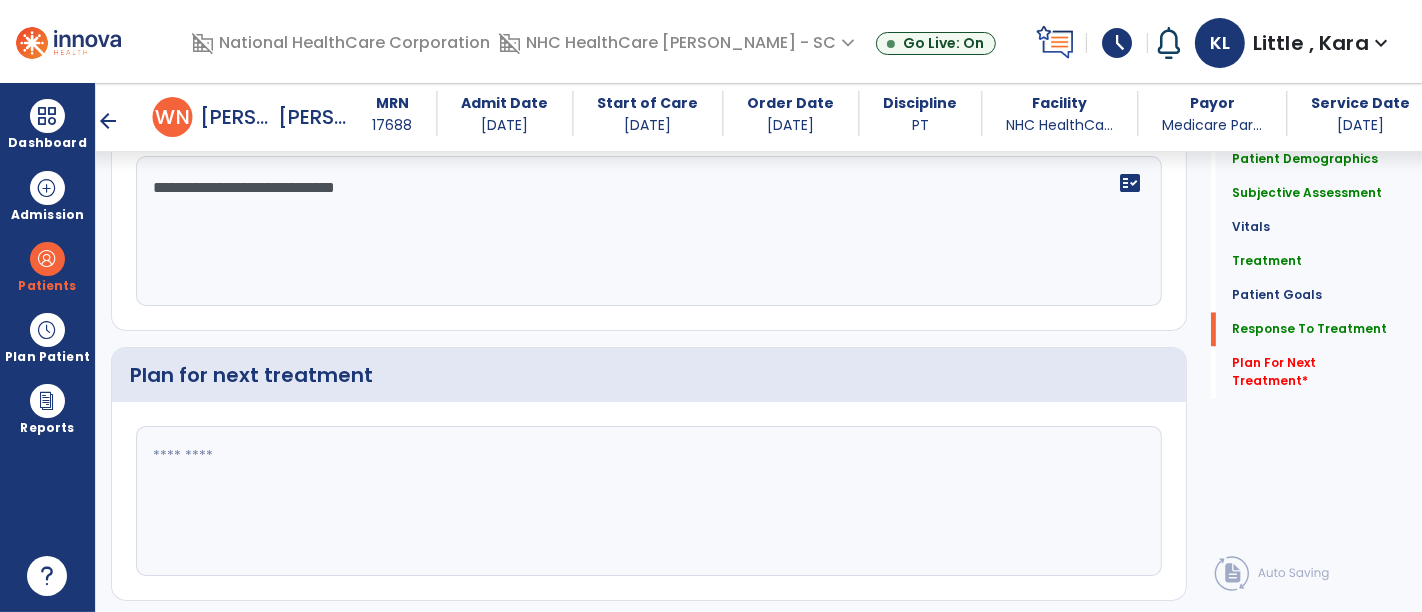 type on "**********" 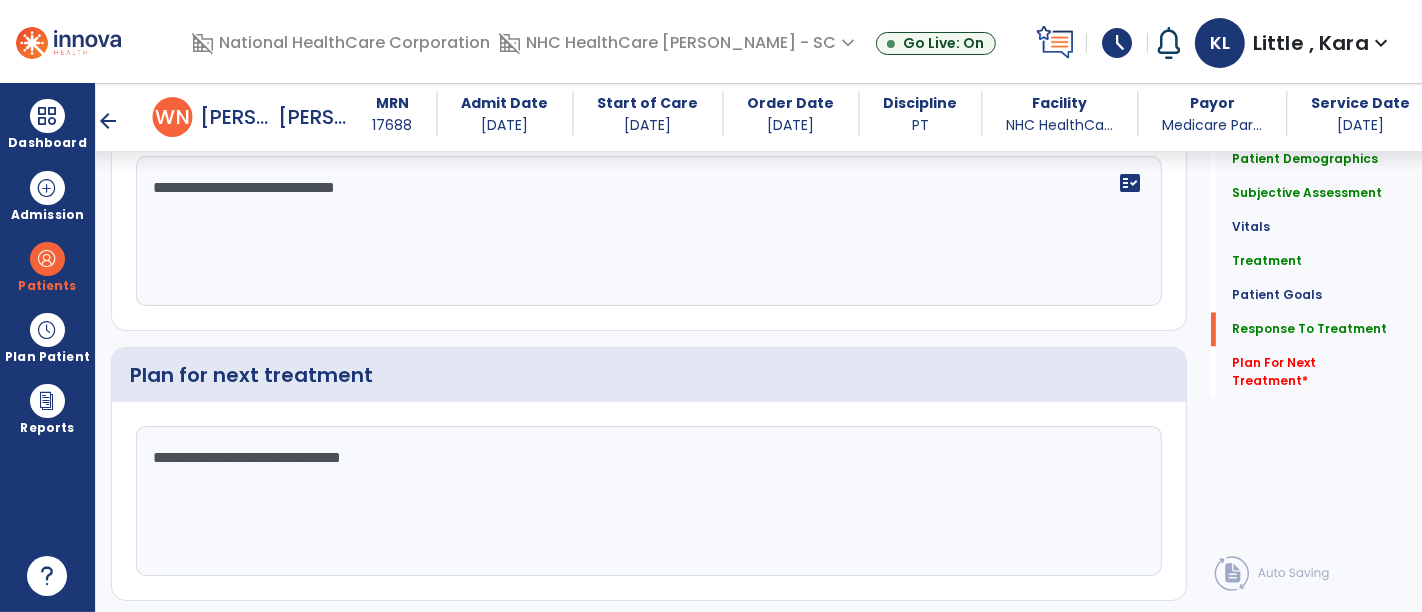 click on "**********" 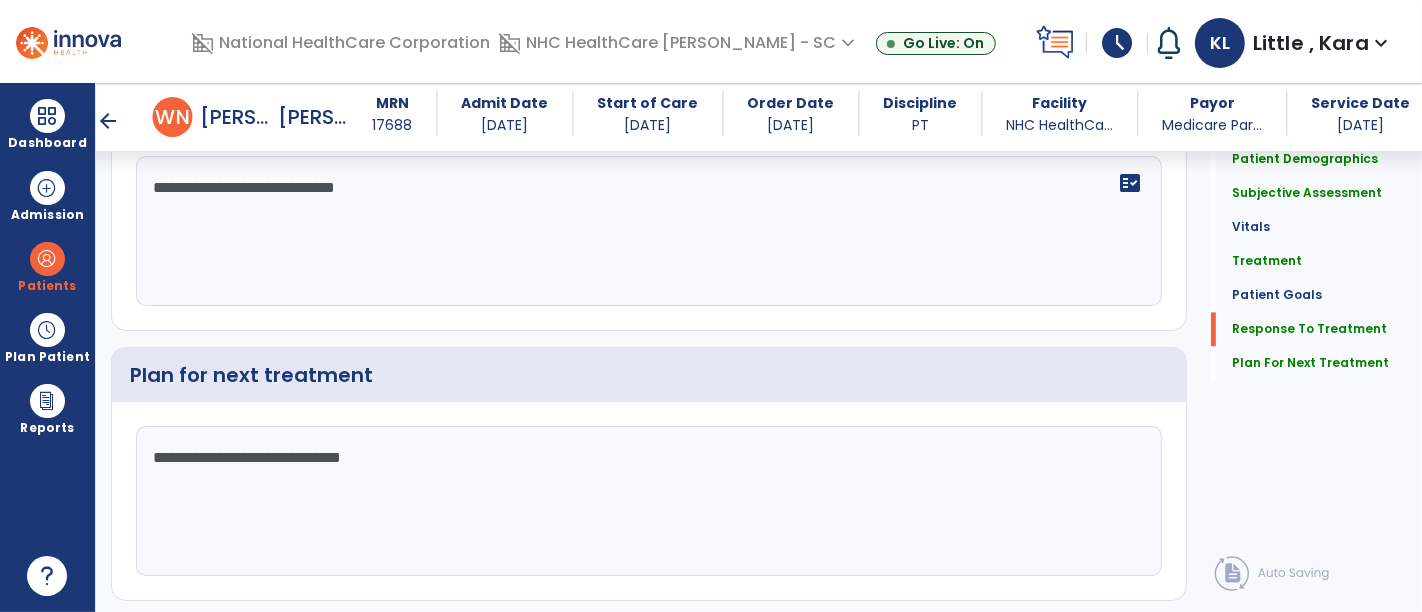 type on "**********" 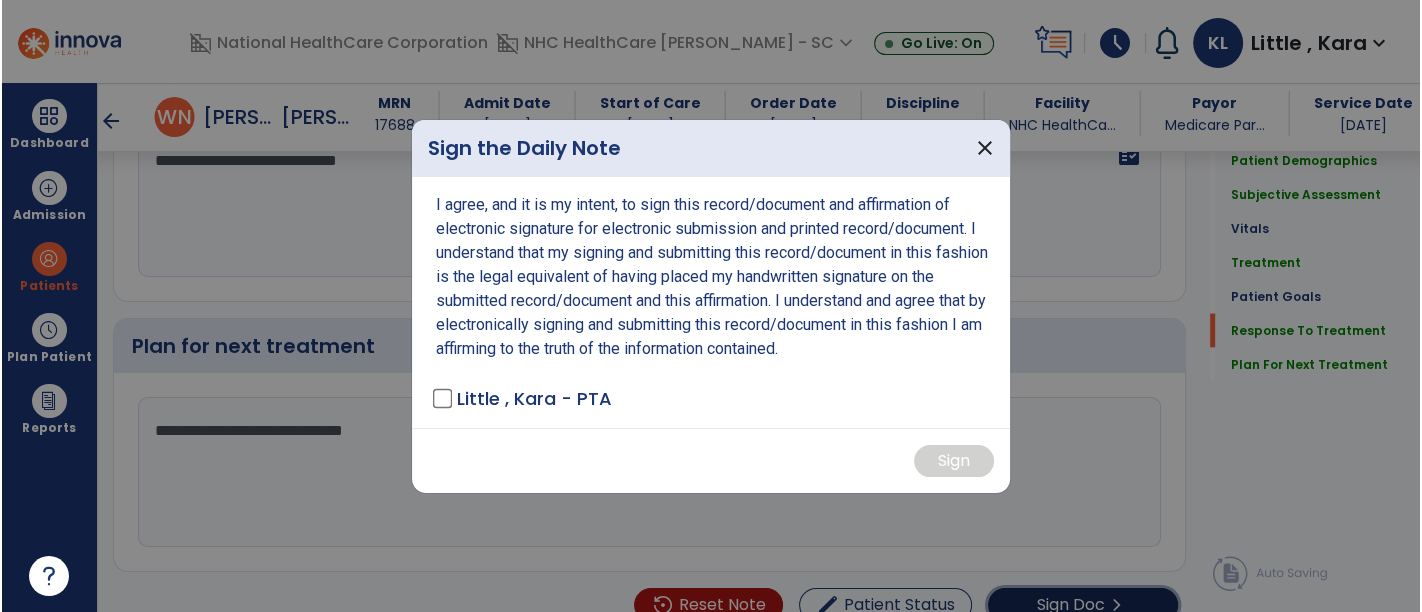 scroll, scrollTop: 3242, scrollLeft: 0, axis: vertical 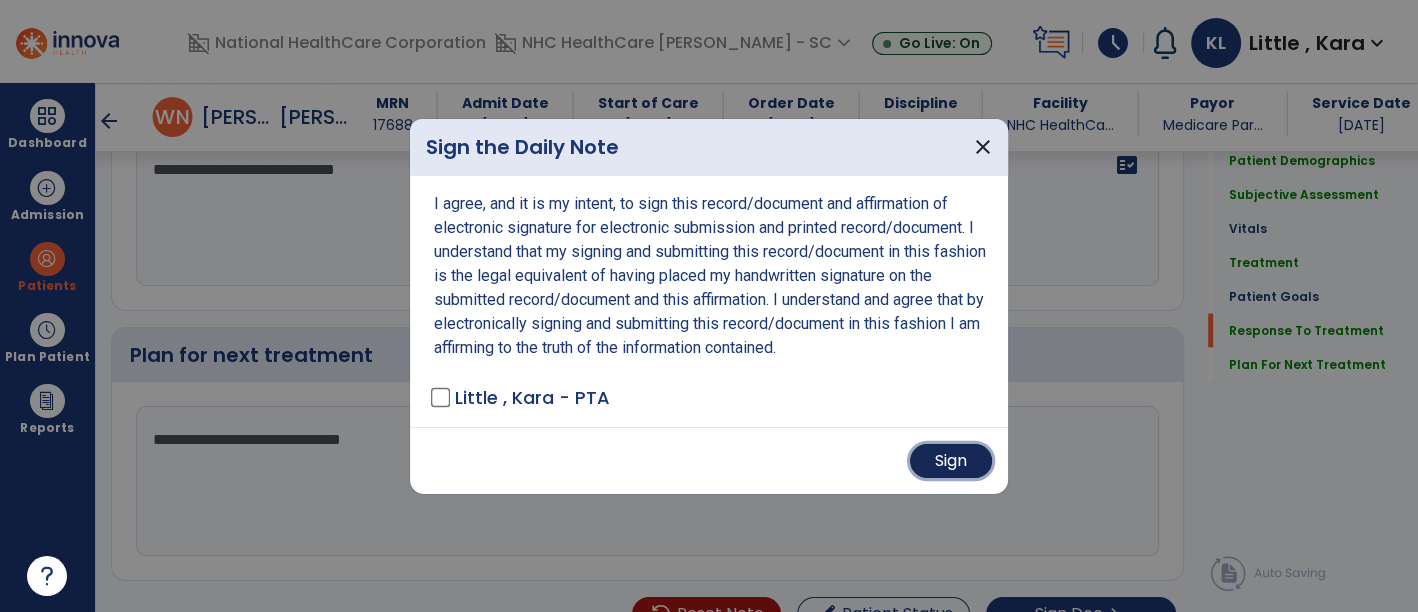 click on "Sign" at bounding box center [951, 461] 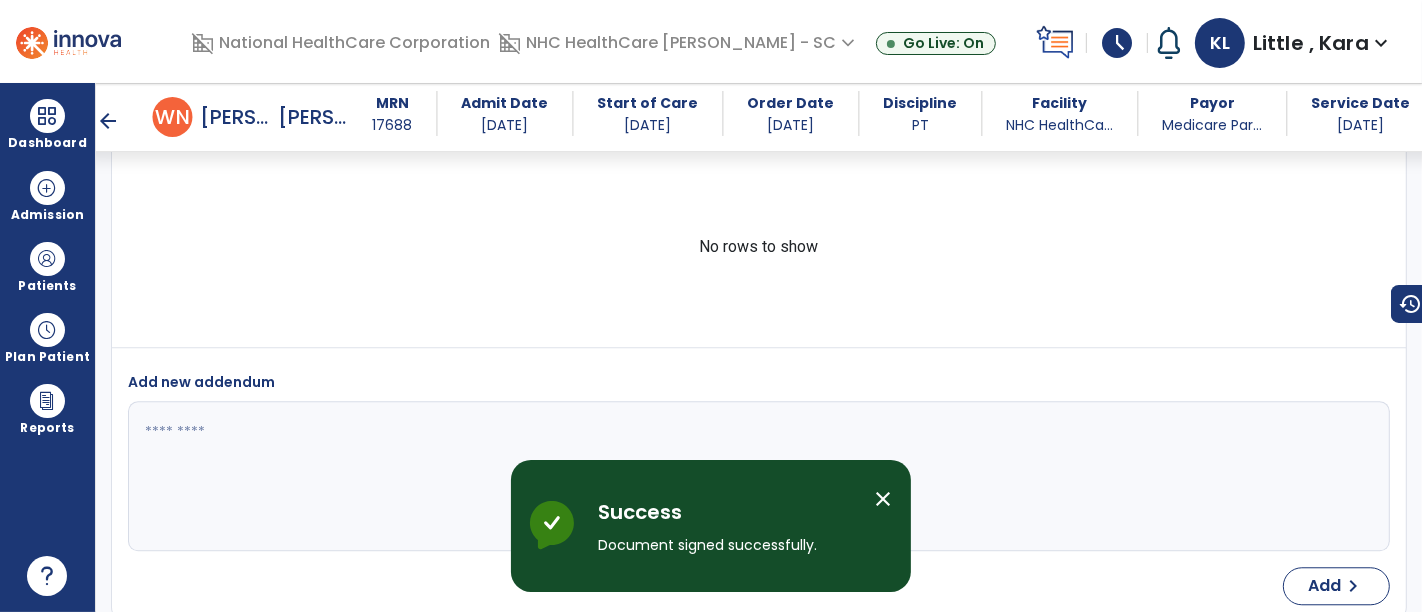 scroll, scrollTop: 4304, scrollLeft: 0, axis: vertical 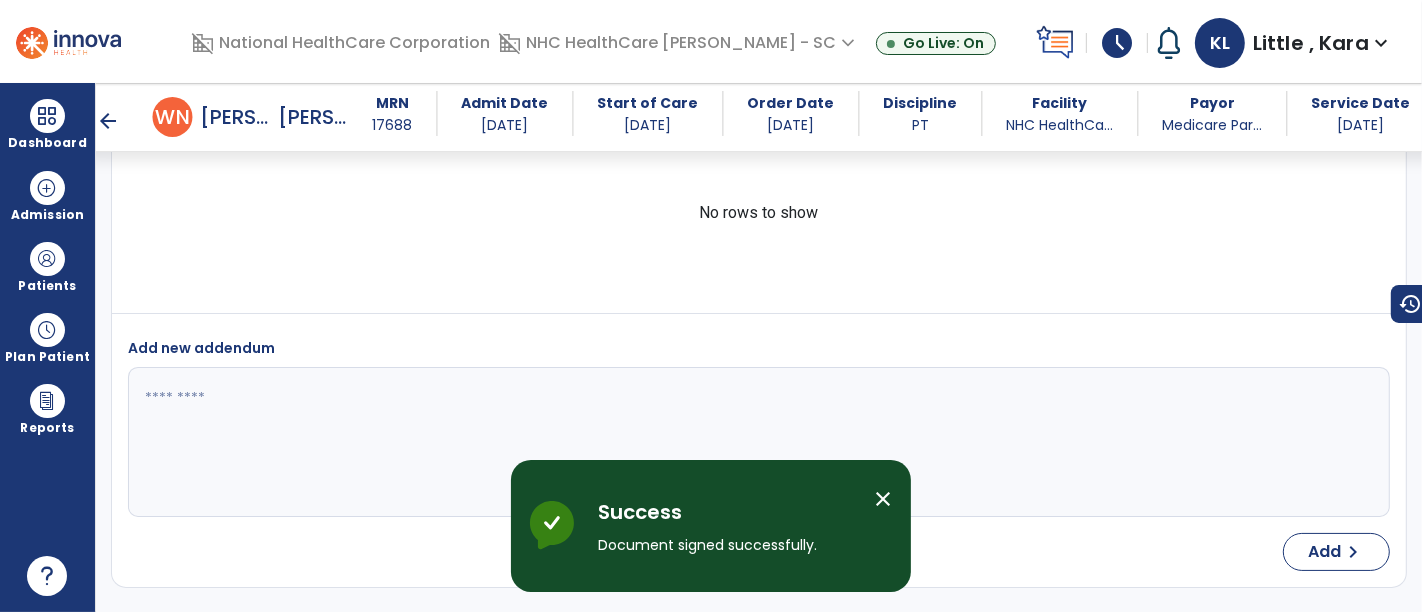 select on "*" 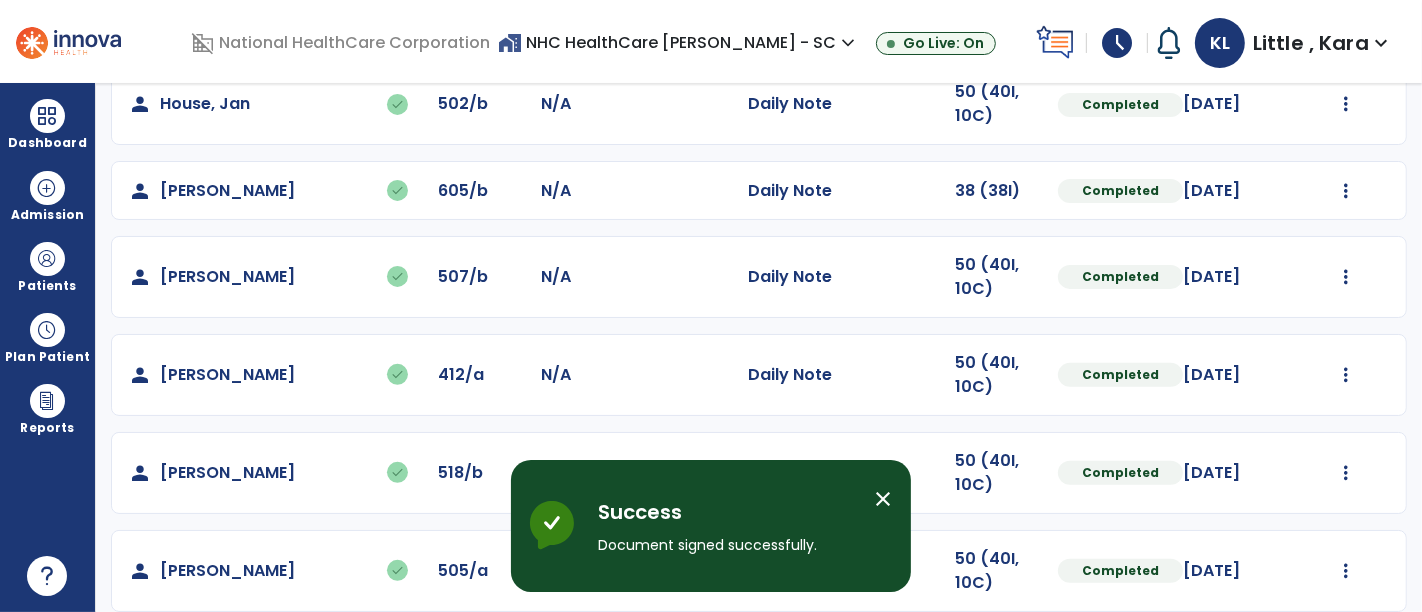 scroll, scrollTop: 617, scrollLeft: 0, axis: vertical 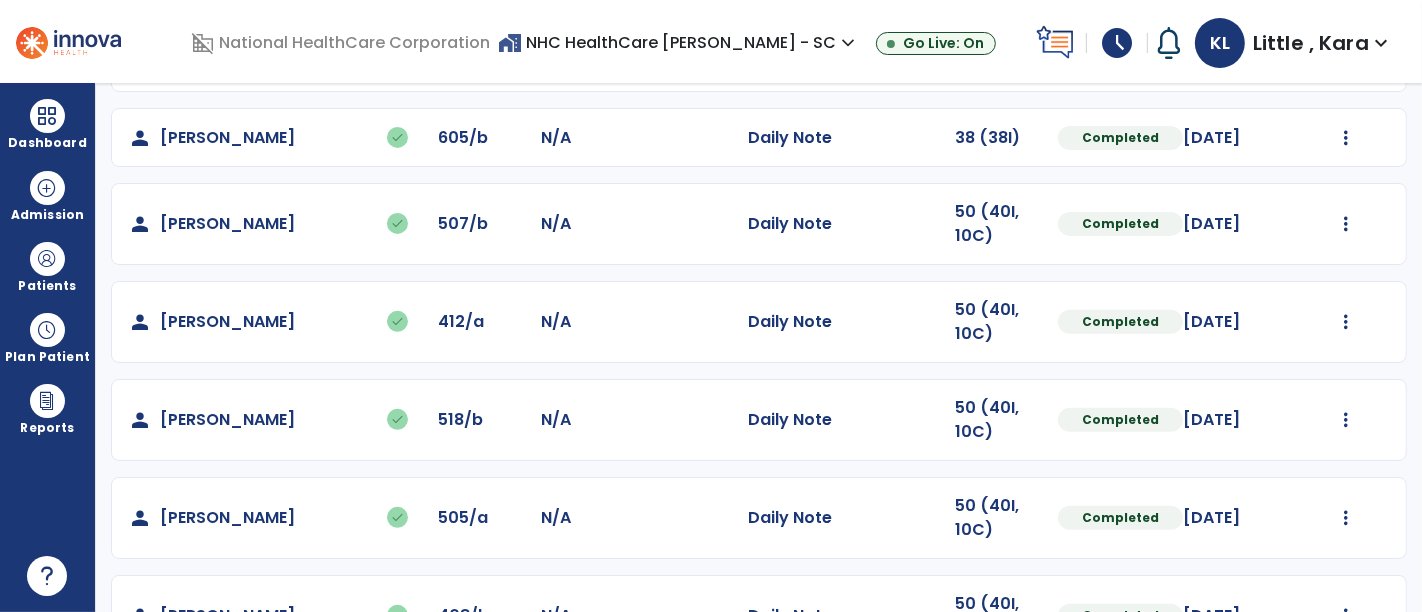 click at bounding box center [1346, -317] 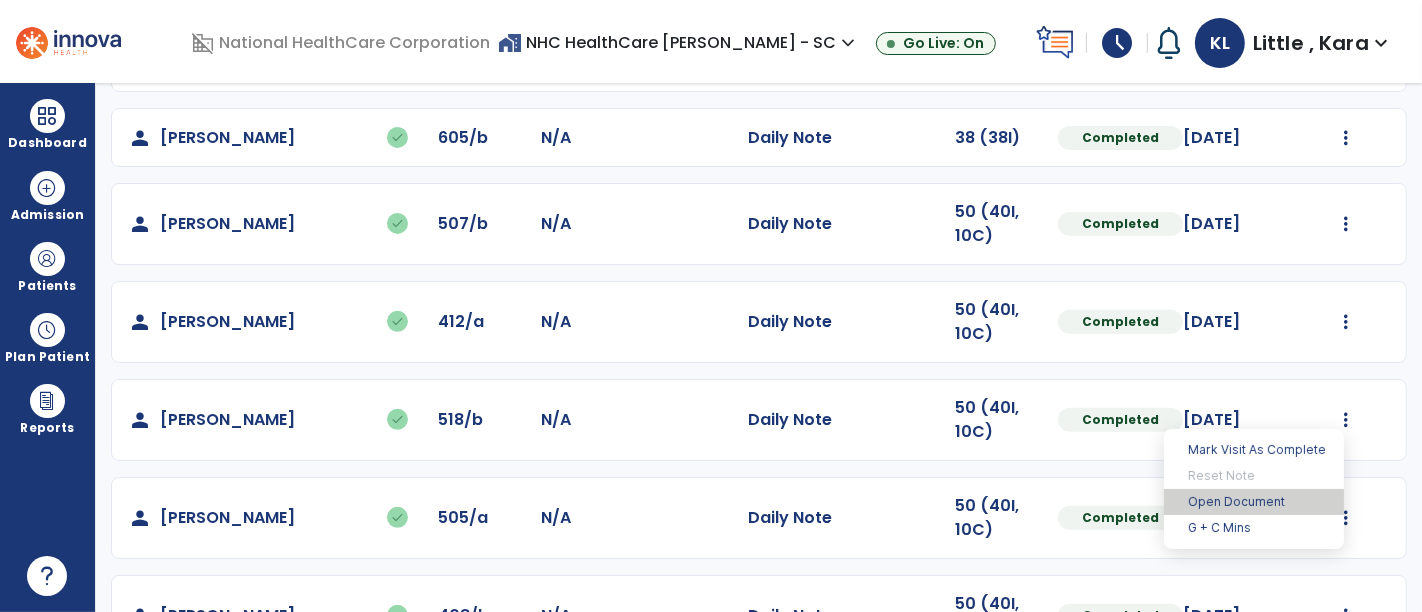 click on "Open Document" at bounding box center [1254, 502] 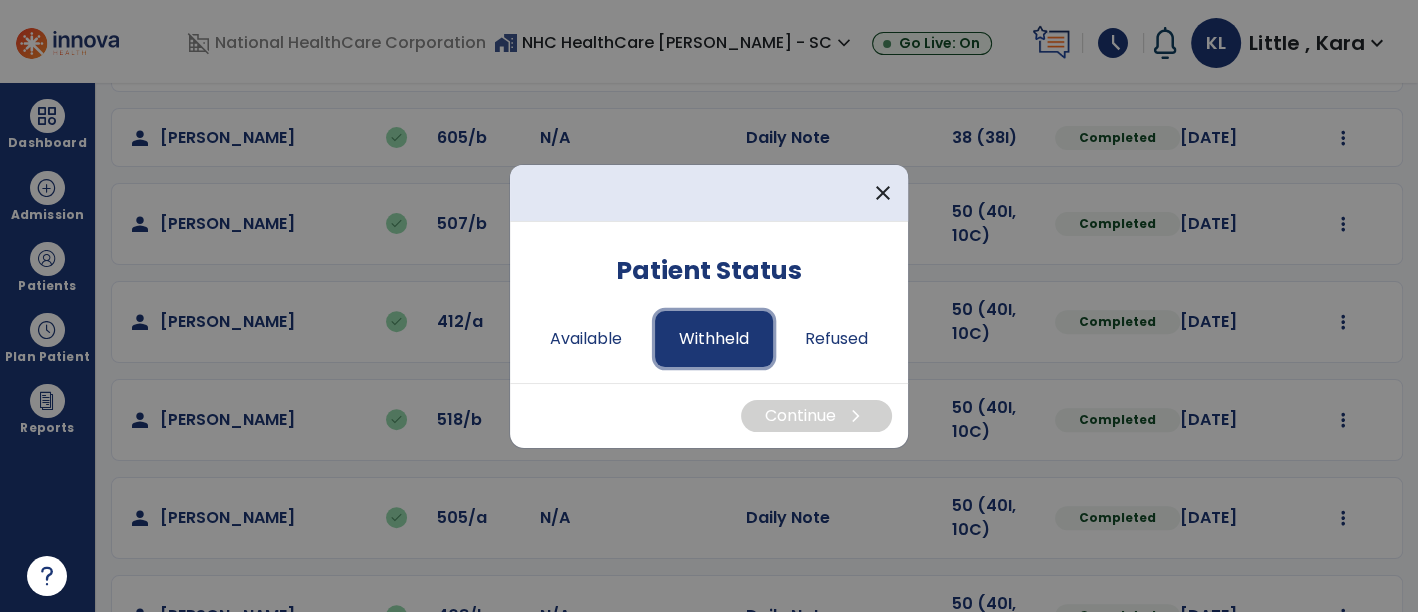 click on "Withheld" at bounding box center [714, 339] 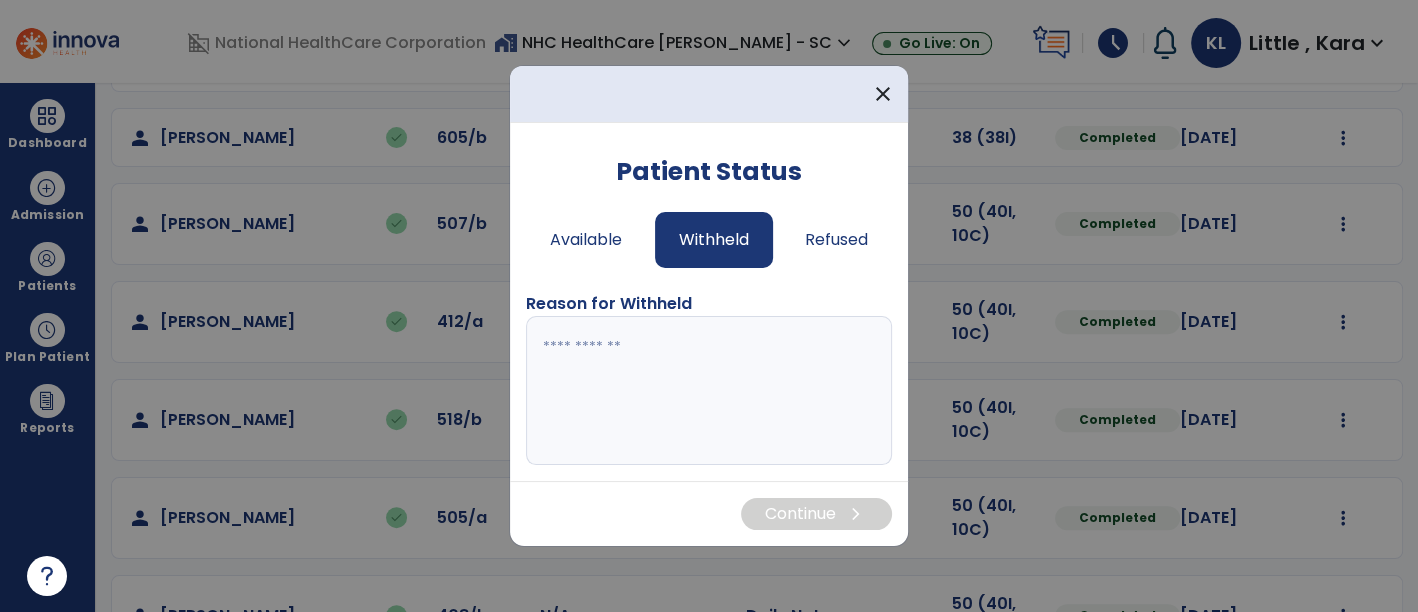 click at bounding box center (709, 391) 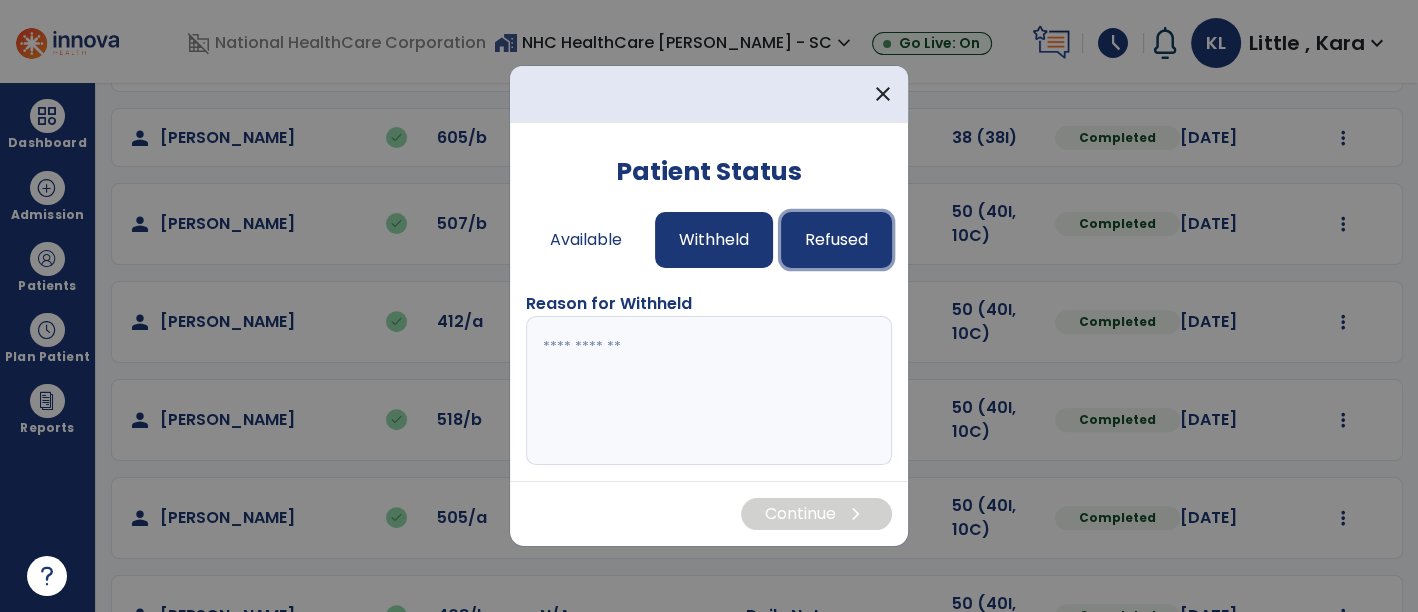 click on "Refused" at bounding box center (836, 240) 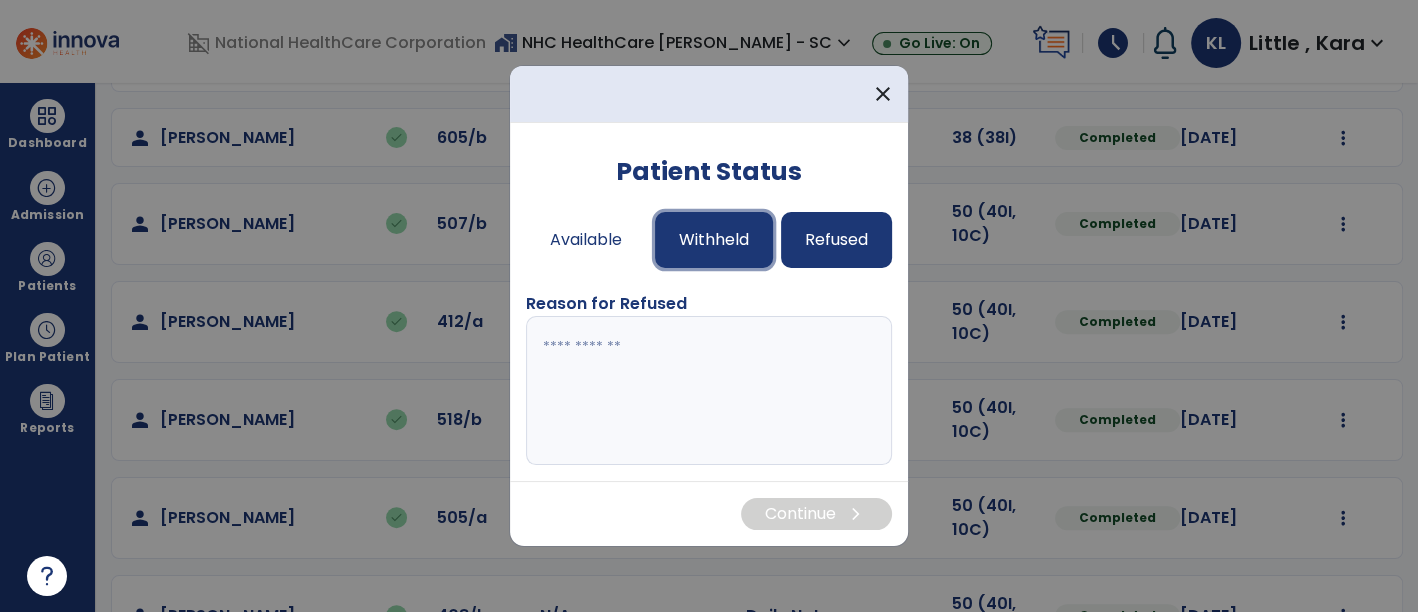 click on "Withheld" at bounding box center [714, 240] 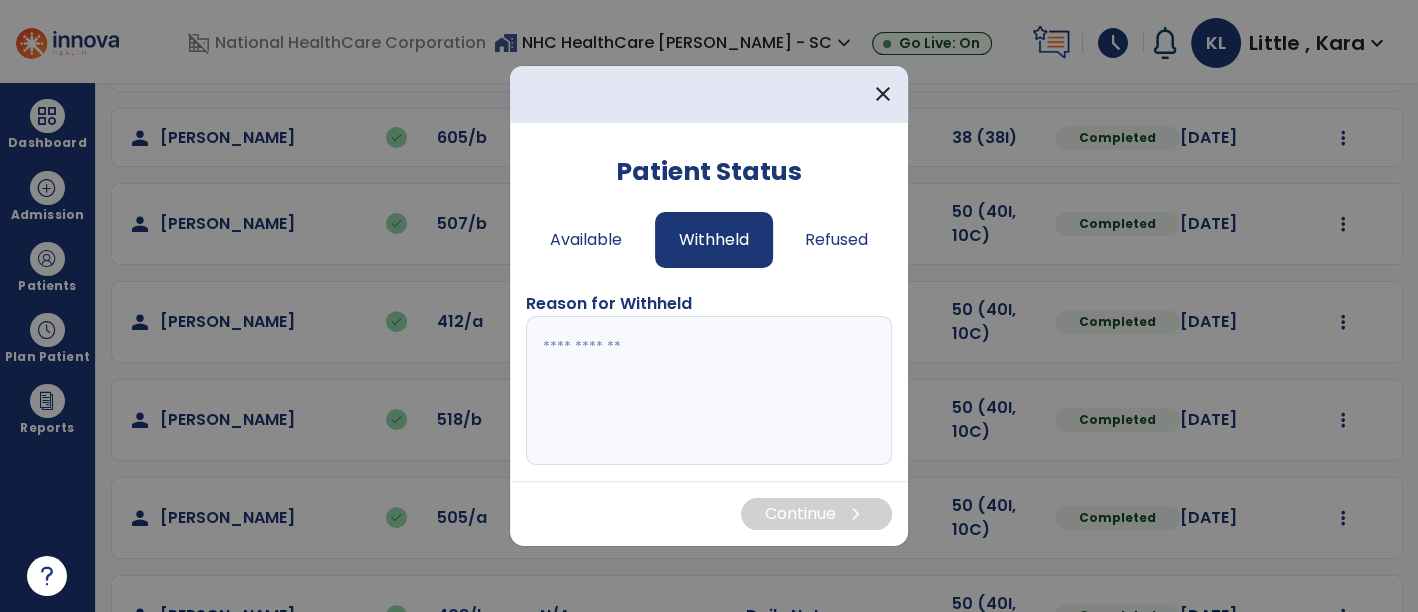 click at bounding box center [709, 391] 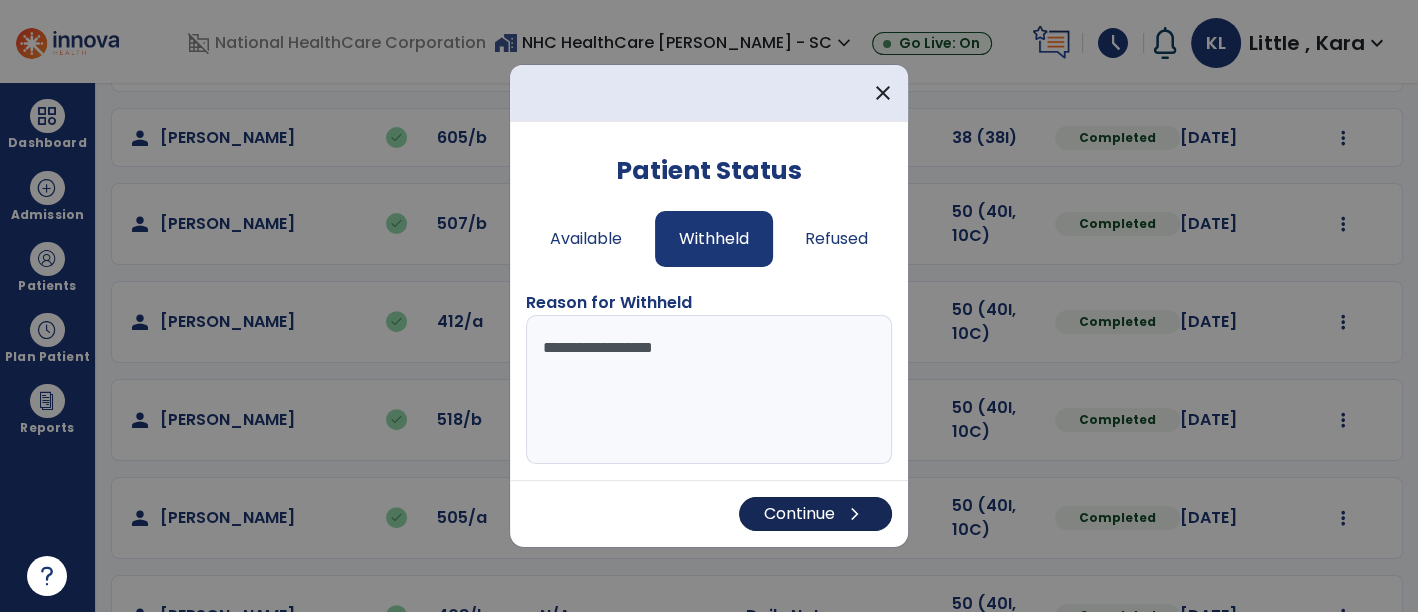 type on "**********" 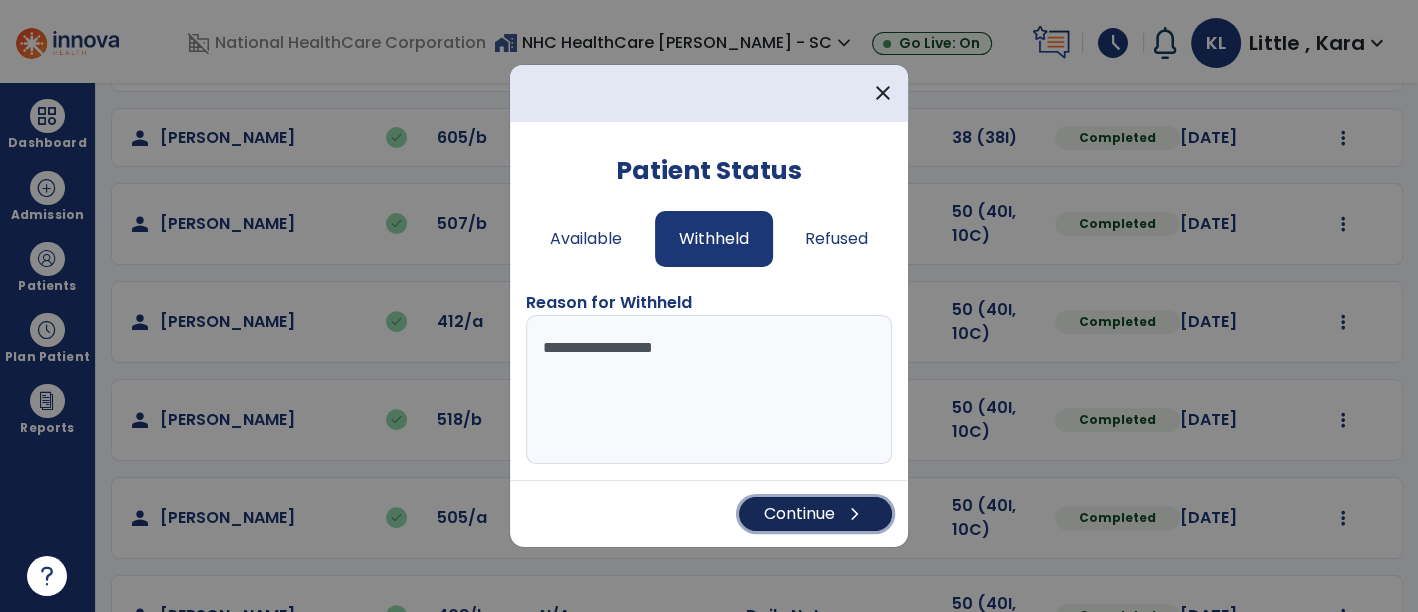 click on "Continue   chevron_right" at bounding box center (815, 514) 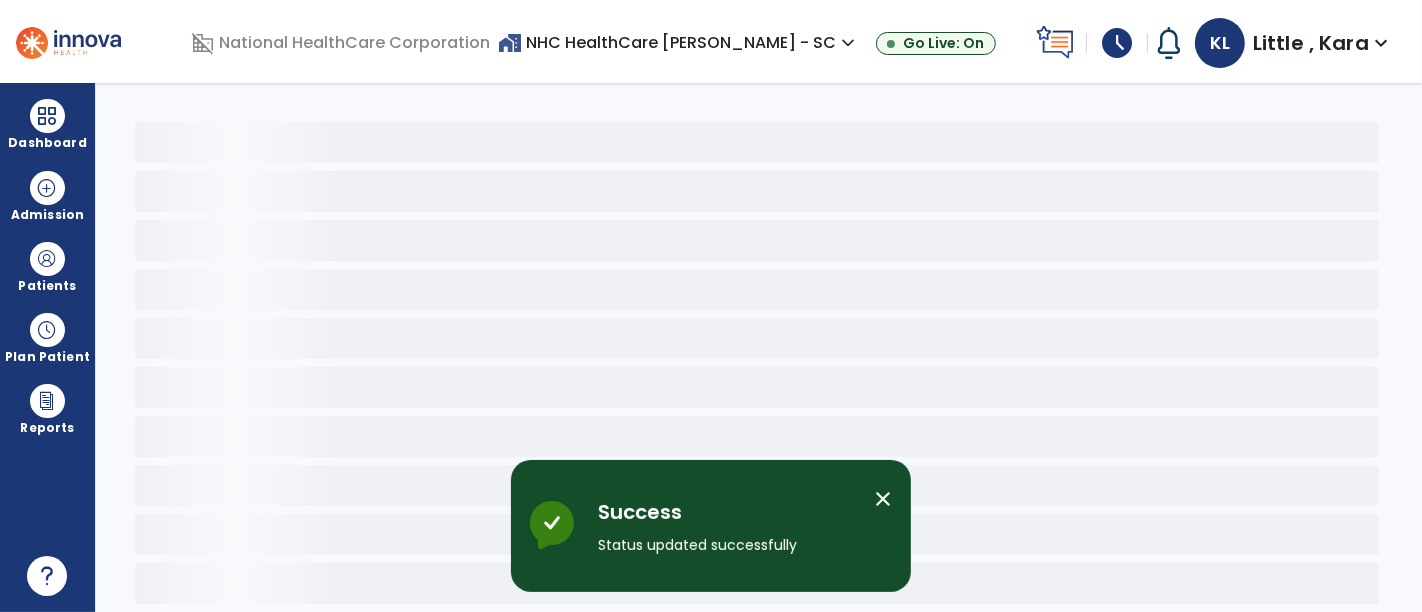 scroll, scrollTop: 48, scrollLeft: 0, axis: vertical 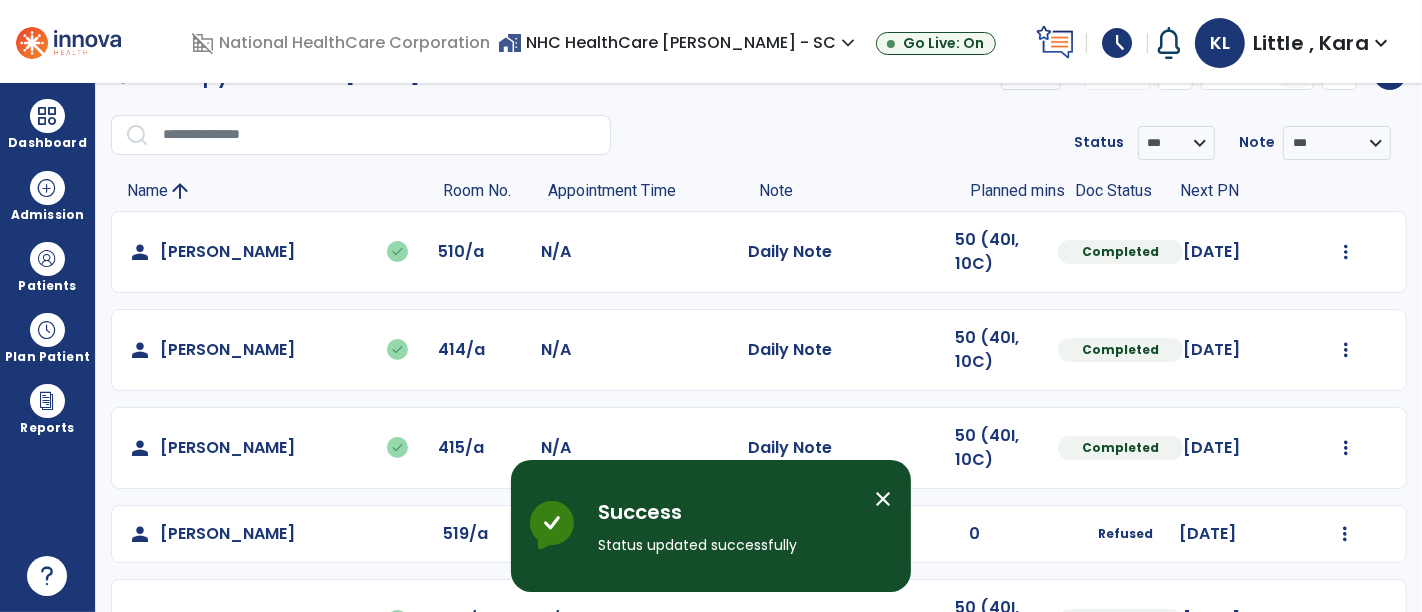 click on "close" at bounding box center [883, 499] 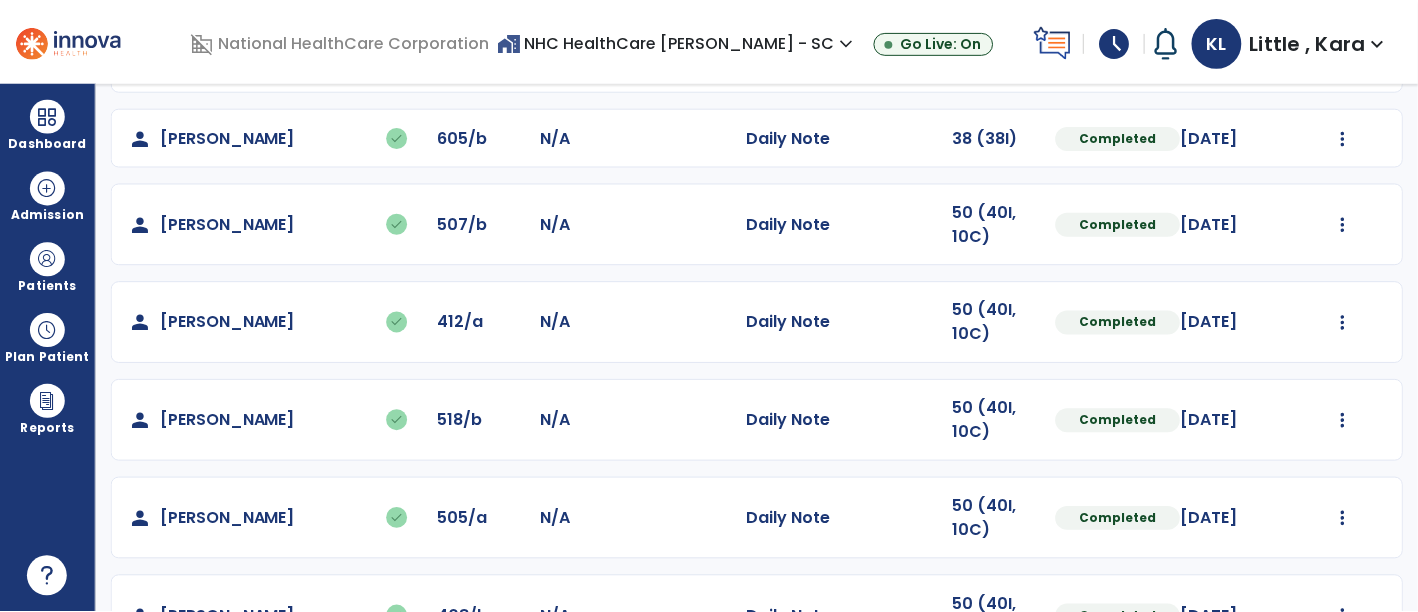 scroll, scrollTop: 0, scrollLeft: 0, axis: both 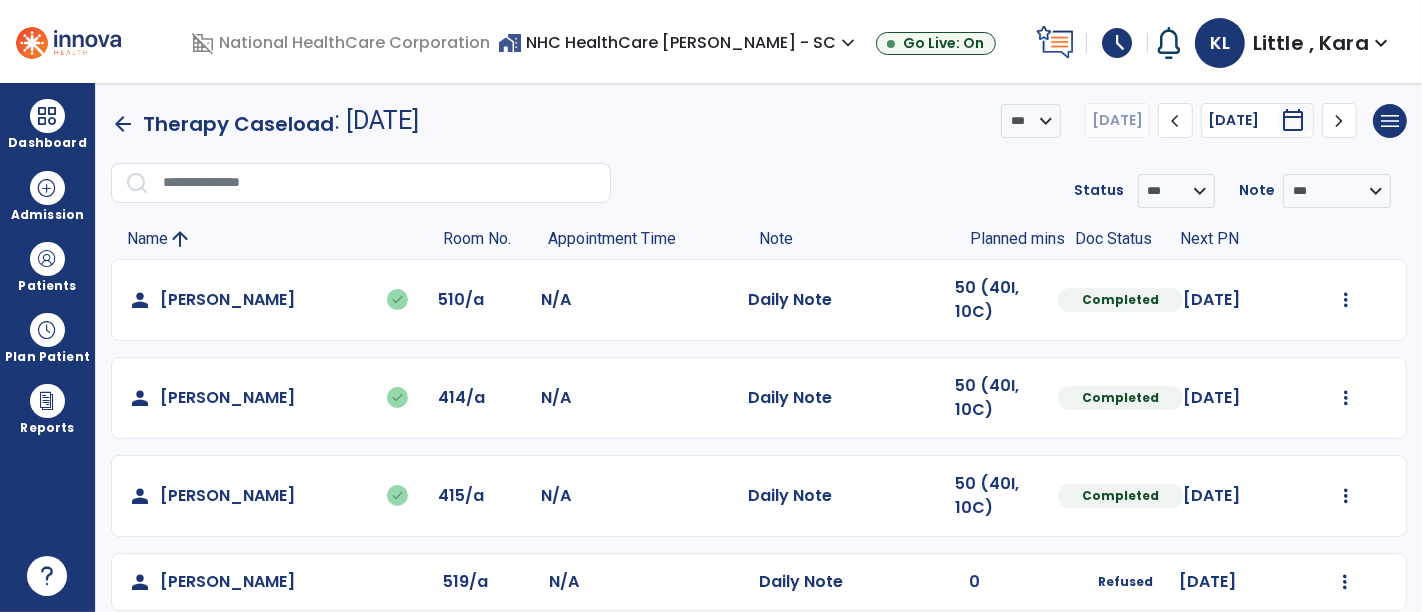 type on "*****" 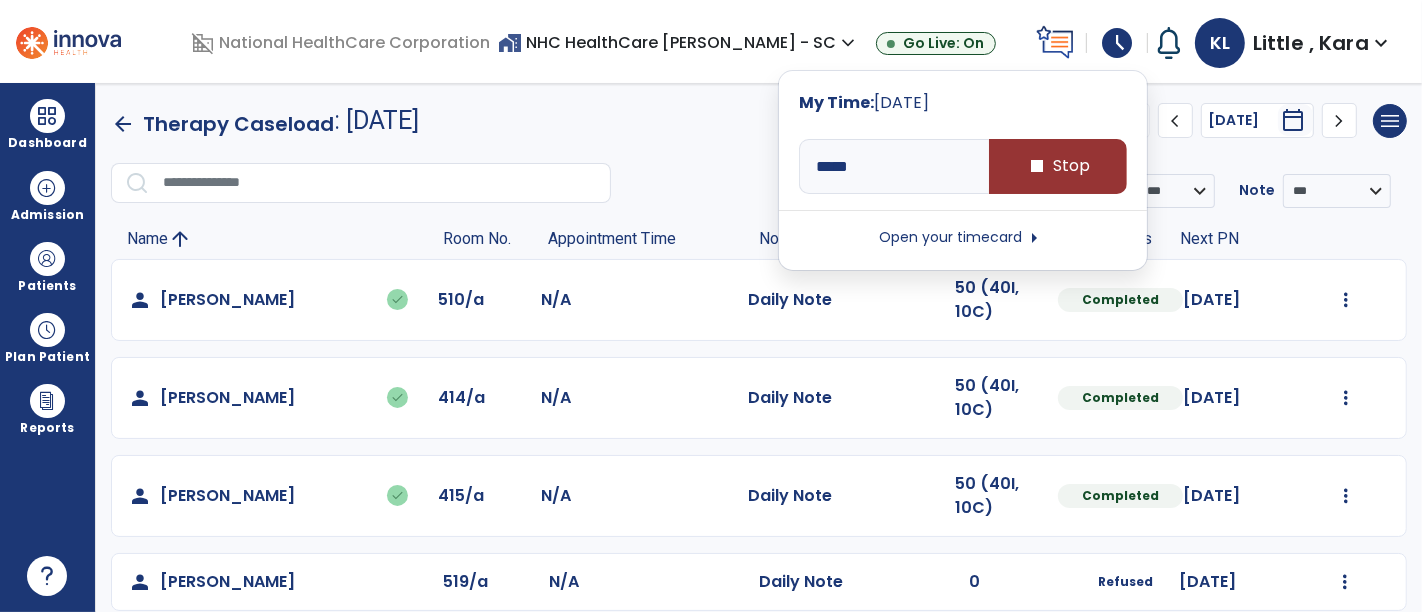 click on "stop  Stop" at bounding box center [1058, 166] 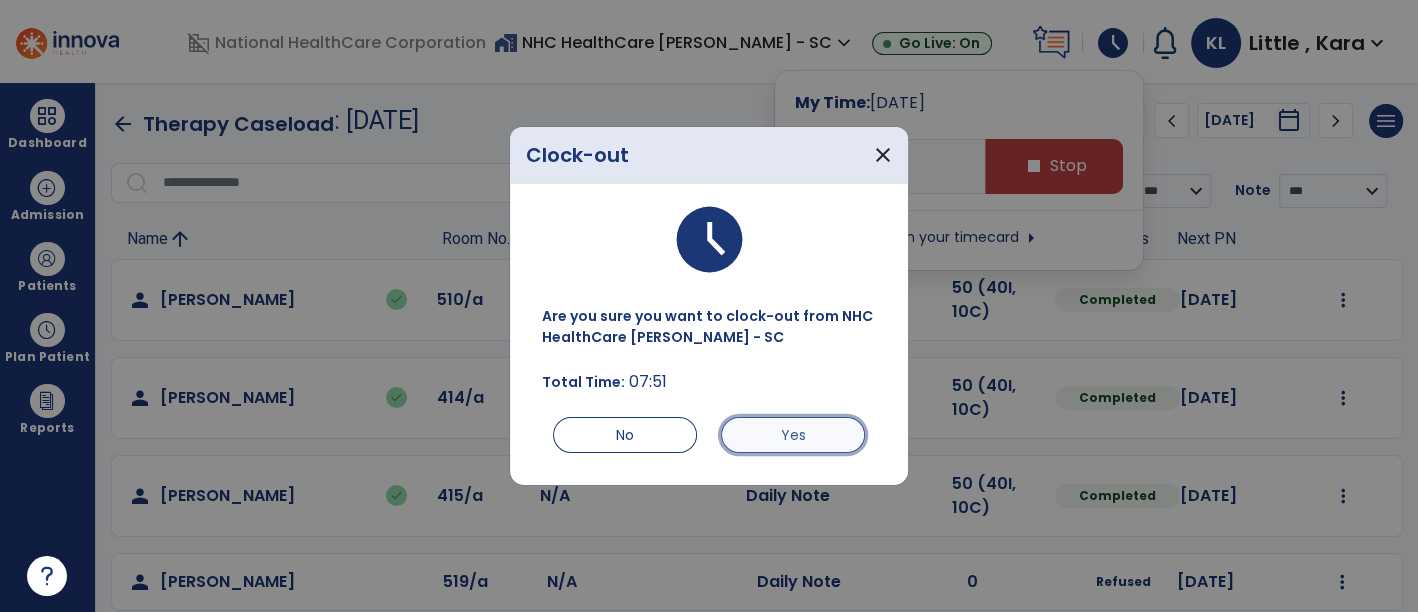 click on "Yes" at bounding box center [793, 435] 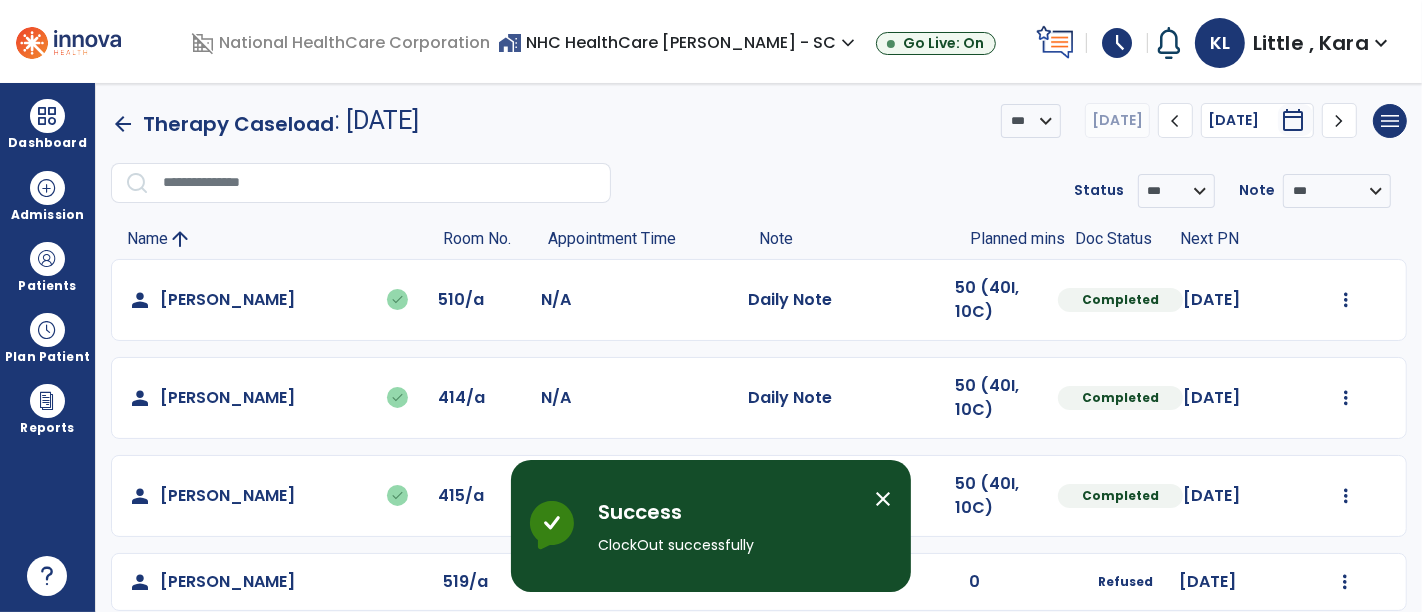 drag, startPoint x: 879, startPoint y: 498, endPoint x: 881, endPoint y: 487, distance: 11.18034 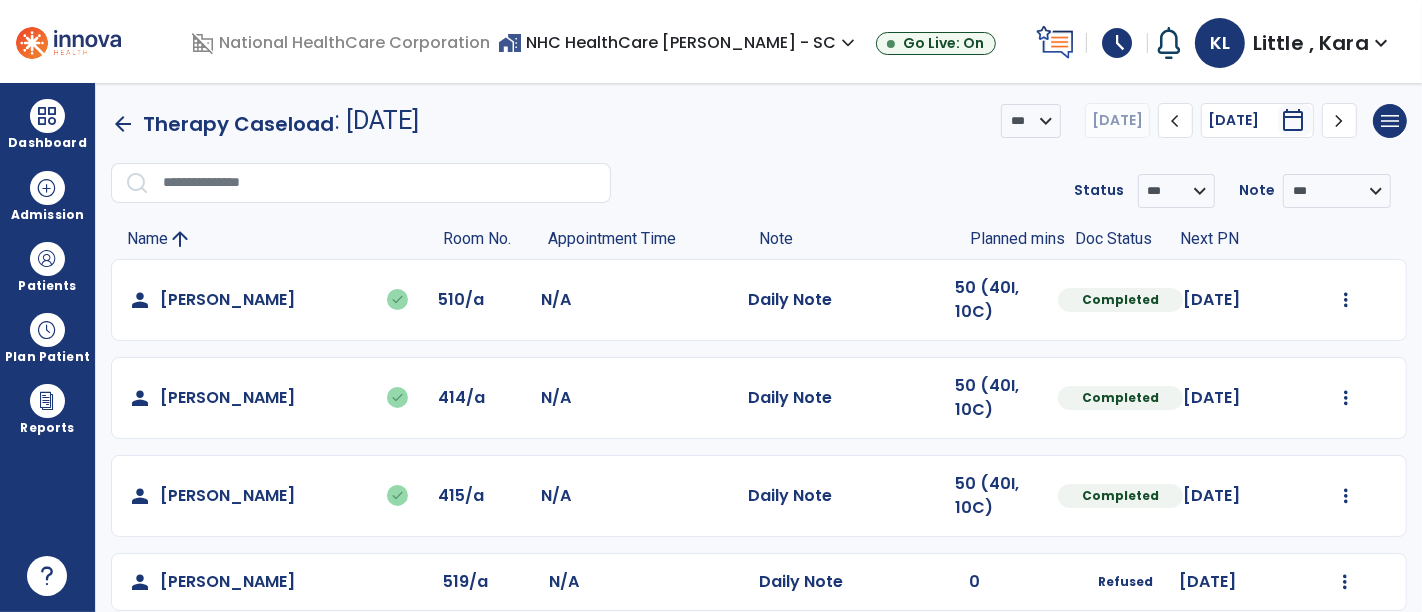 click on "schedule" at bounding box center (1117, 43) 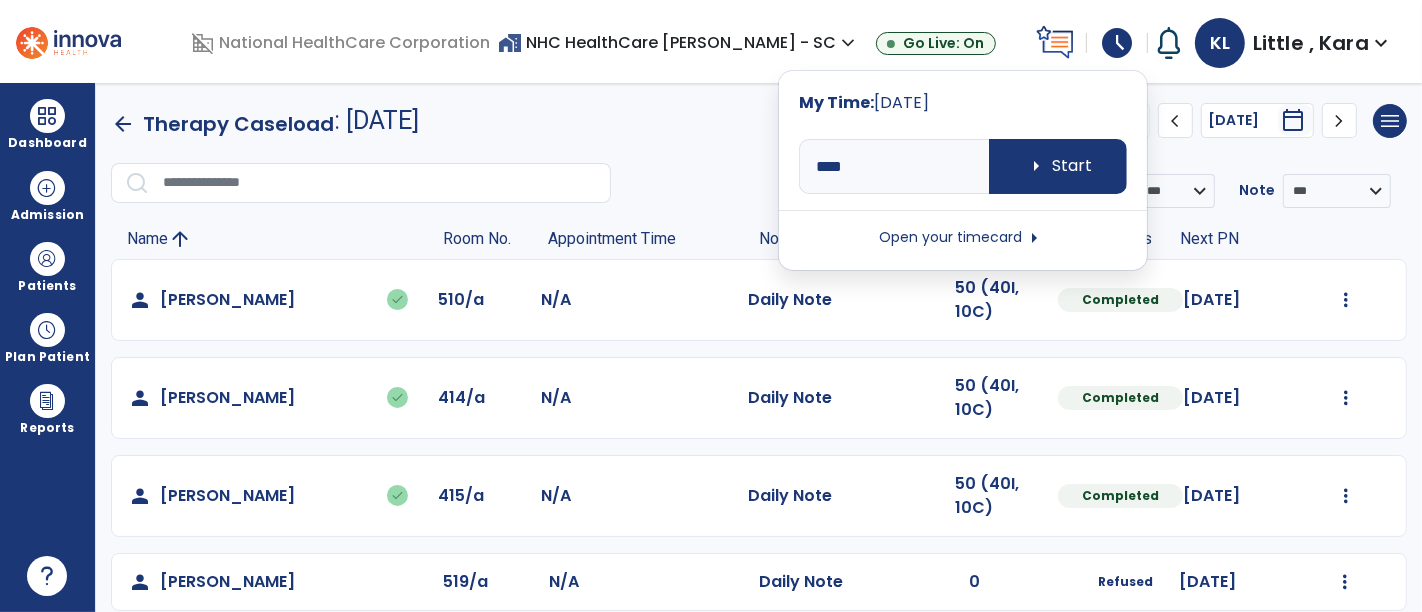click on "Open your timecard  arrow_right" at bounding box center [963, 238] 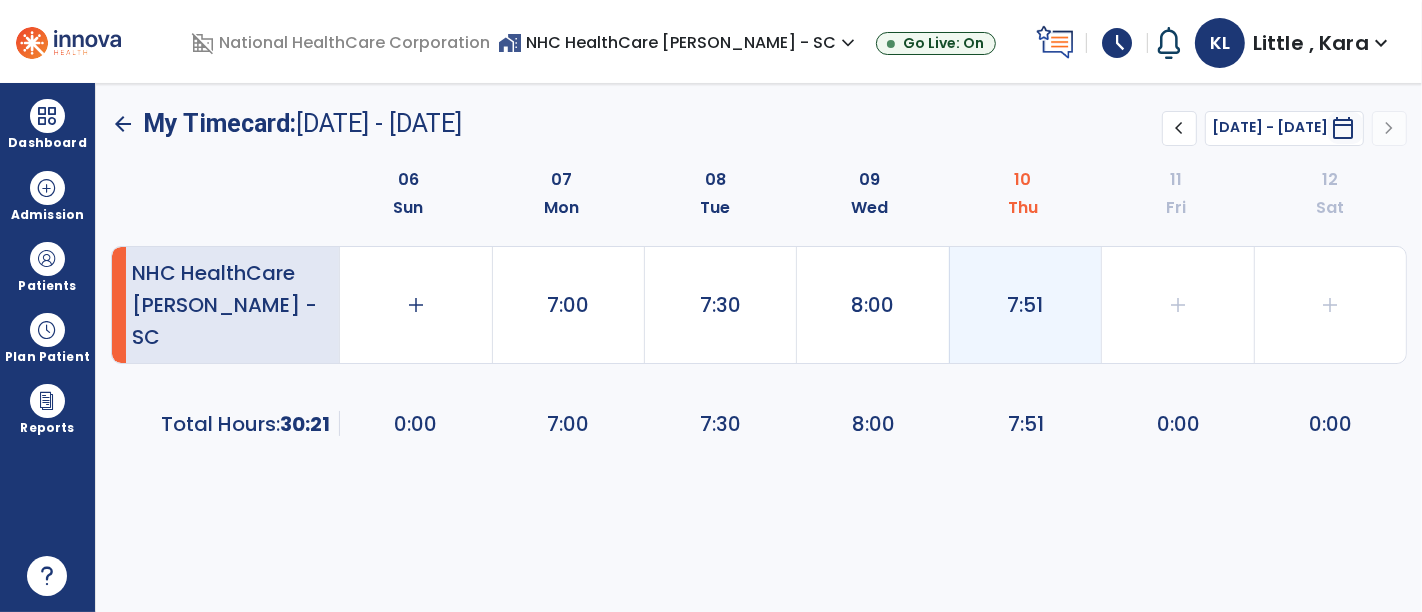click on "7:51" 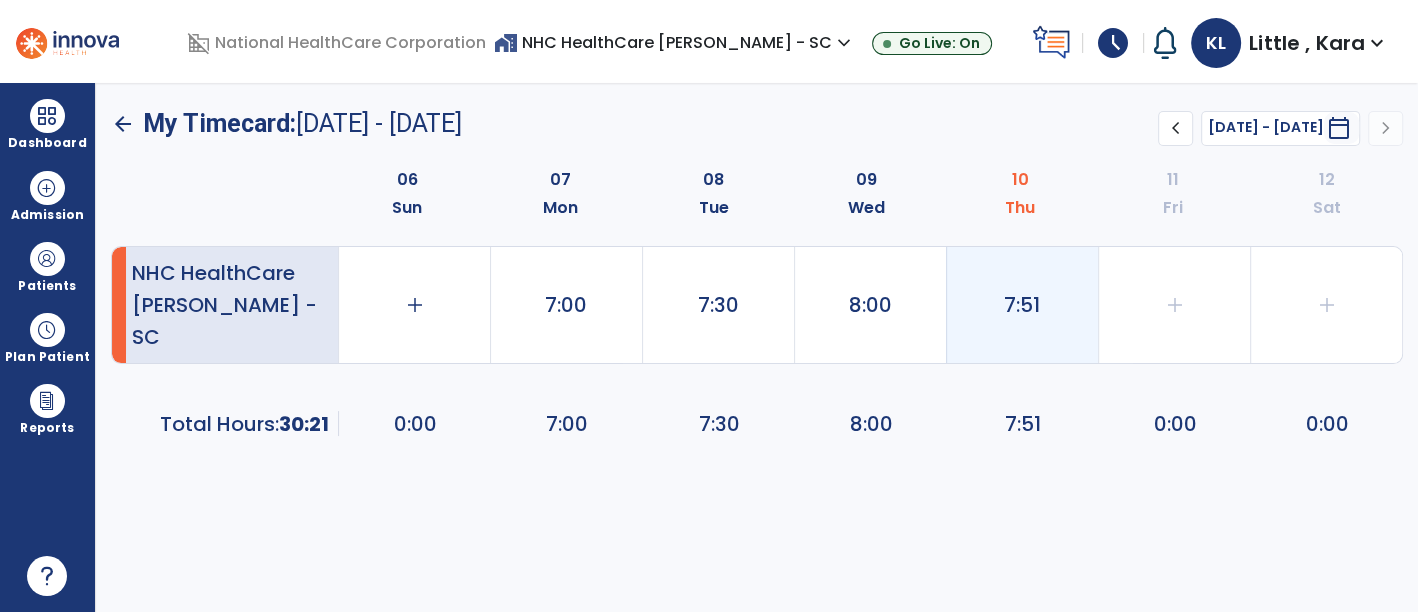 select on "**********" 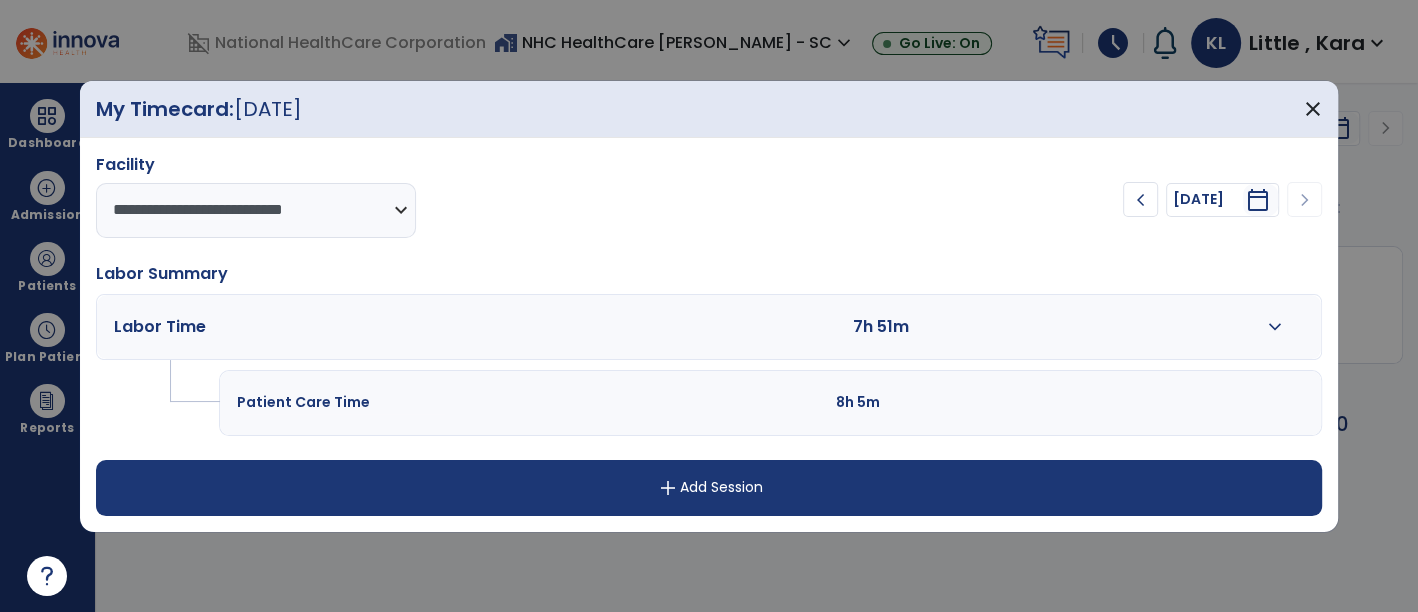 click on "add  Add Session" at bounding box center [709, 488] 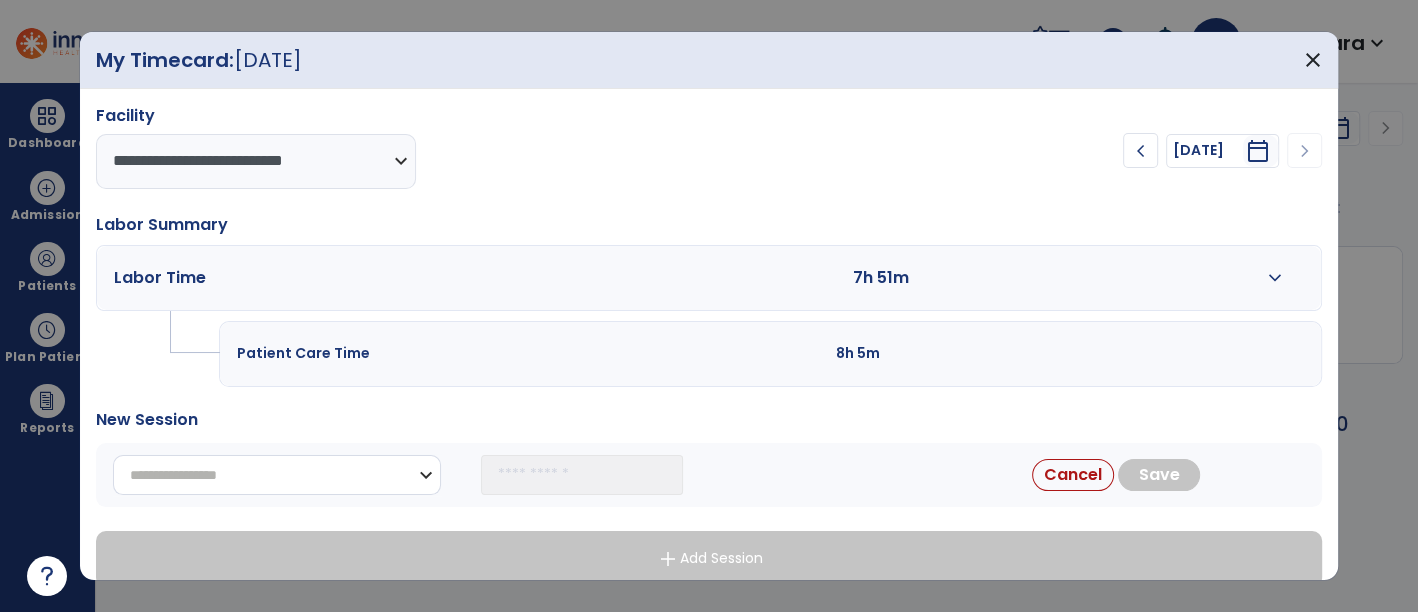 click on "**********" at bounding box center (277, 475) 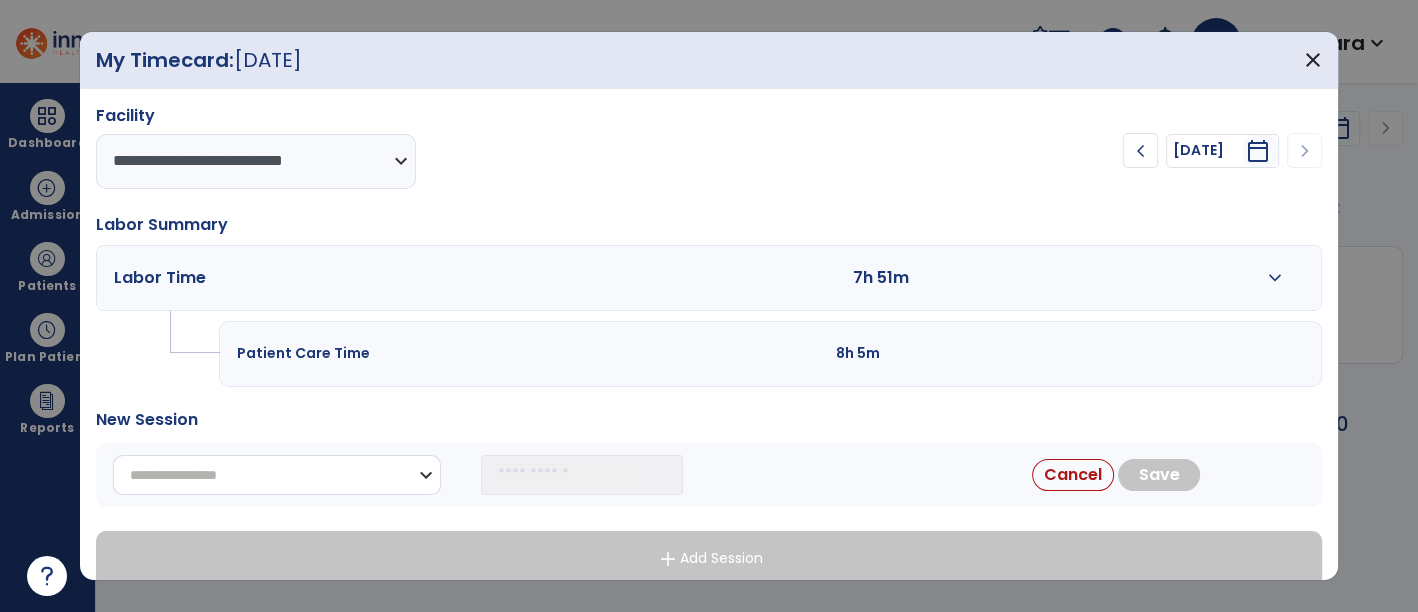 select on "**********" 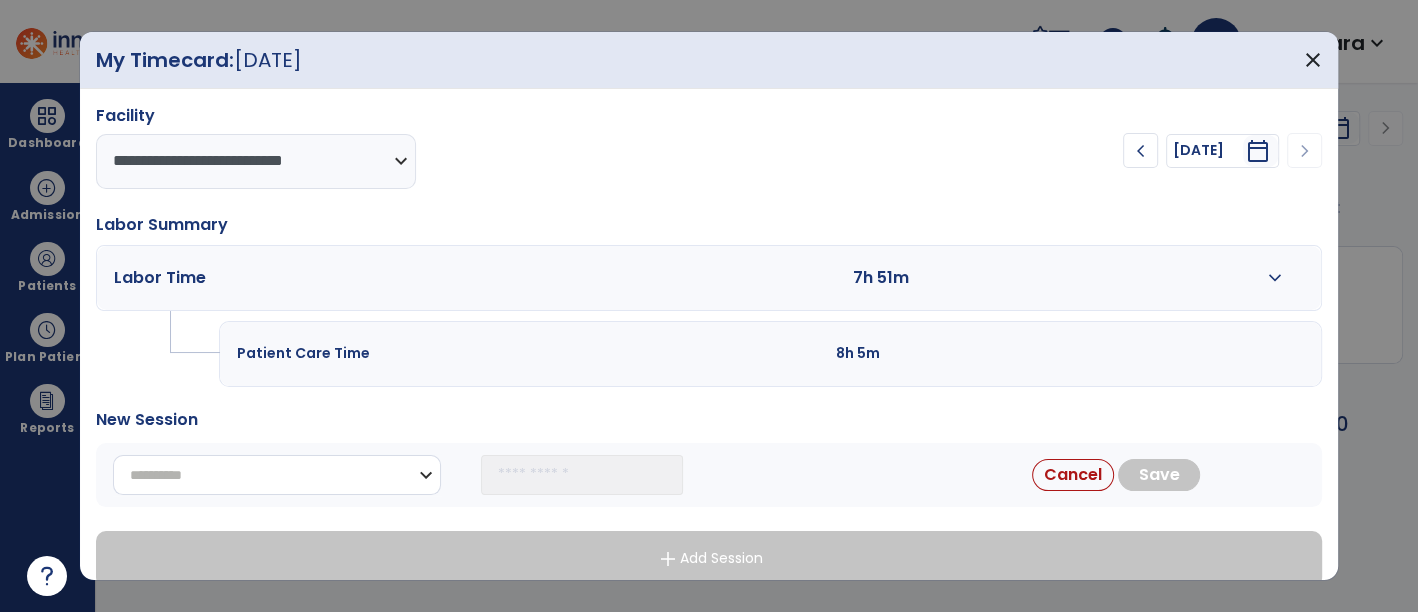 click on "**********" at bounding box center (277, 475) 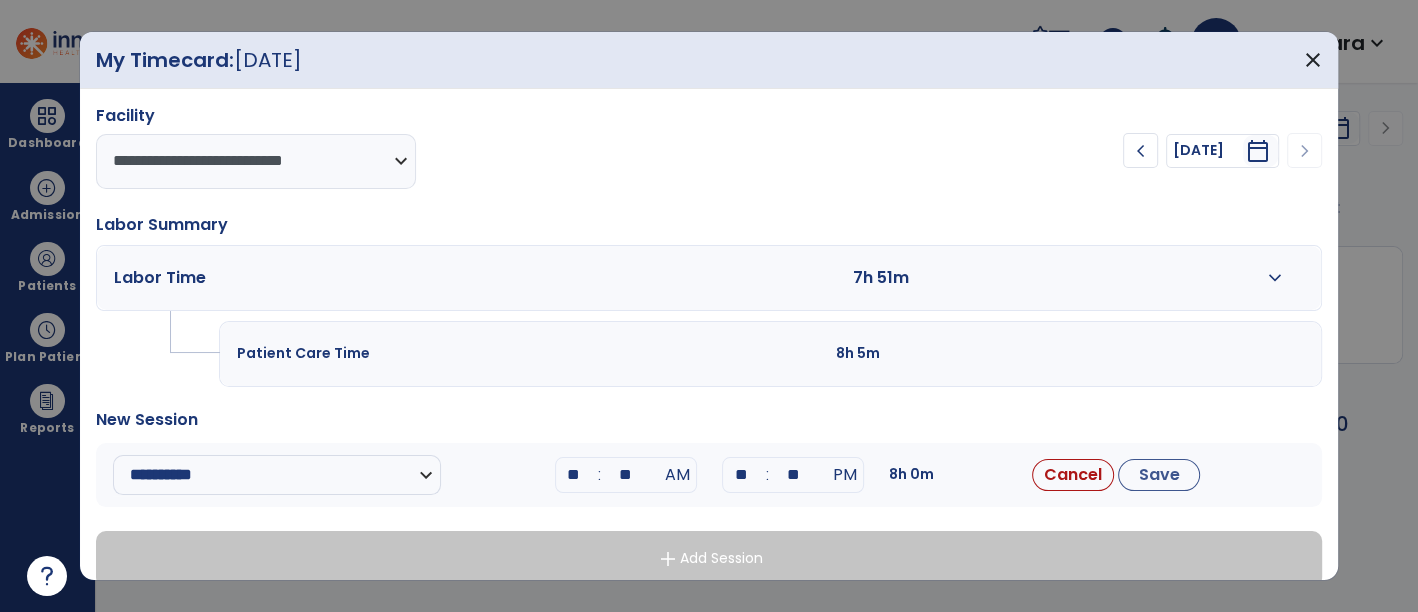 click on "expand_more" at bounding box center [1275, 278] 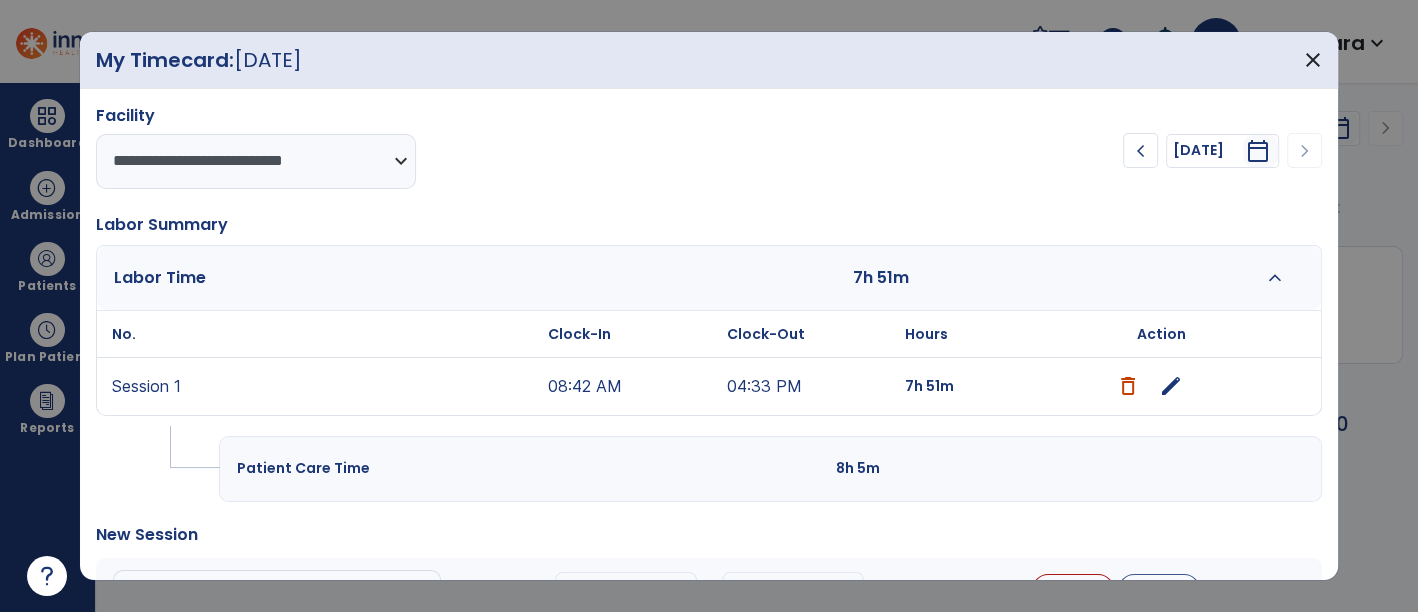 click on "edit" at bounding box center [1161, 386] 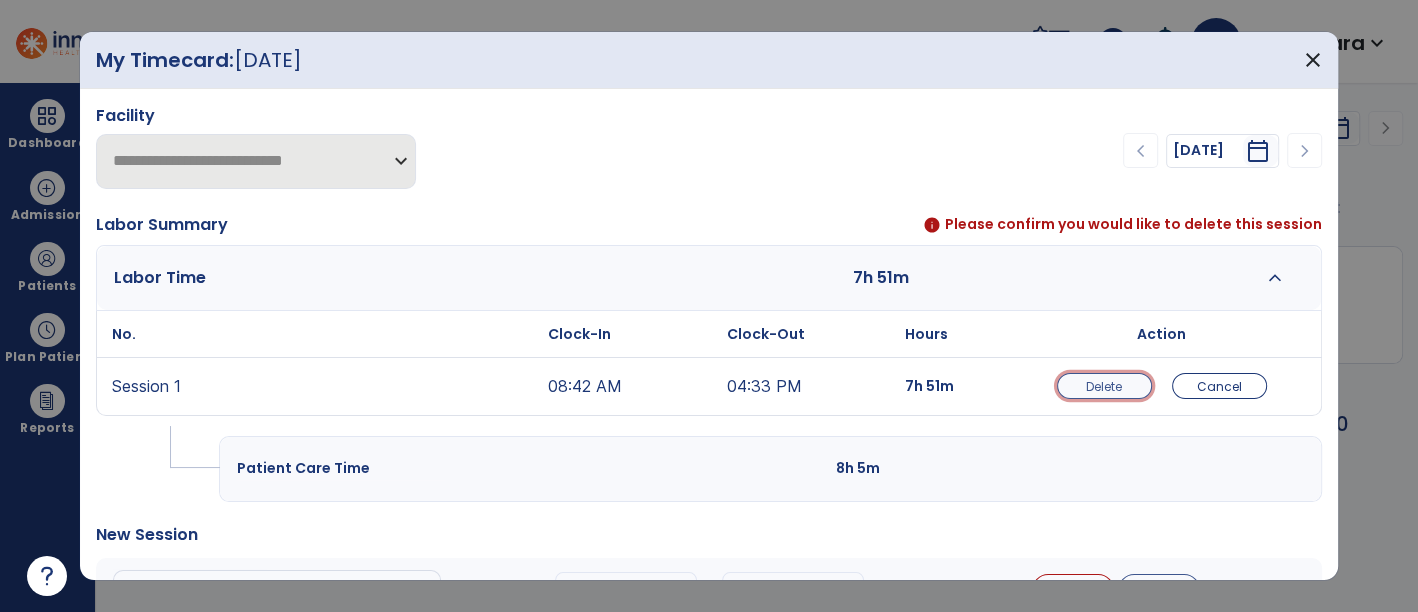 click on "Delete" at bounding box center (1104, 386) 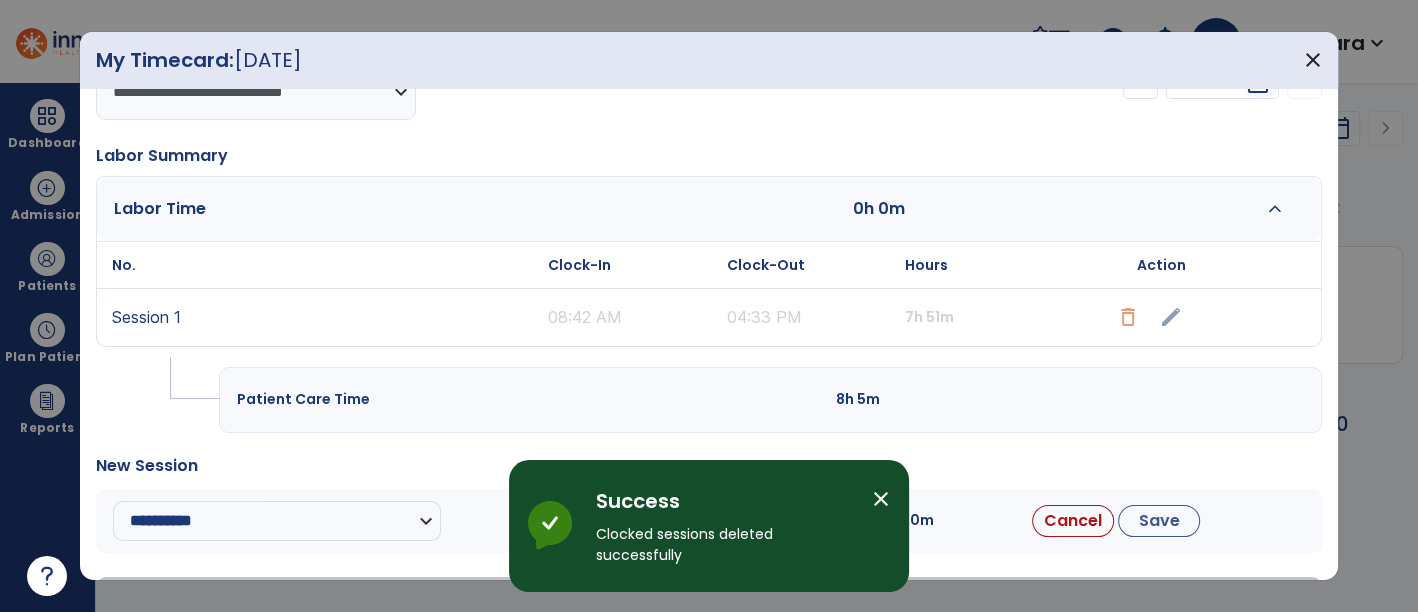 scroll, scrollTop: 134, scrollLeft: 0, axis: vertical 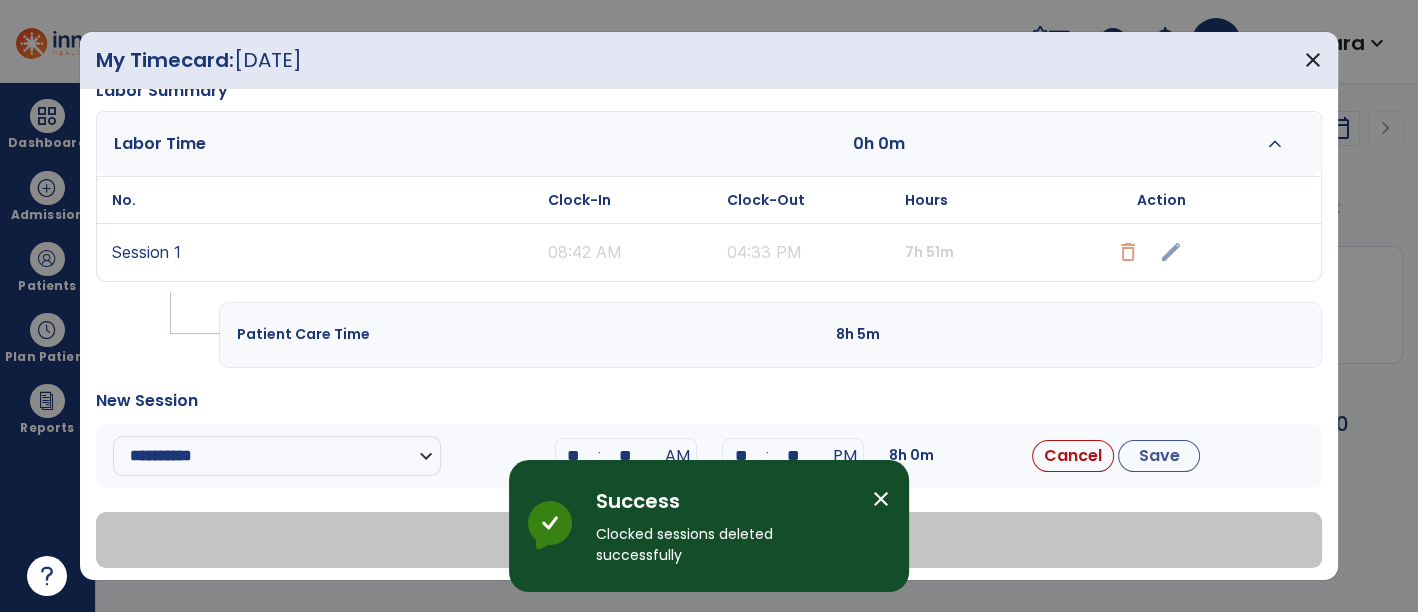 click on "close" at bounding box center [881, 499] 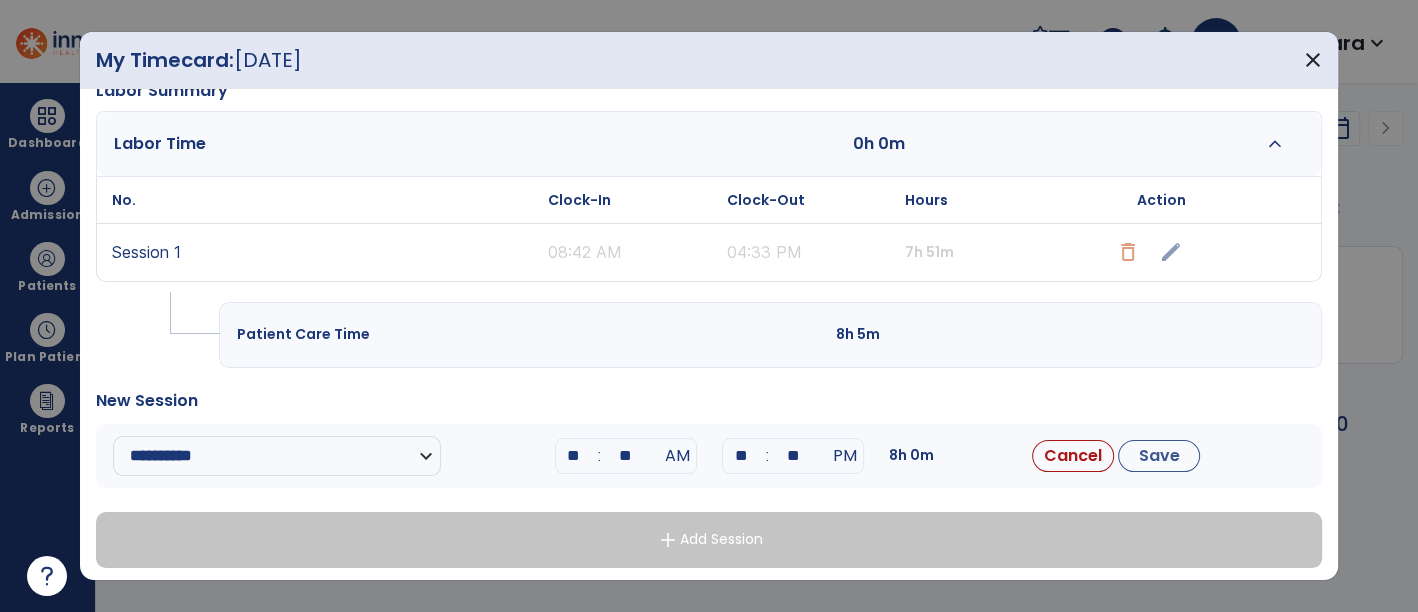 click on "**" at bounding box center [574, 456] 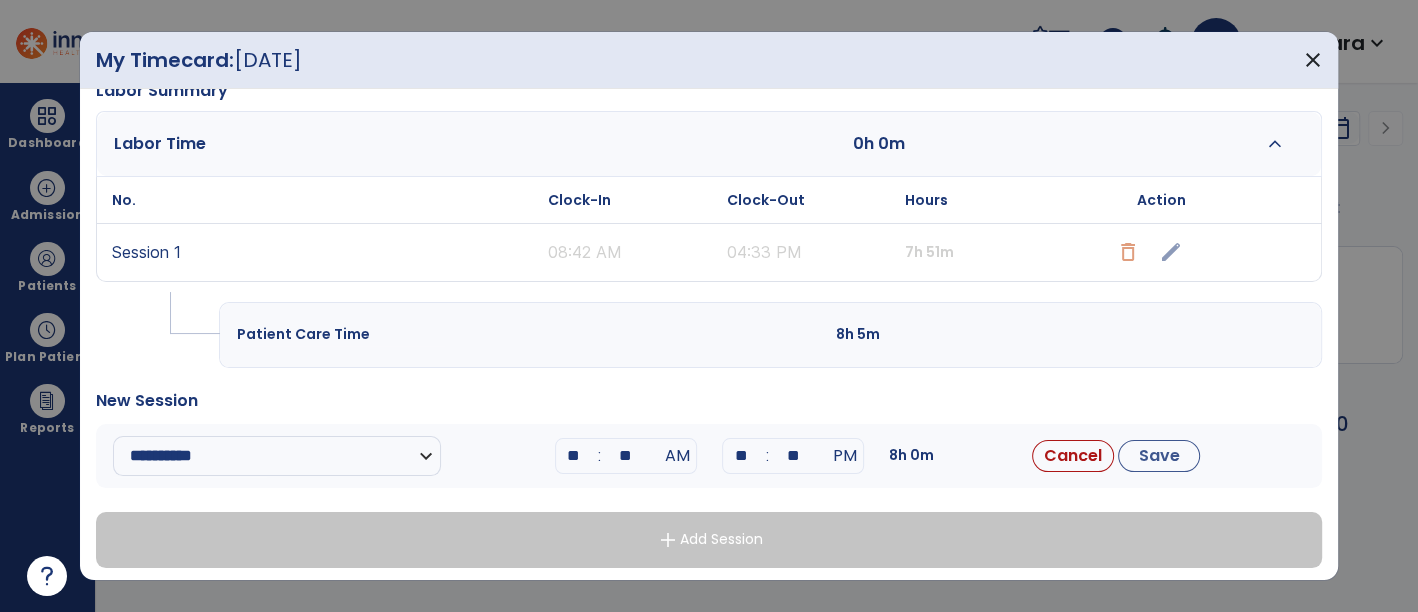 type on "*" 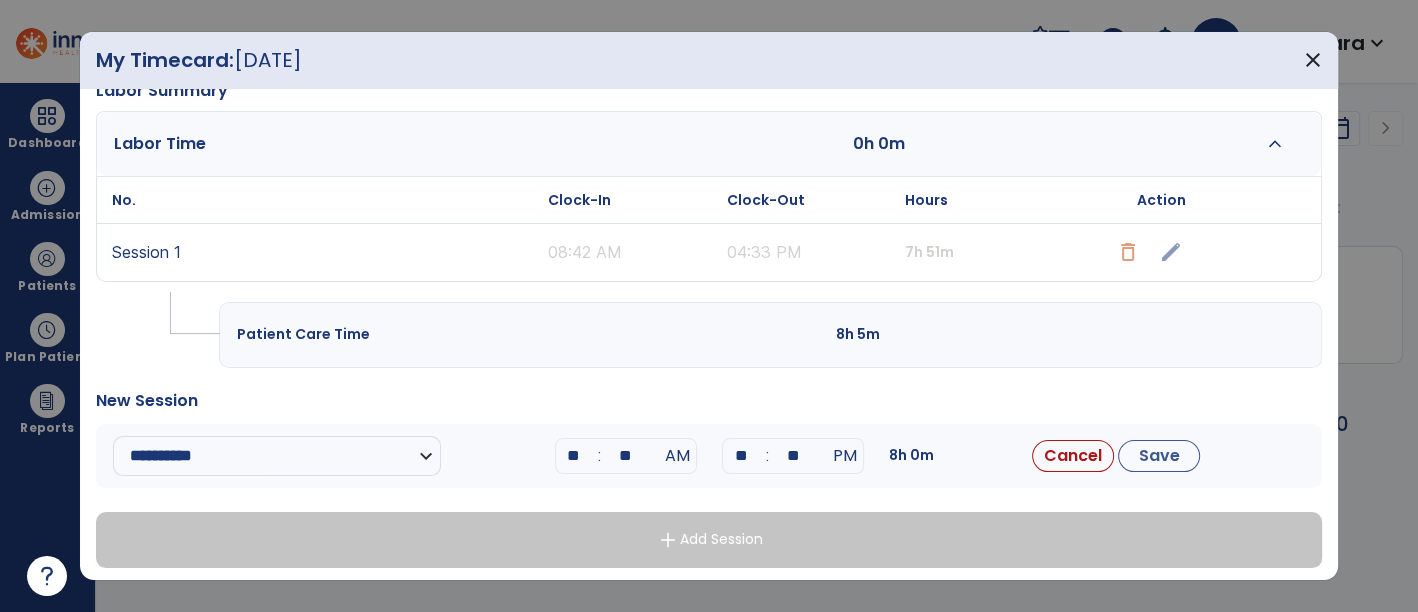 type on "**" 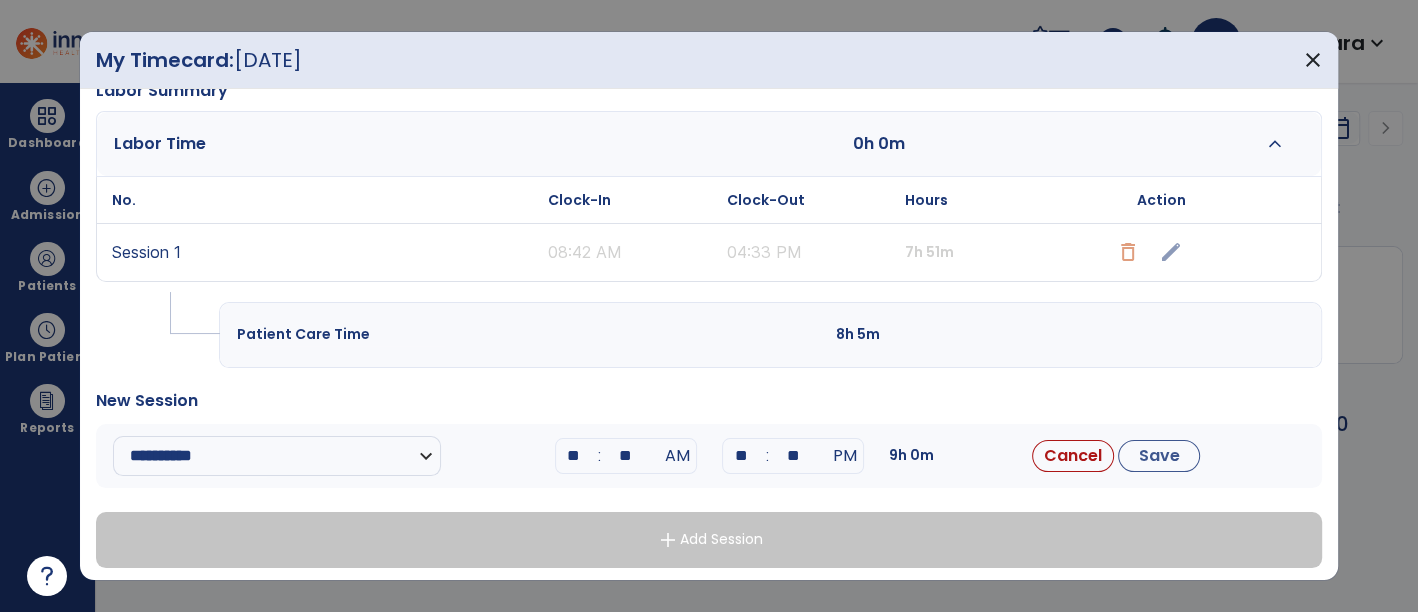 click on "**" at bounding box center (741, 456) 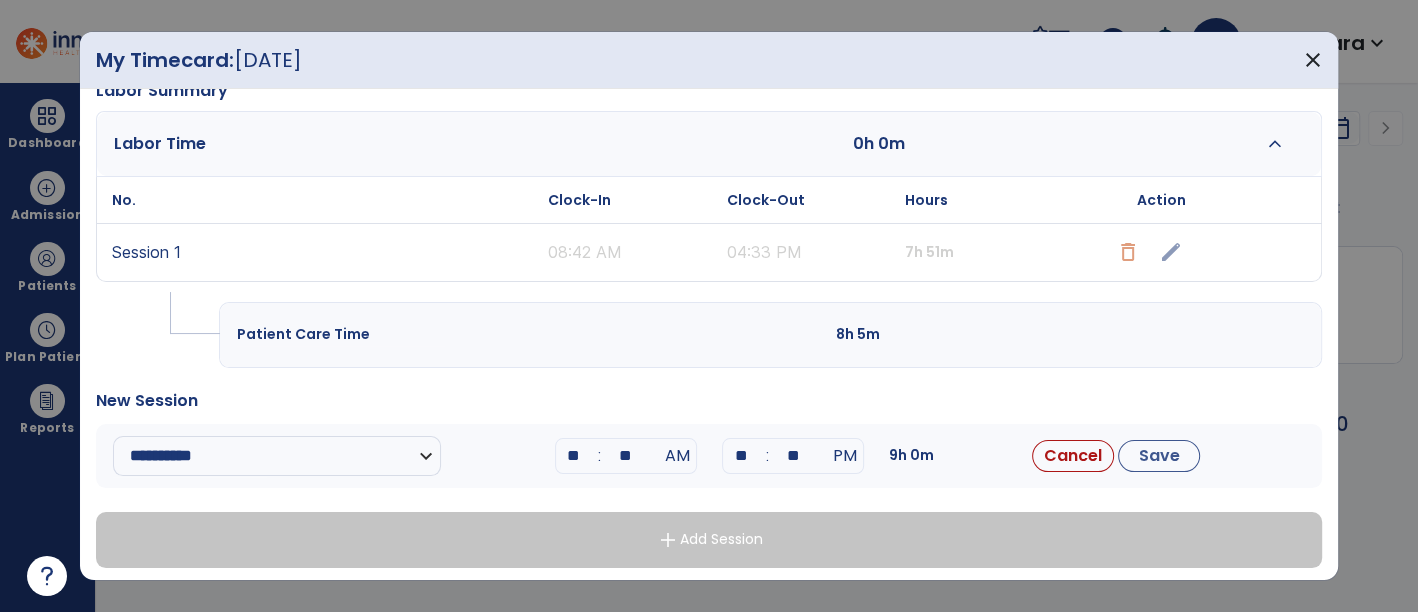type on "**" 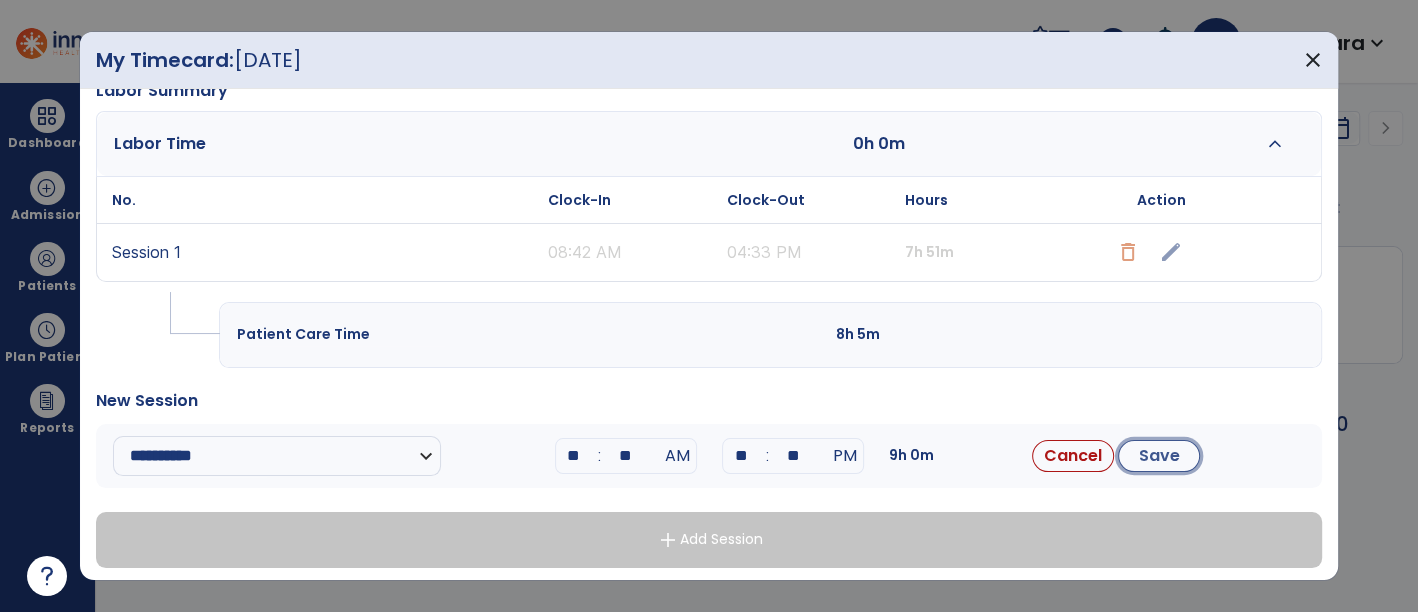 click on "Save" at bounding box center [1159, 456] 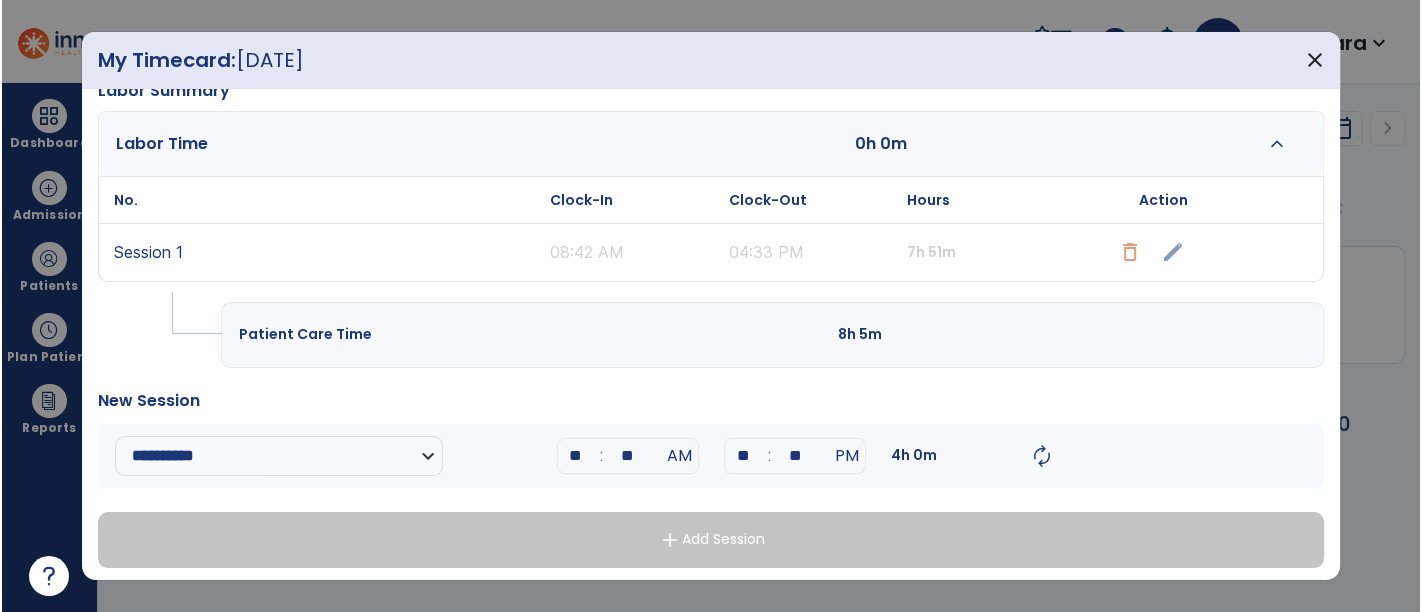 scroll, scrollTop: 0, scrollLeft: 0, axis: both 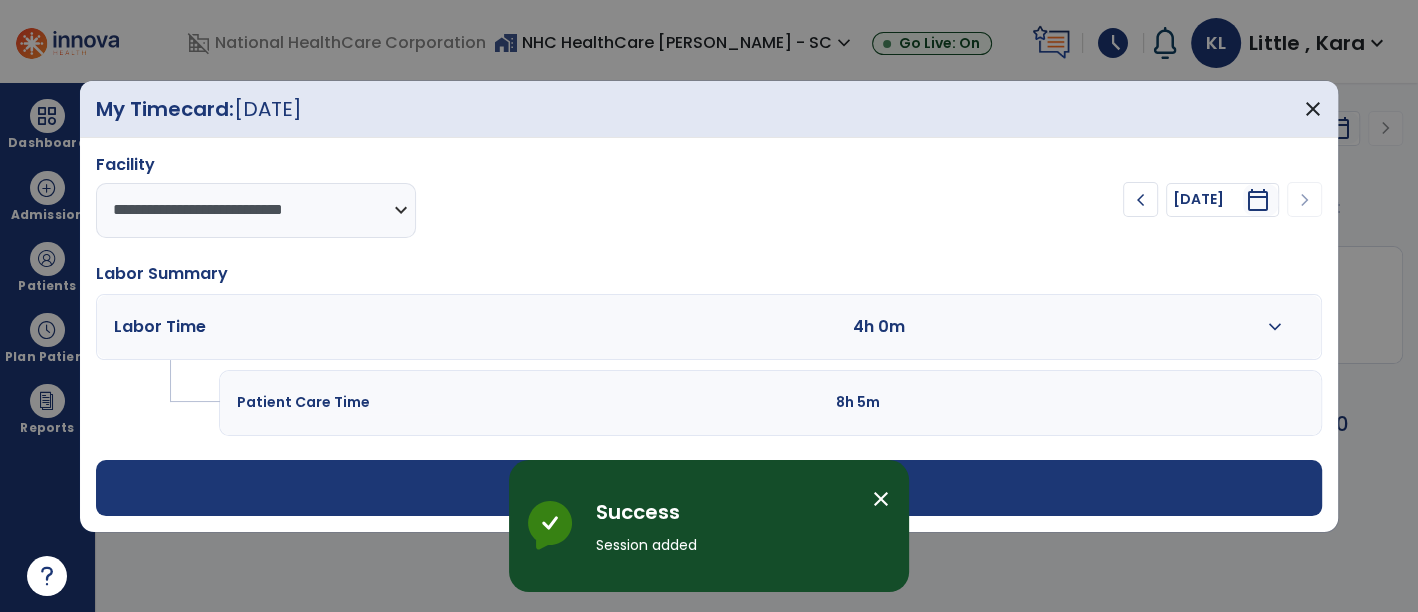 click on "close" at bounding box center (881, 499) 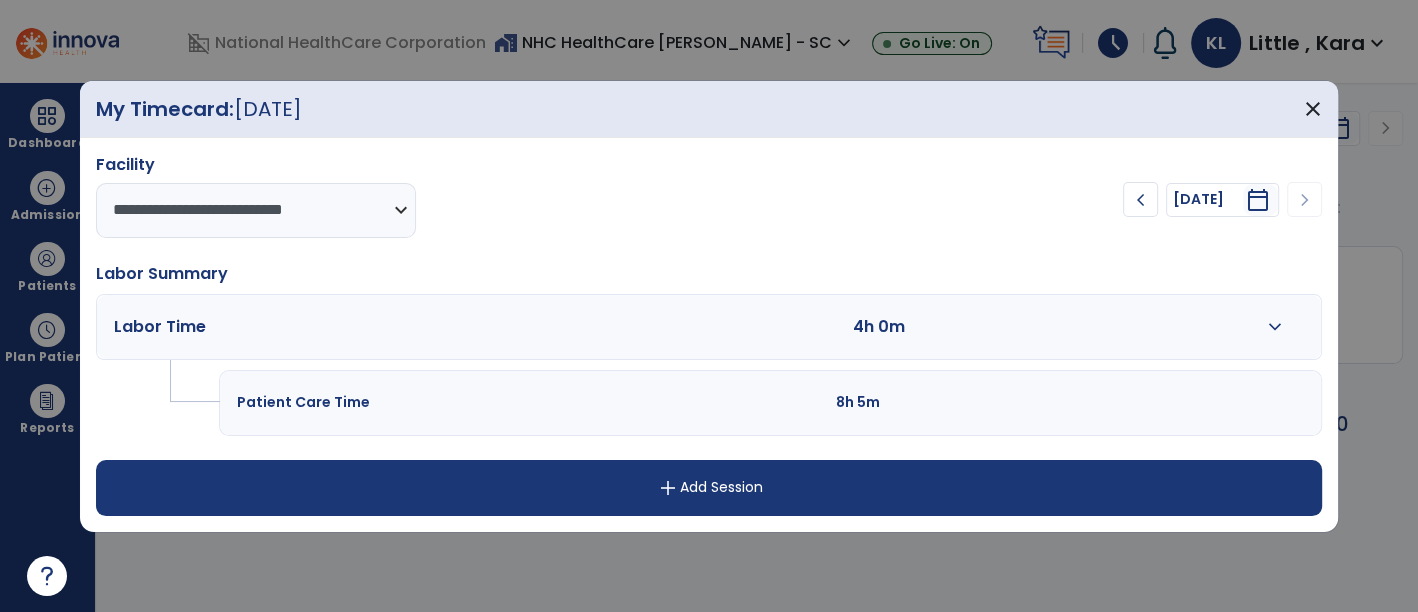 click on "add  Add Session" at bounding box center (709, 488) 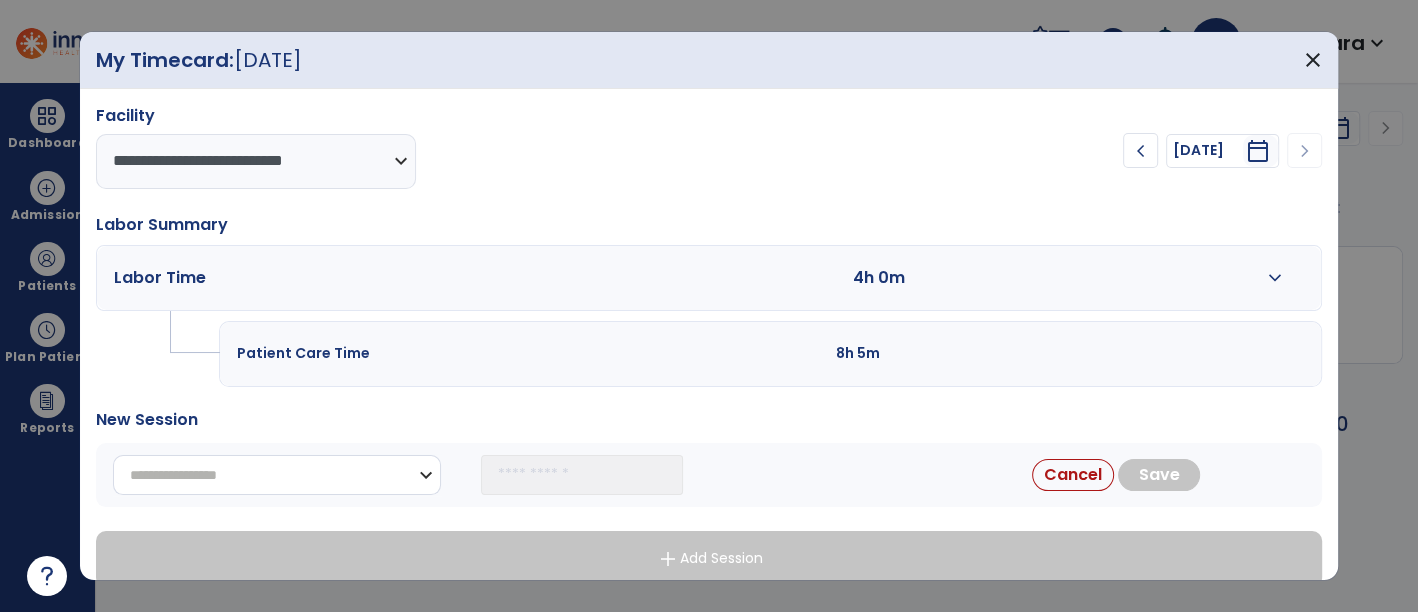 drag, startPoint x: 431, startPoint y: 477, endPoint x: 436, endPoint y: 458, distance: 19.646883 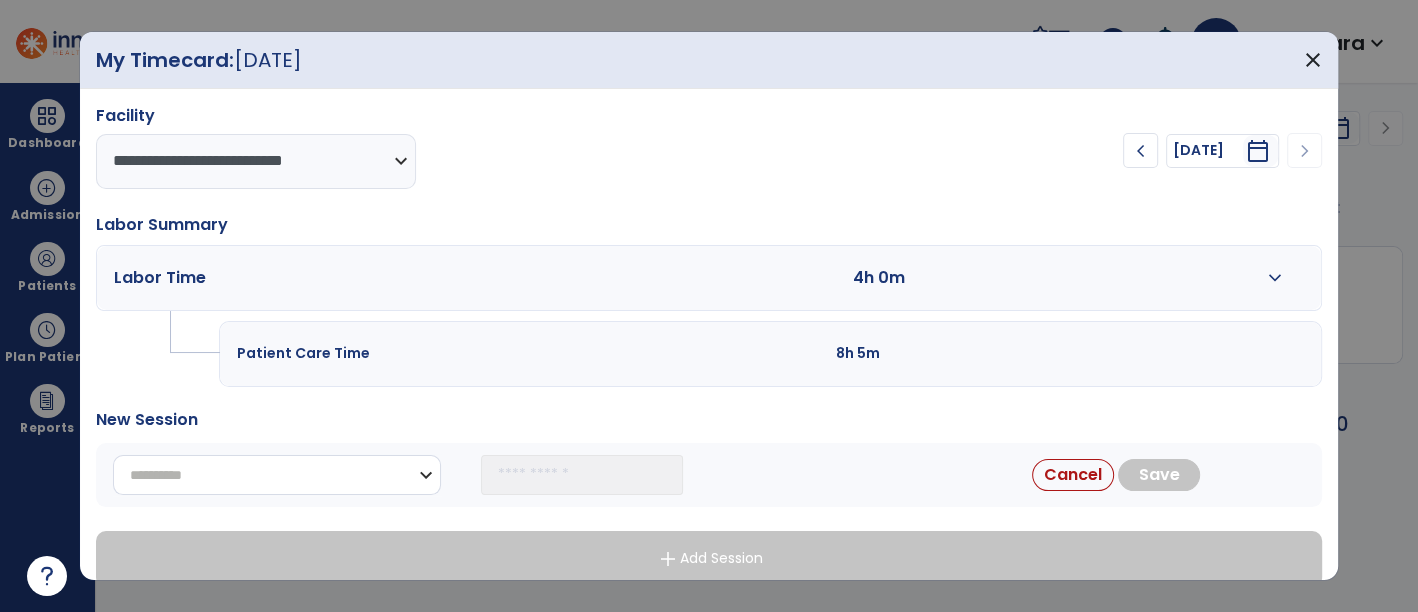 click on "**********" at bounding box center [277, 475] 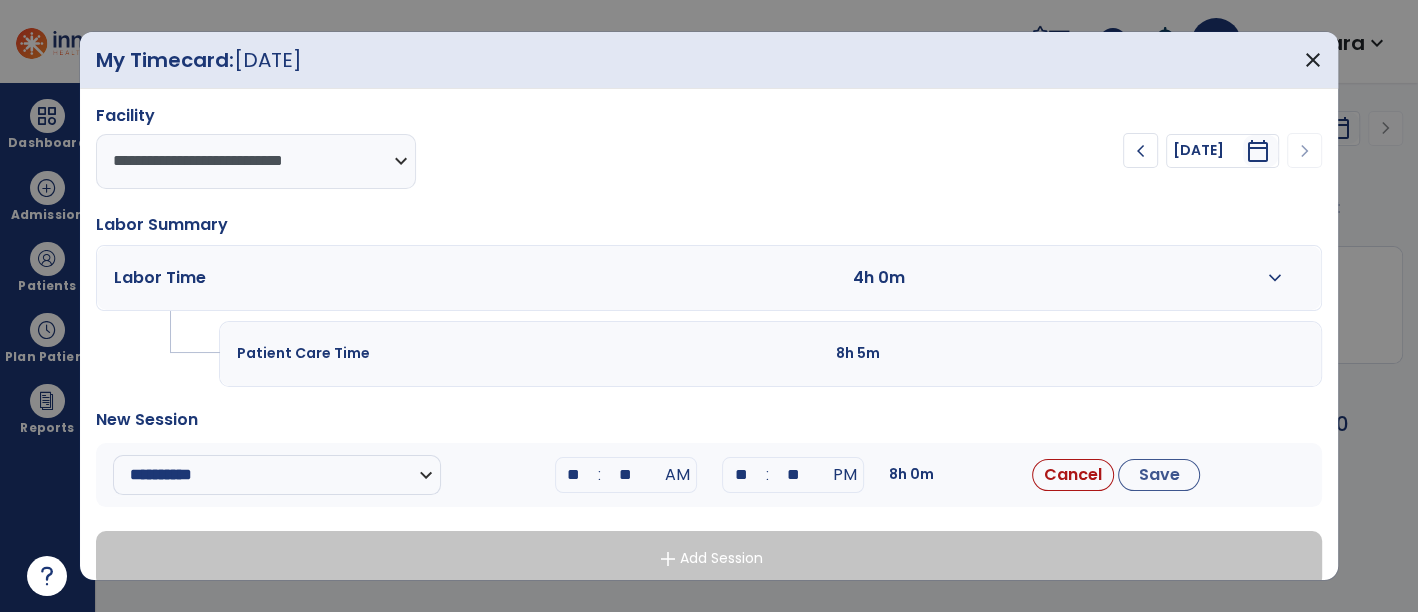 click on "**" at bounding box center (574, 475) 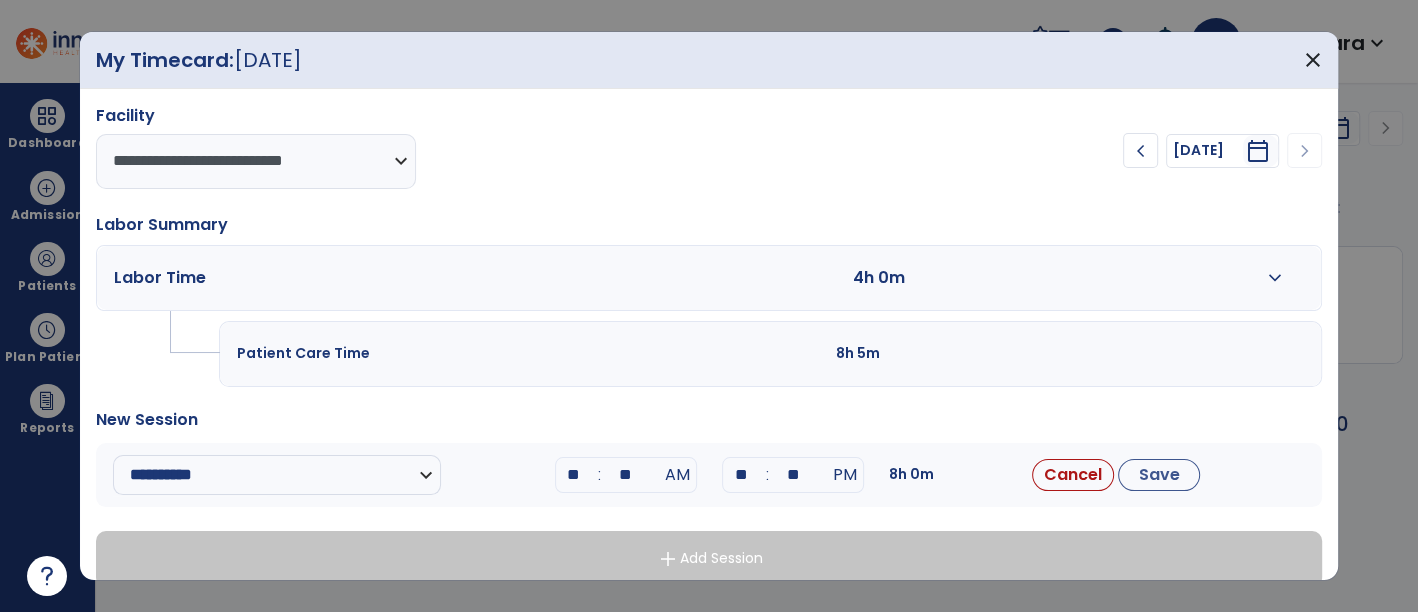 type on "*" 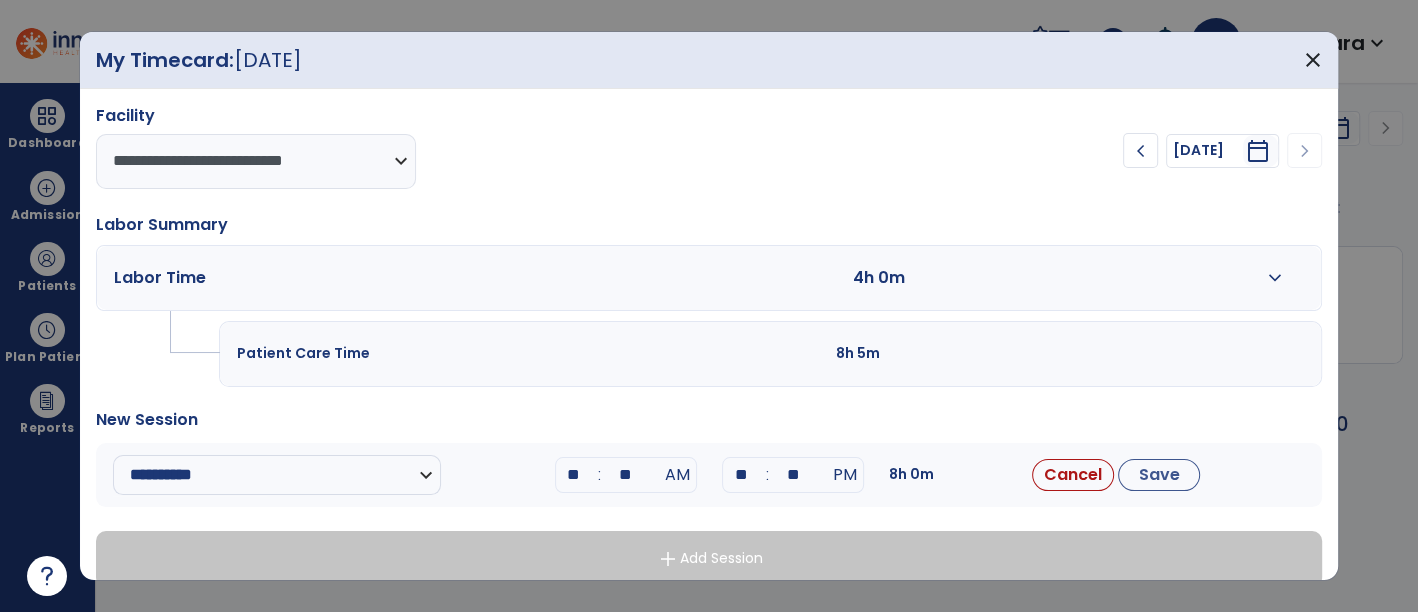 type on "**" 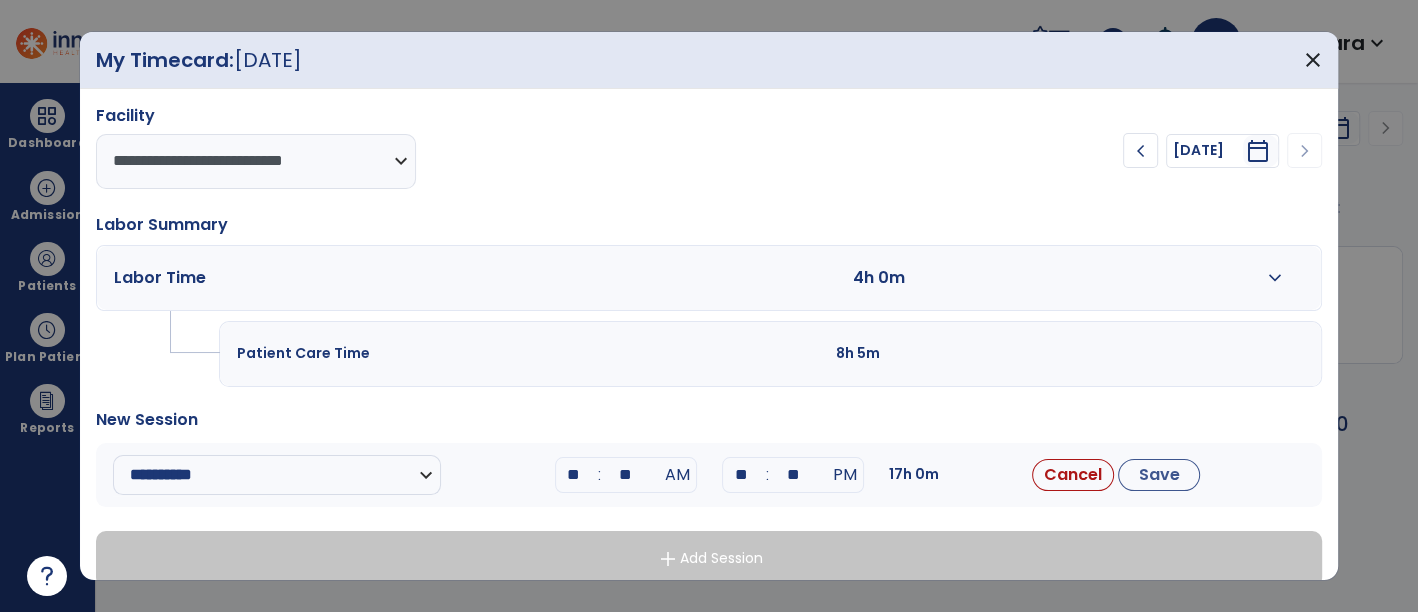 type on "*" 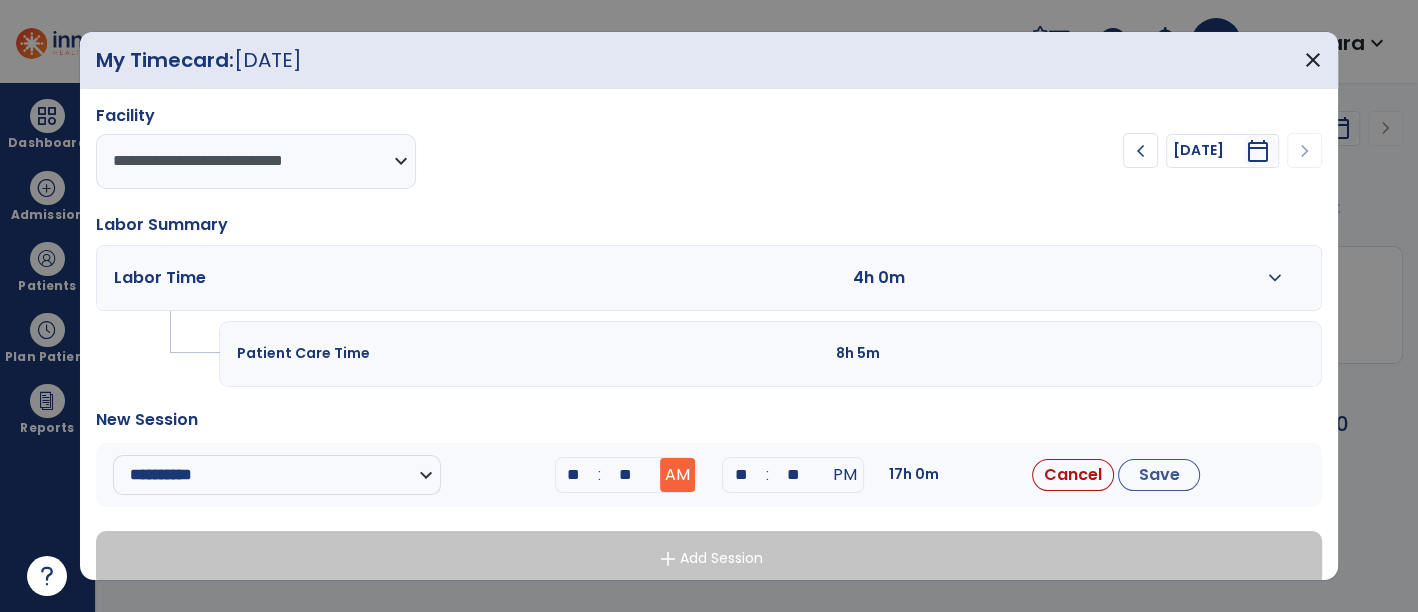 type on "**" 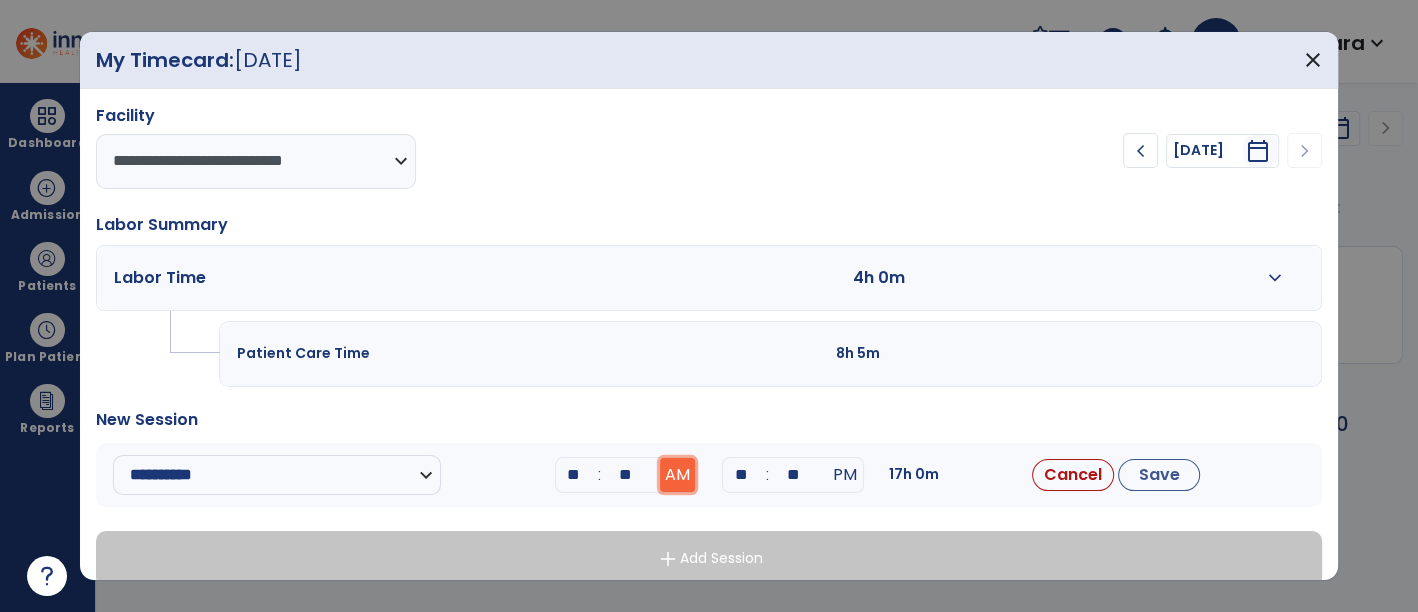 click on "AM" at bounding box center [677, 475] 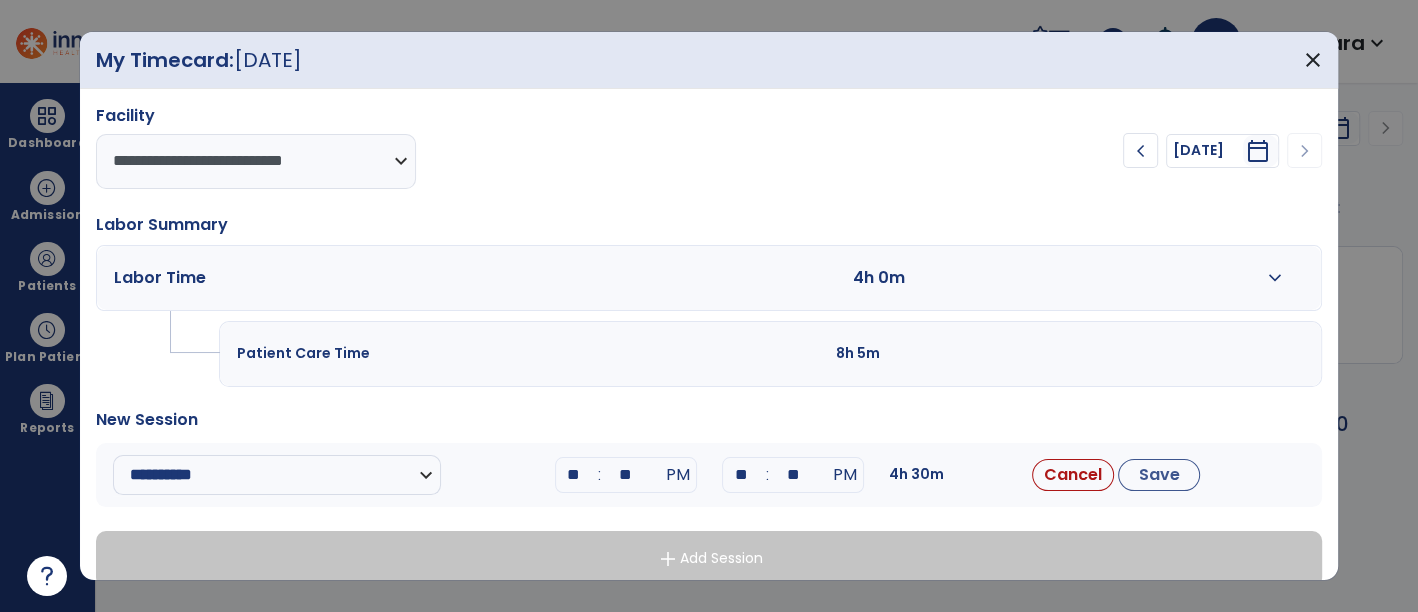 click on "**" at bounding box center (741, 475) 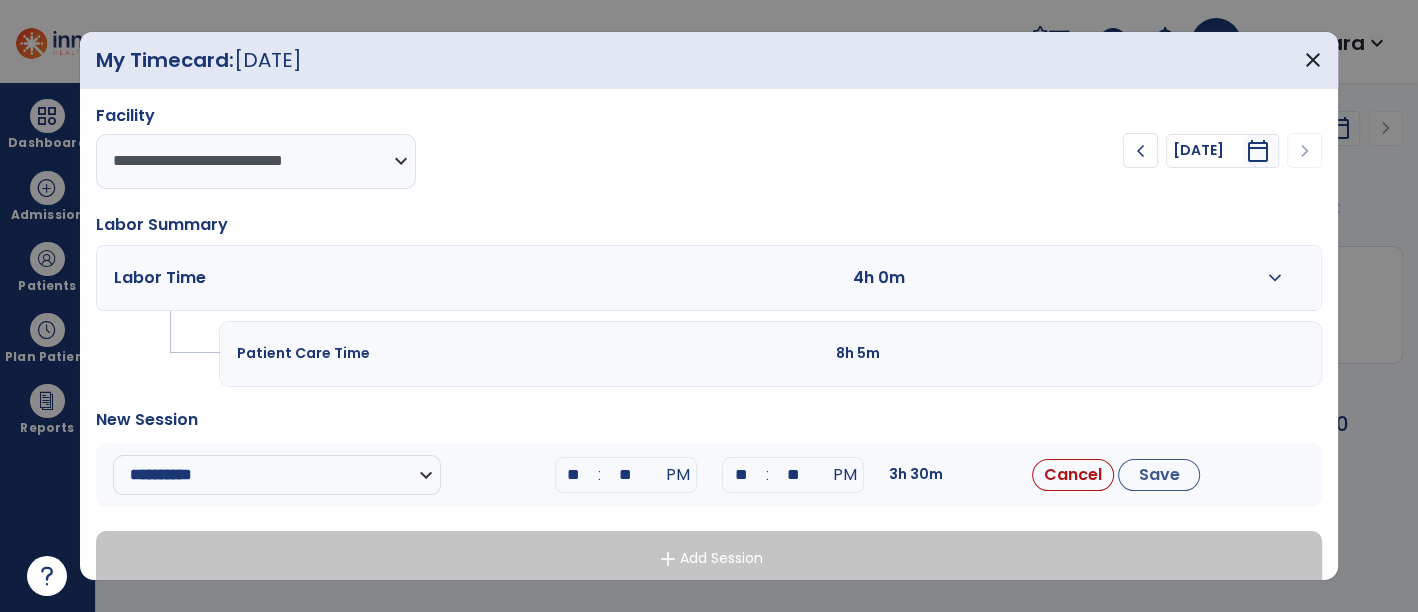 click on "**" at bounding box center [793, 475] 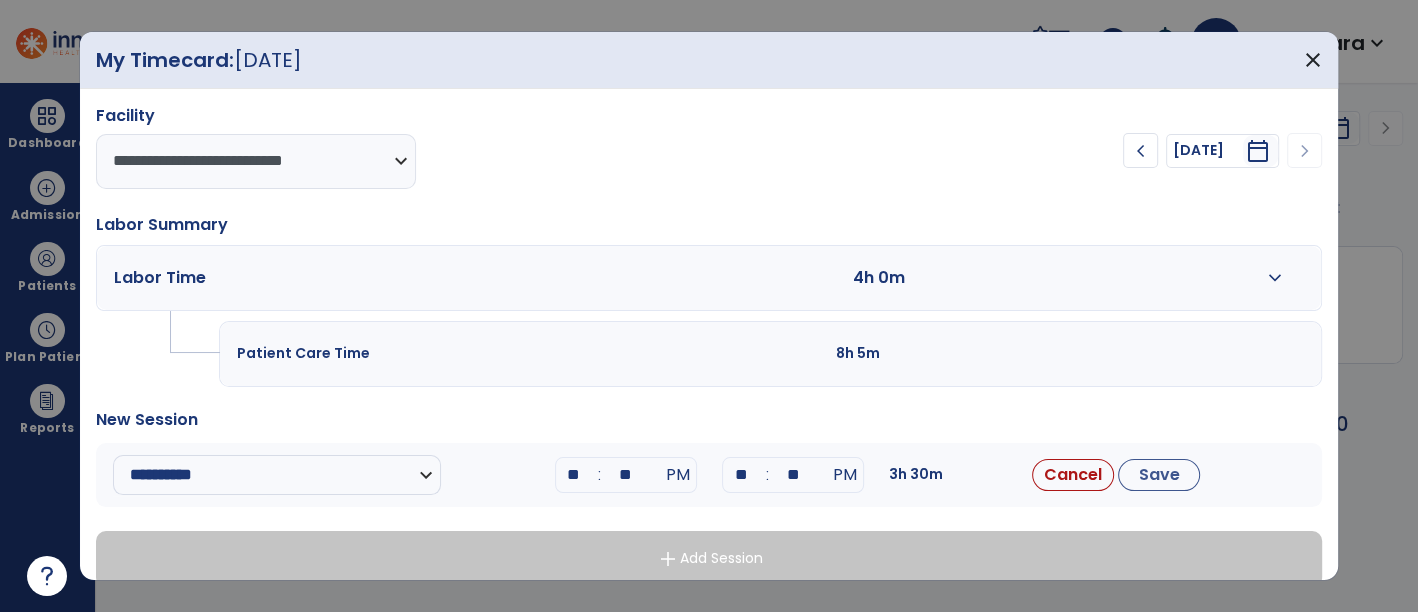 click on "**" at bounding box center [741, 475] 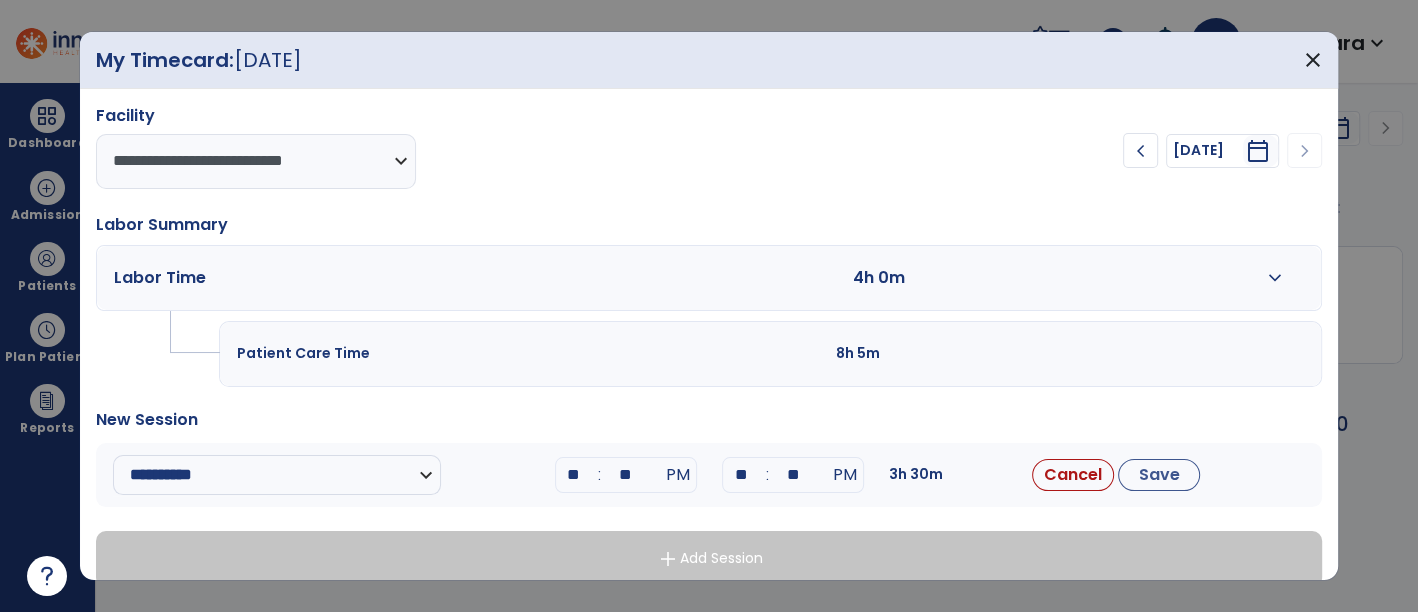 type on "*" 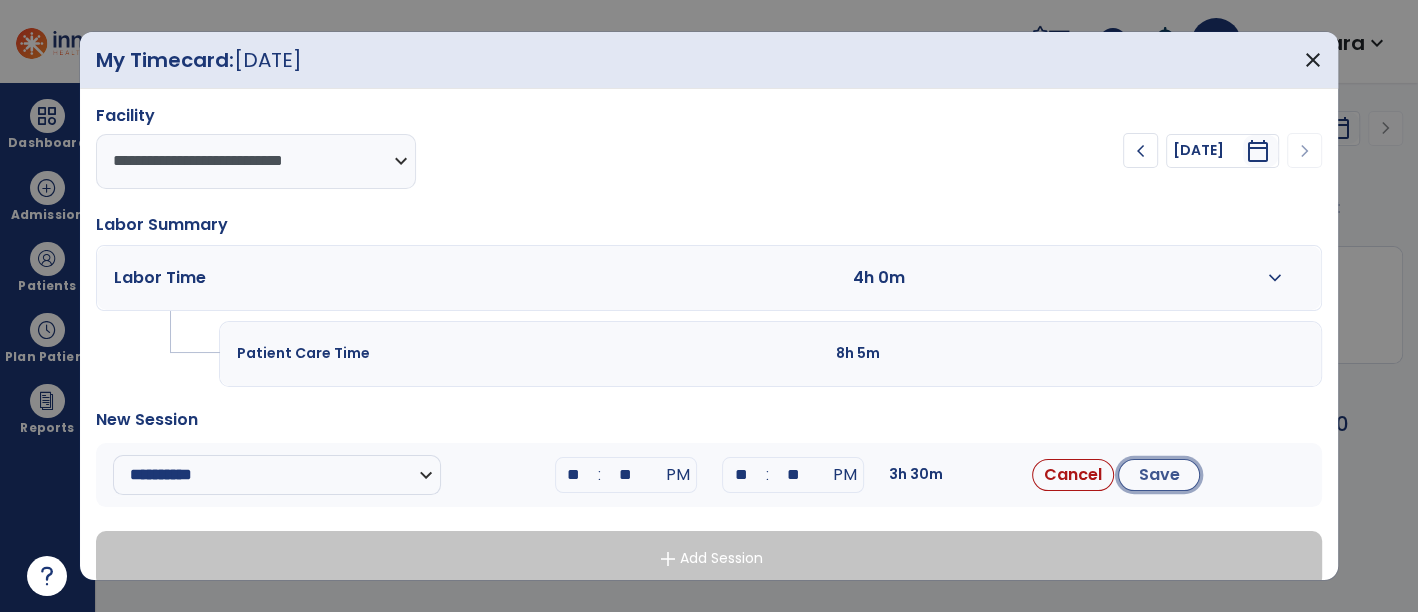 click on "Save" at bounding box center [1159, 475] 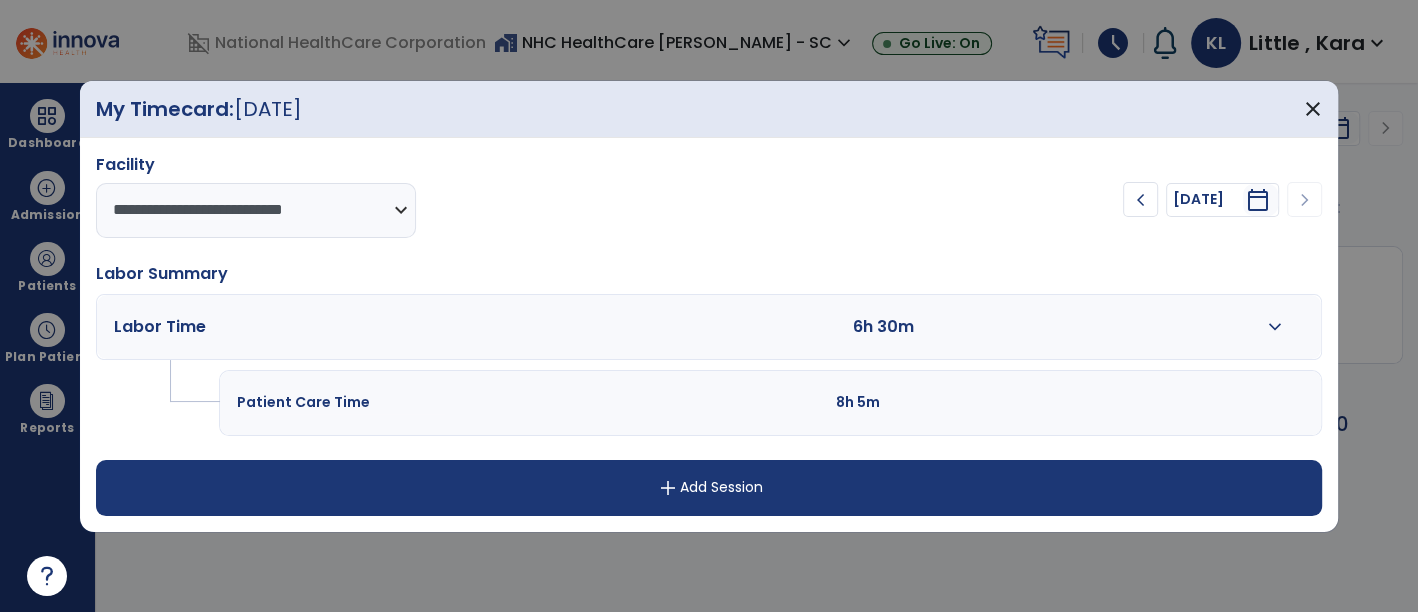 click on "expand_more" at bounding box center [1275, 327] 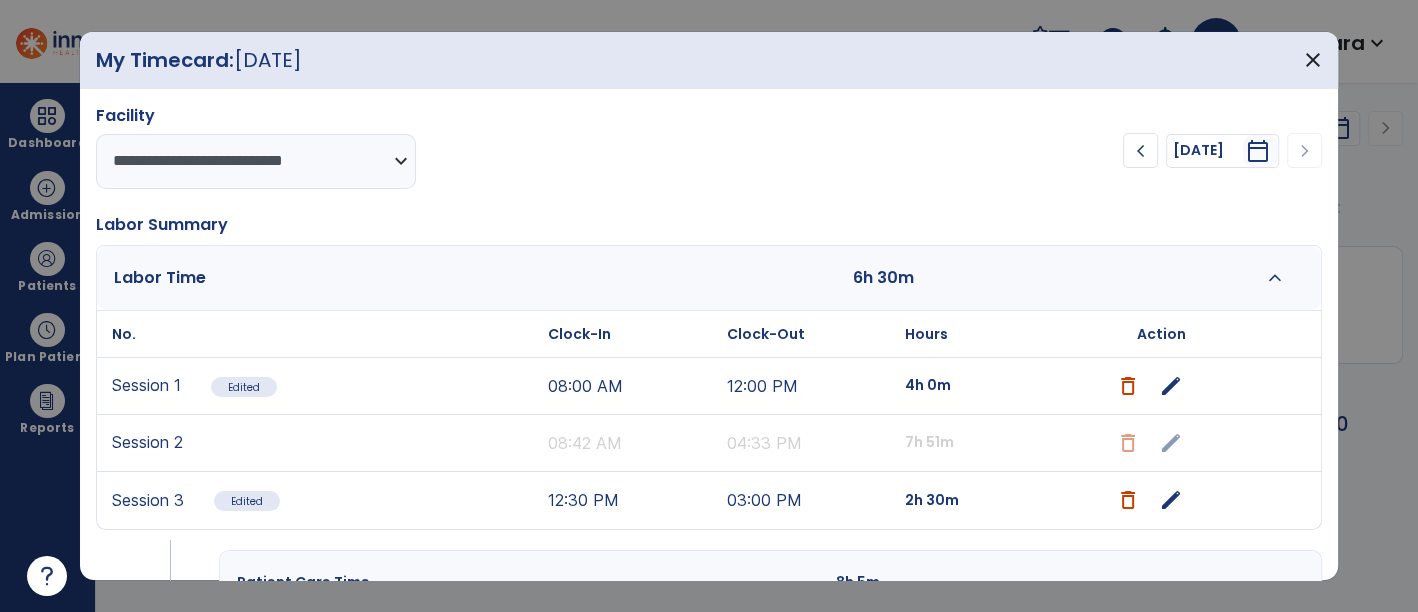 click on "edit" at bounding box center (1171, 500) 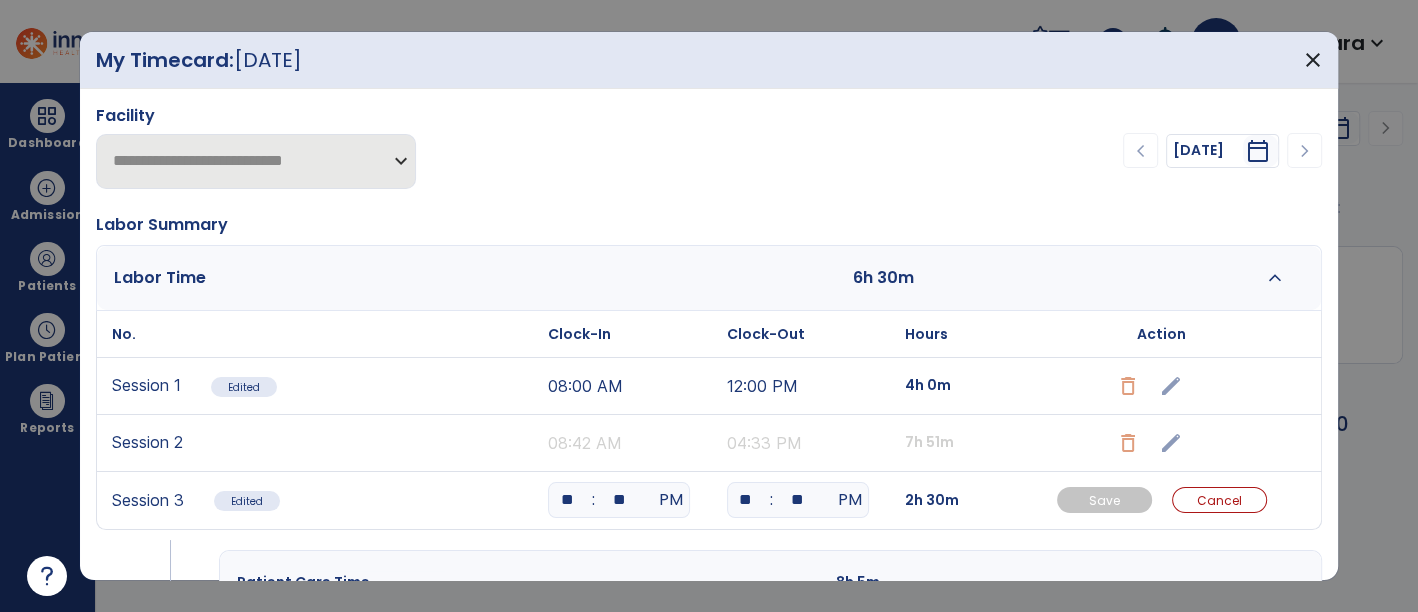 click on "**" at bounding box center [798, 500] 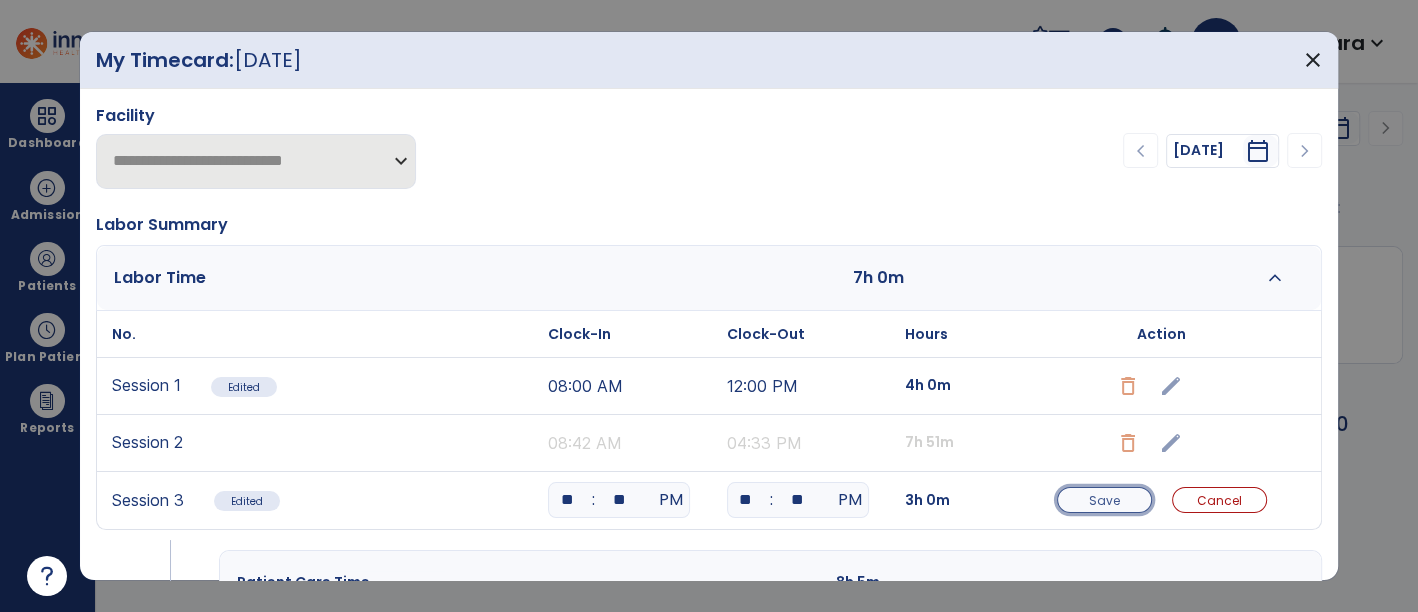 click on "Save" at bounding box center [1104, 500] 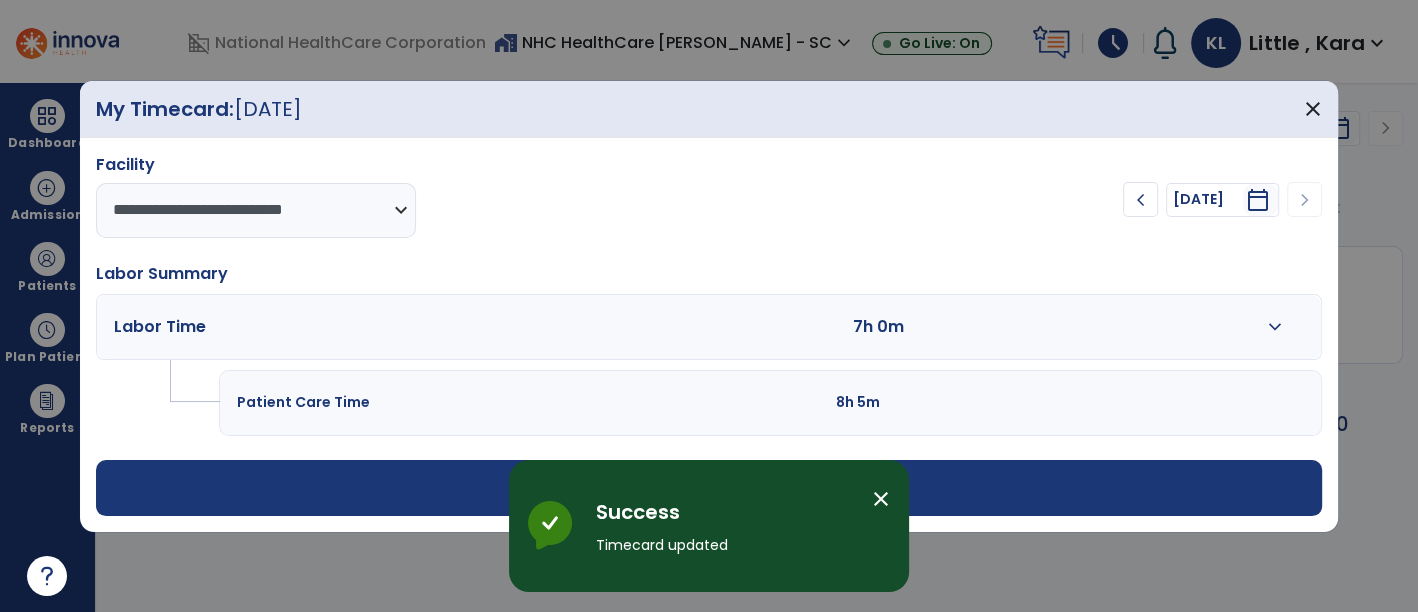 click on "close" at bounding box center (881, 499) 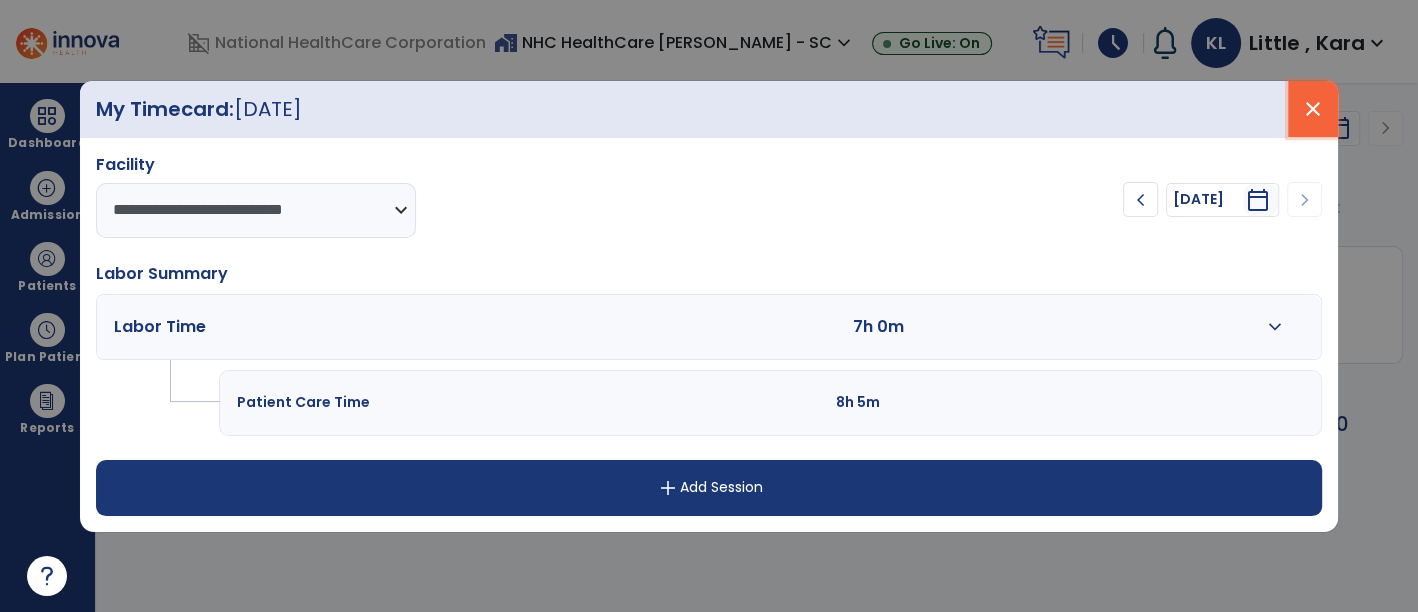 click on "close" at bounding box center [1313, 109] 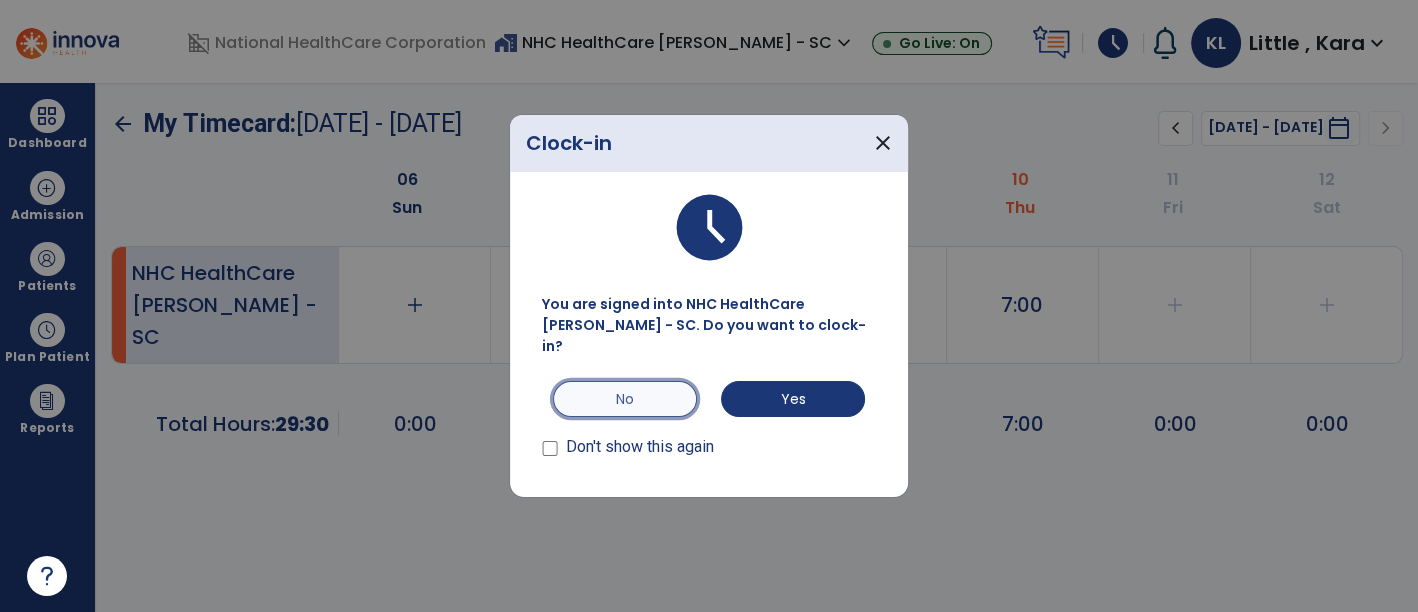 click on "No" at bounding box center (625, 399) 